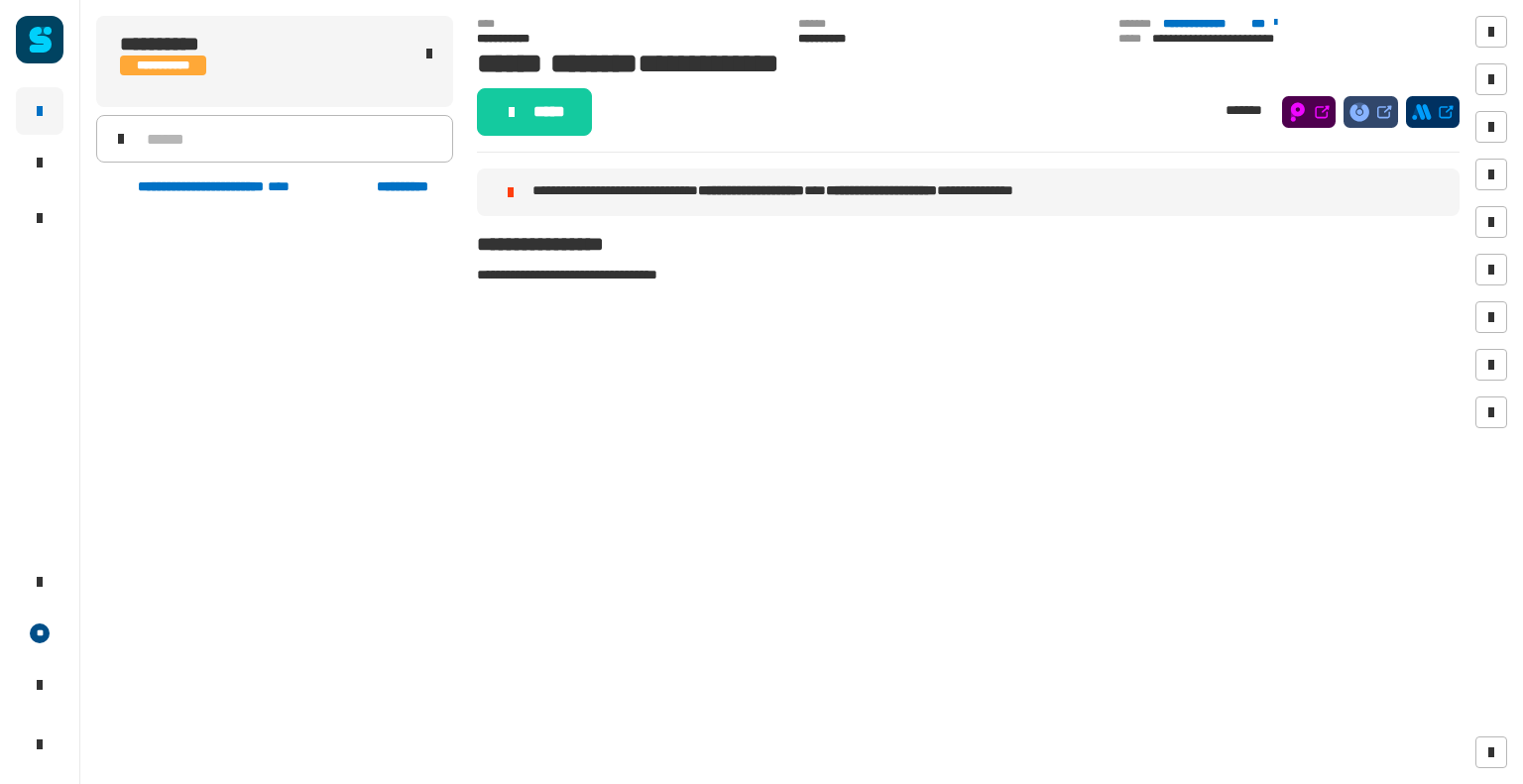 scroll, scrollTop: 0, scrollLeft: 0, axis: both 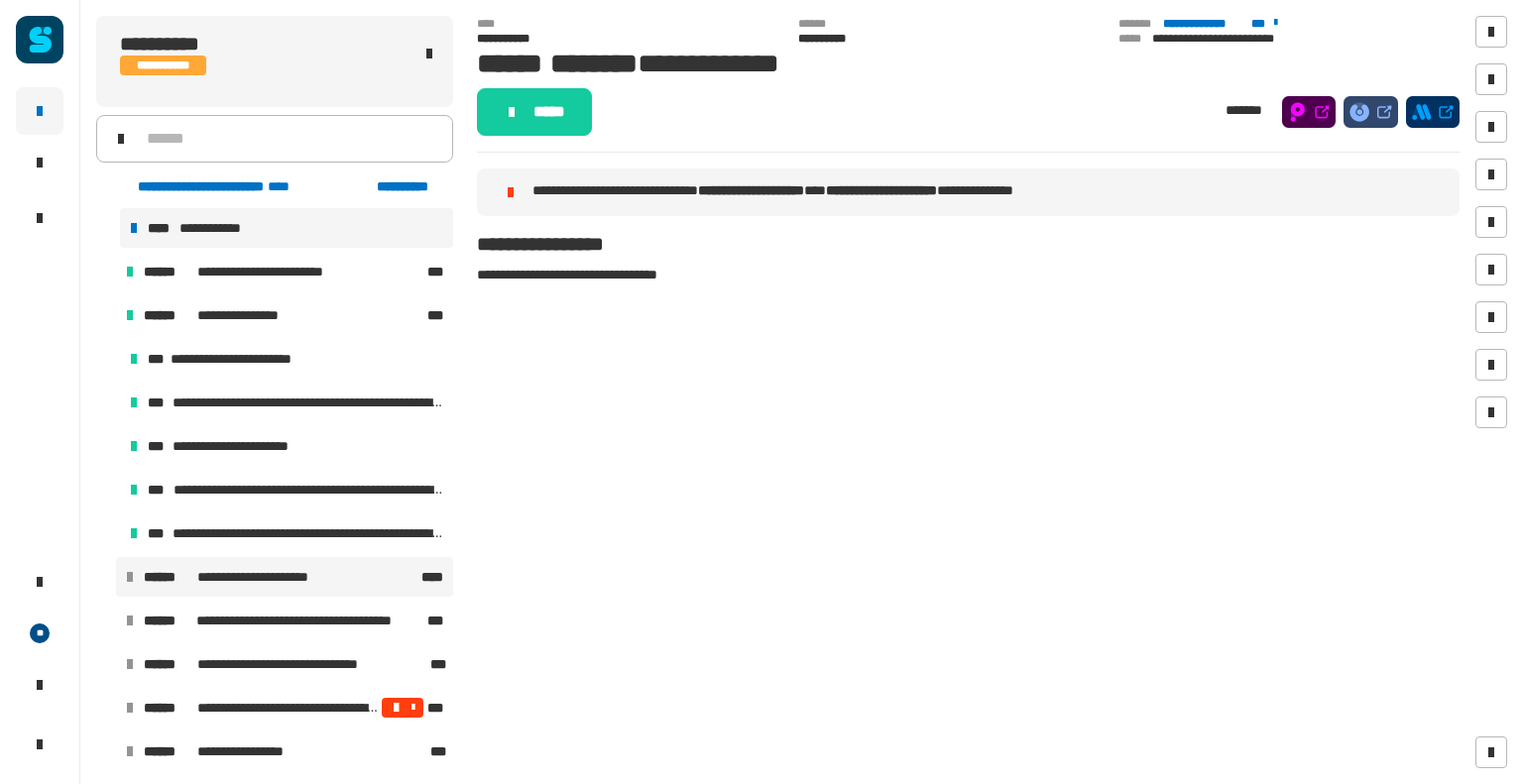 click on "**********" at bounding box center (281, 577) 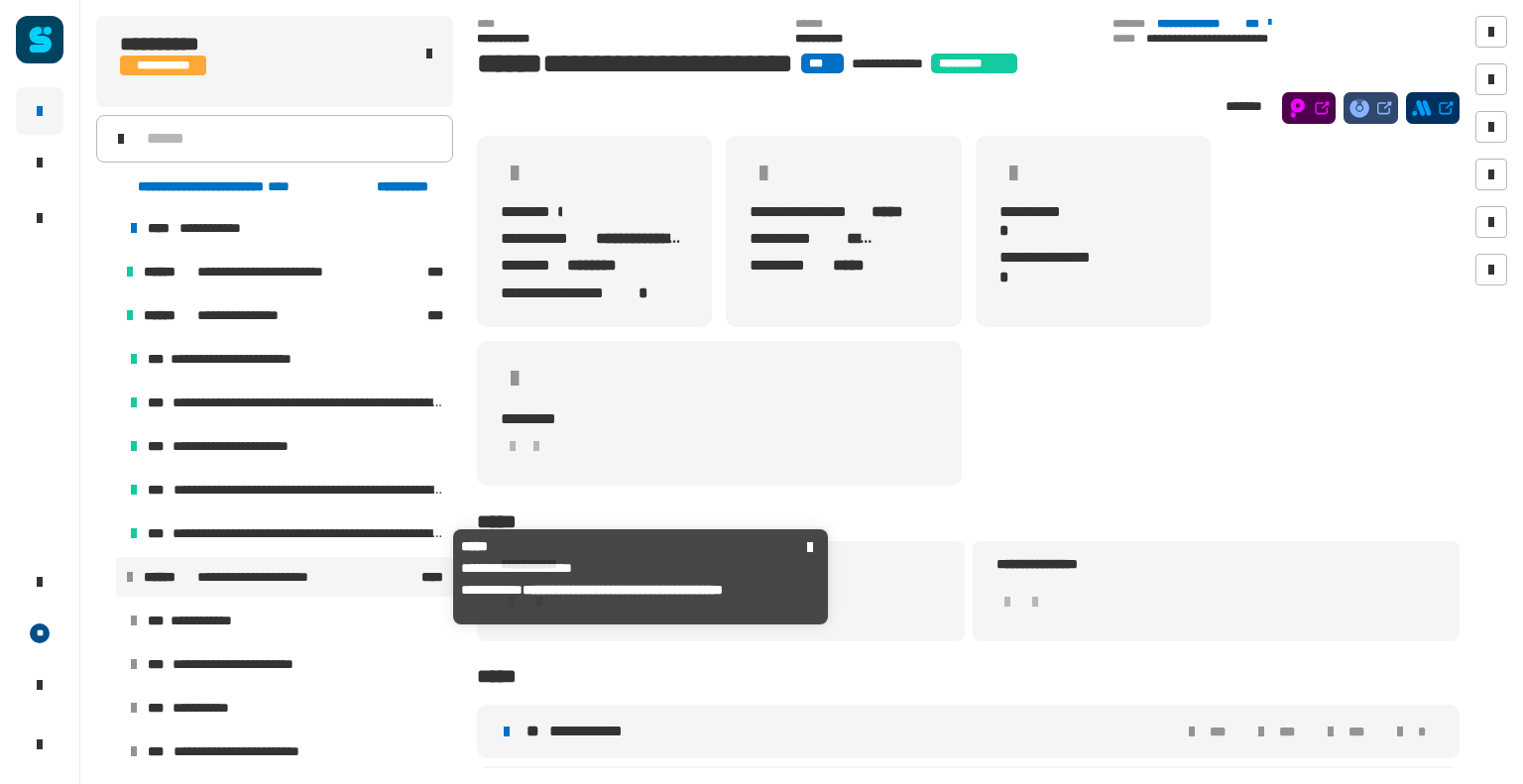 click on "**********" 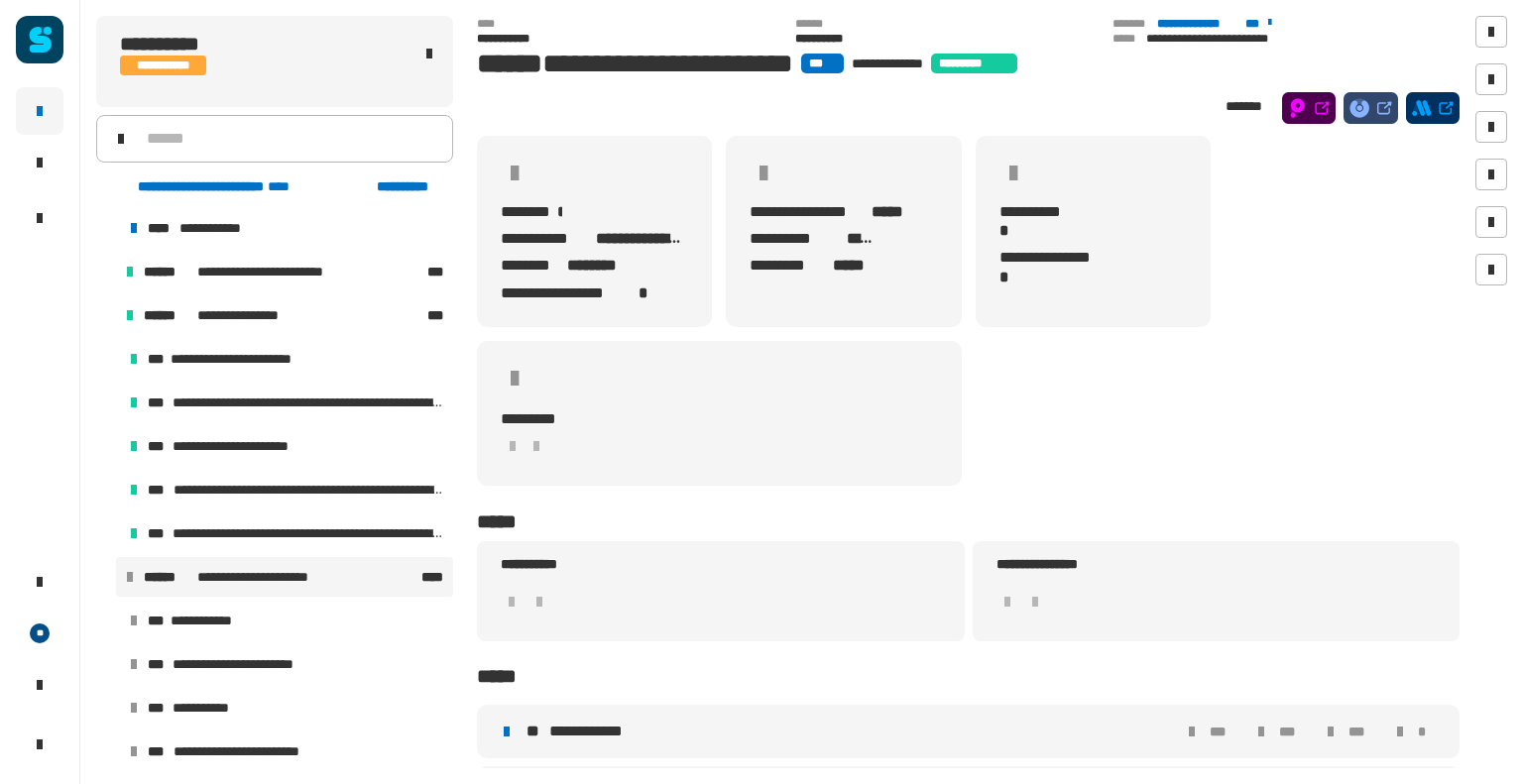 click on "**********" 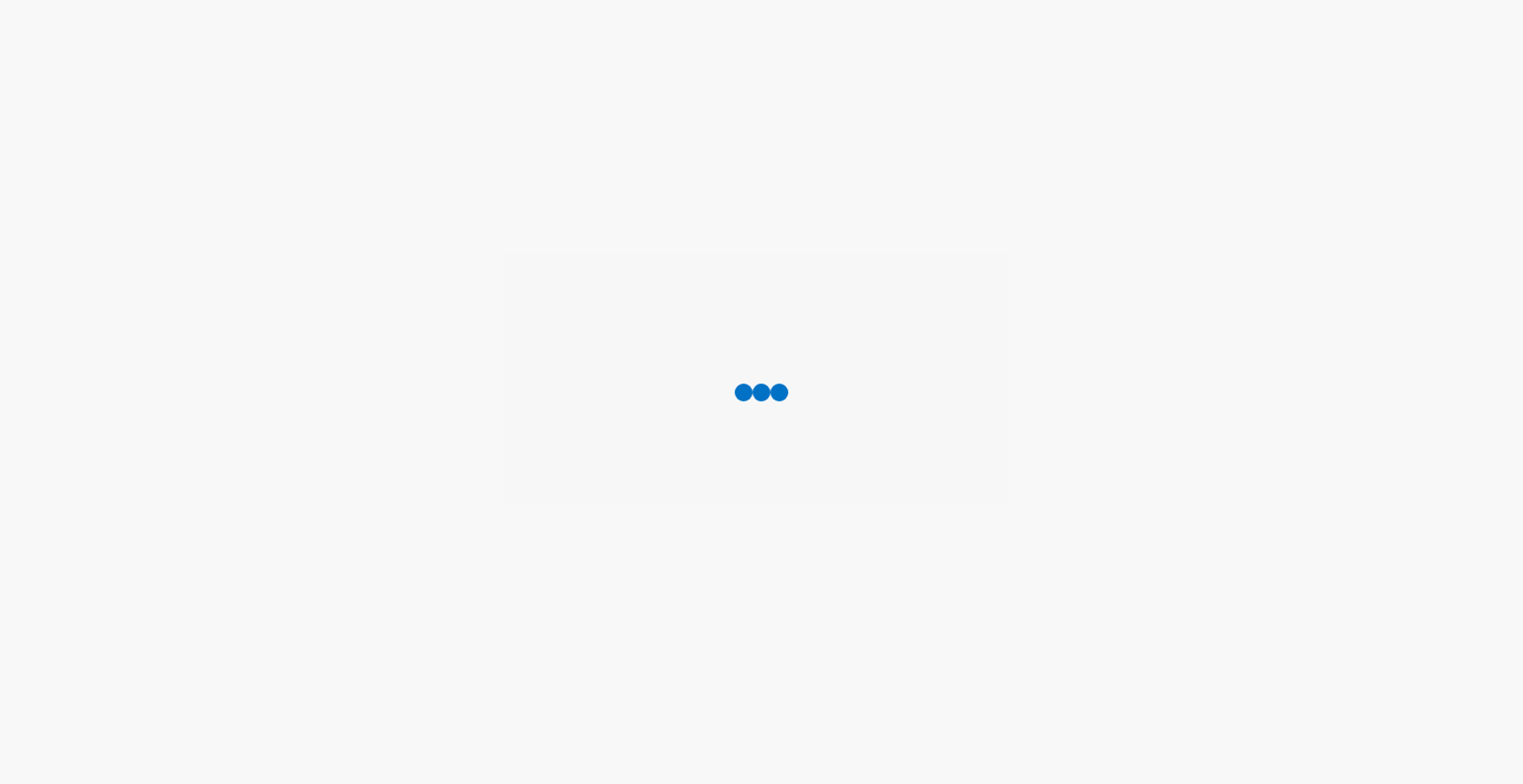scroll, scrollTop: 0, scrollLeft: 0, axis: both 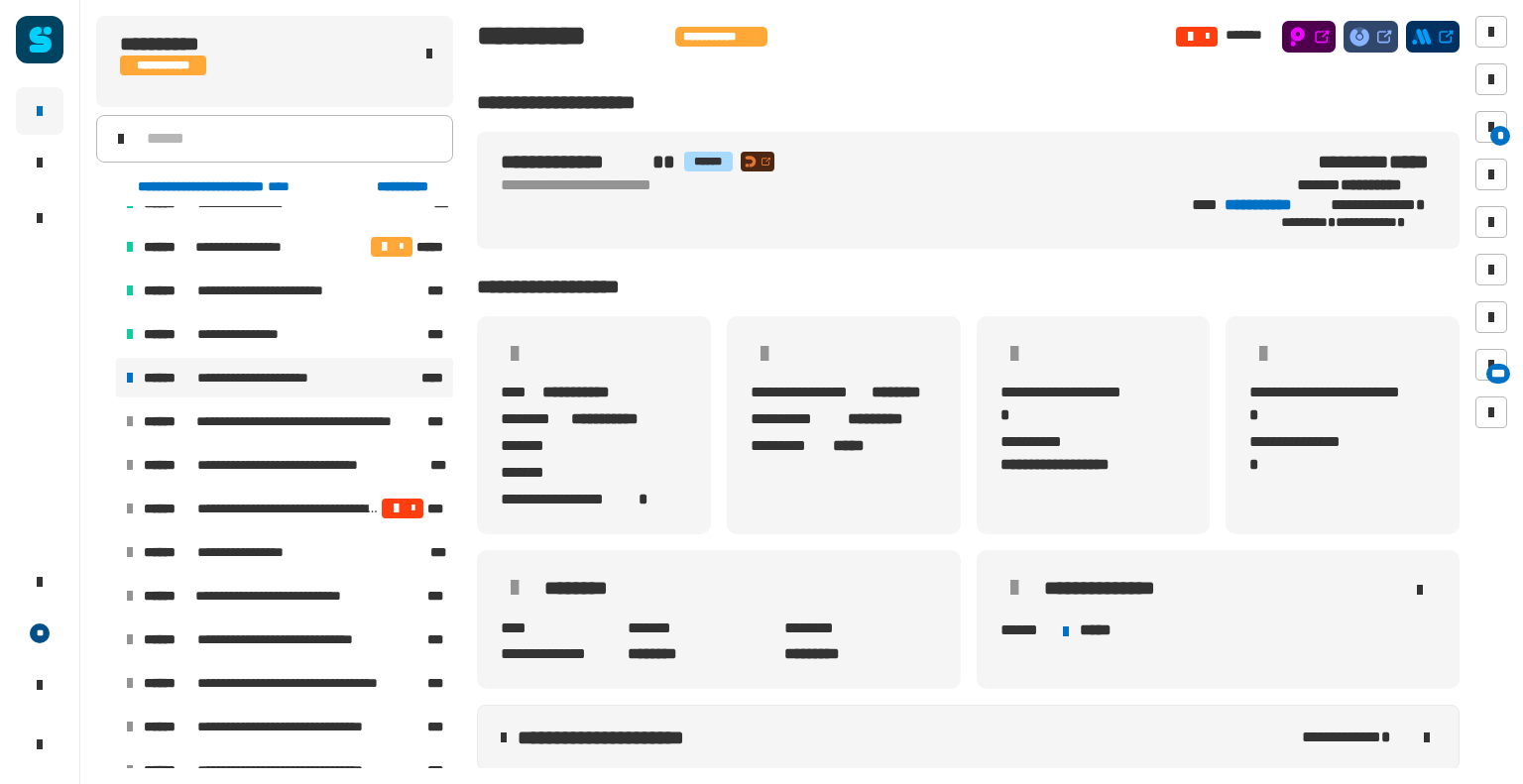 click on "**********" at bounding box center (261, 378) 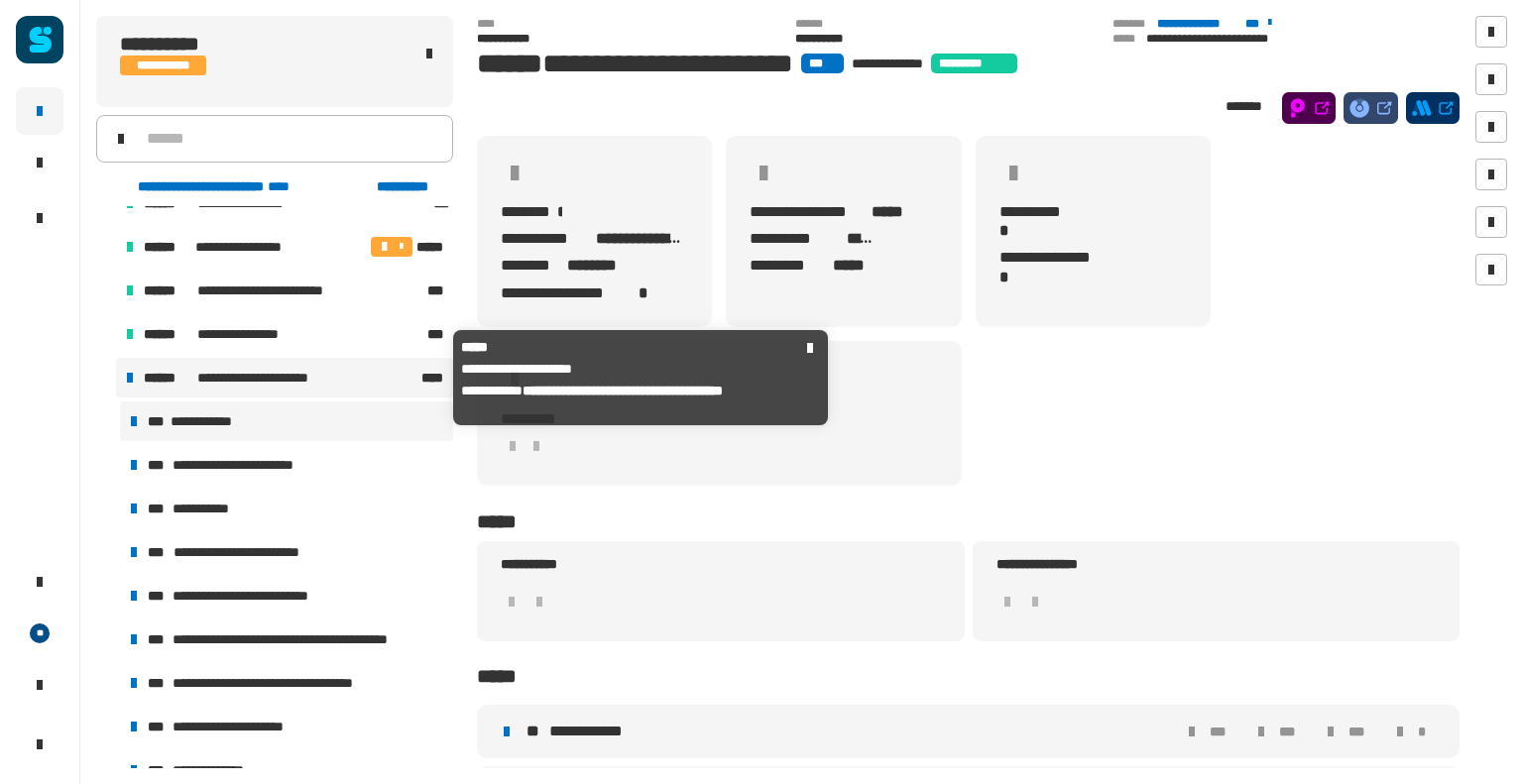 click on "**********" at bounding box center (287, 421) 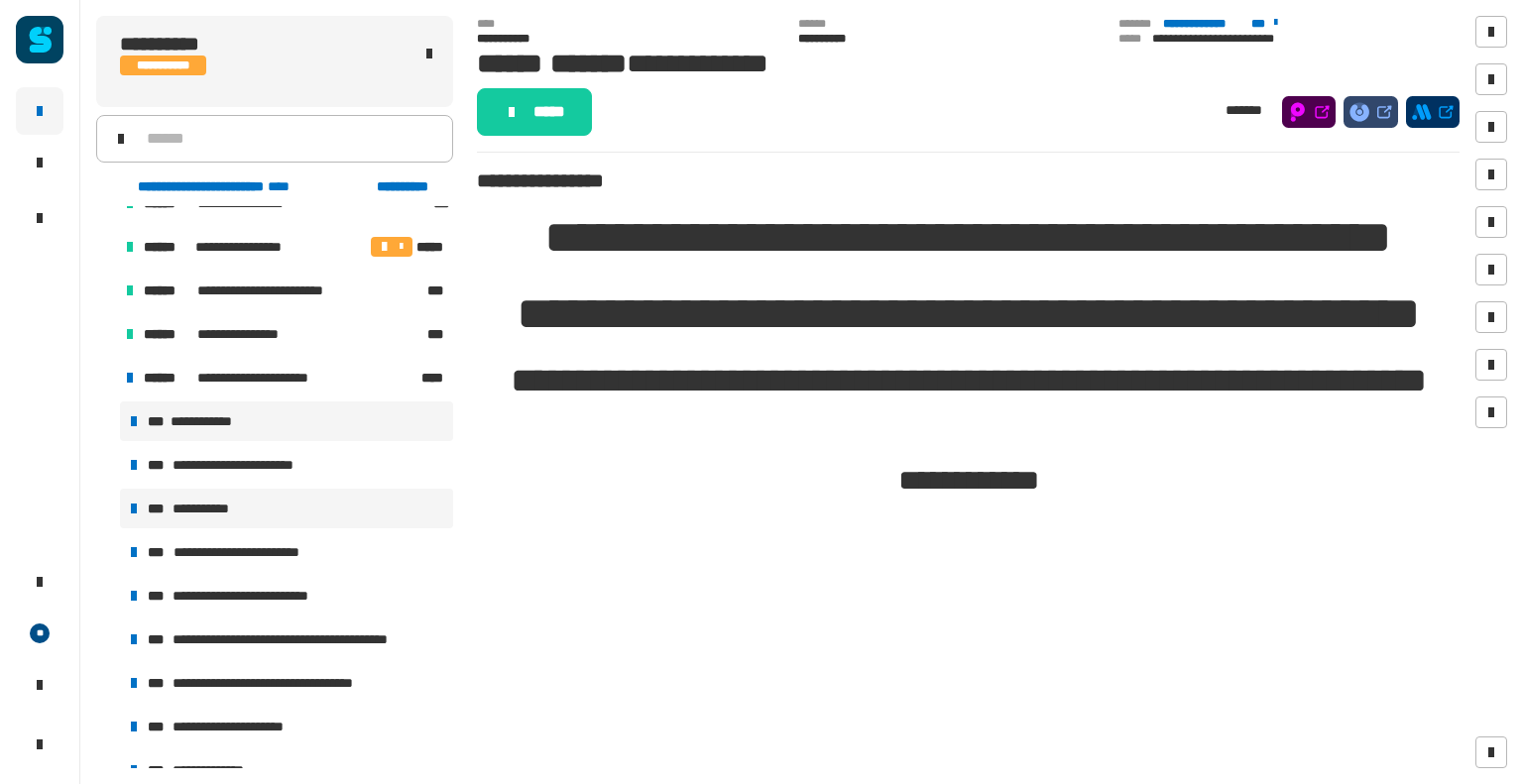 click on "**********" at bounding box center (287, 508) 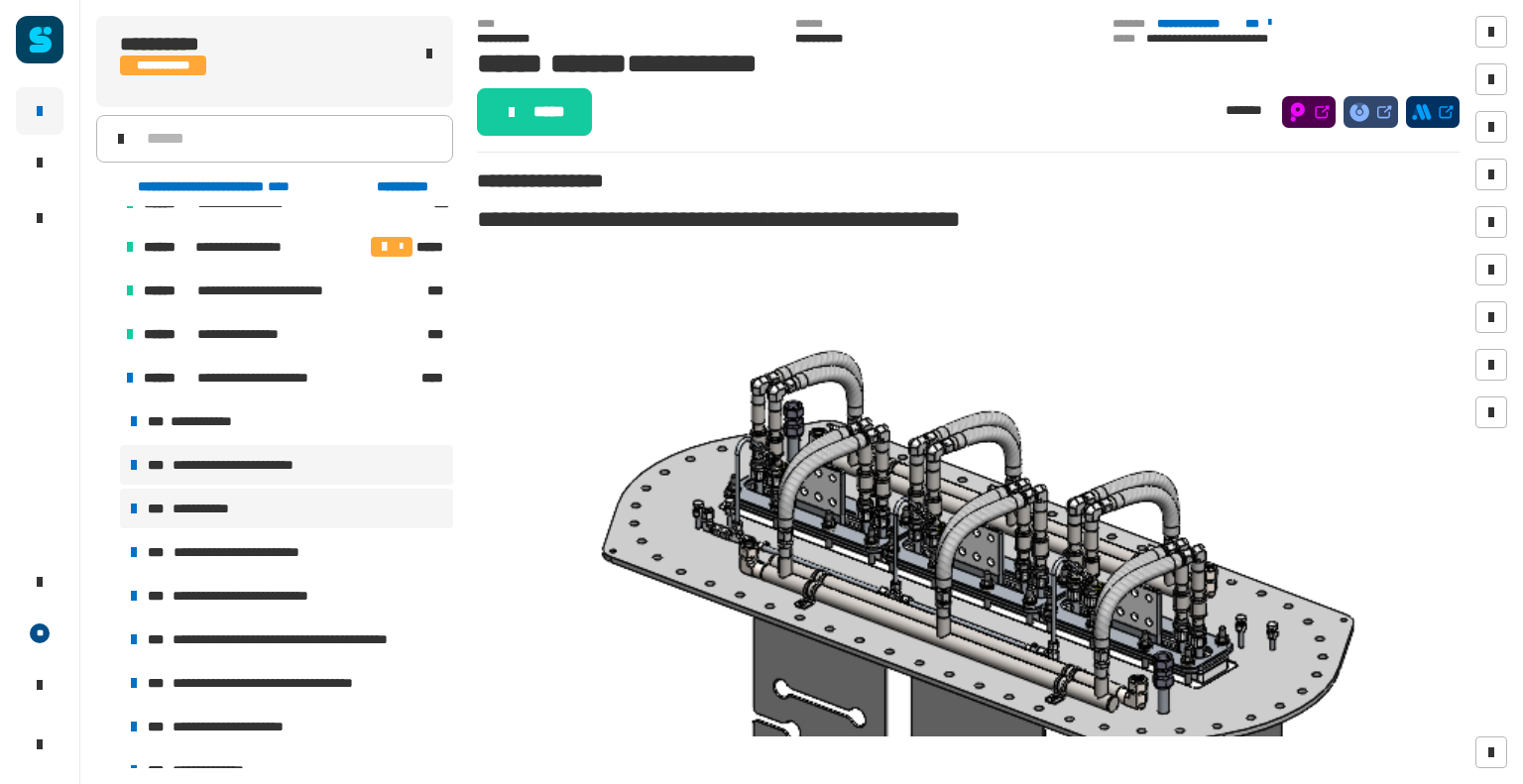 click on "**********" at bounding box center [287, 465] 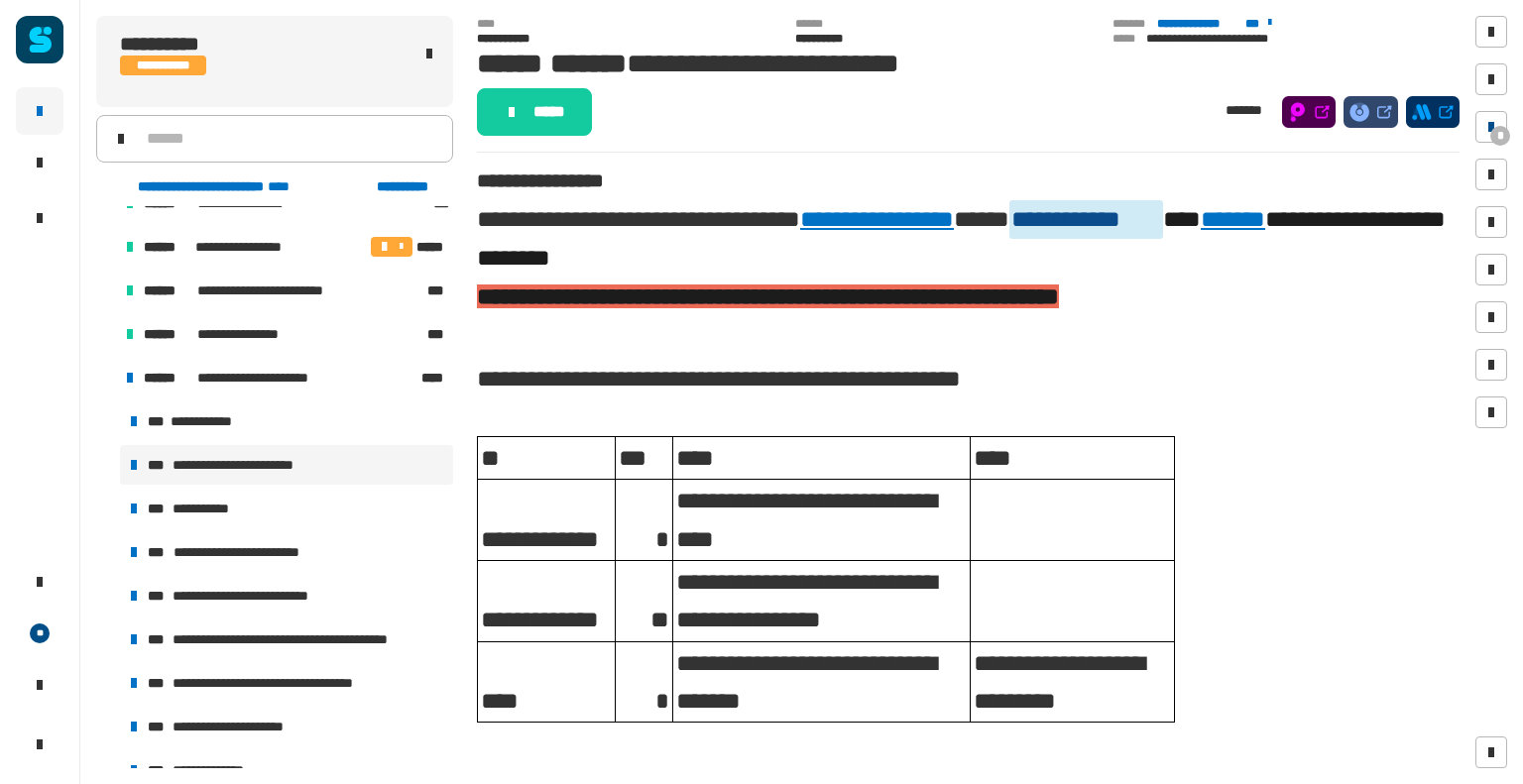 click on "*" at bounding box center [1500, 136] 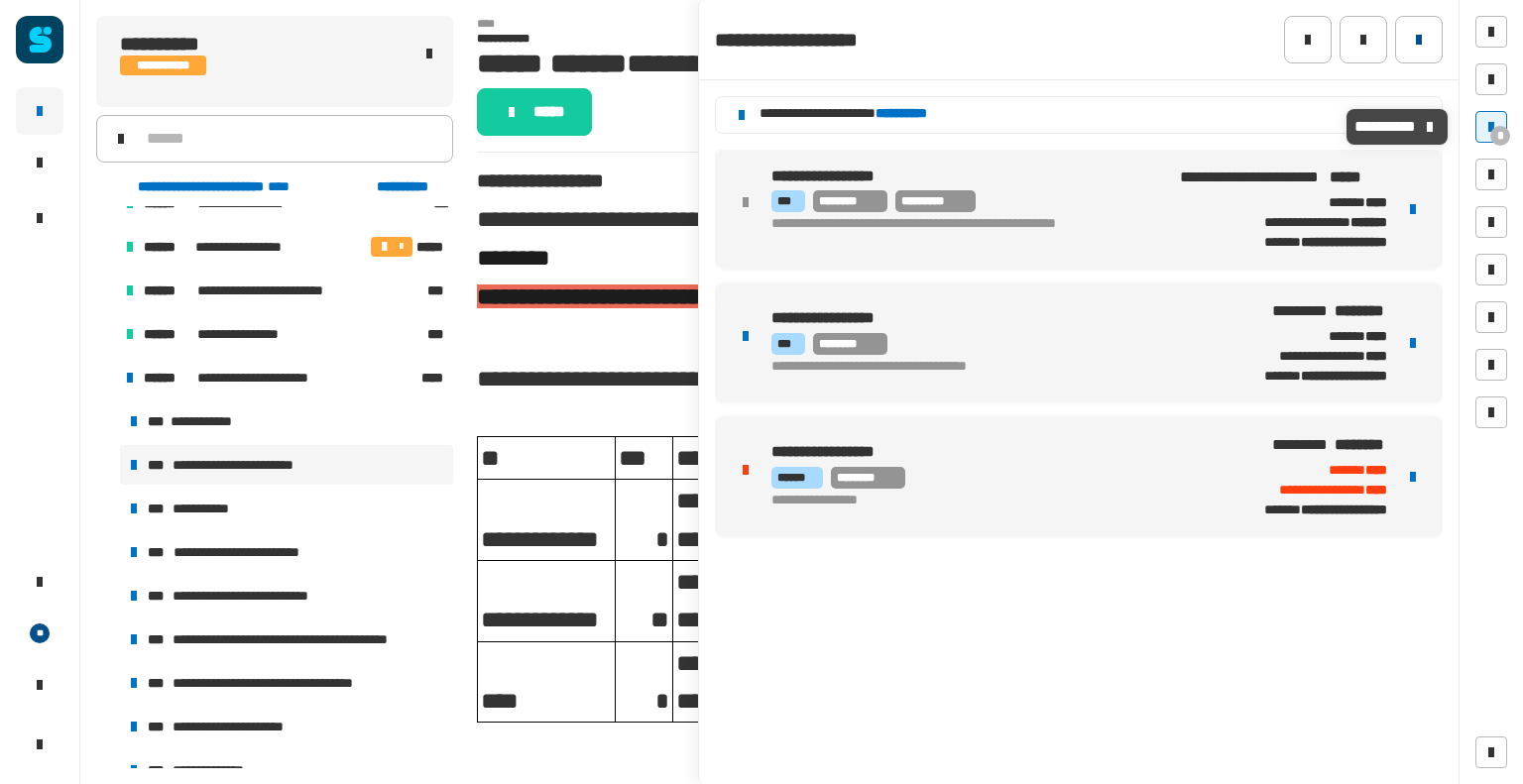click 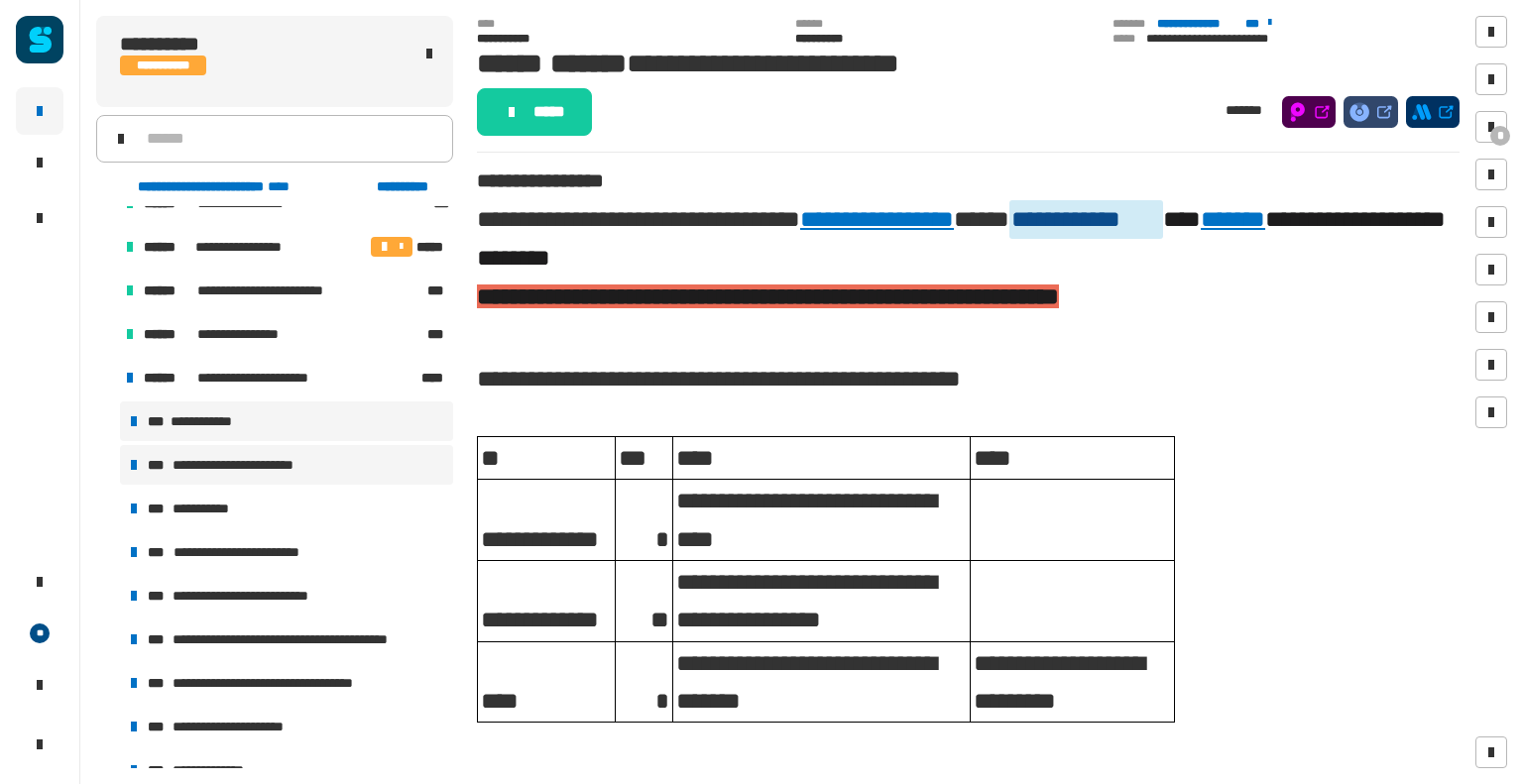 click on "**********" at bounding box center [287, 421] 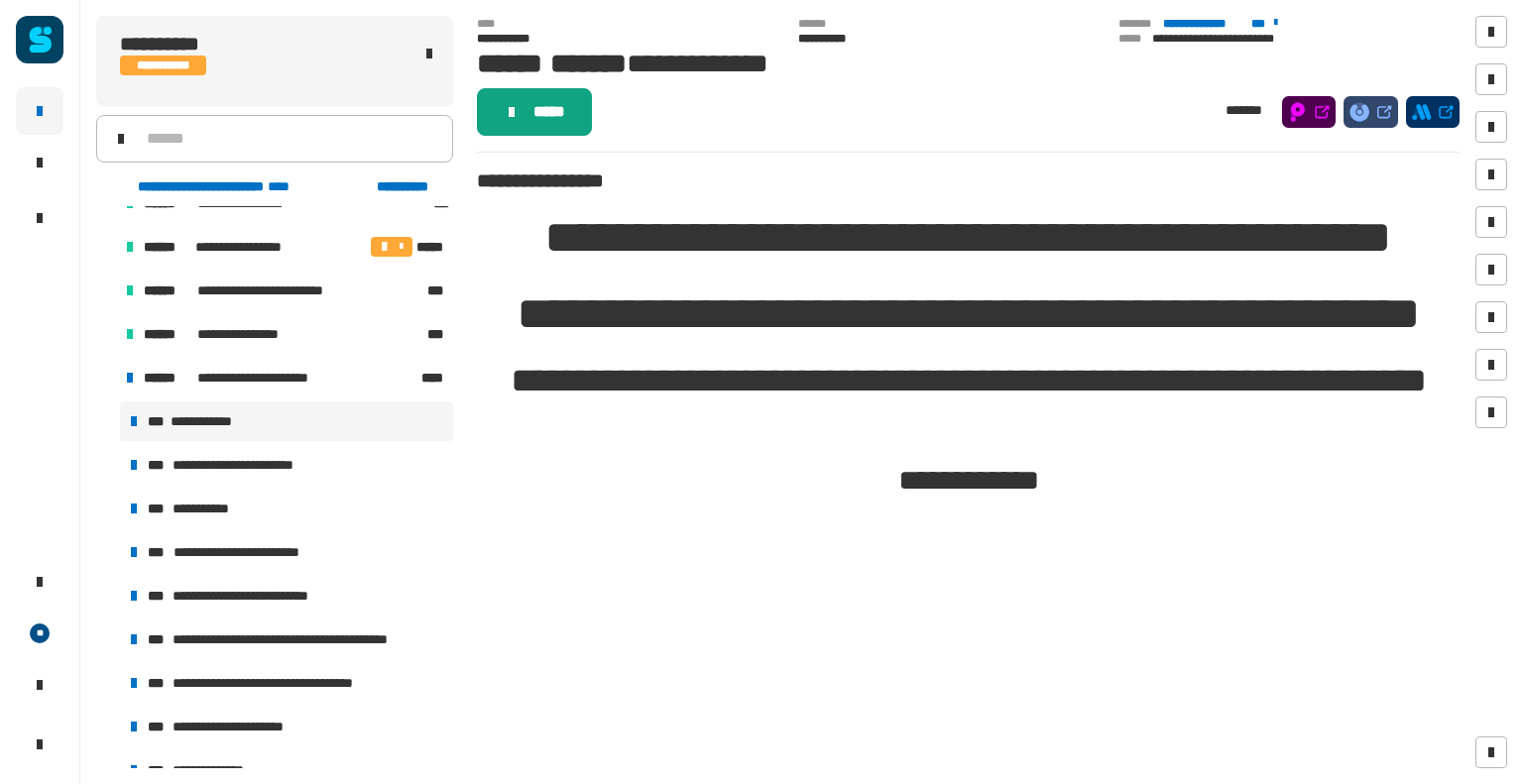 click on "*****" 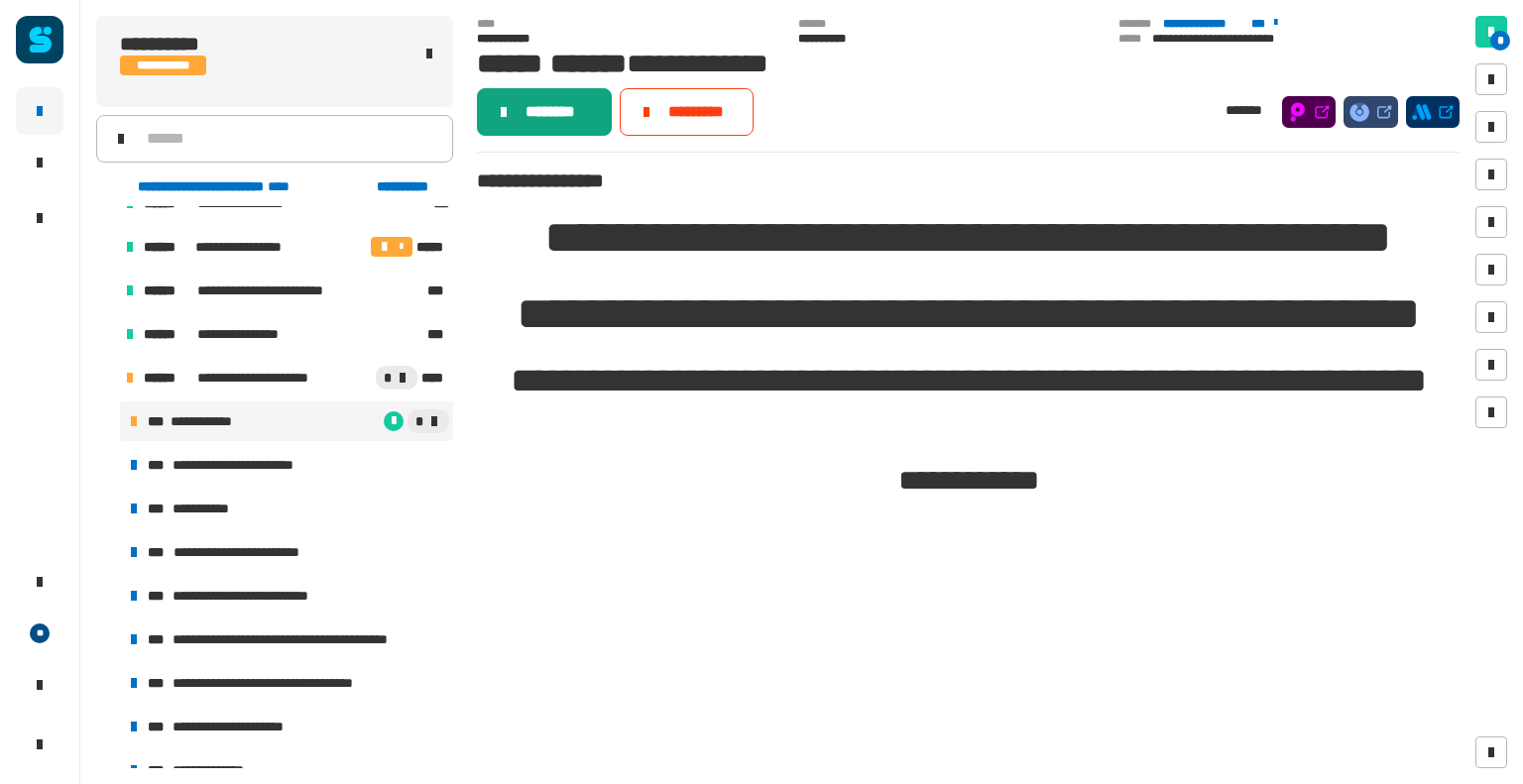 click on "********" 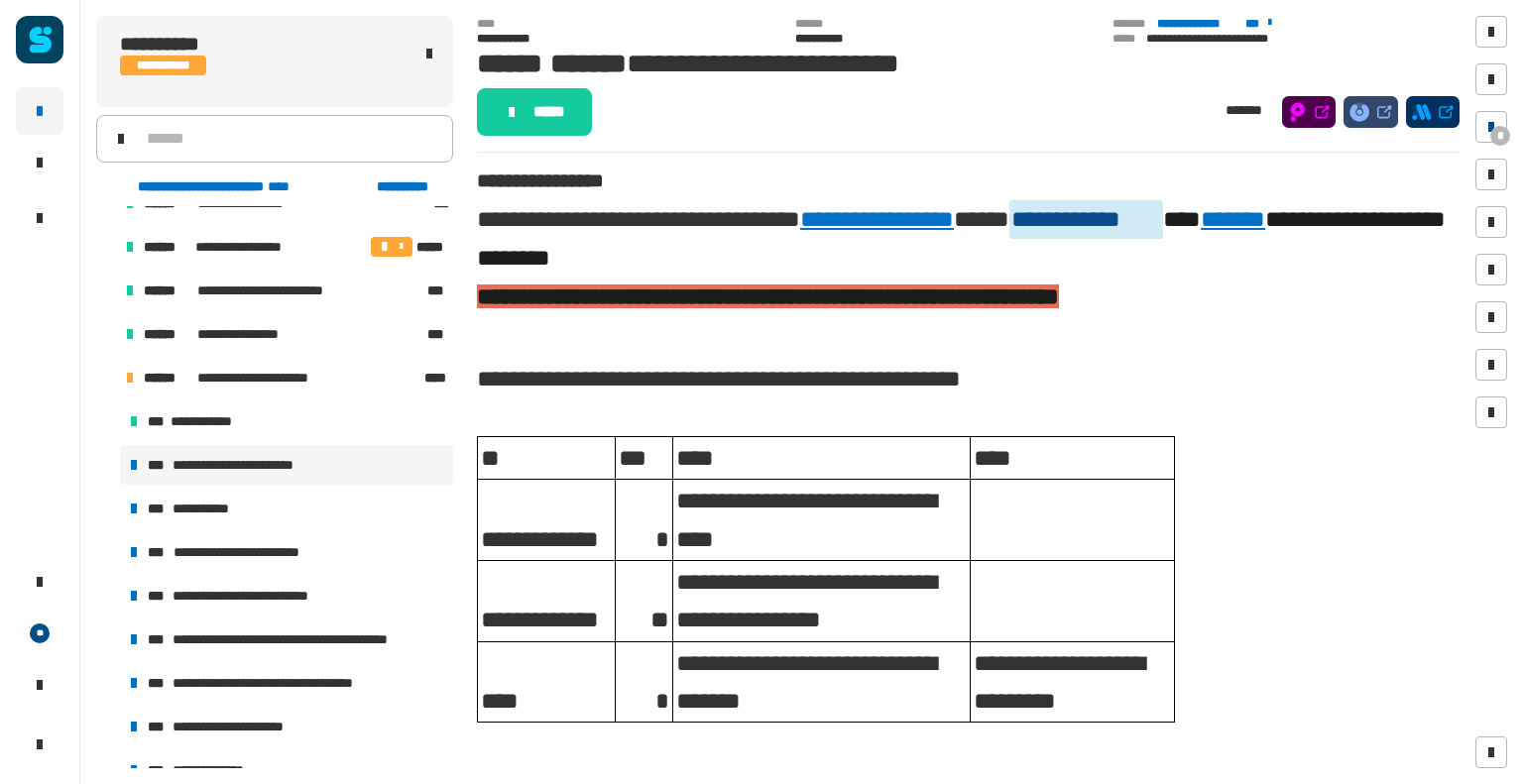 click on "*" at bounding box center (1500, 136) 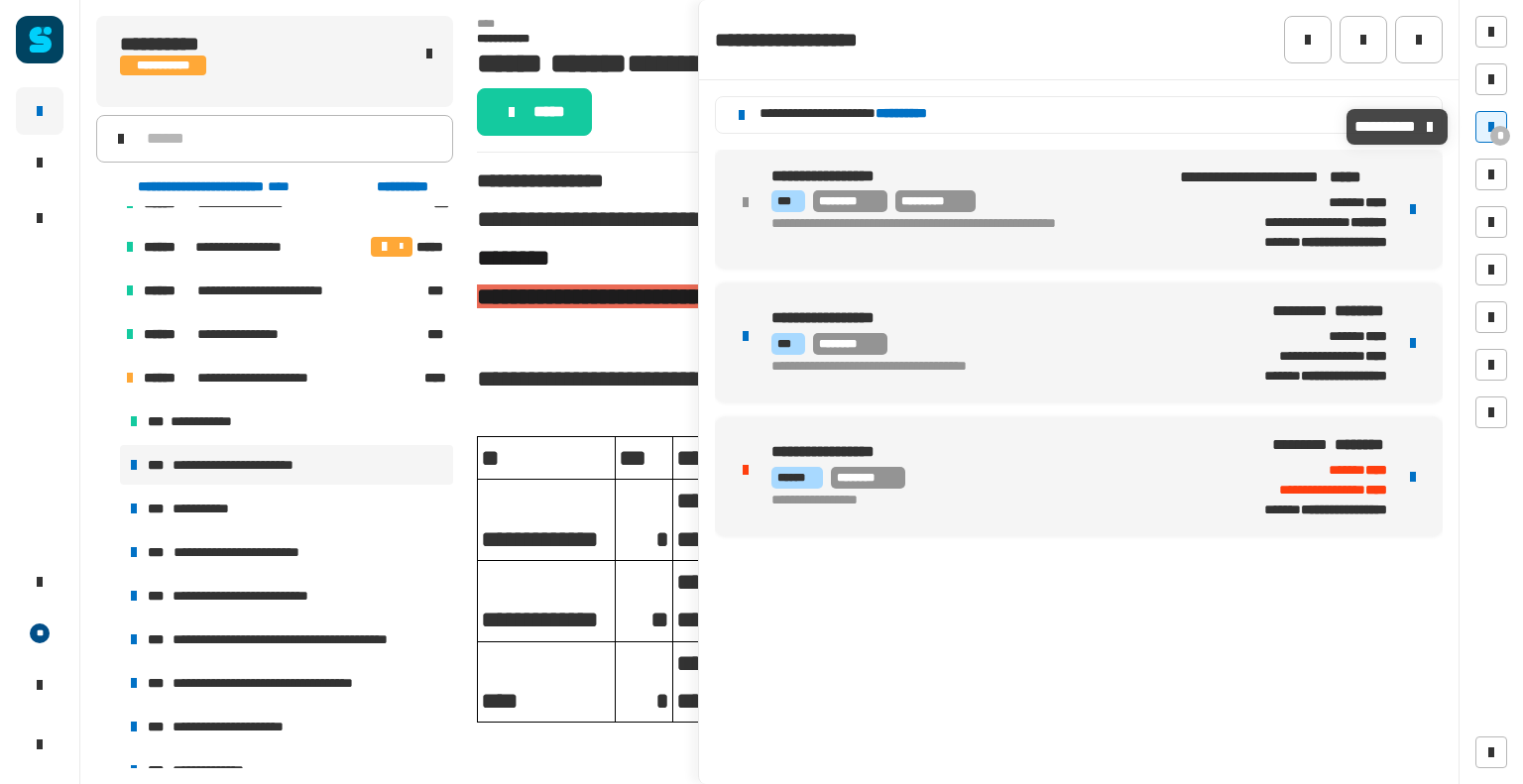 click on "**********" 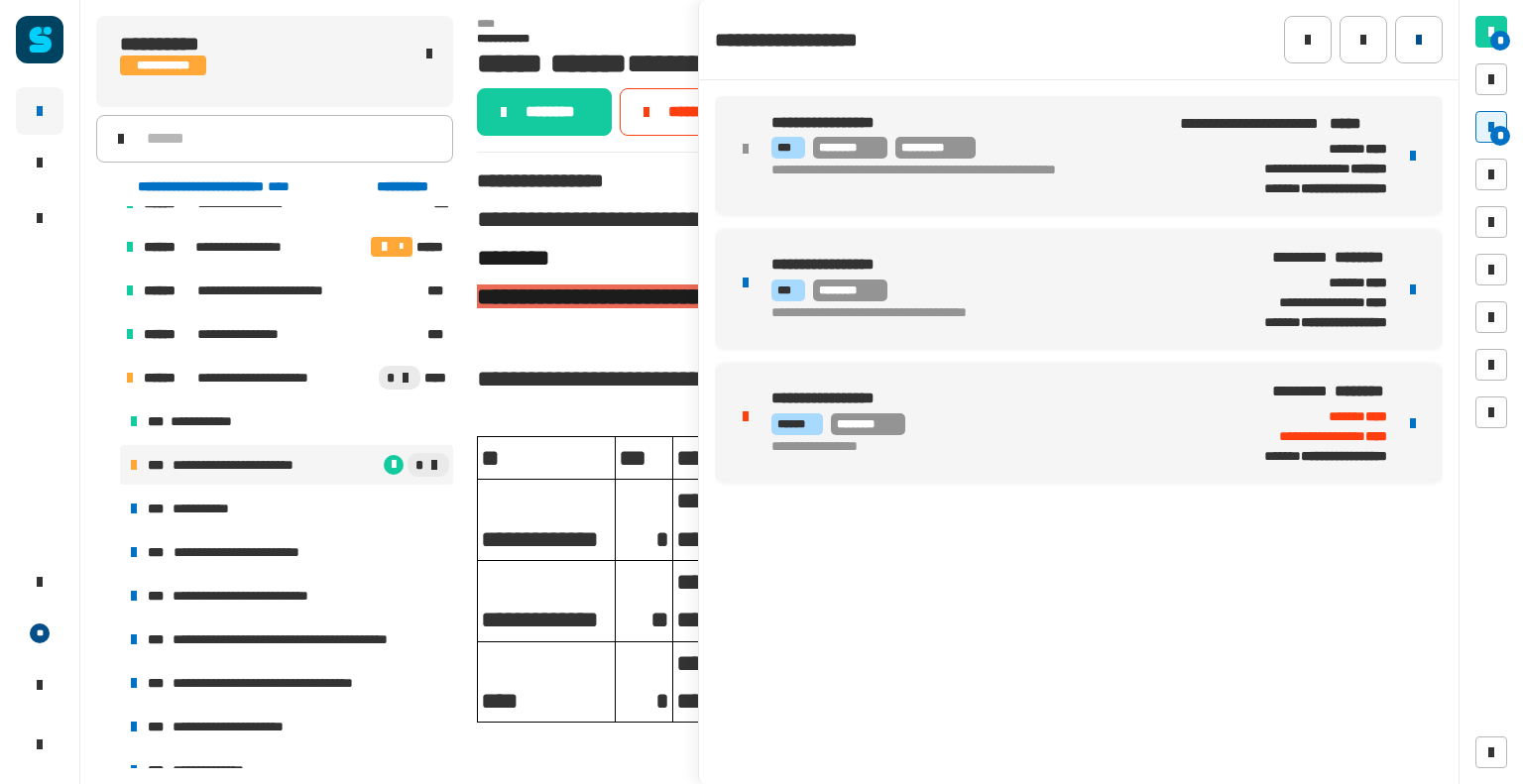 click 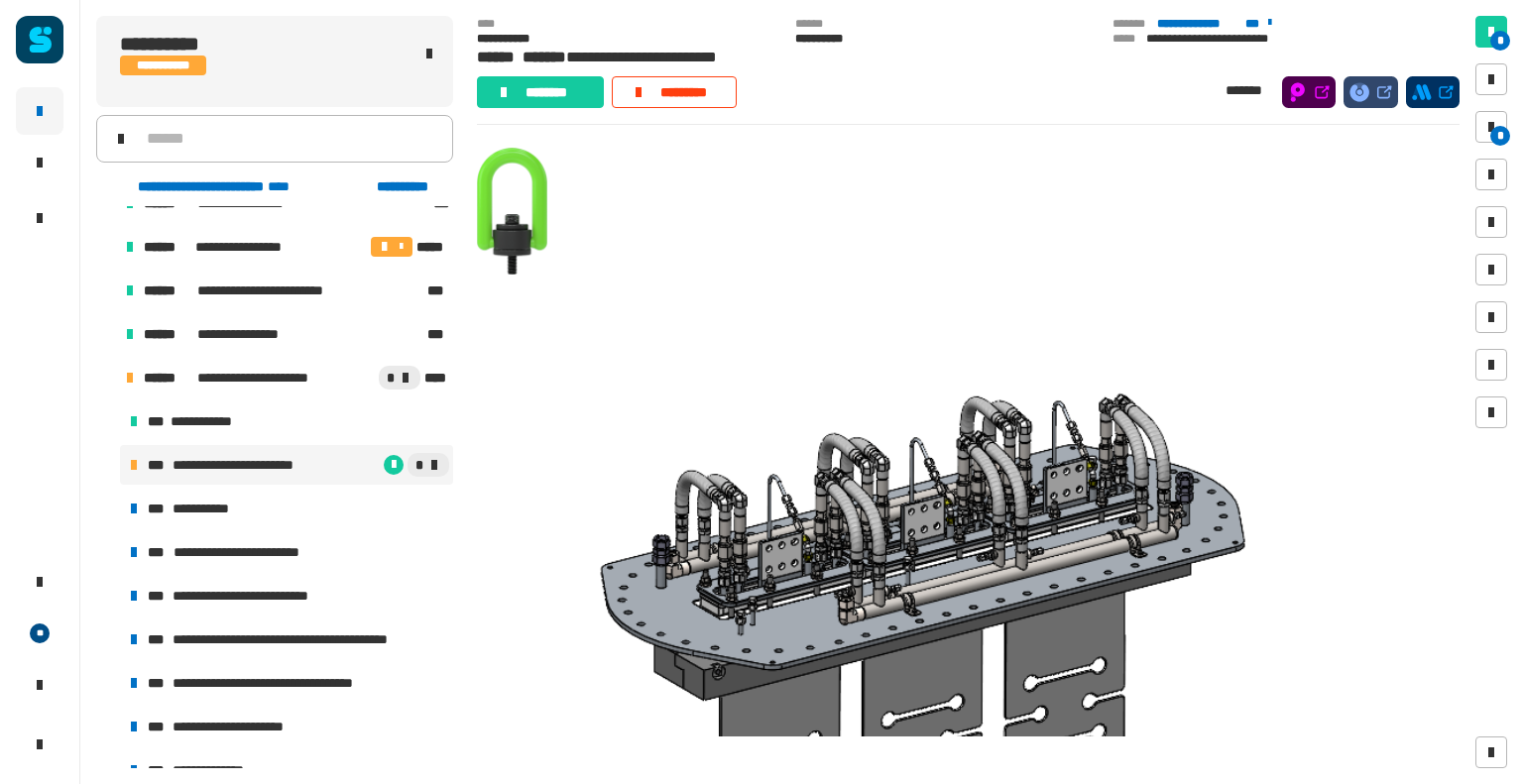 scroll, scrollTop: 554, scrollLeft: 0, axis: vertical 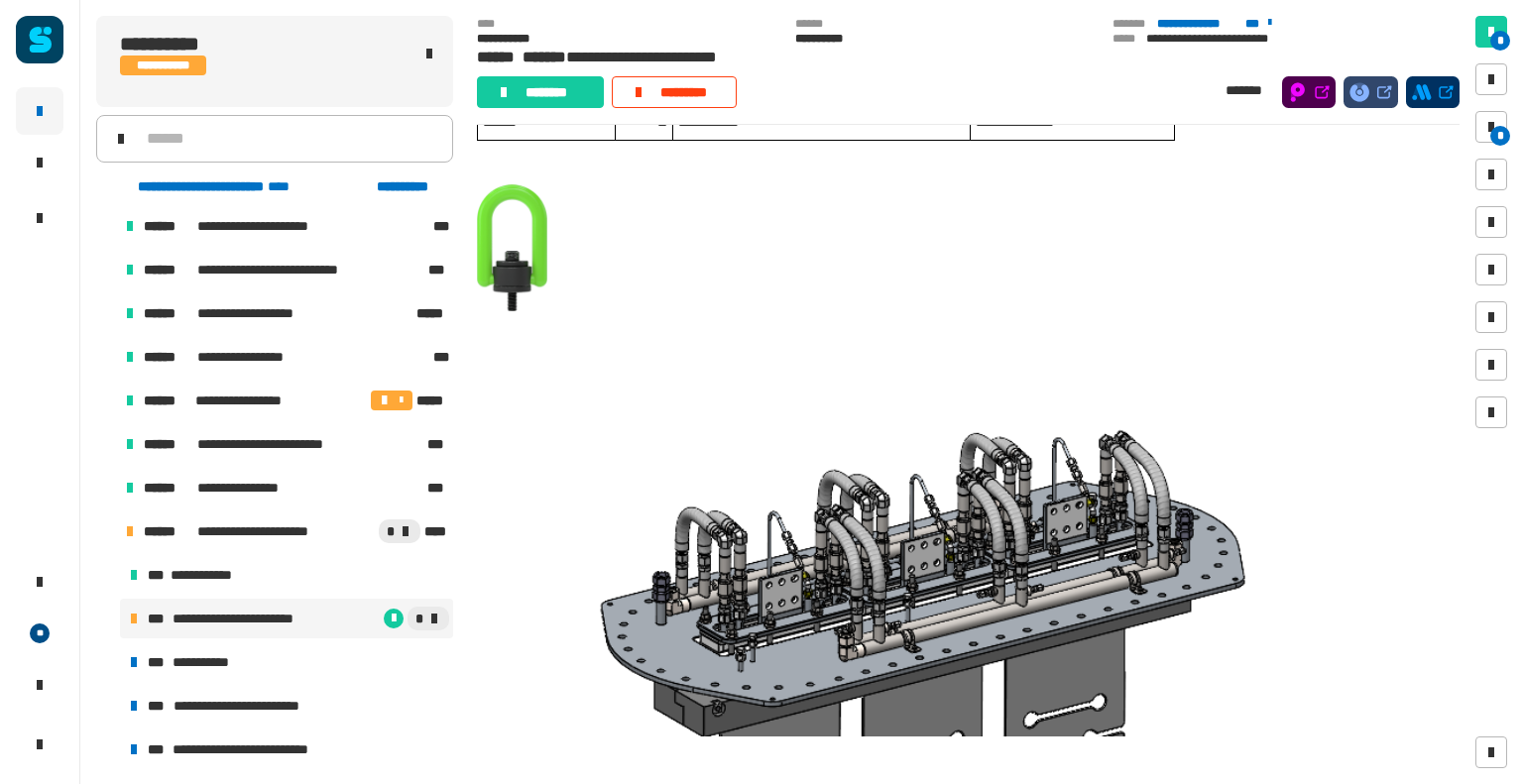 click 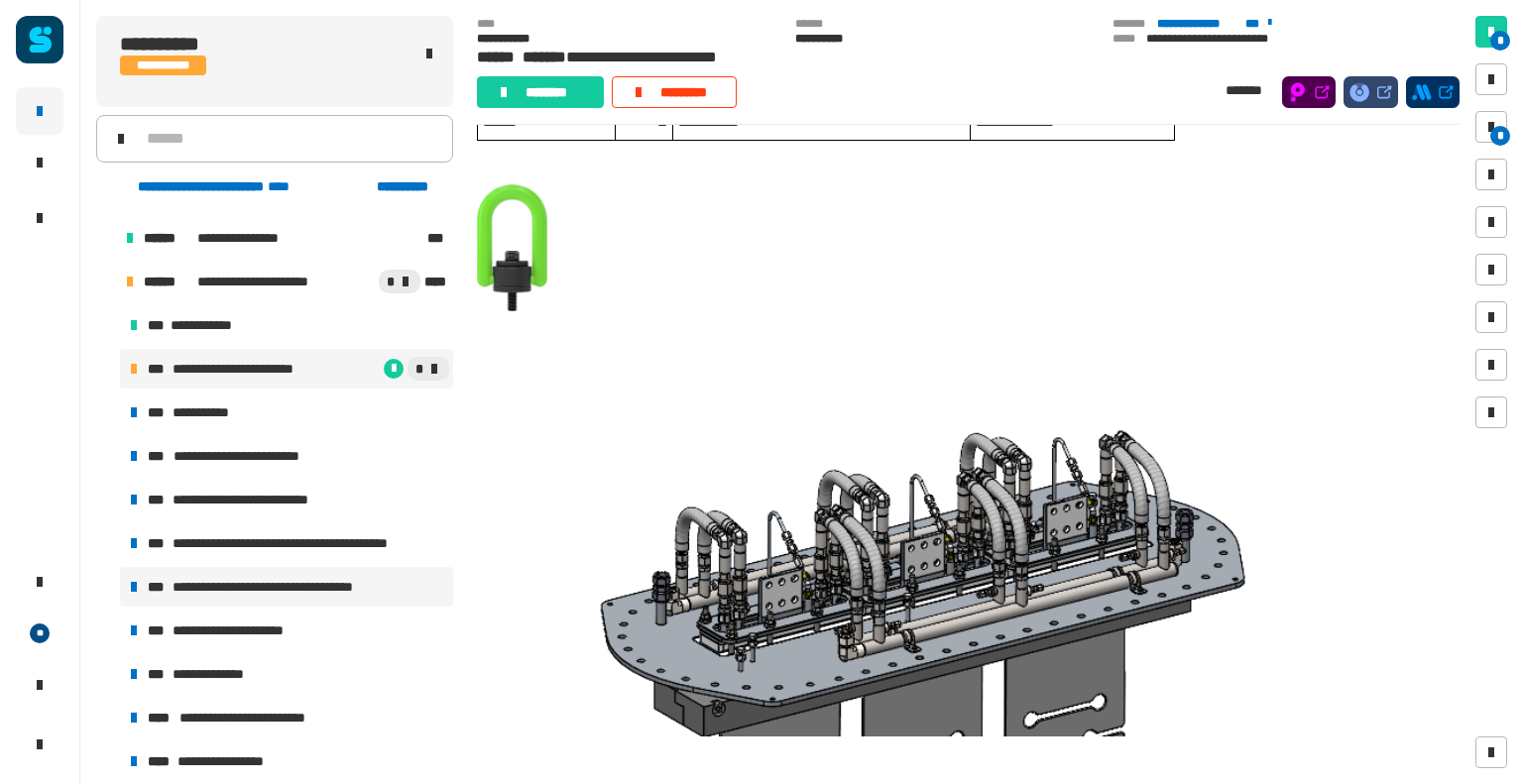scroll, scrollTop: 1125, scrollLeft: 0, axis: vertical 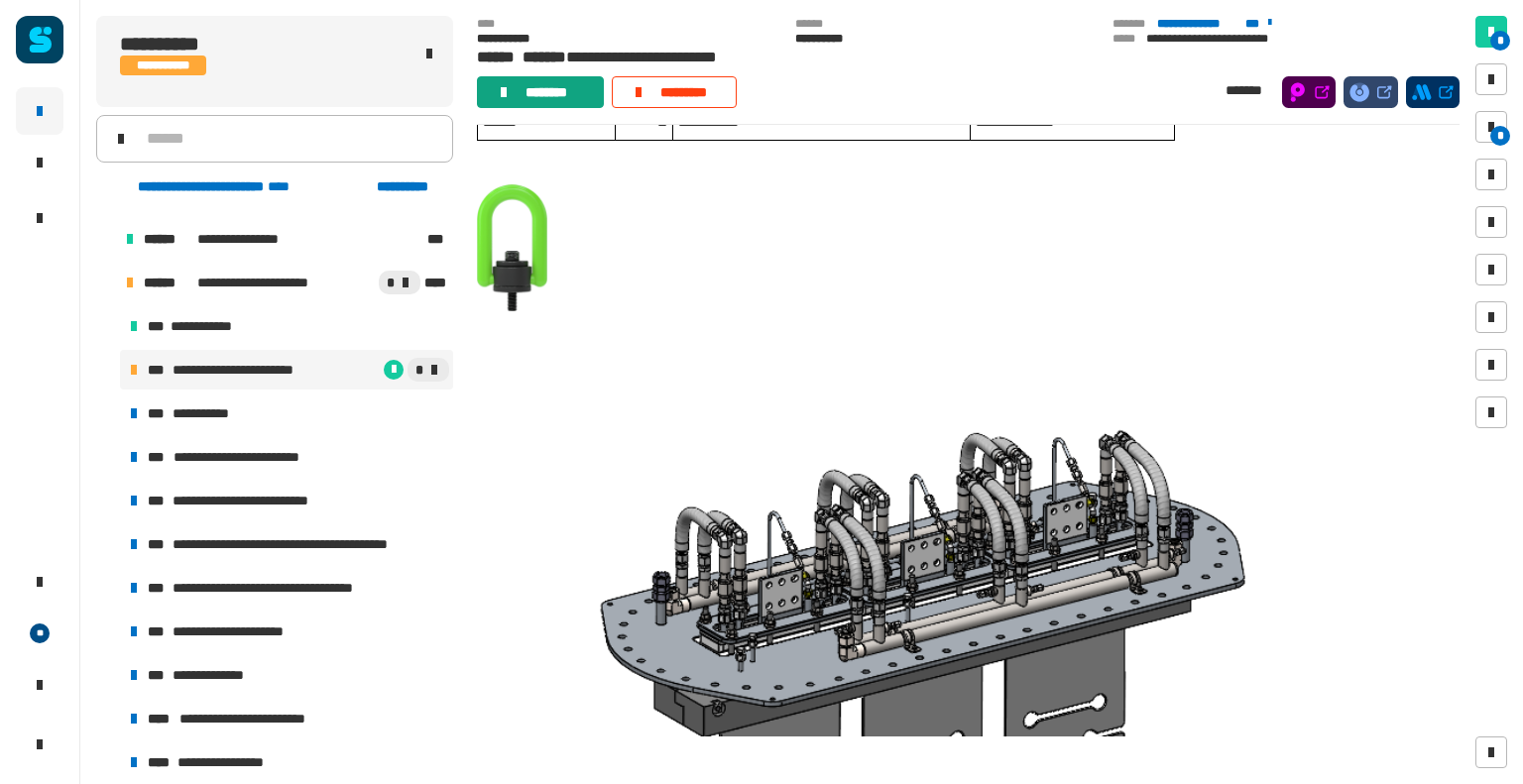 click on "********" 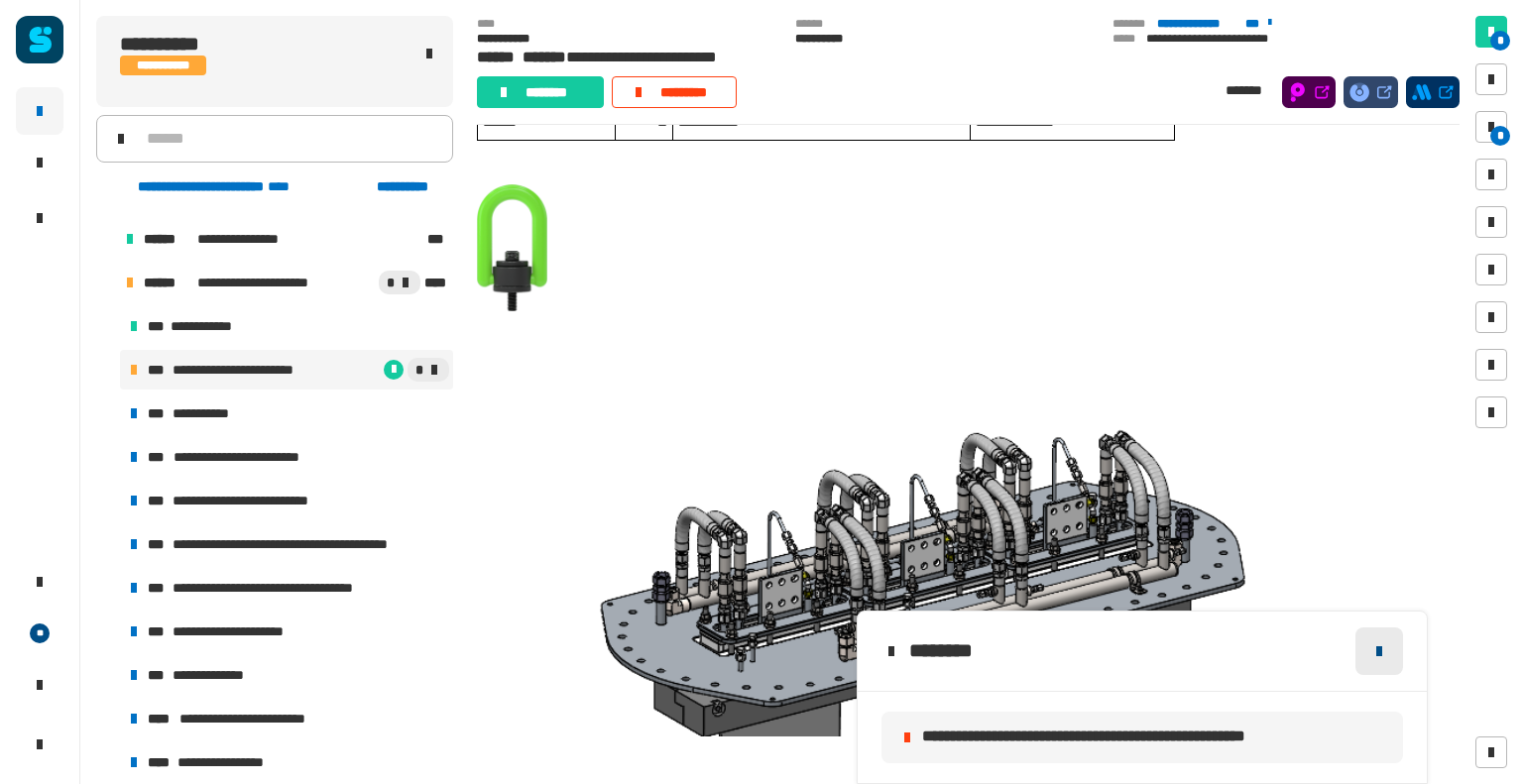 click 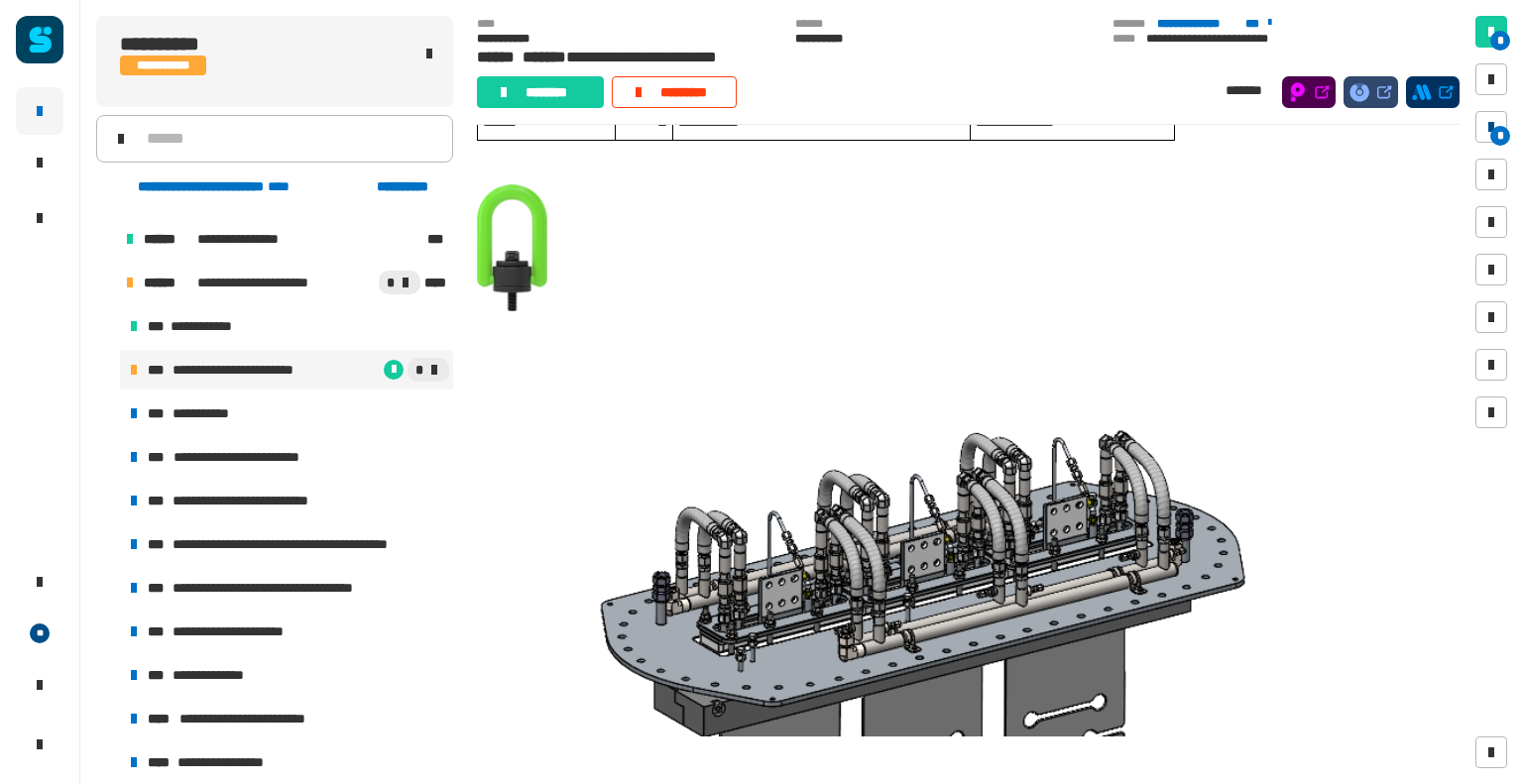click on "*" at bounding box center [1500, 136] 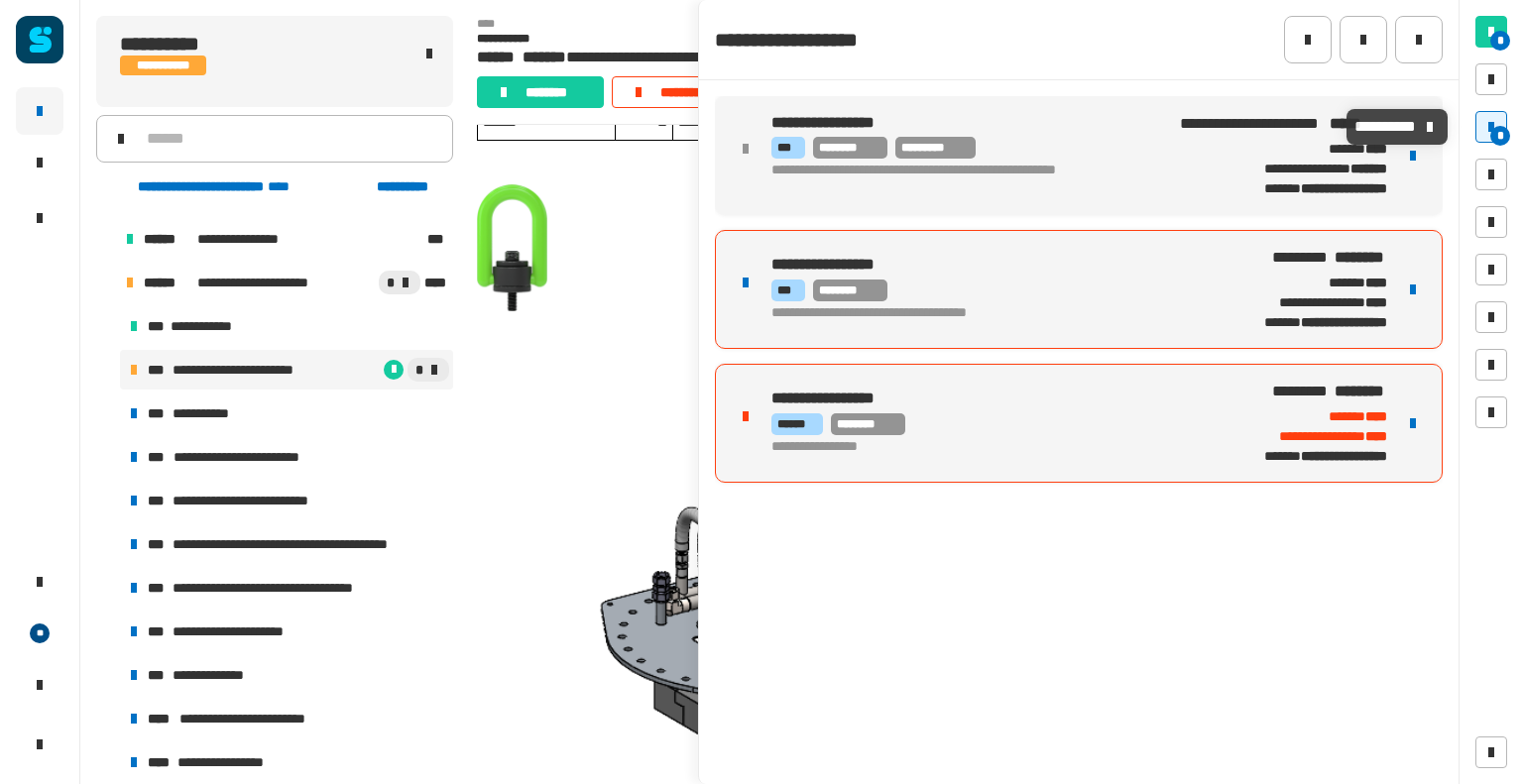click at bounding box center [1413, 289] 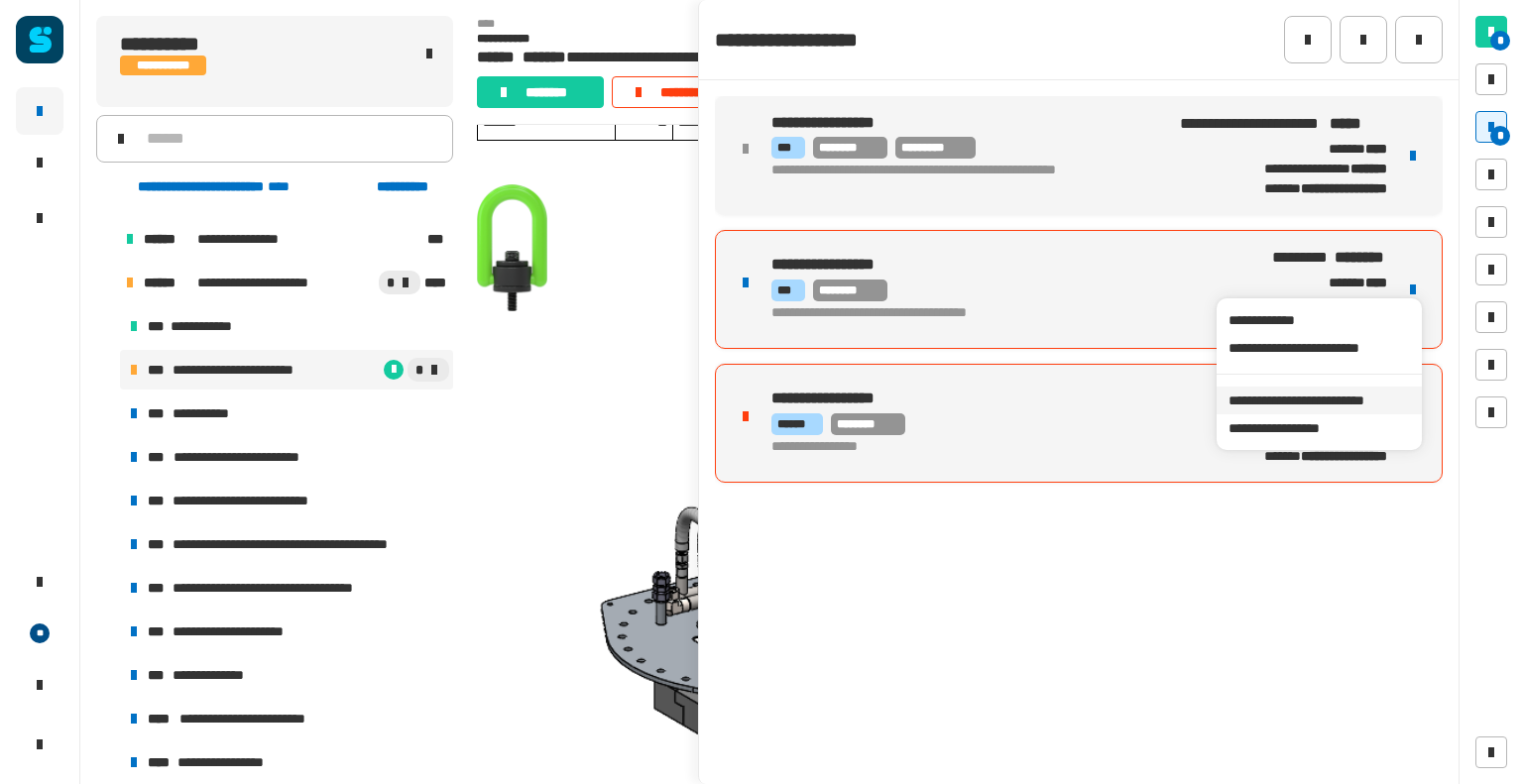 click on "**********" at bounding box center [1319, 400] 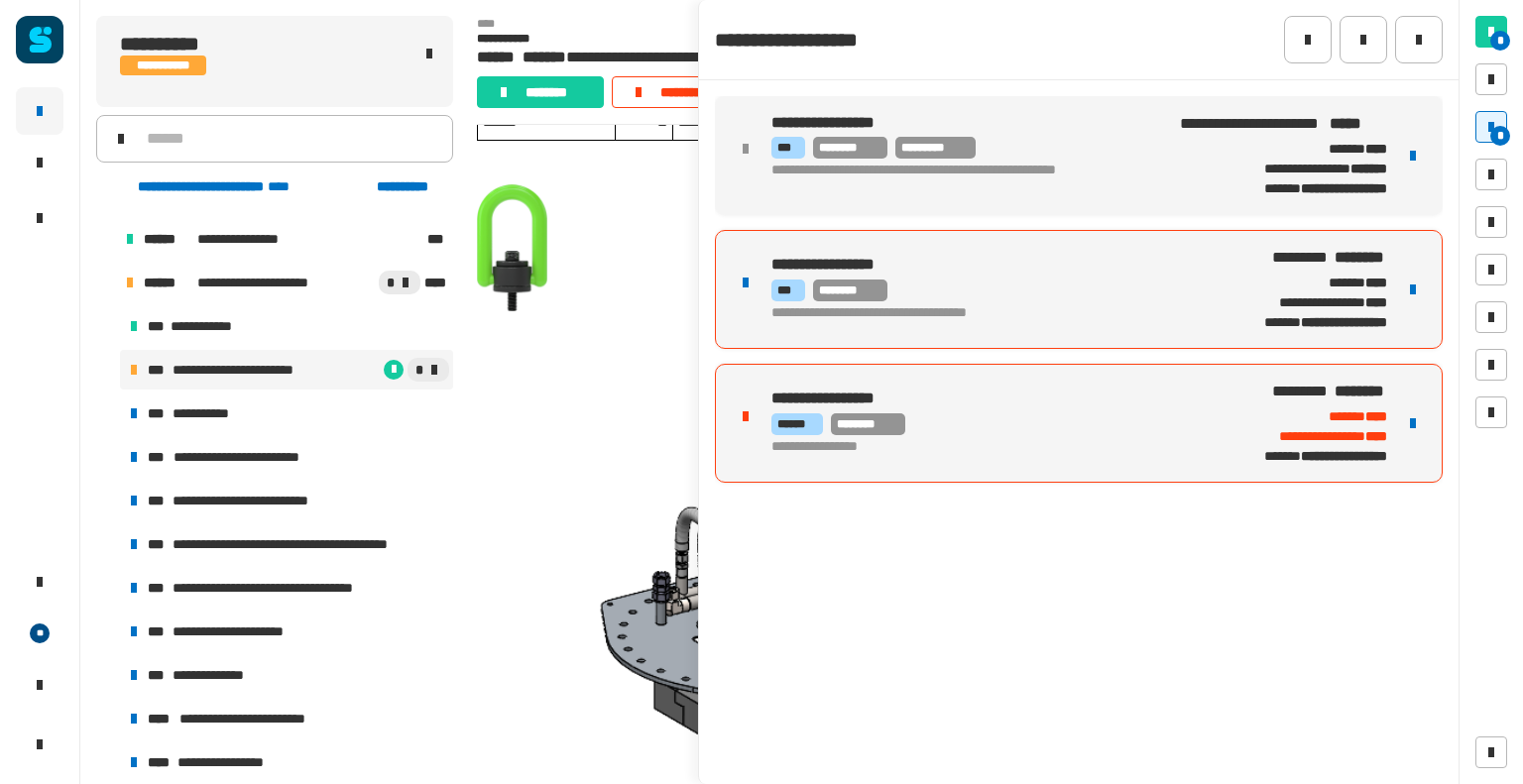 click on "*** ********" at bounding box center [991, 290] 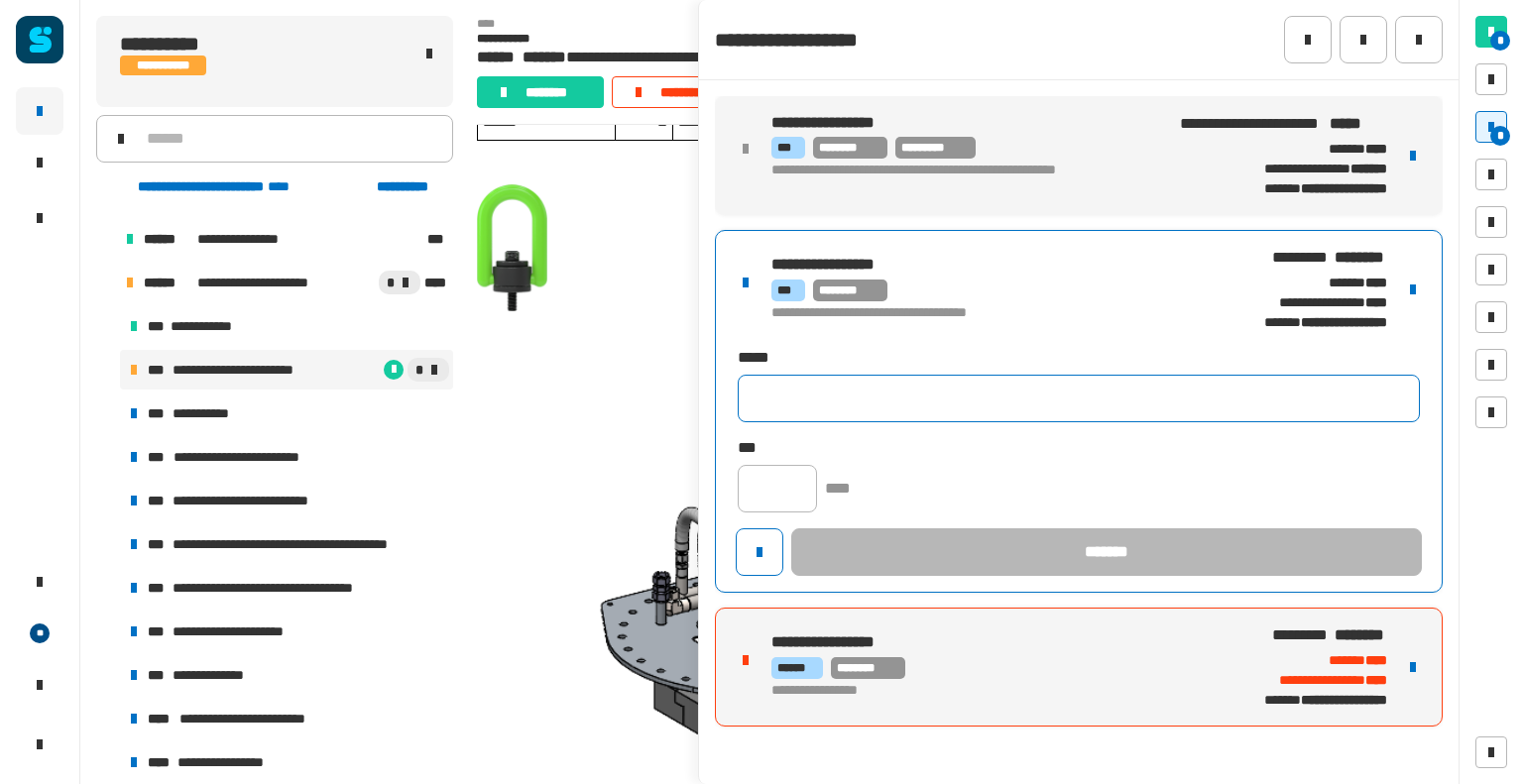 click 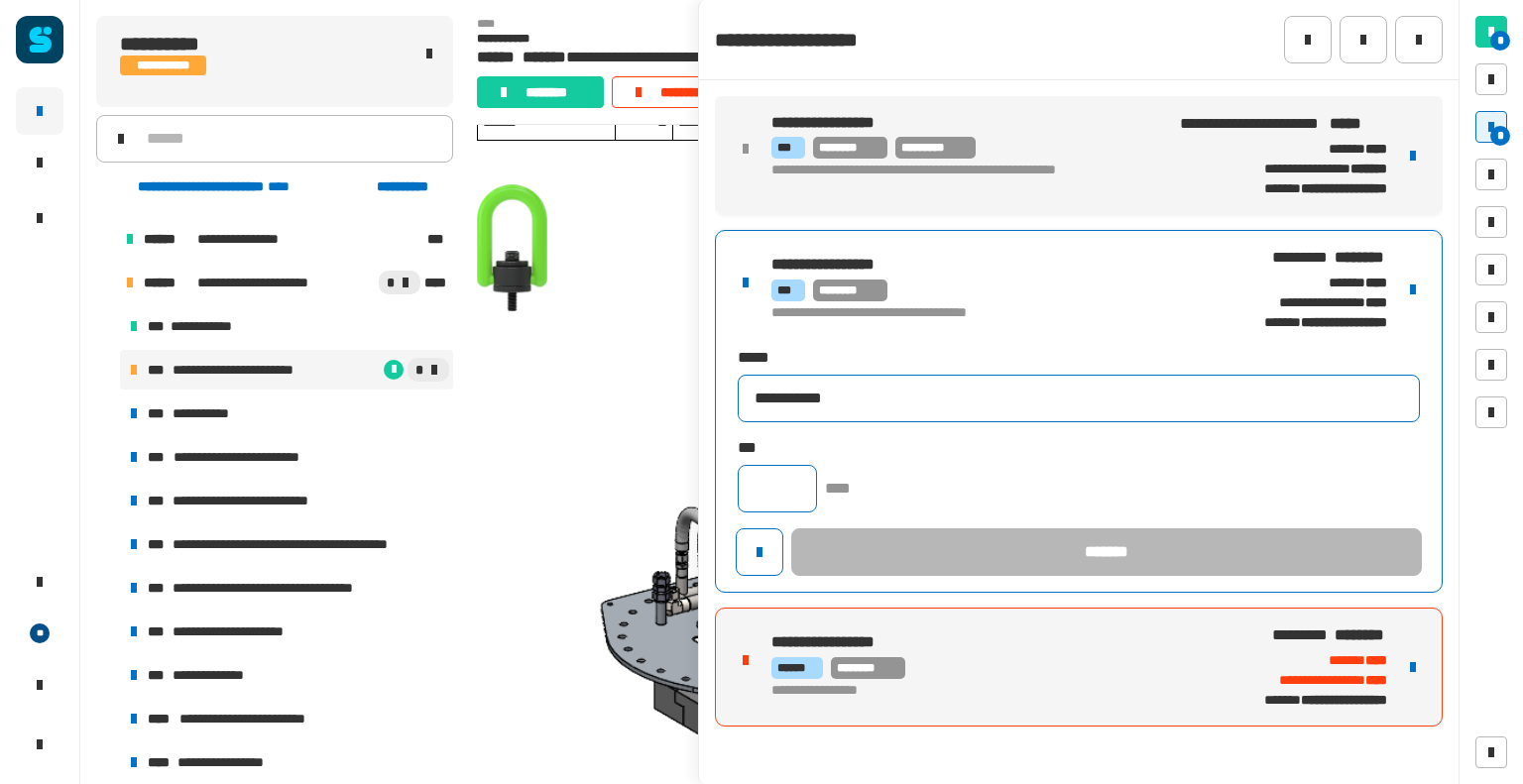 type on "**********" 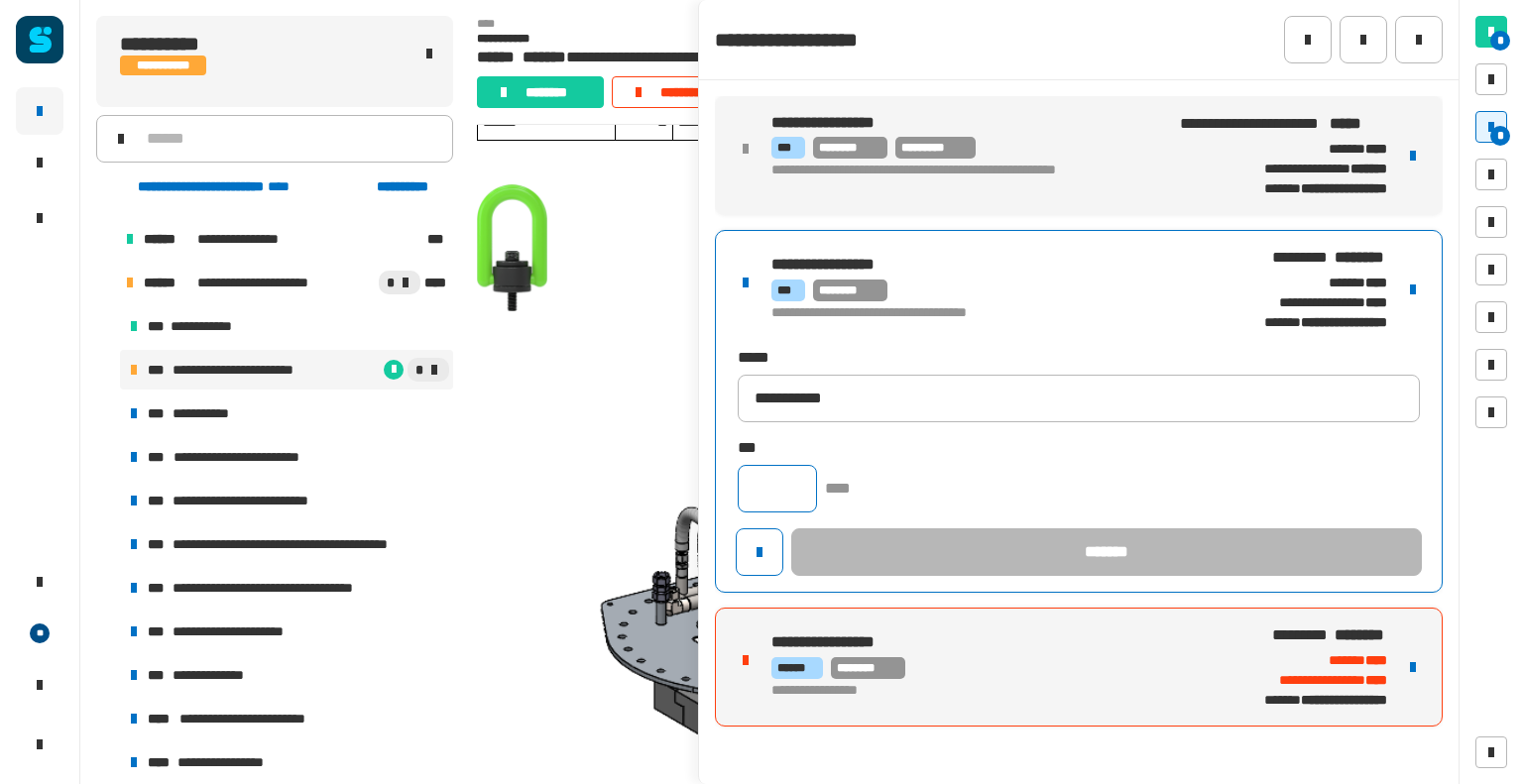 click 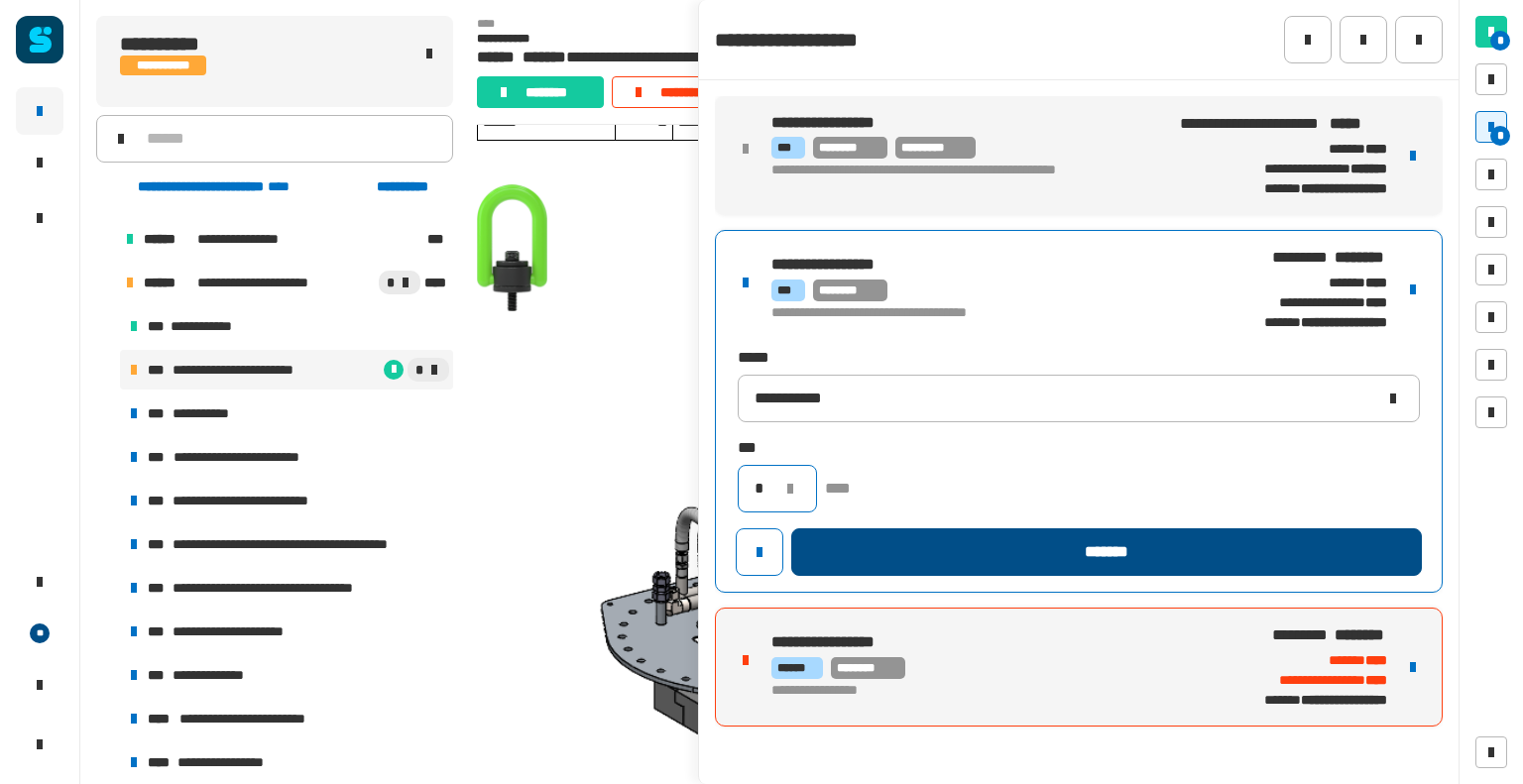 type on "*" 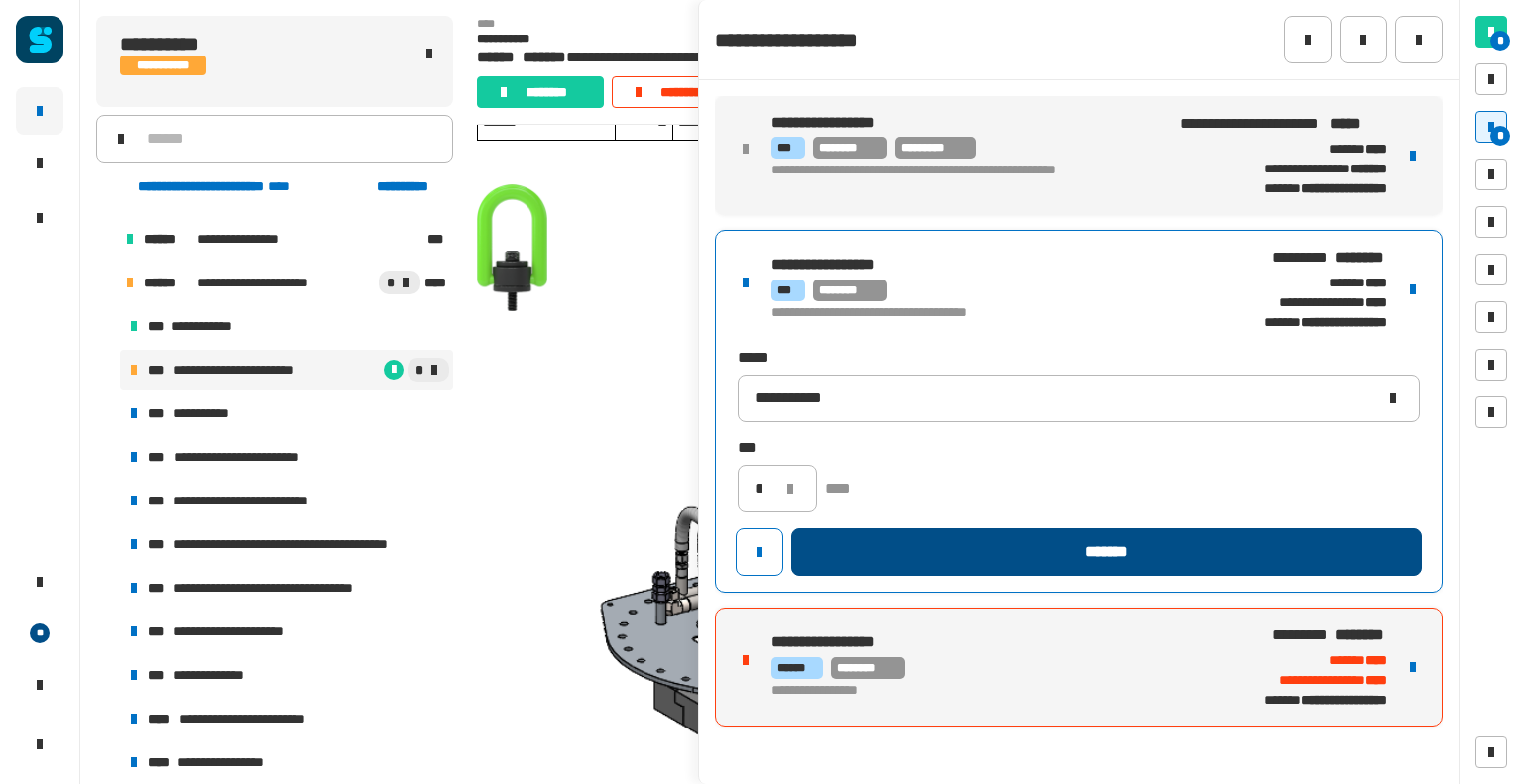 click on "*******" 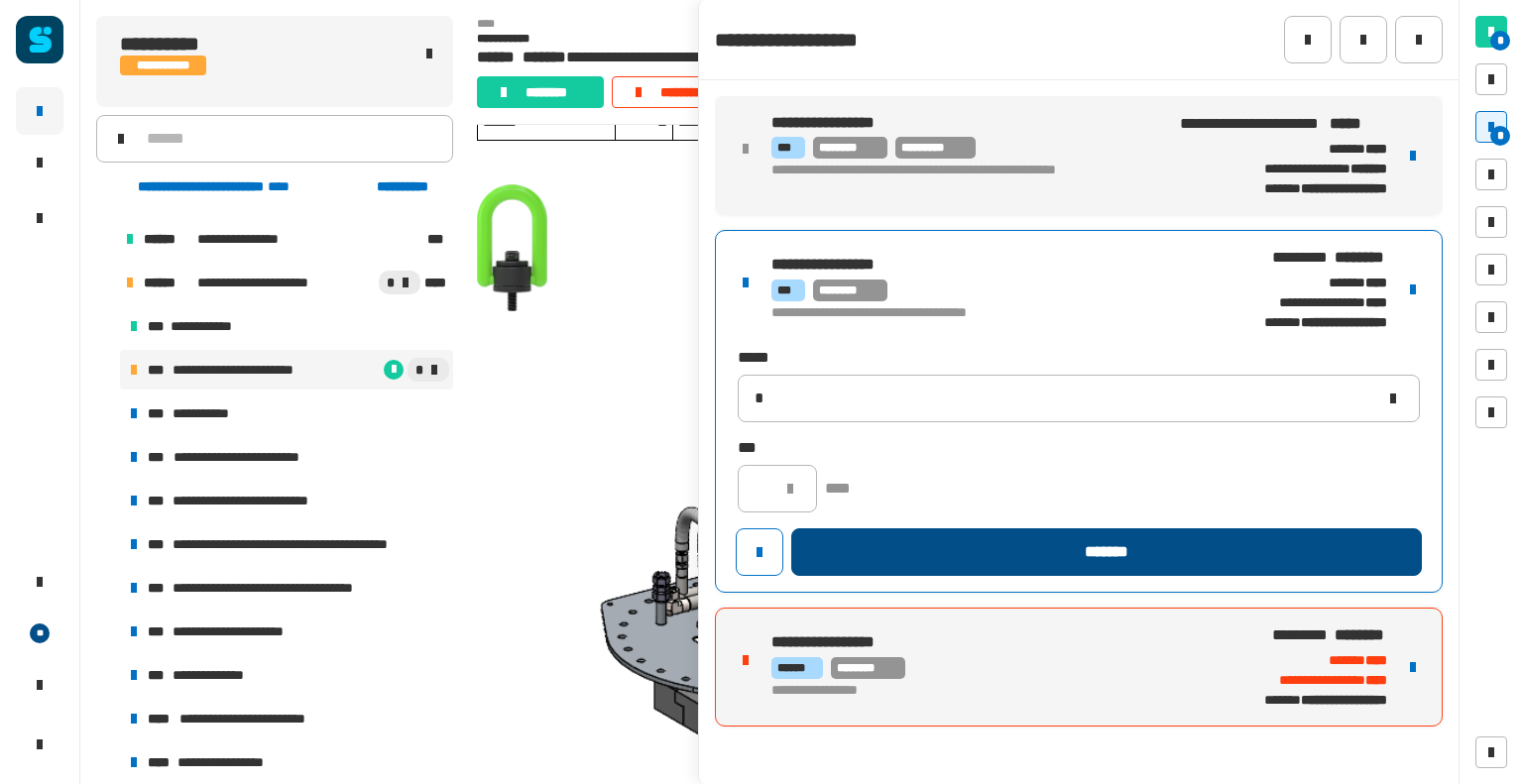 type 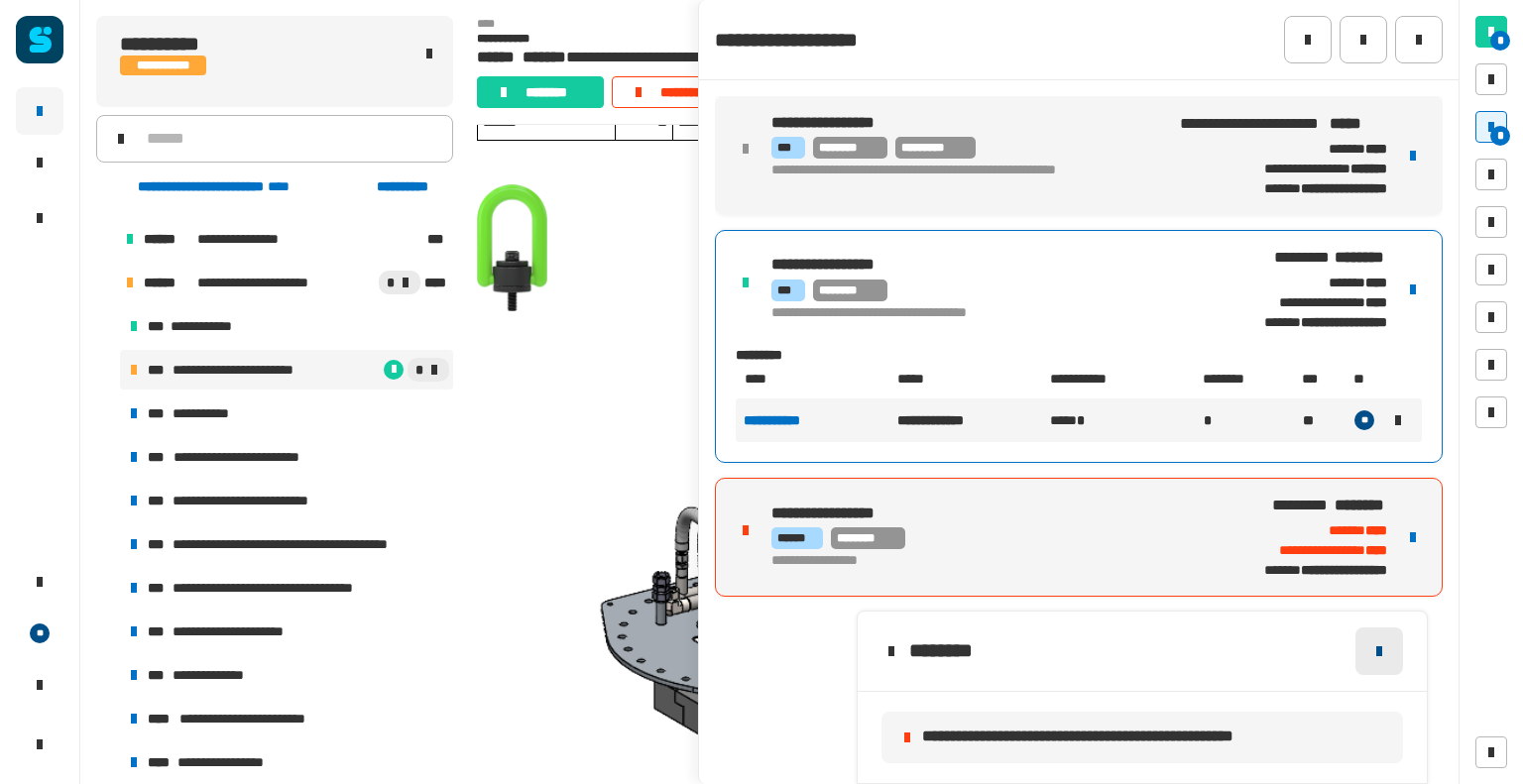 click 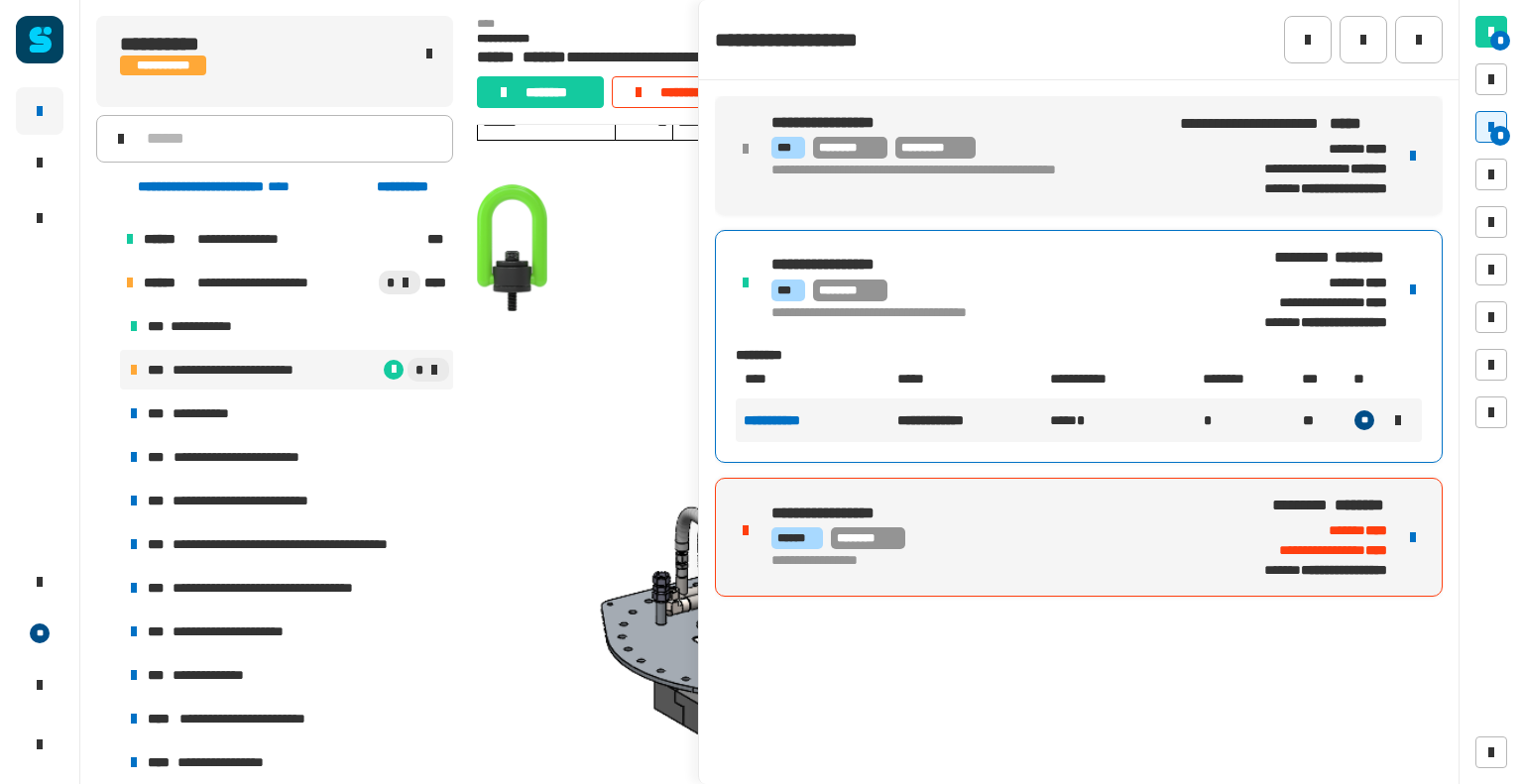 click on "**********" at bounding box center [1079, 537] 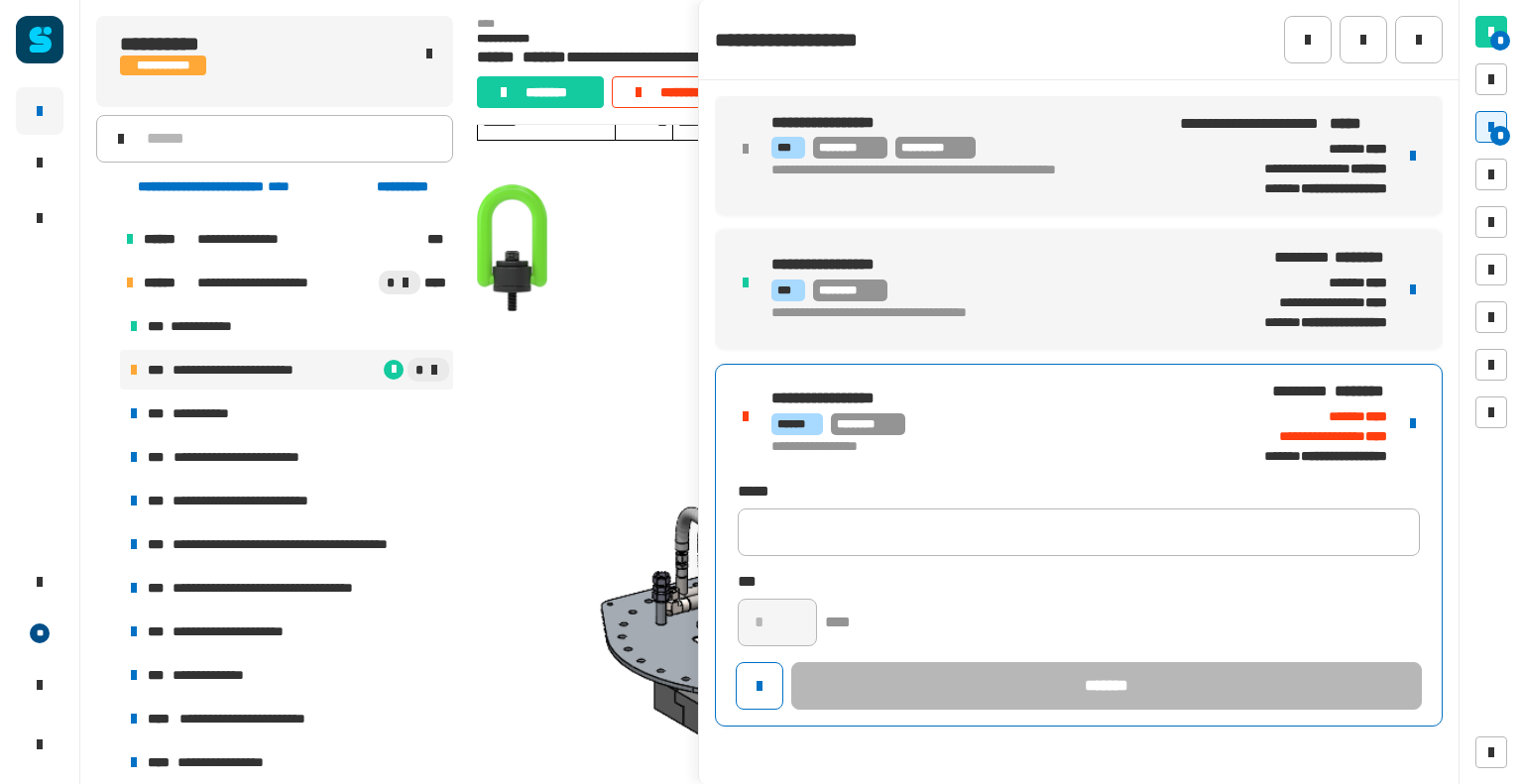 click on "**********" at bounding box center (1079, 545) 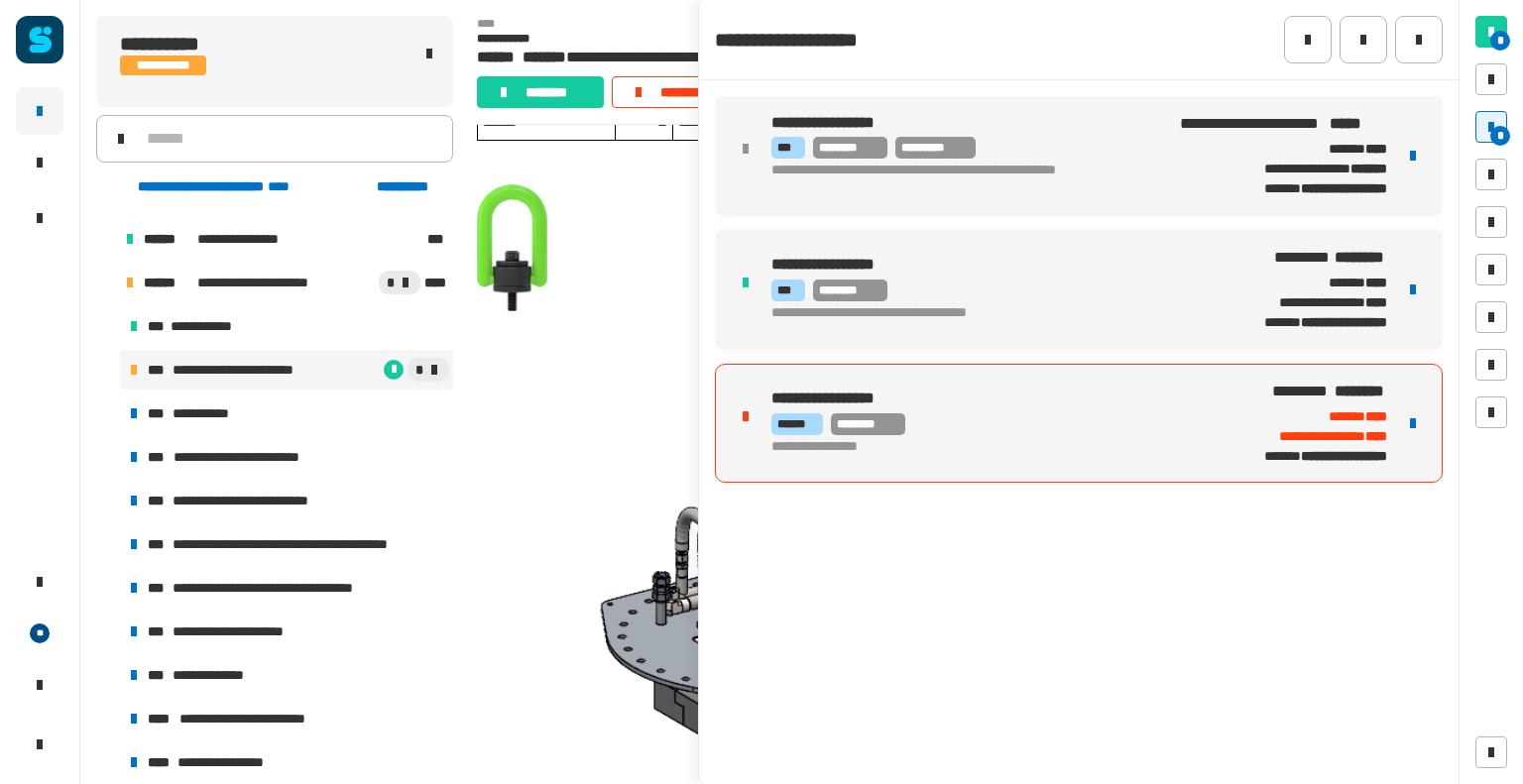 click on "****** ********" at bounding box center [991, 424] 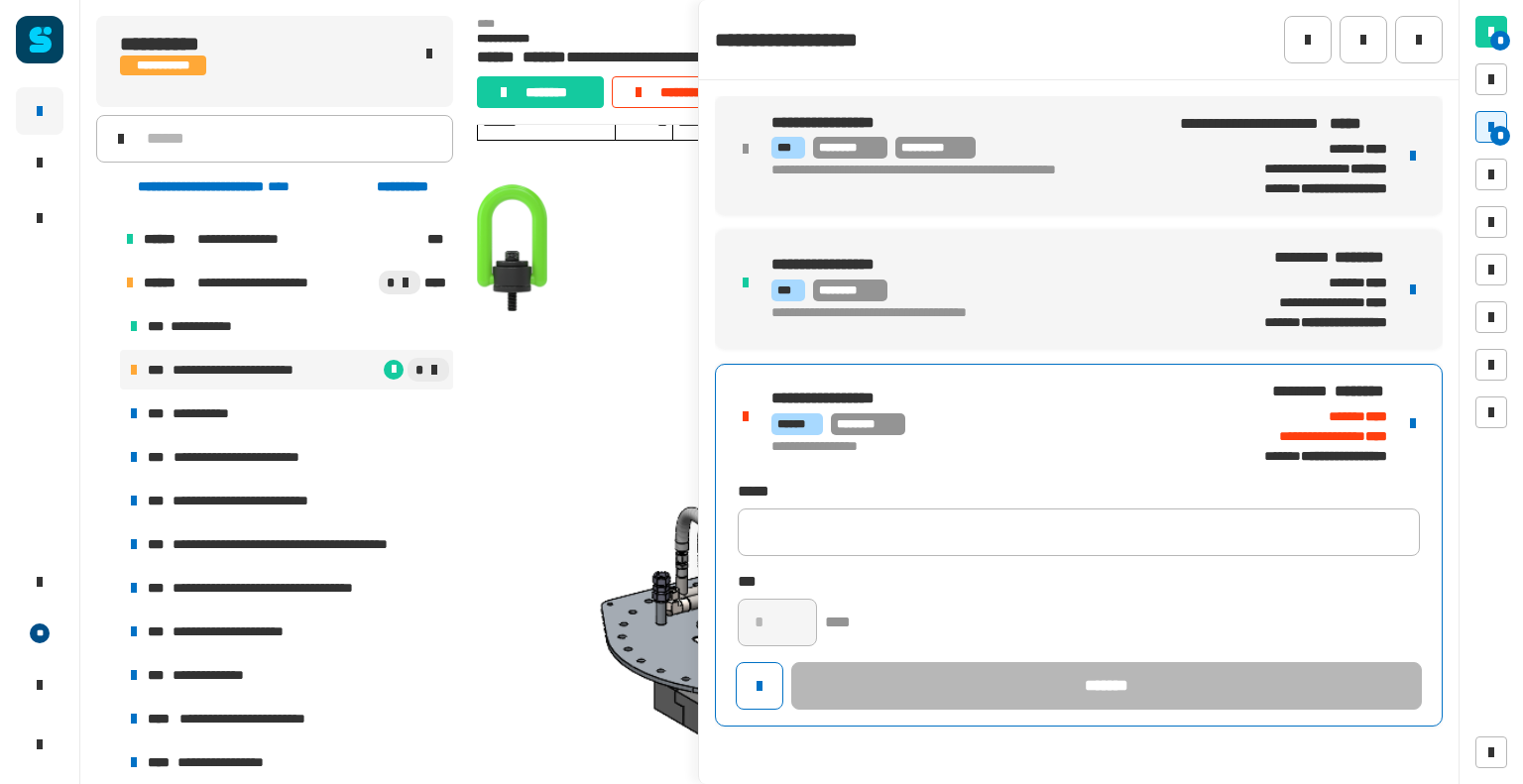 click at bounding box center (1413, 423) 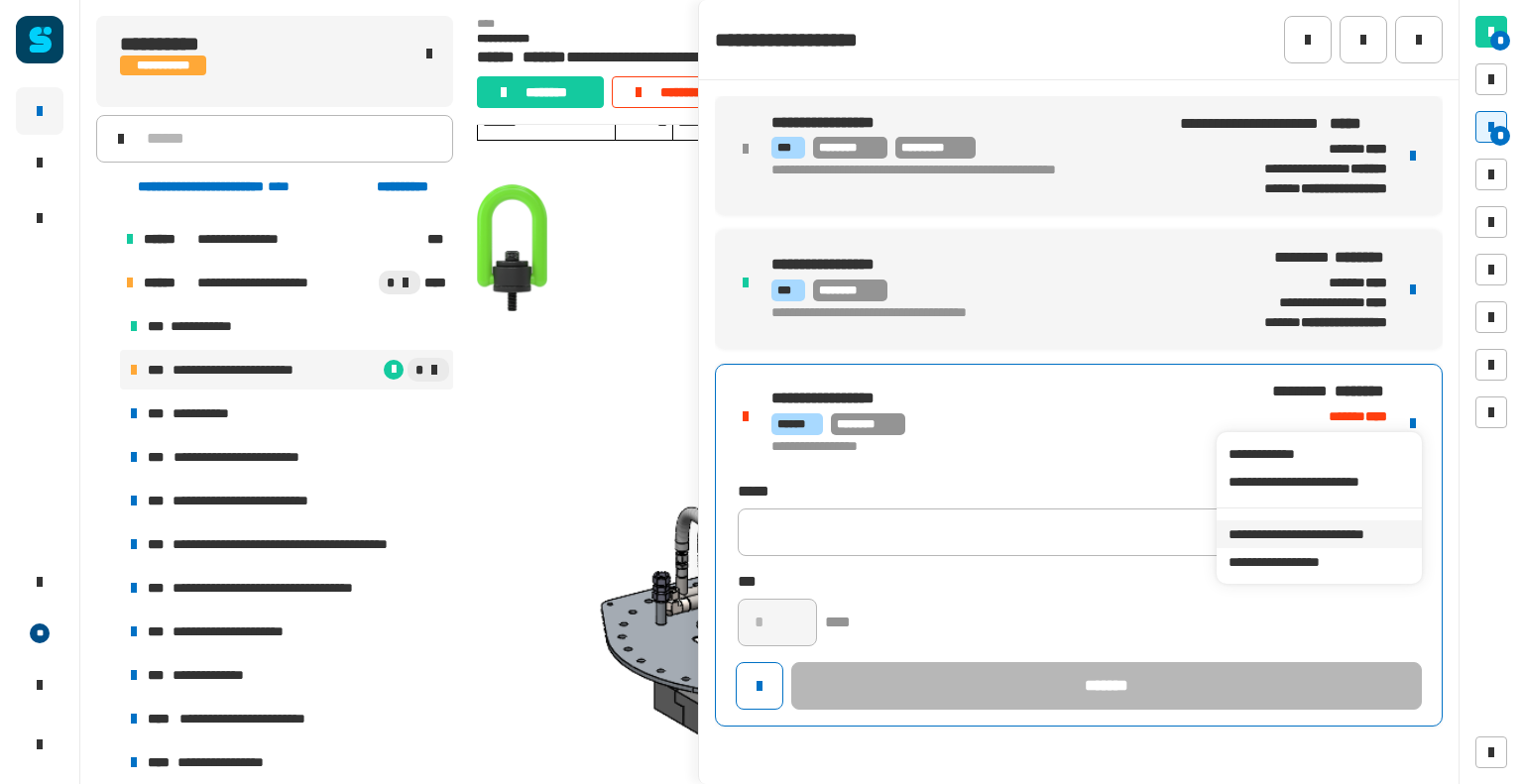 click on "**********" at bounding box center (1319, 534) 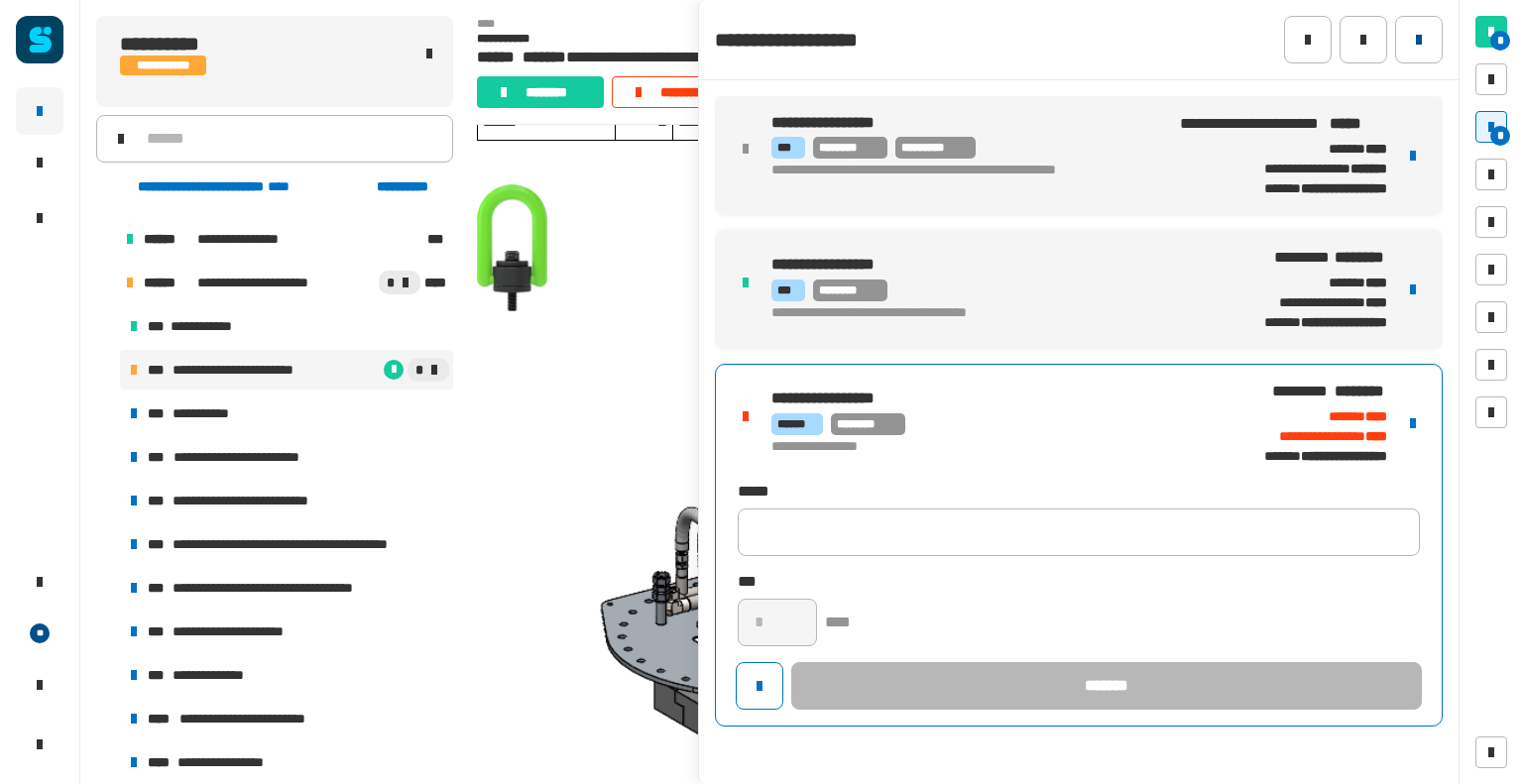 click 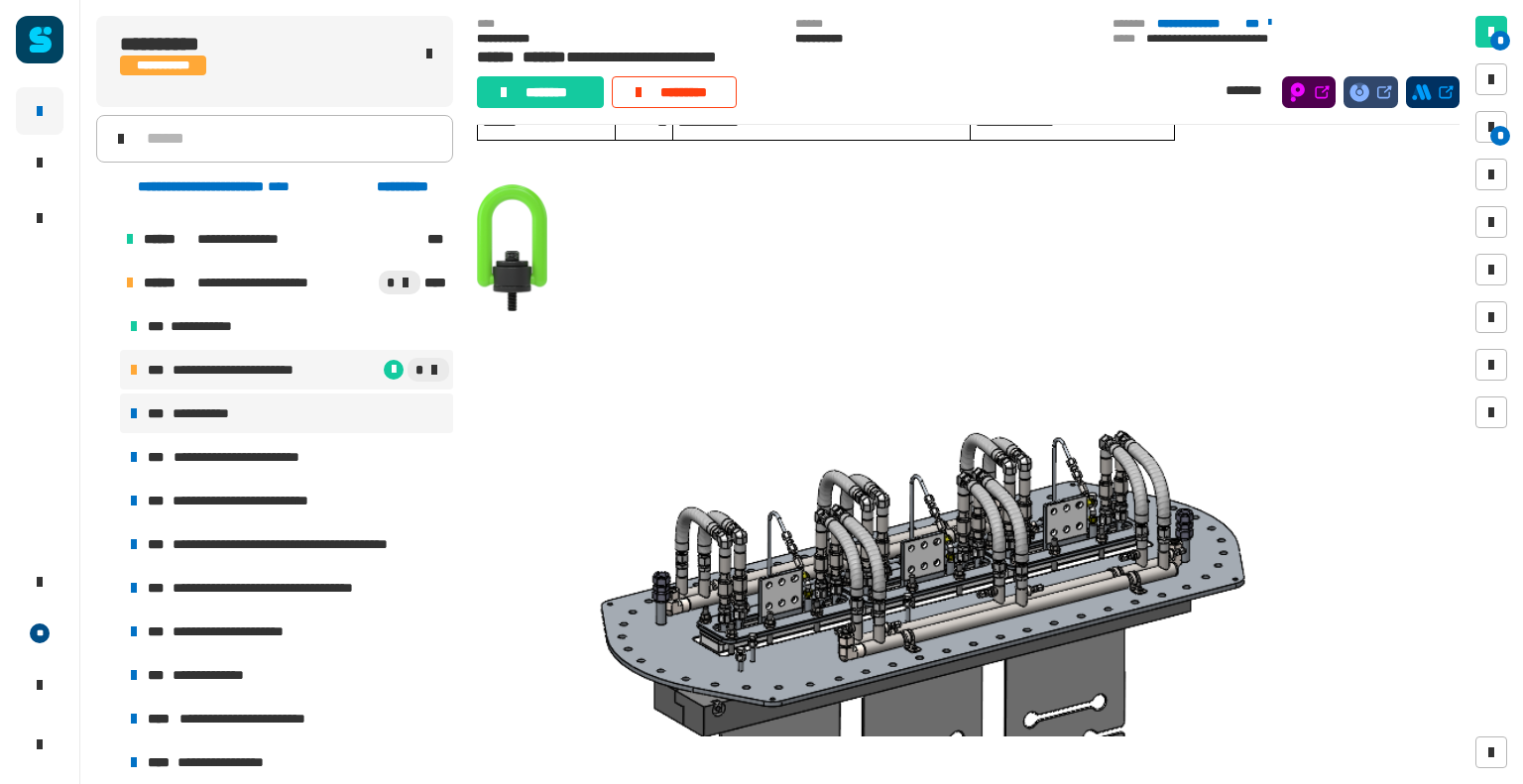 click on "**********" at bounding box center [287, 413] 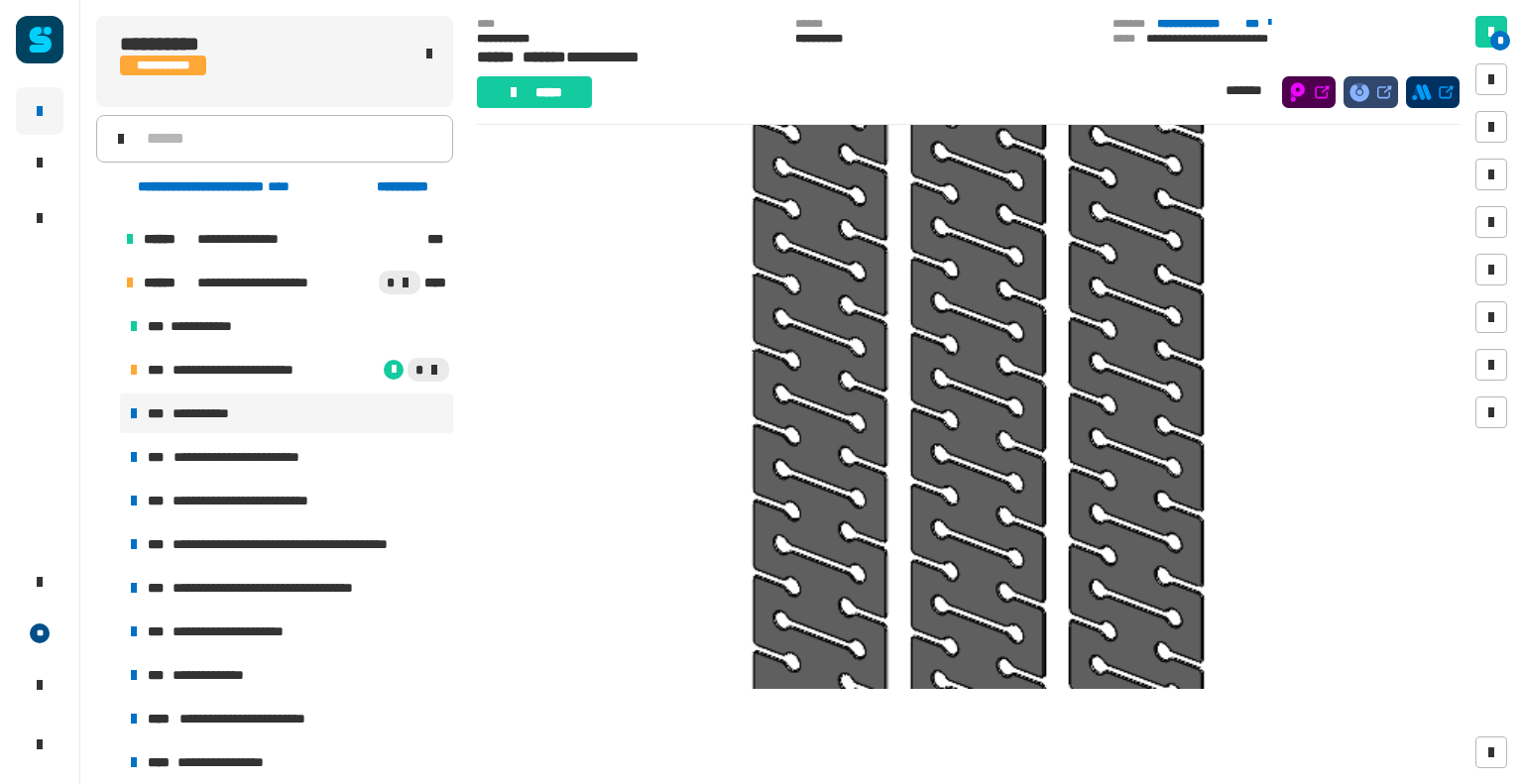 scroll, scrollTop: 803, scrollLeft: 0, axis: vertical 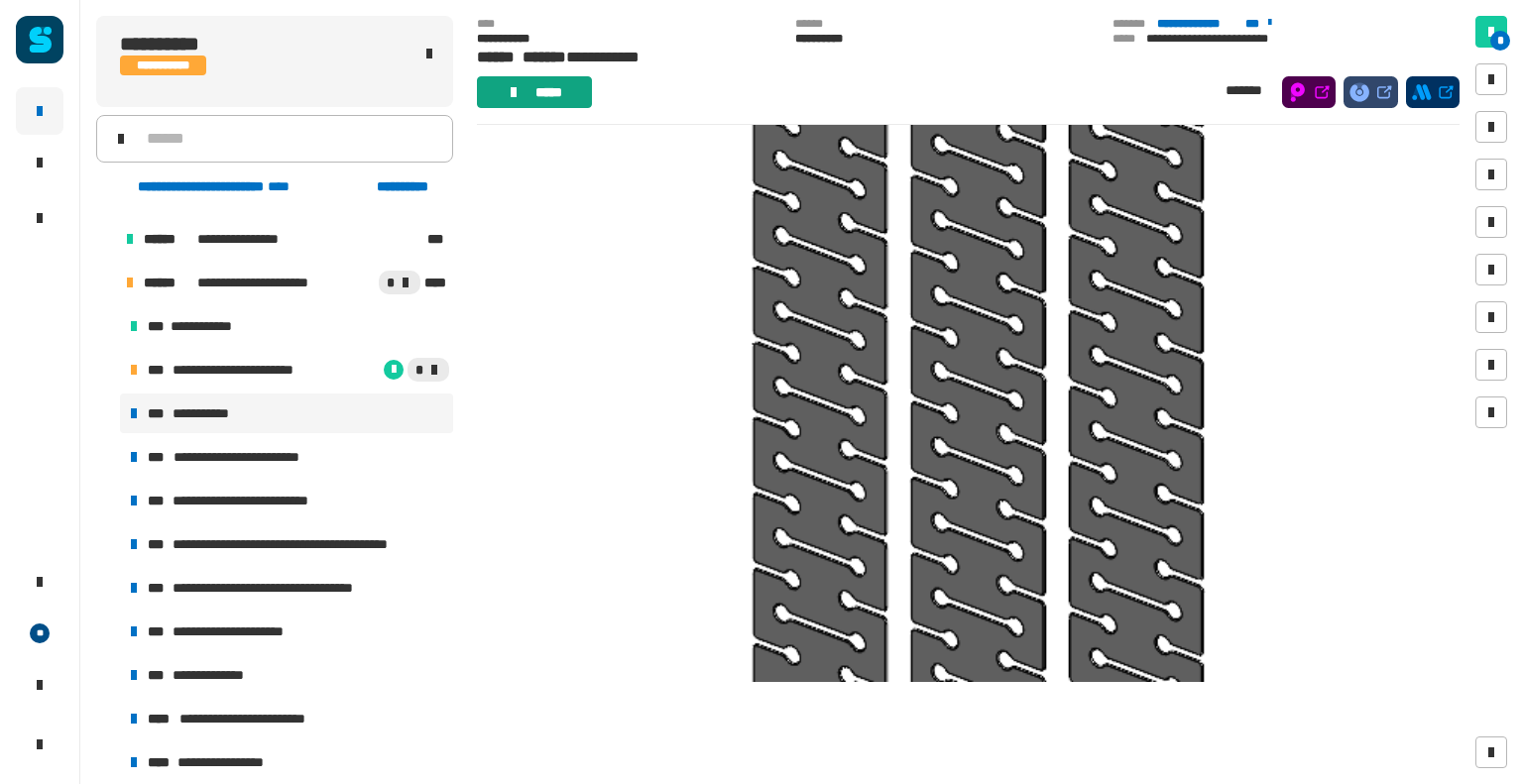 click on "*****" 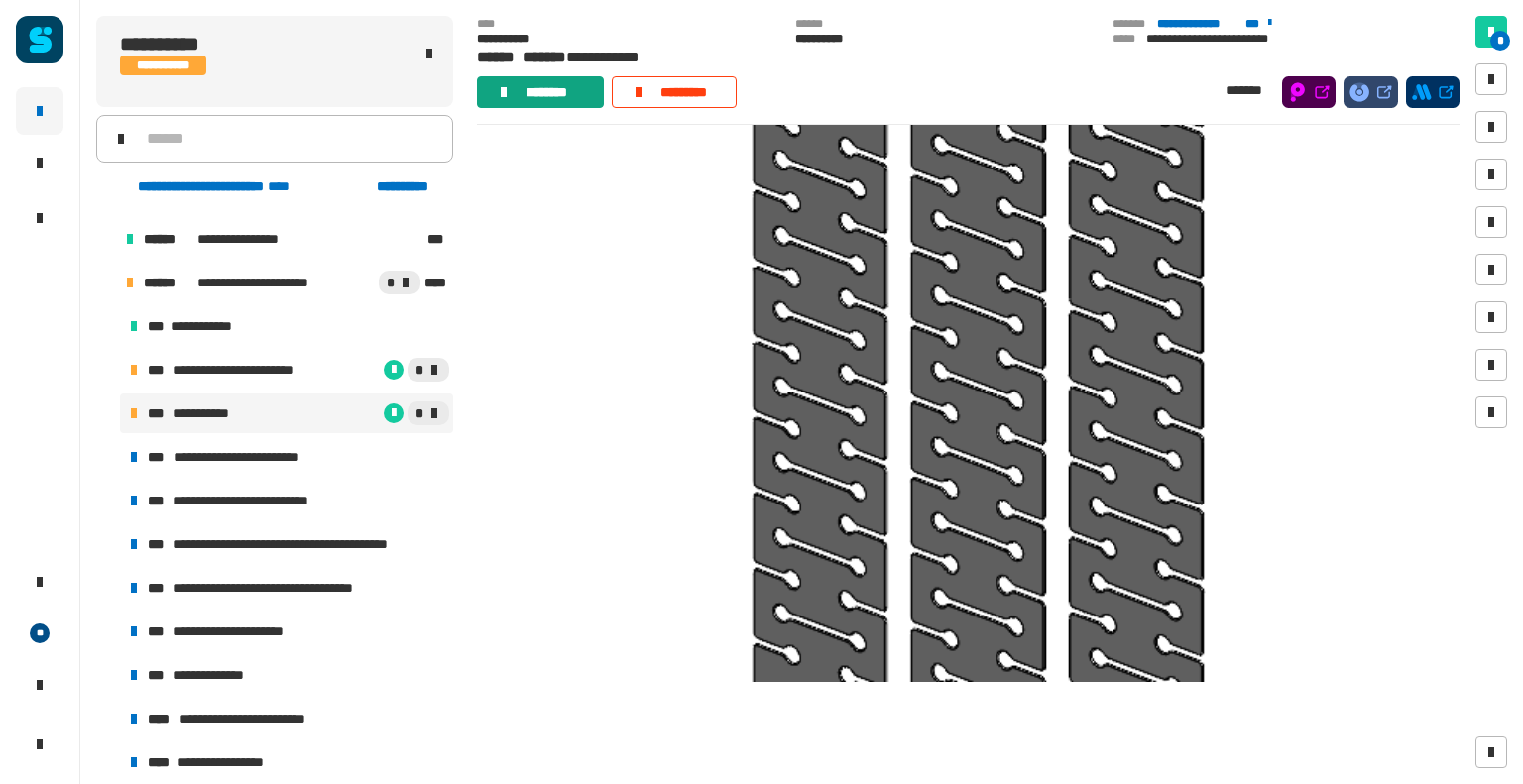click on "********" 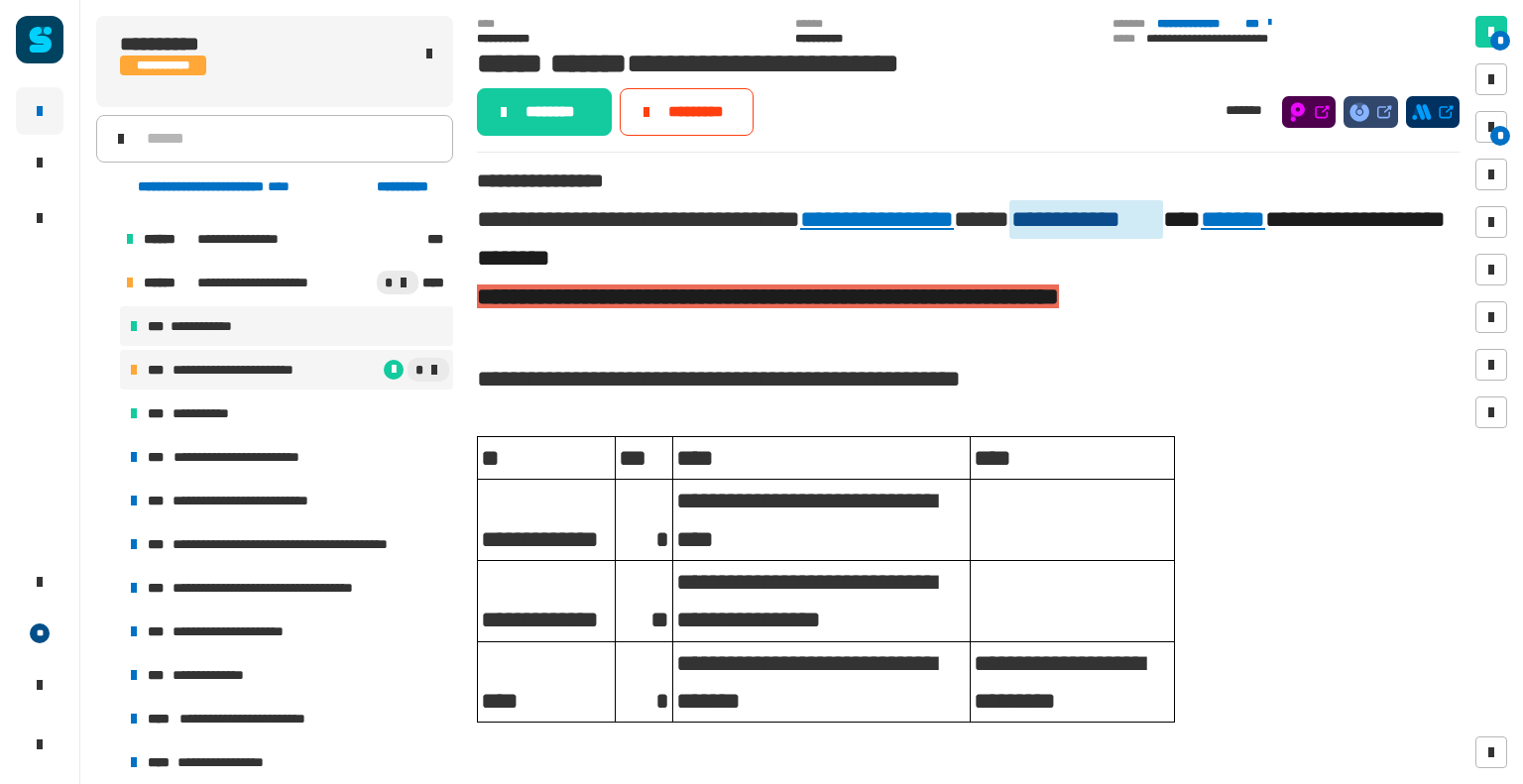 click on "**********" at bounding box center [287, 326] 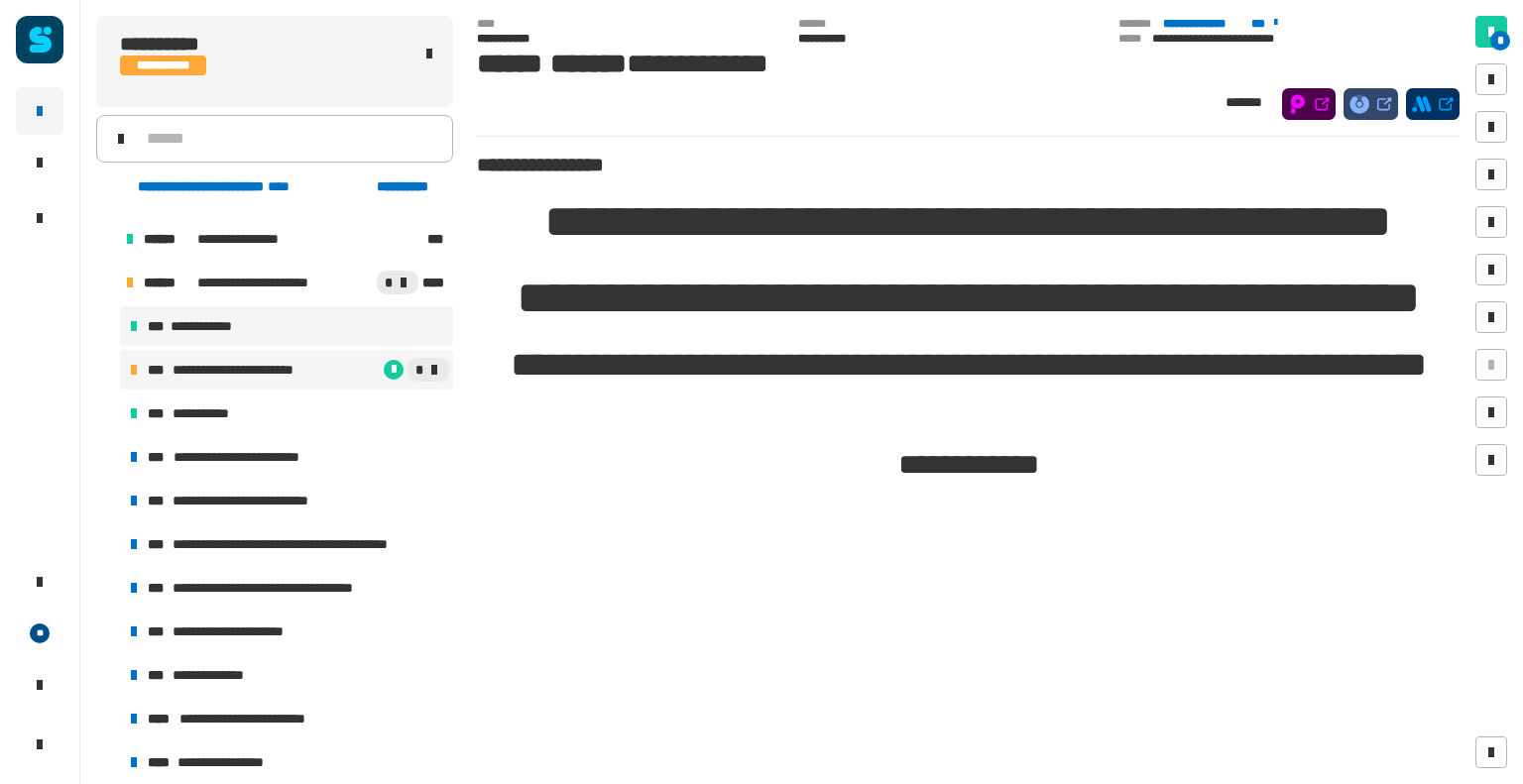 click on "**********" at bounding box center [287, 370] 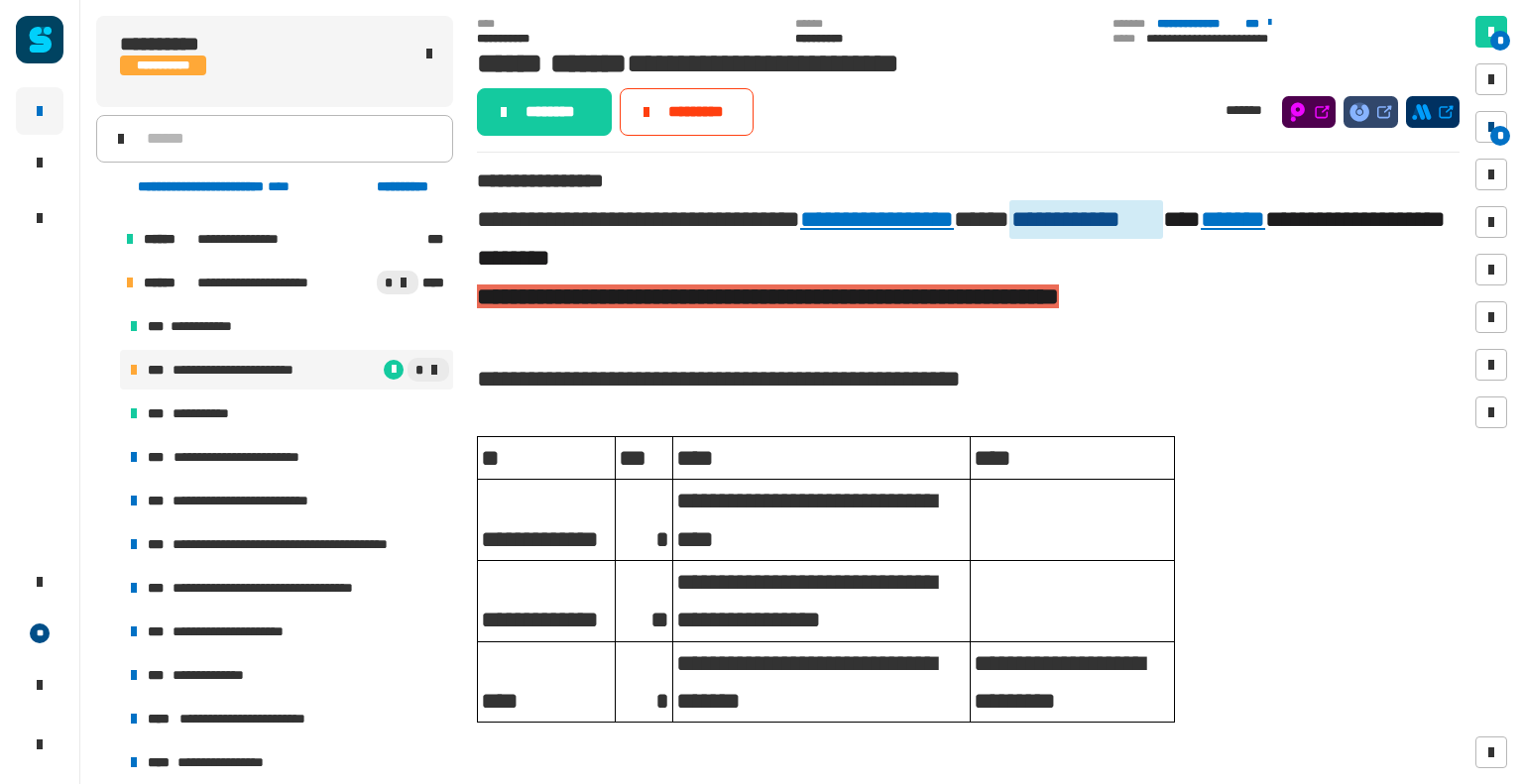 click on "*" at bounding box center [1500, 136] 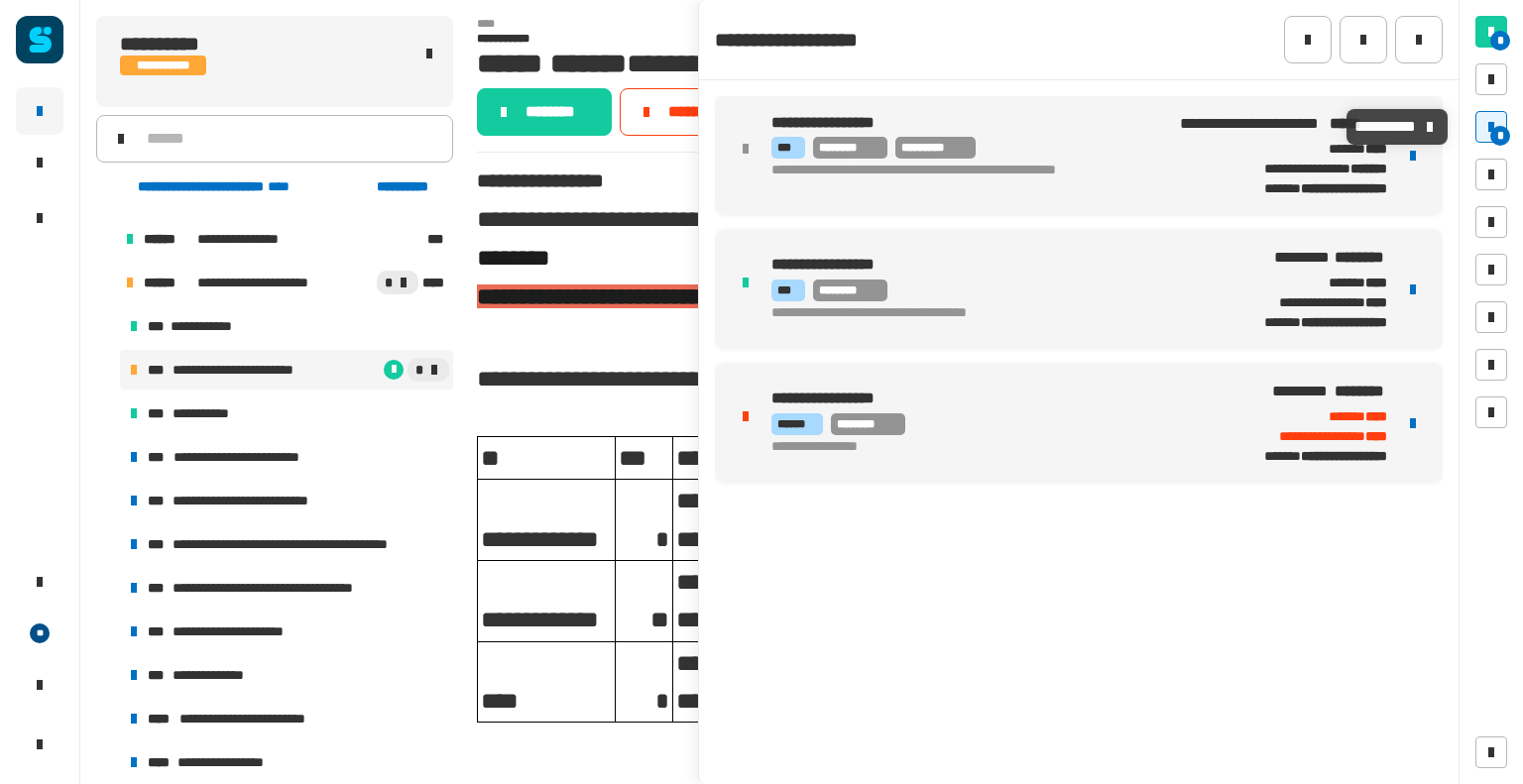click on "****** ********" at bounding box center (991, 424) 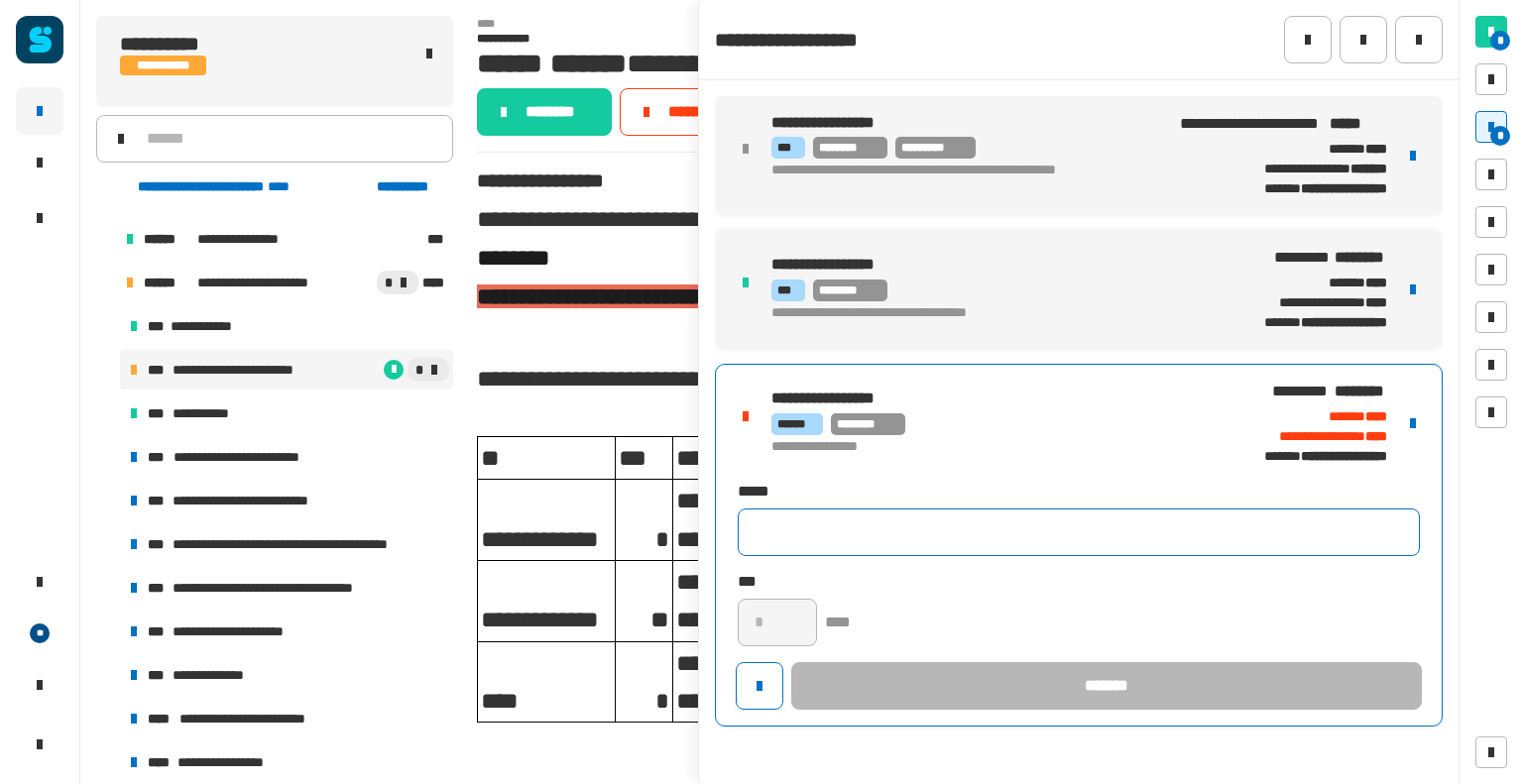 click 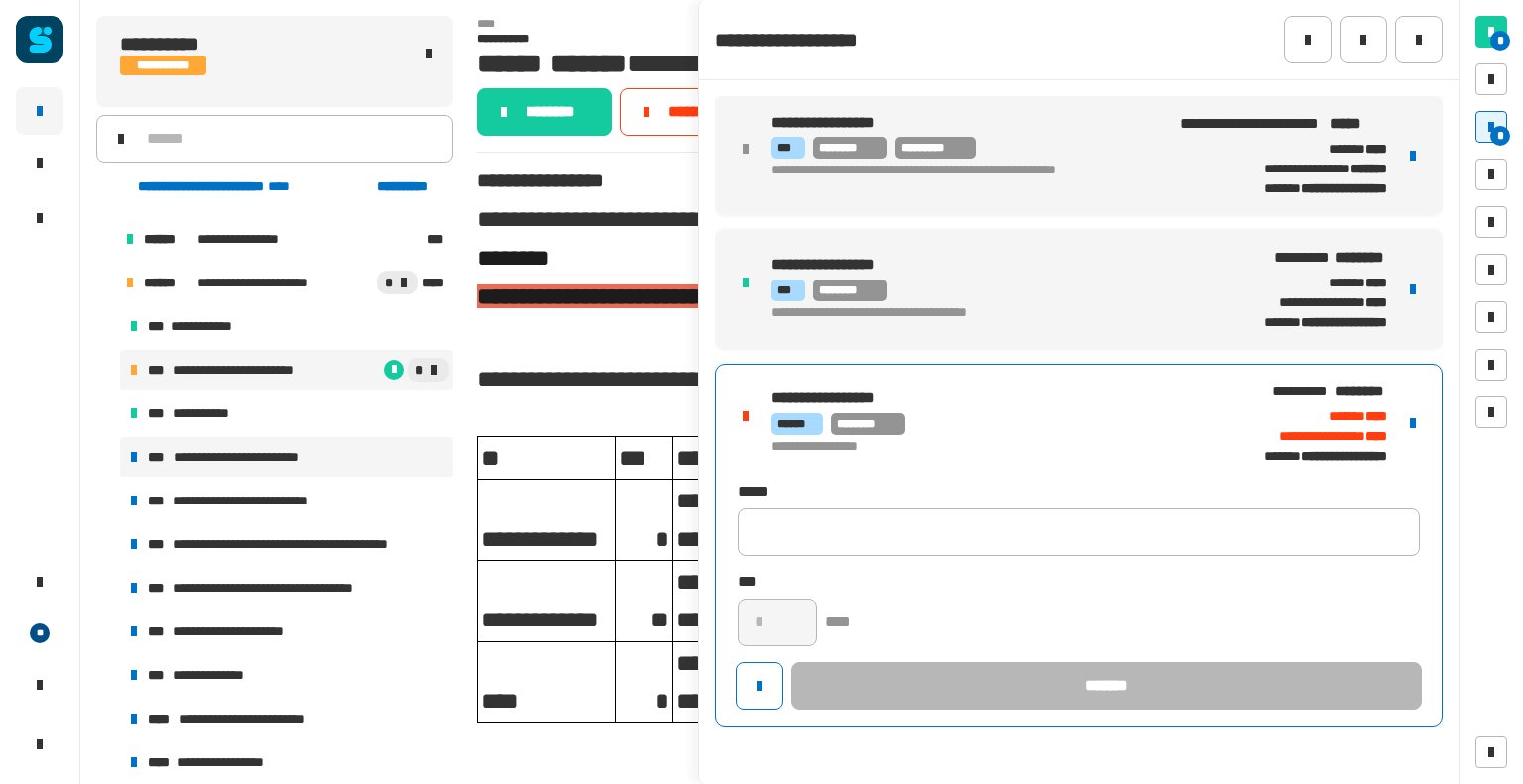 click on "**********" at bounding box center [248, 457] 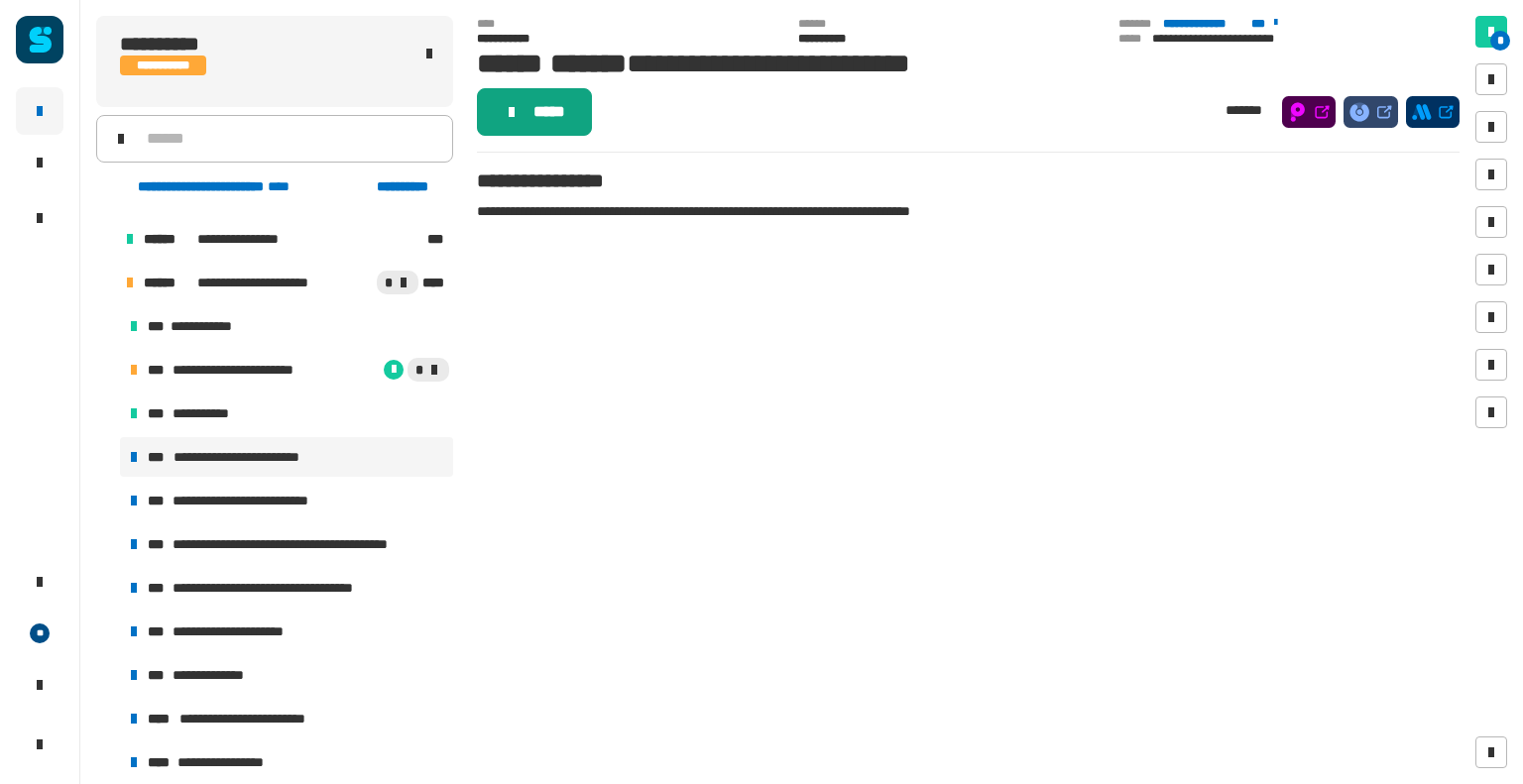 click on "*****" 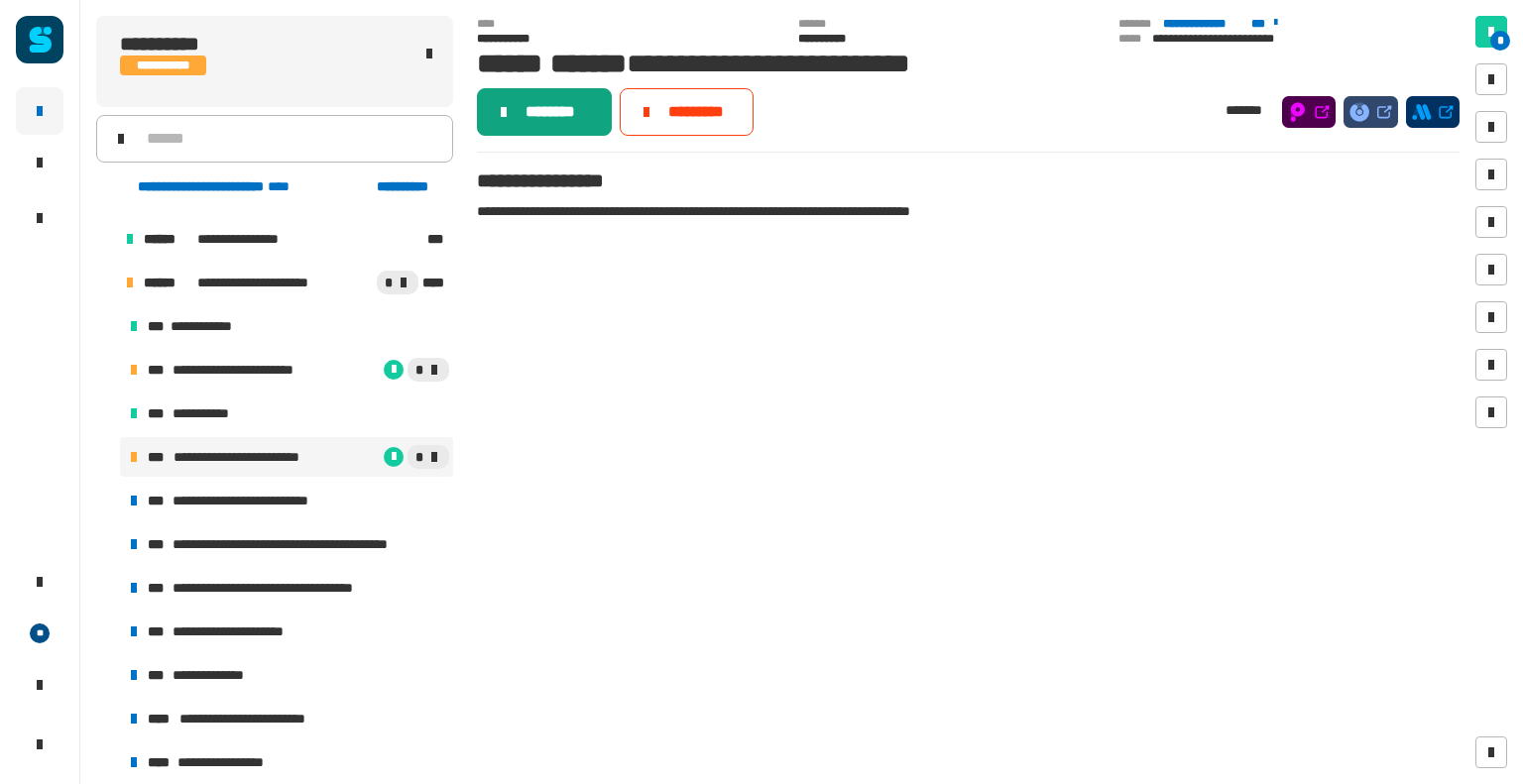 click on "********" 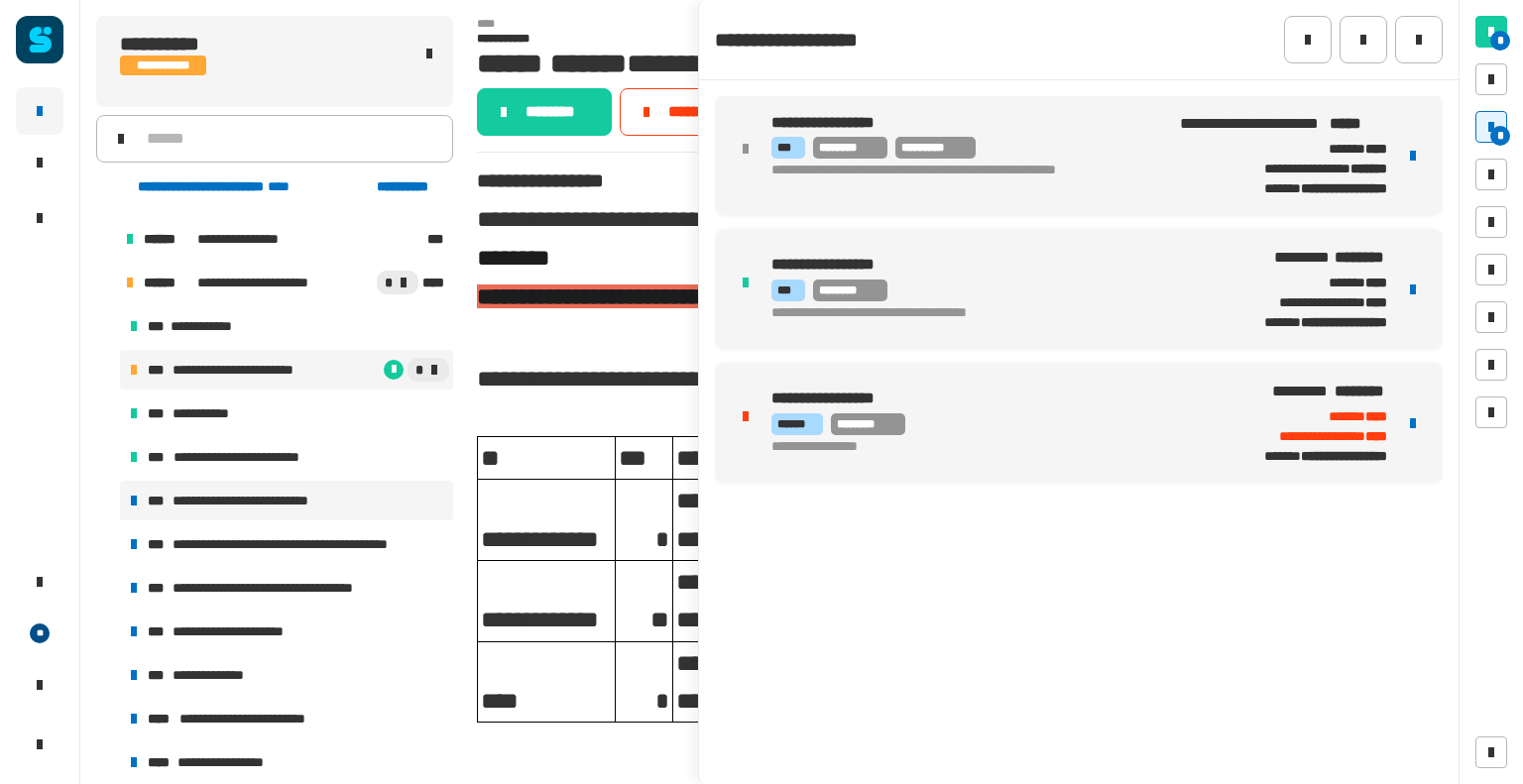 click on "**********" at bounding box center [261, 501] 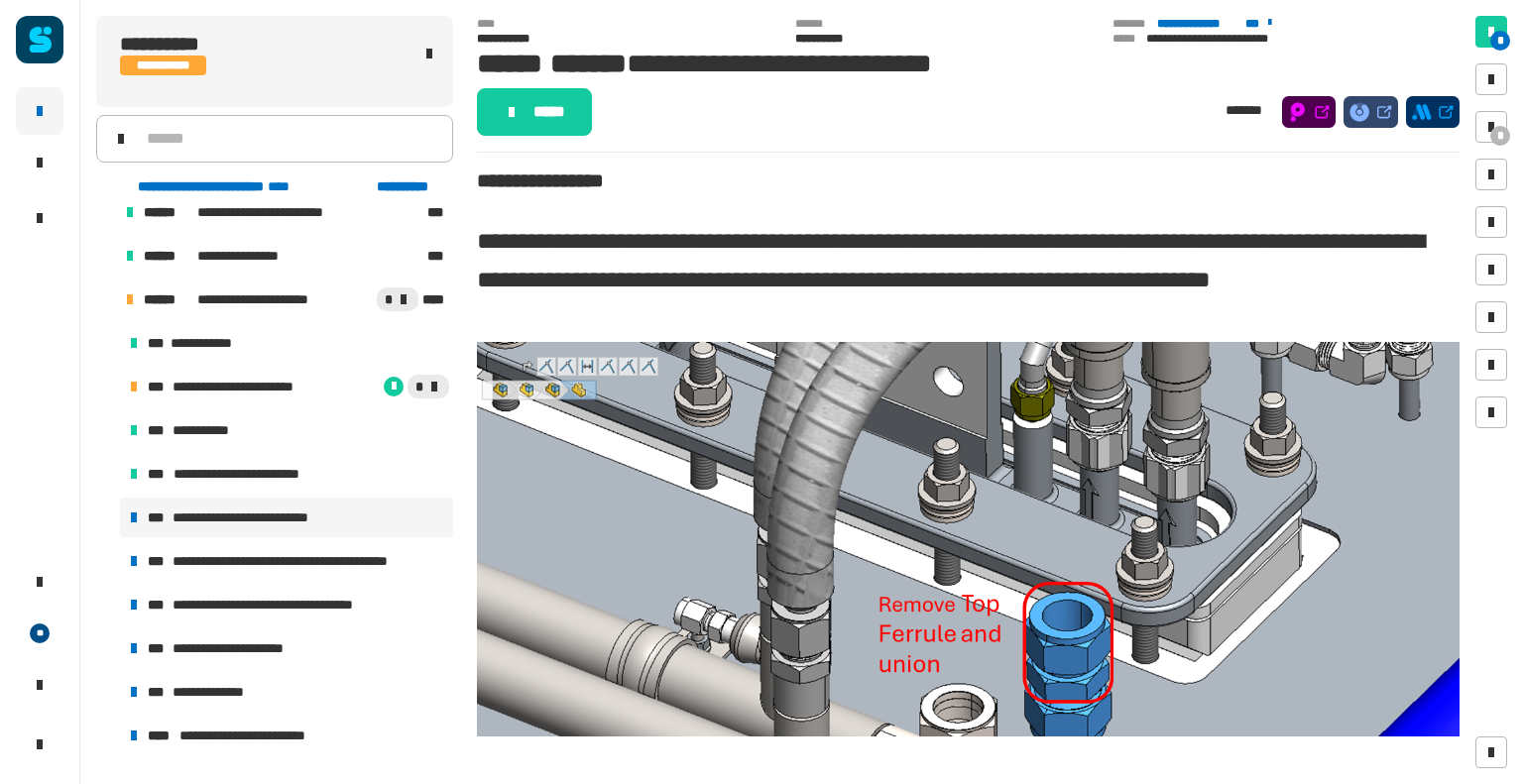 scroll, scrollTop: 1120, scrollLeft: 0, axis: vertical 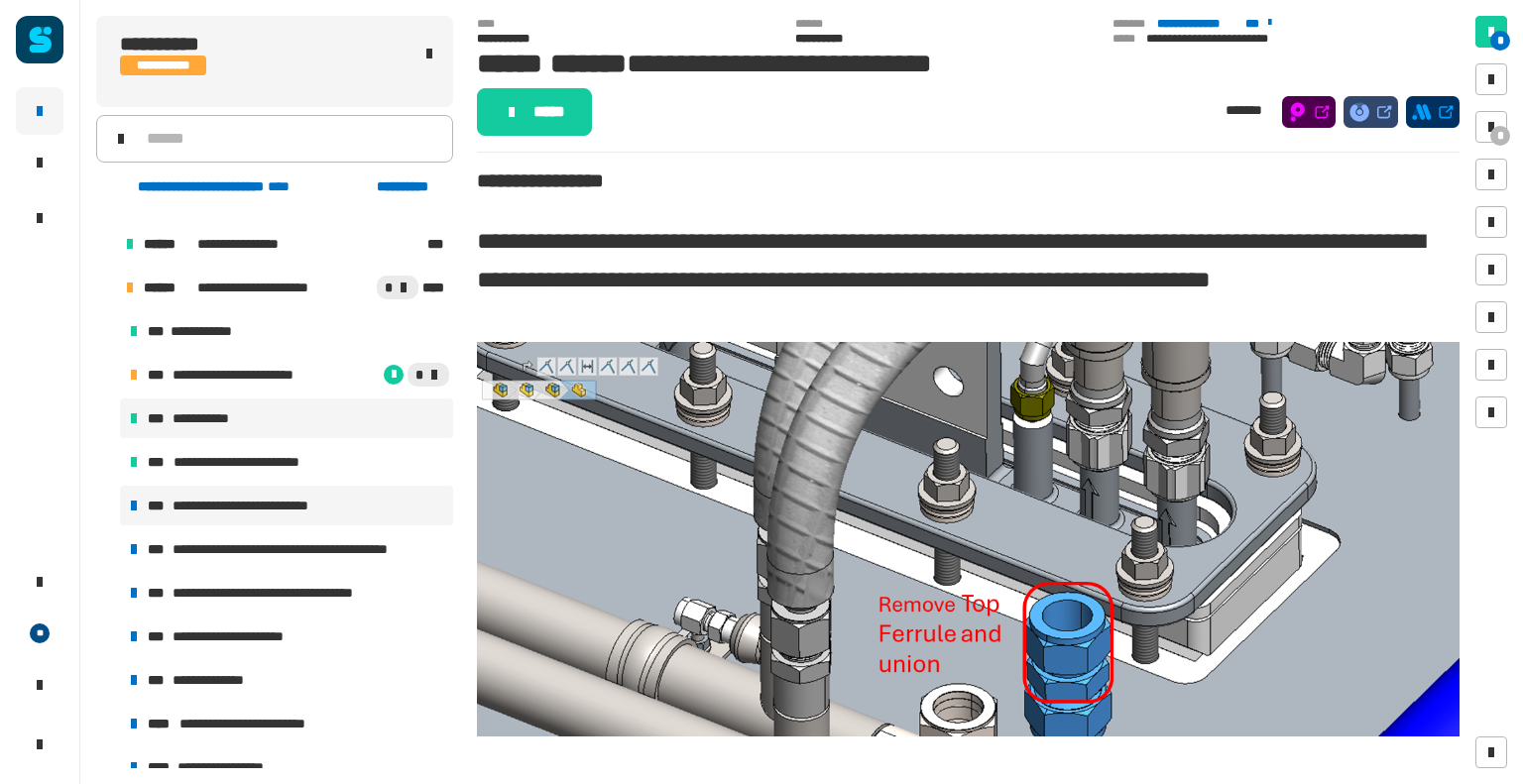 click on "**********" at bounding box center (287, 418) 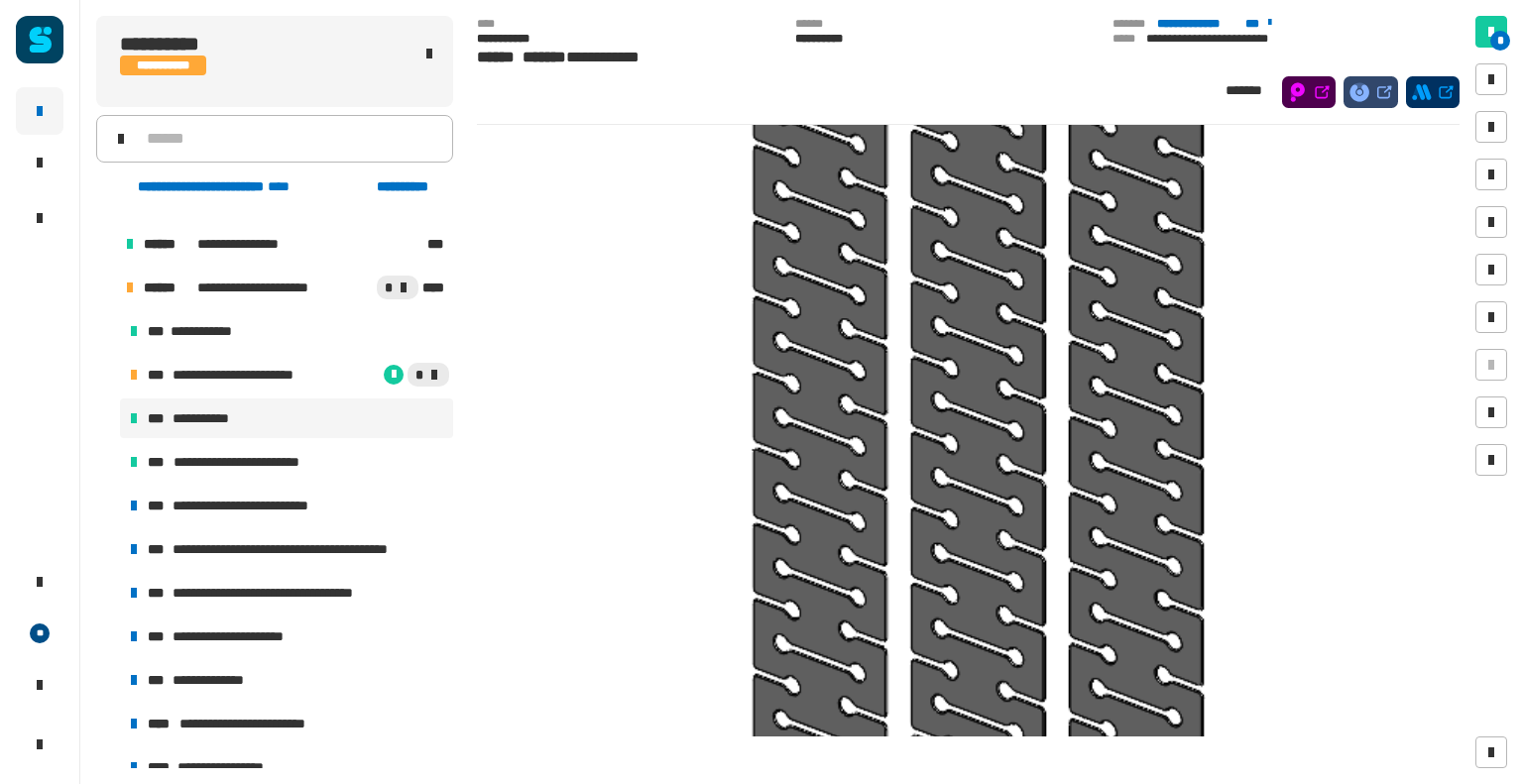 scroll, scrollTop: 803, scrollLeft: 0, axis: vertical 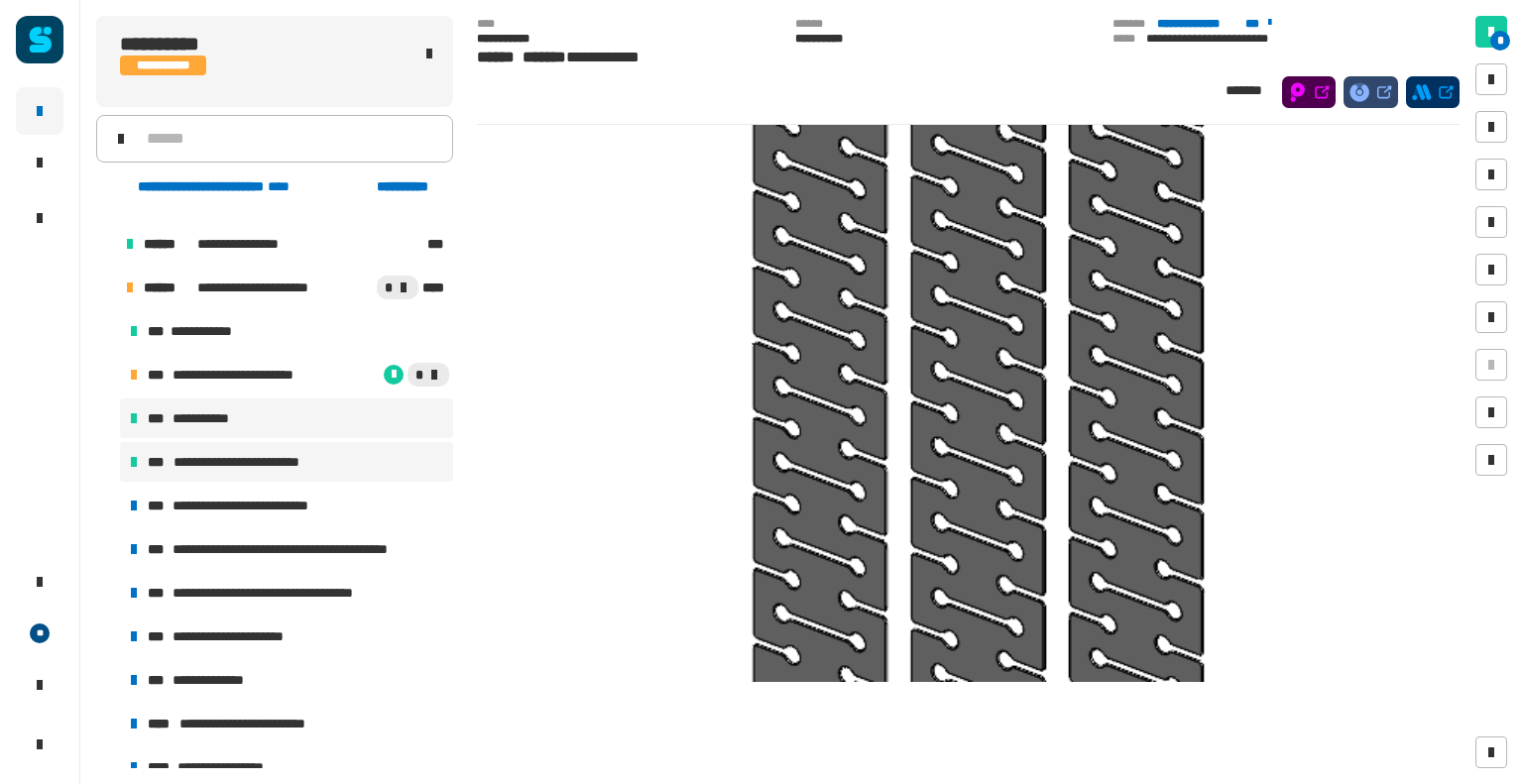 click on "**********" at bounding box center [287, 462] 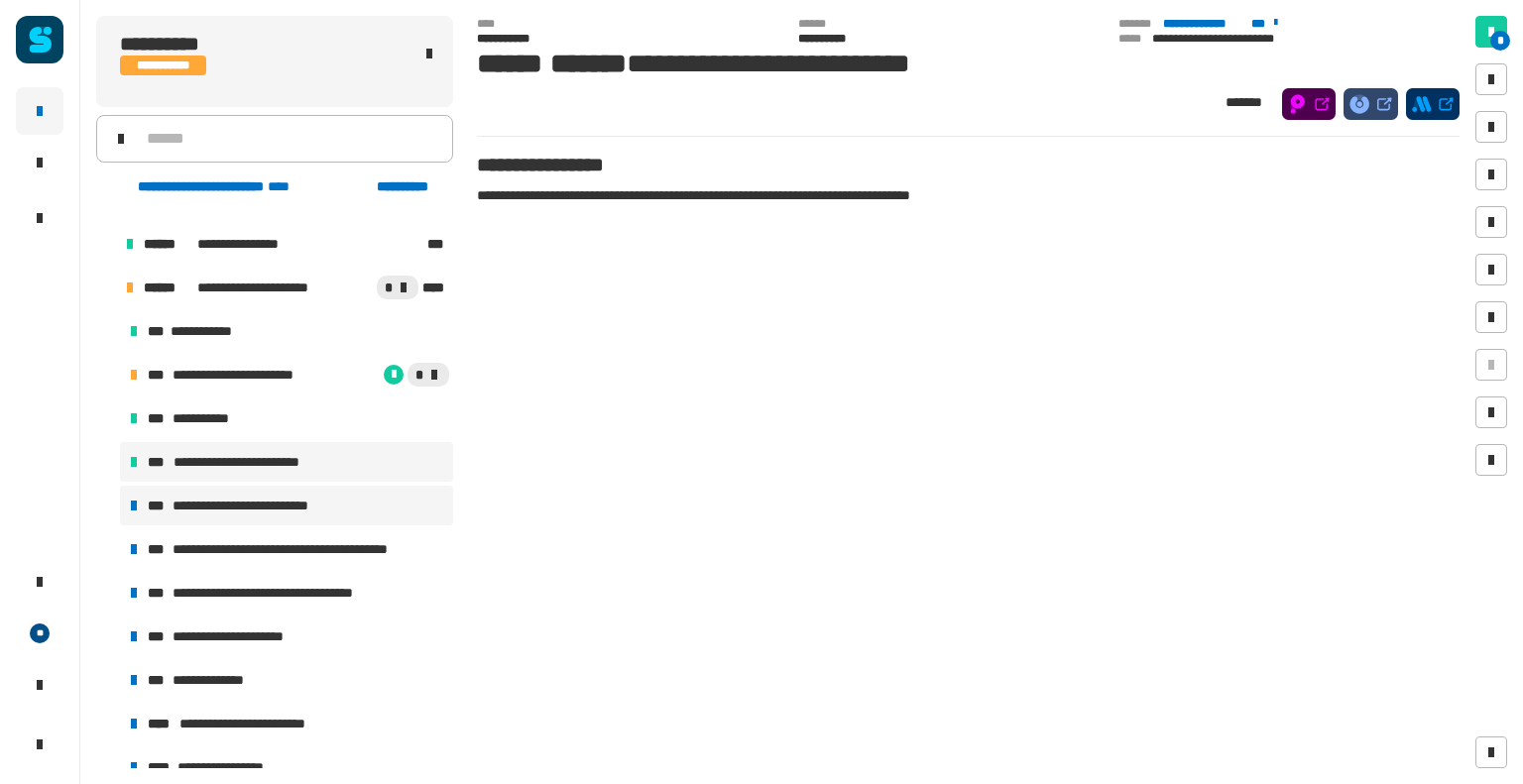 click on "**********" at bounding box center (287, 505) 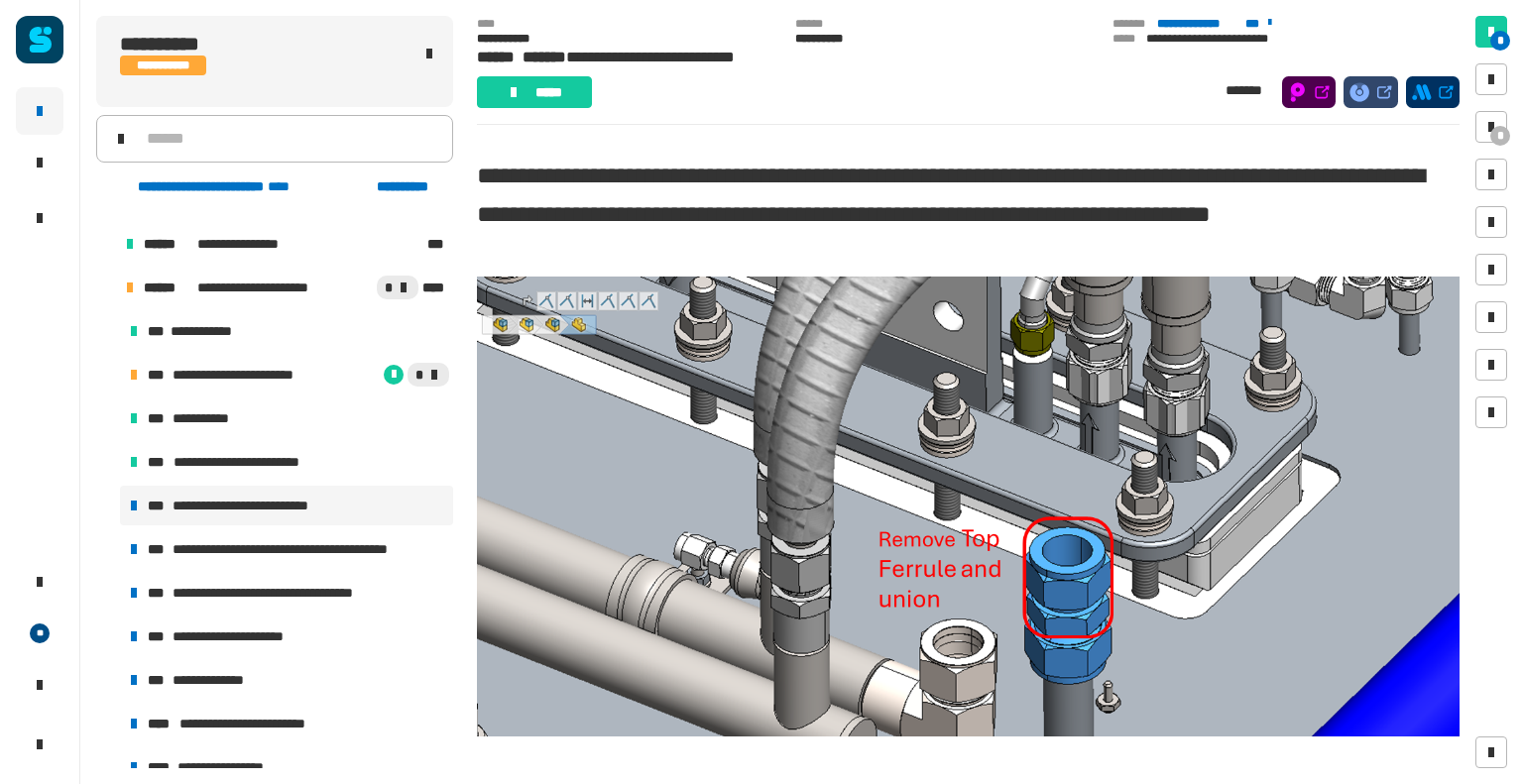 scroll, scrollTop: 0, scrollLeft: 0, axis: both 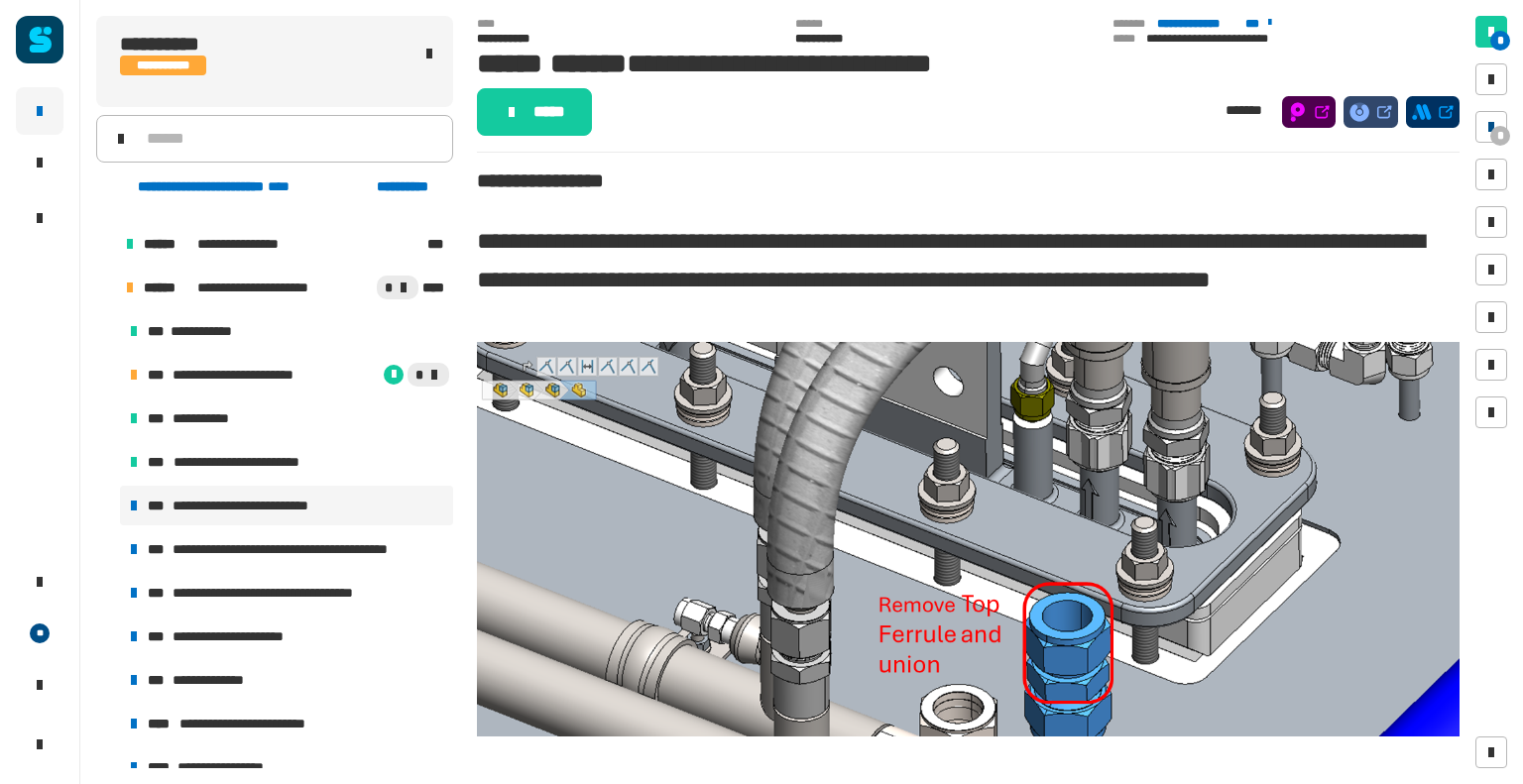 click on "*" at bounding box center (1500, 136) 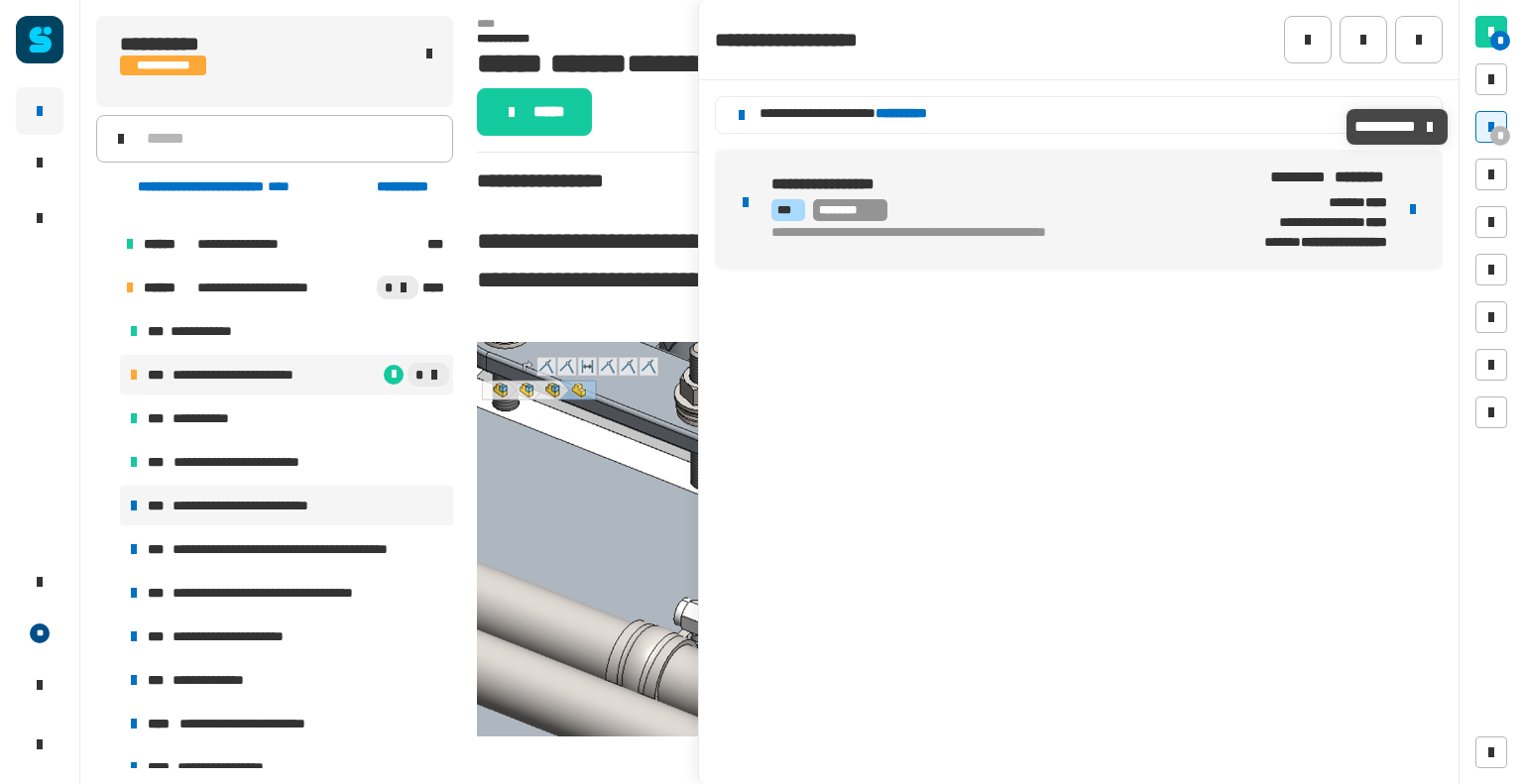 click on "**********" at bounding box center [287, 375] 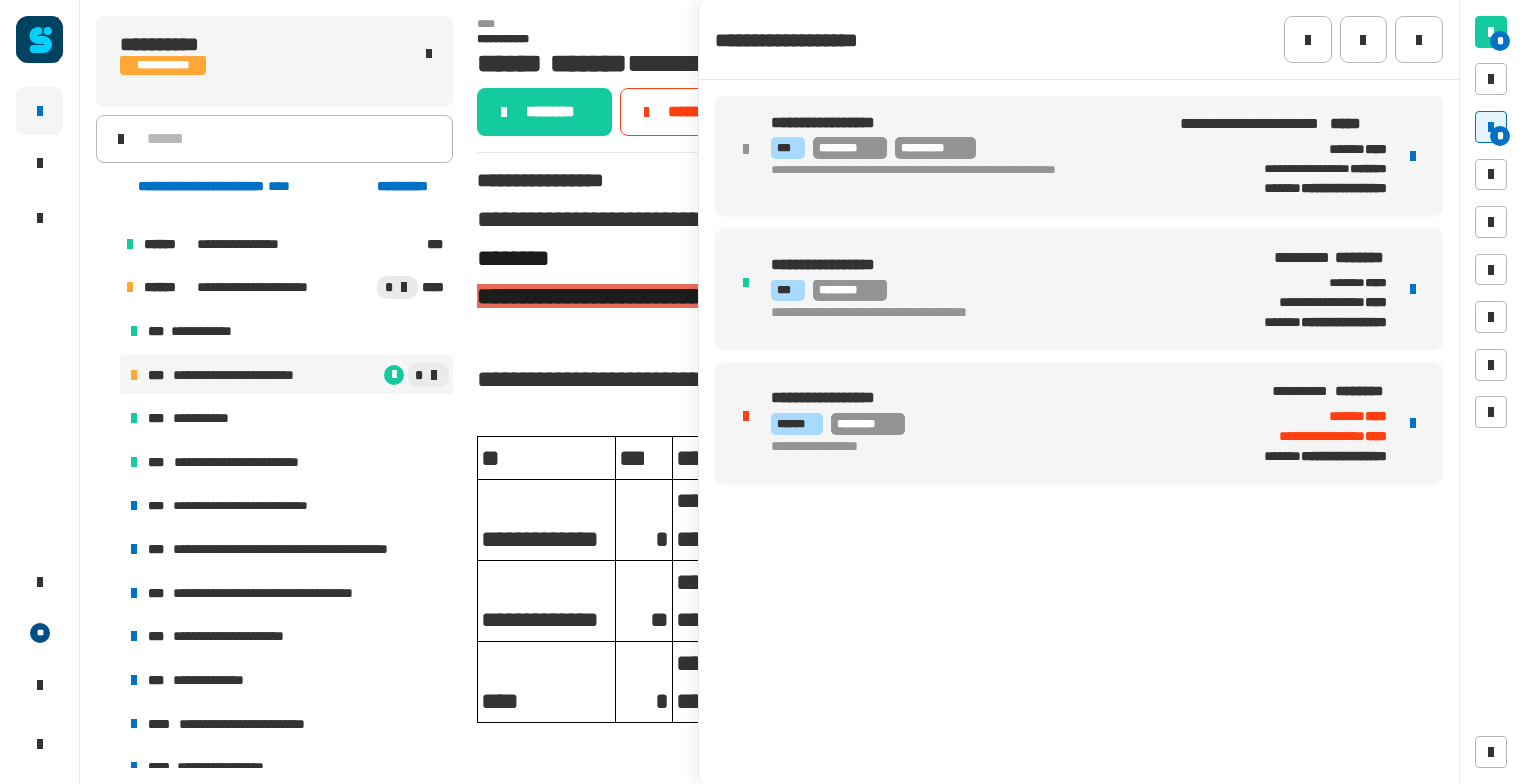 click on "**********" at bounding box center [991, 398] 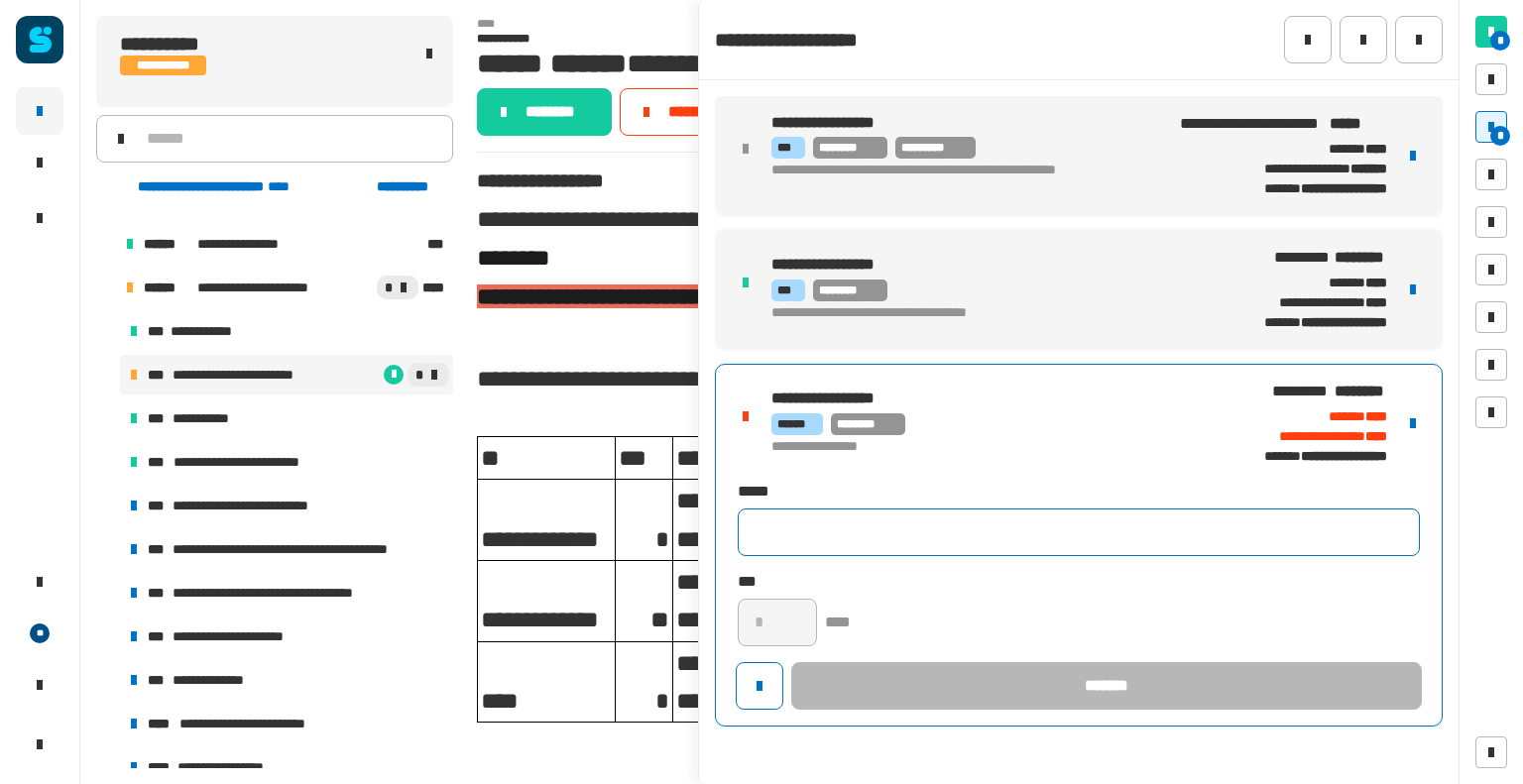 click 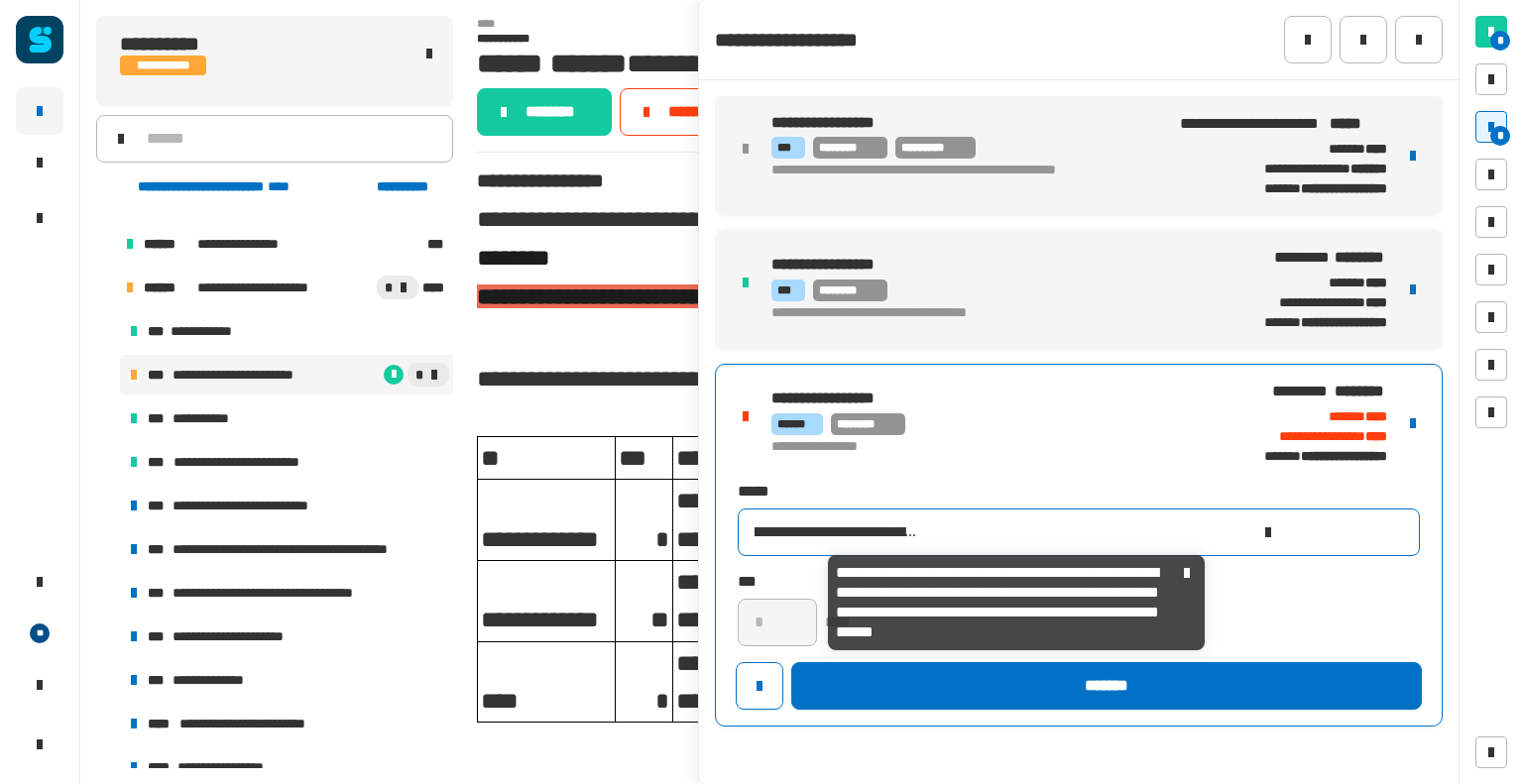 scroll, scrollTop: 0, scrollLeft: 543, axis: horizontal 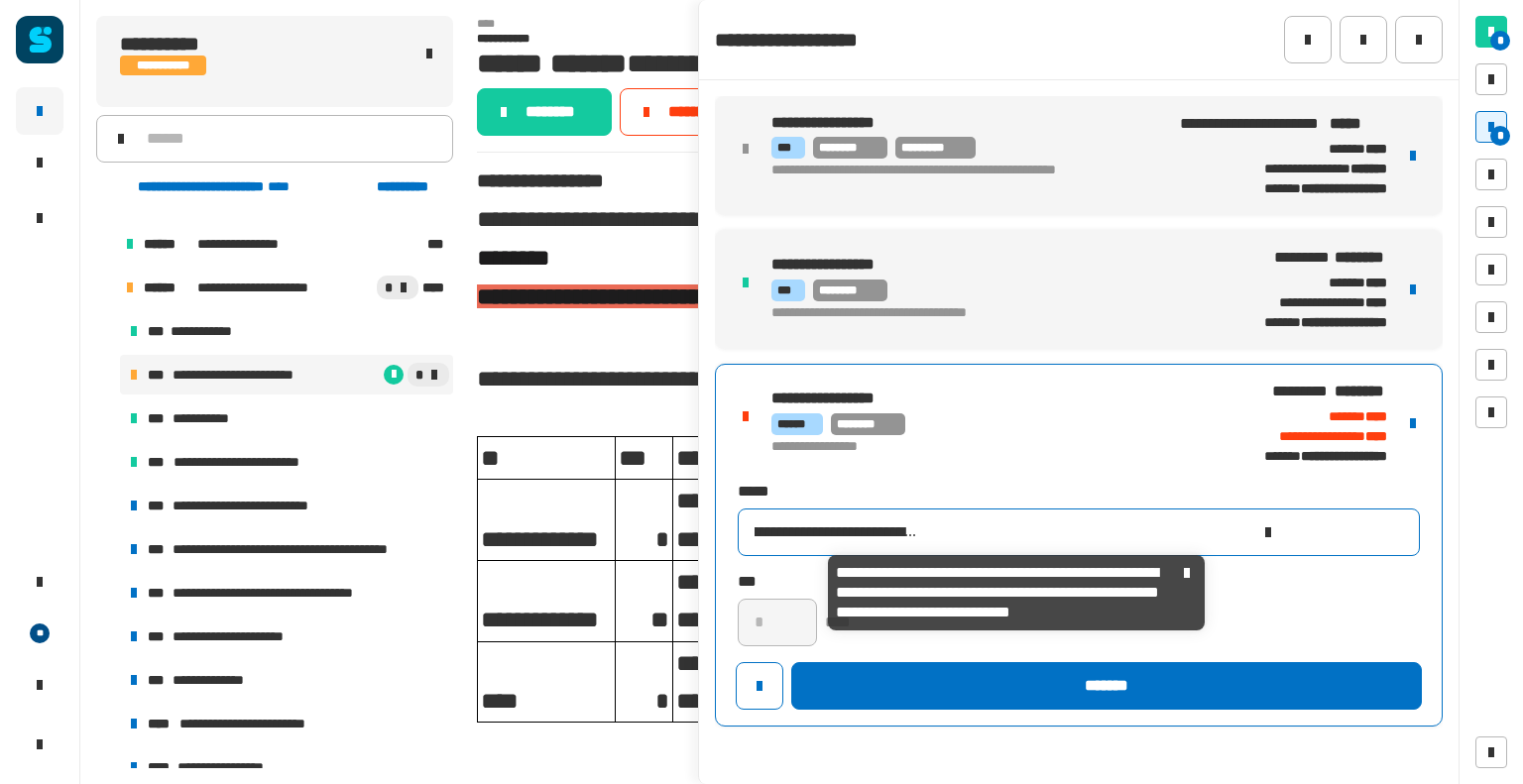 type on "**********" 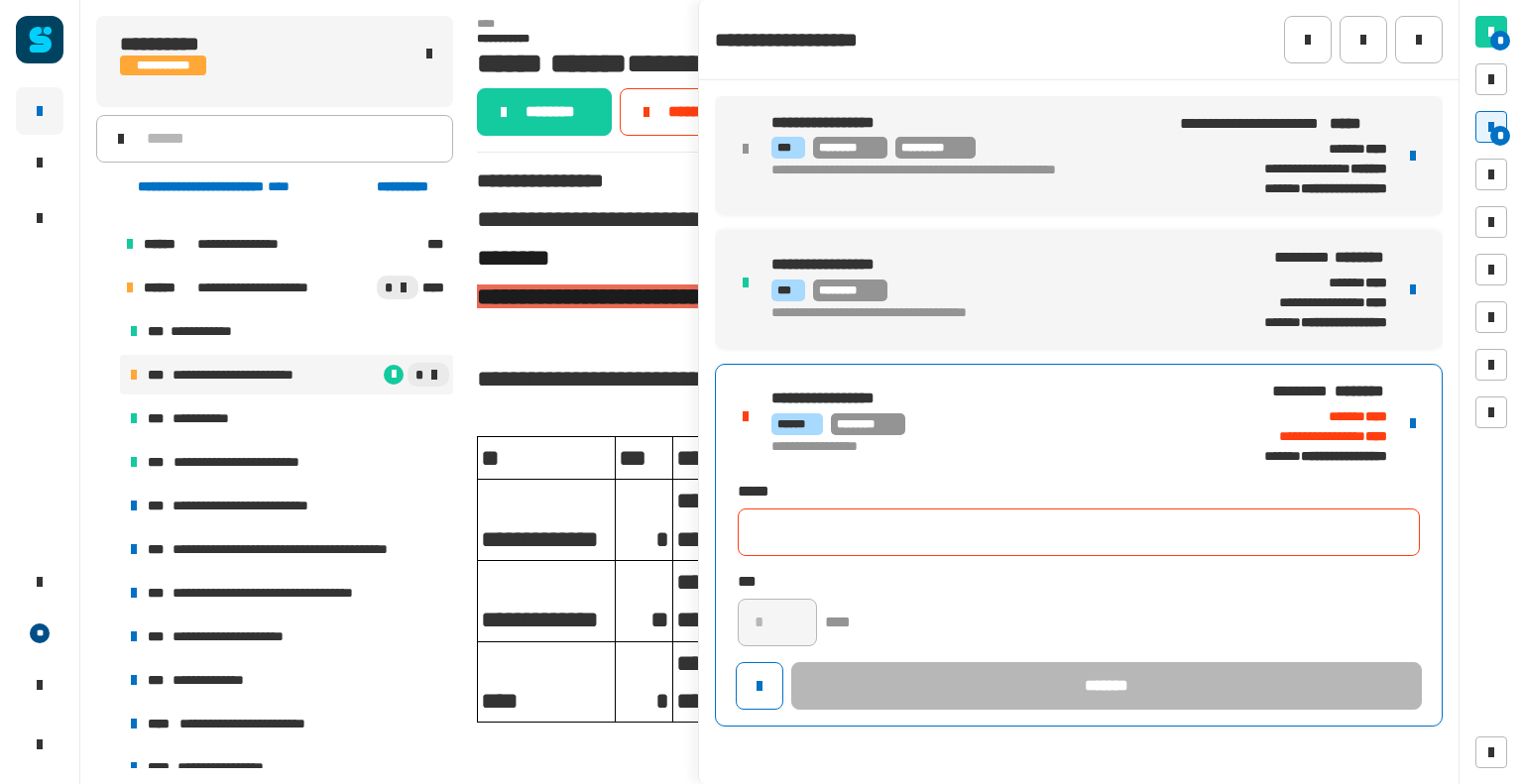 scroll, scrollTop: 0, scrollLeft: 0, axis: both 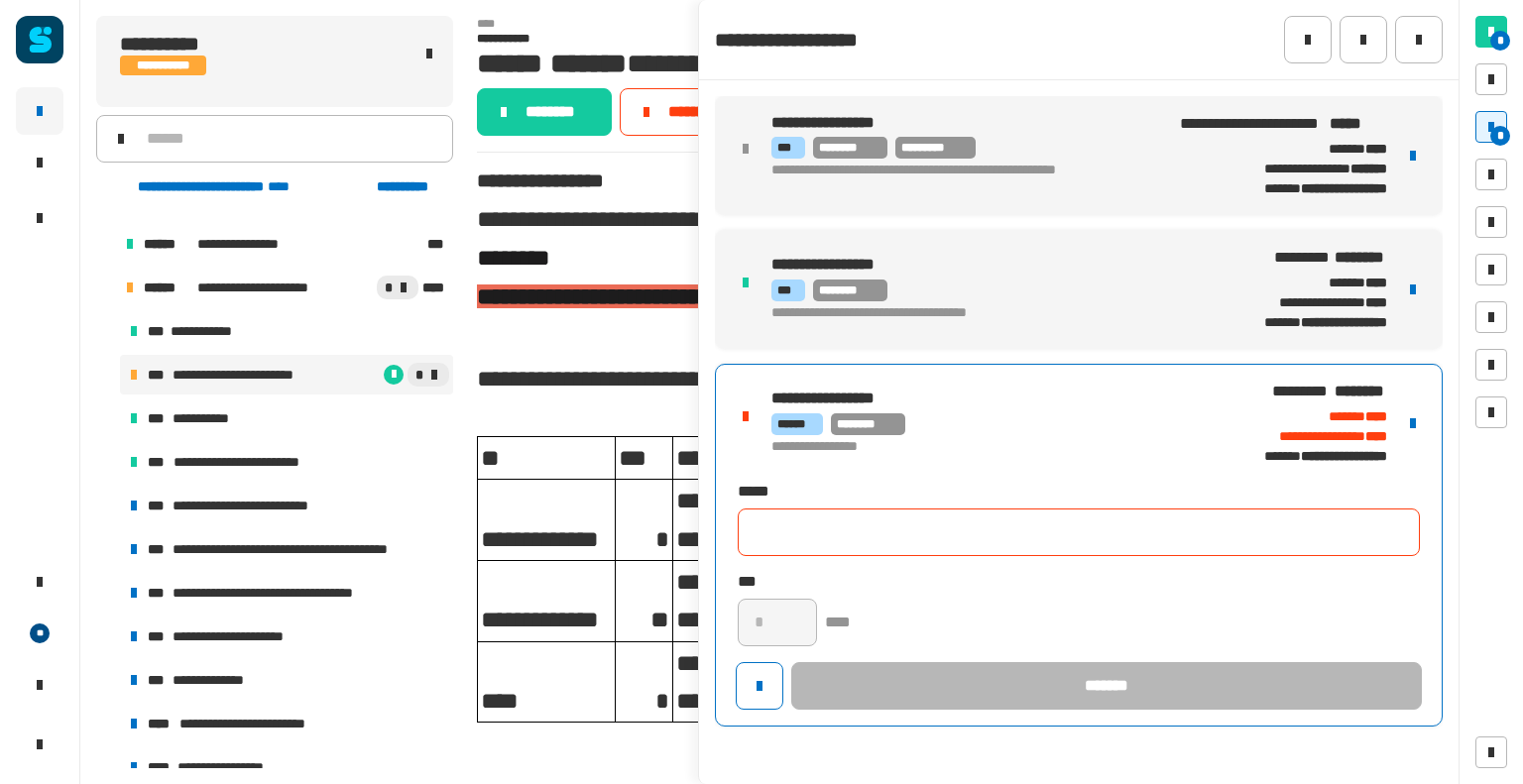 click 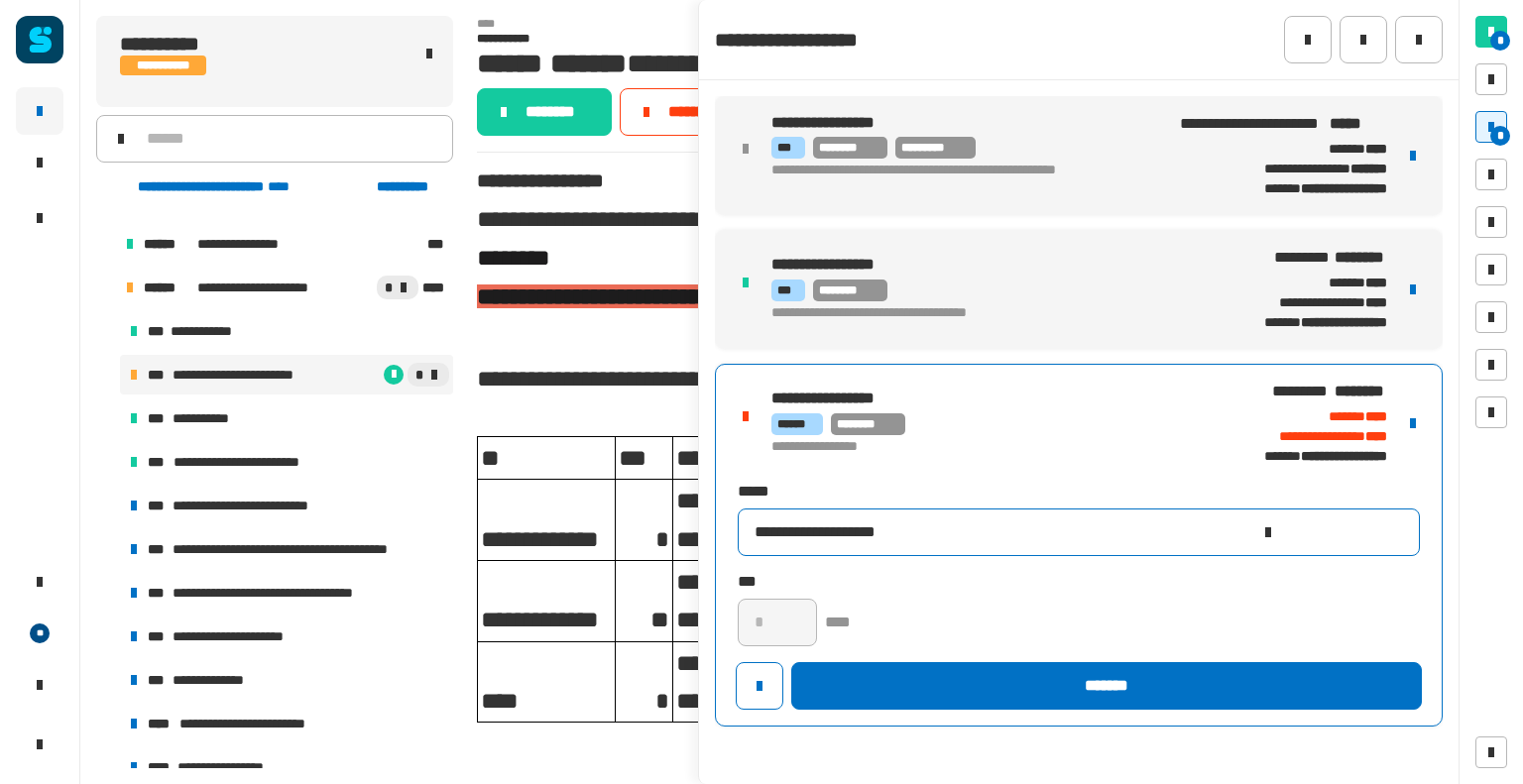type on "**********" 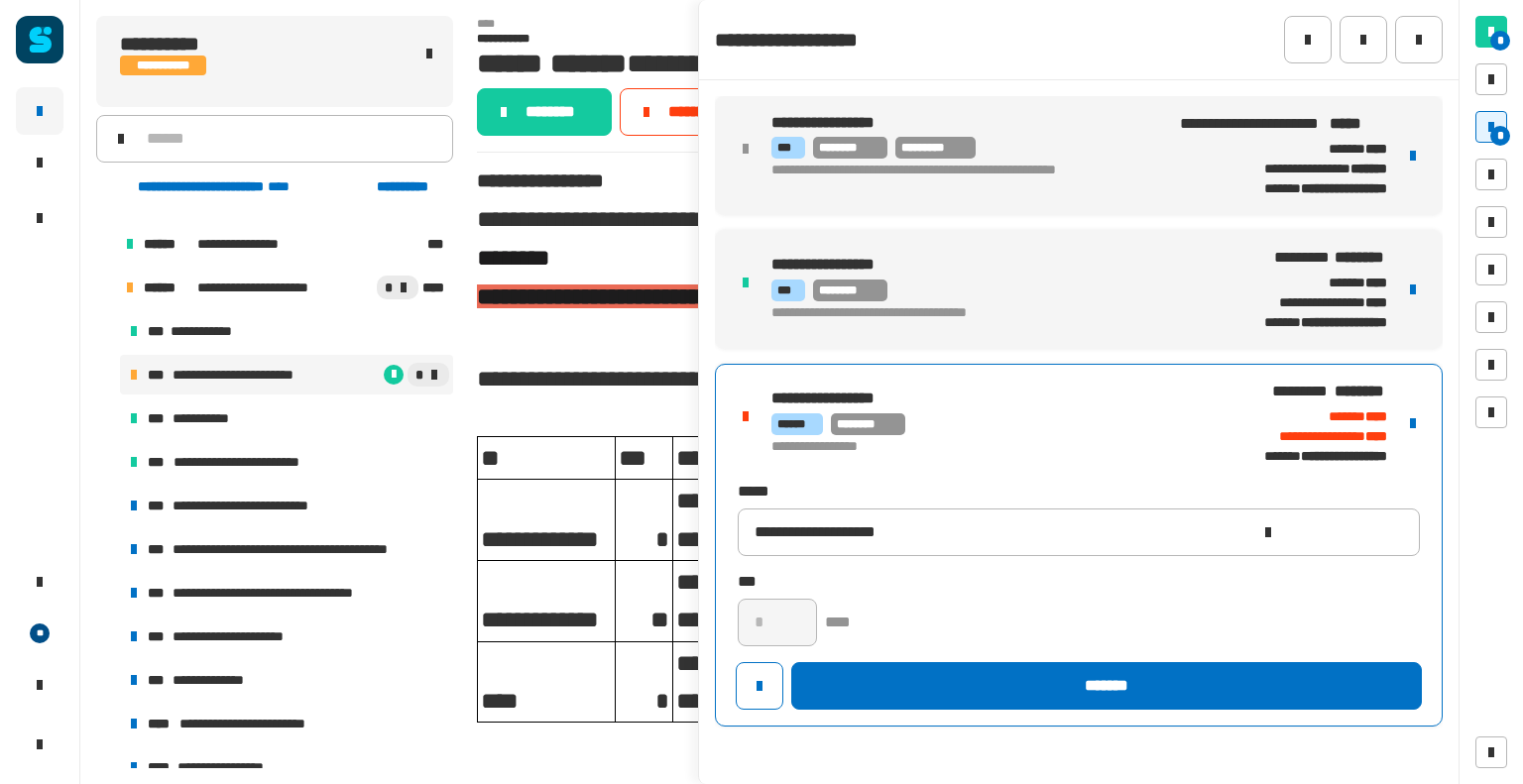 click on "*" 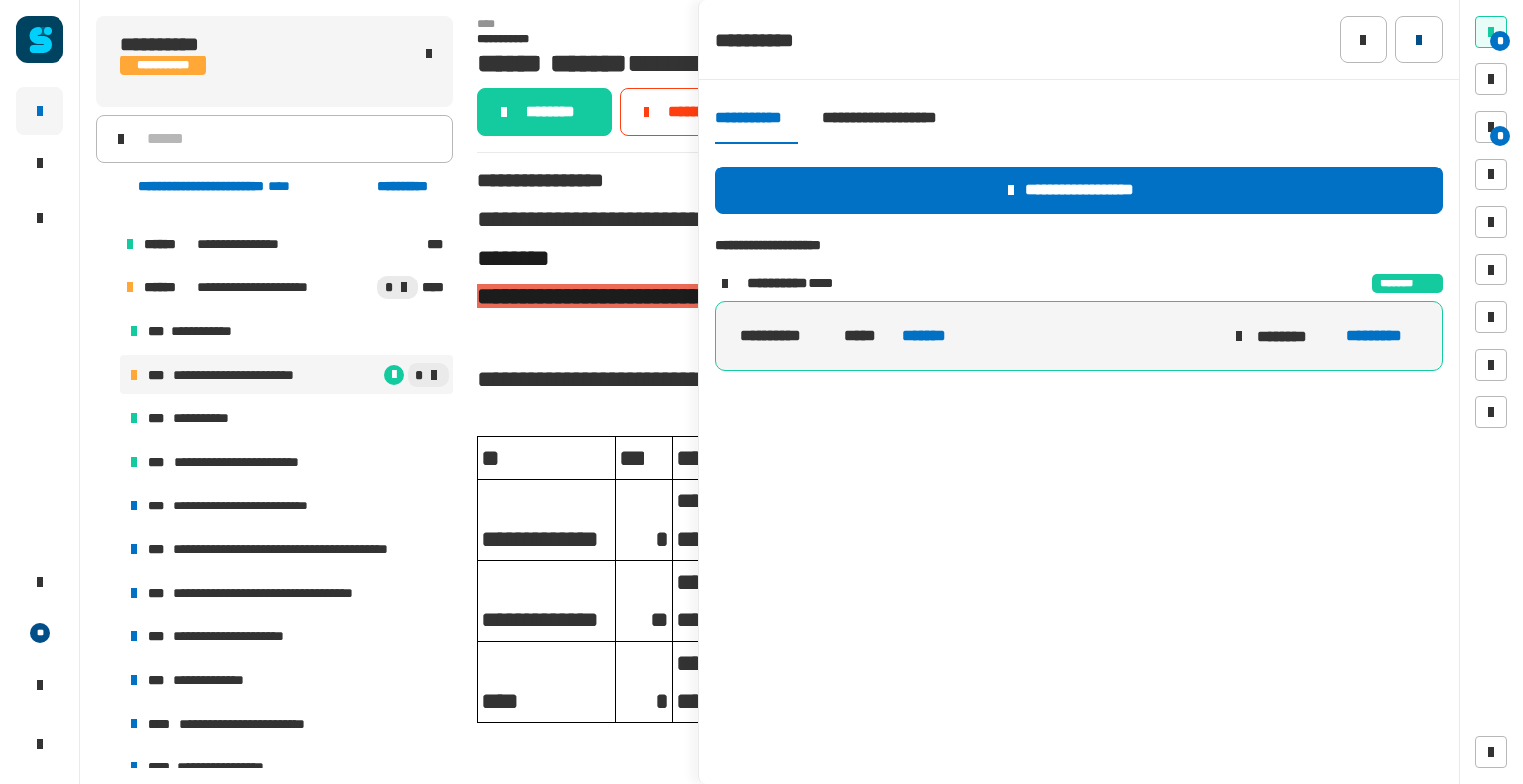 click 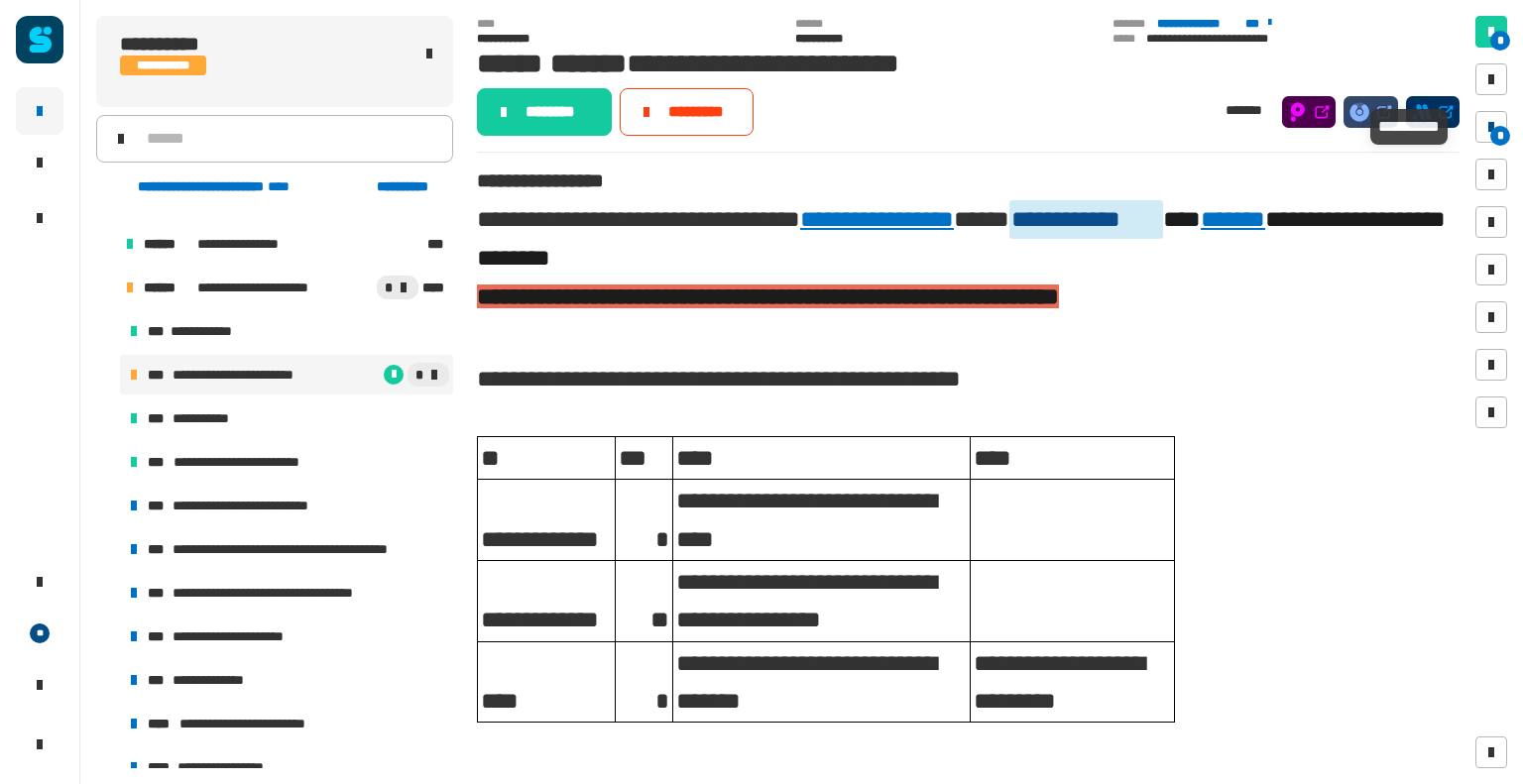 click at bounding box center (1491, 127) 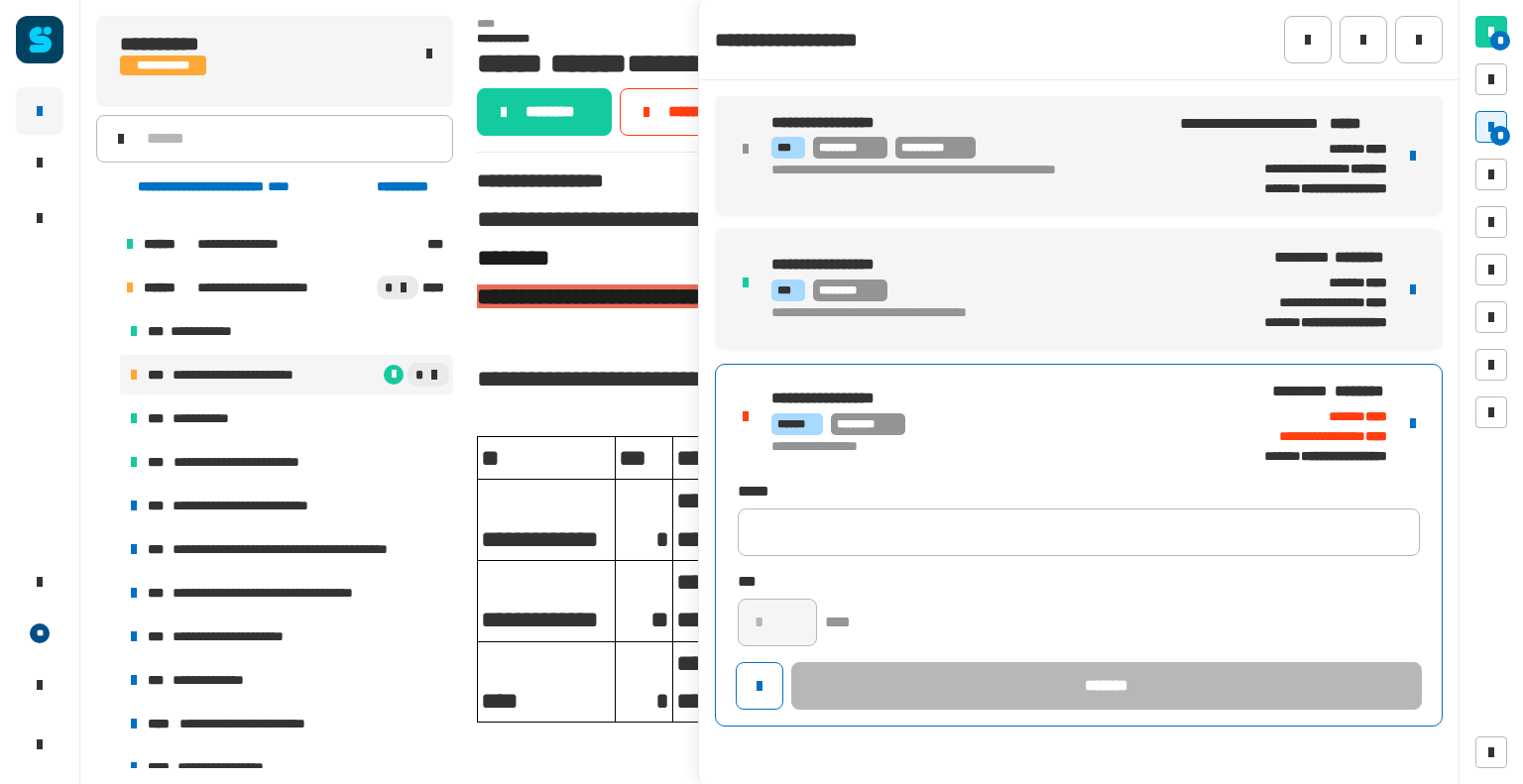 click on "**********" at bounding box center [991, 398] 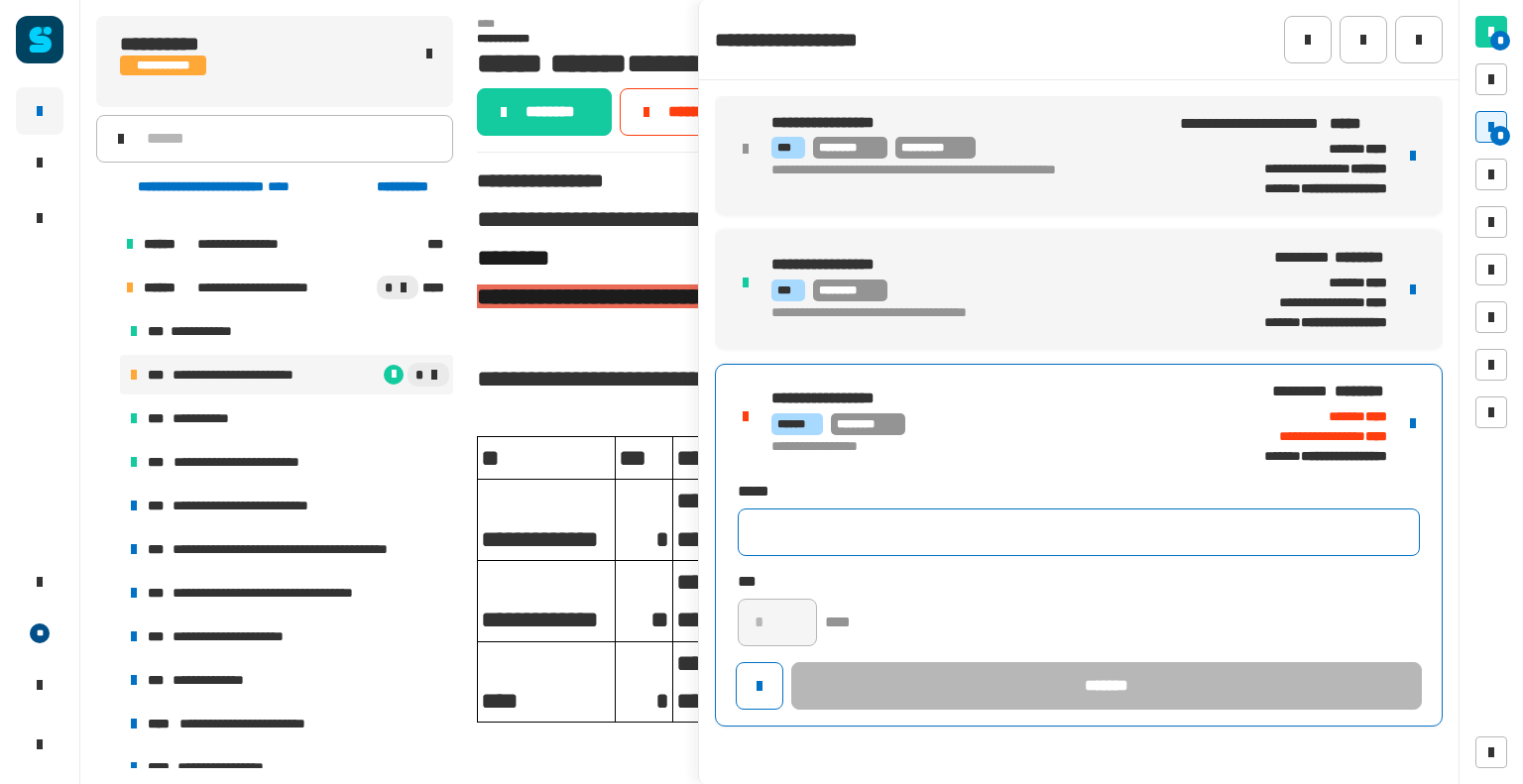 click 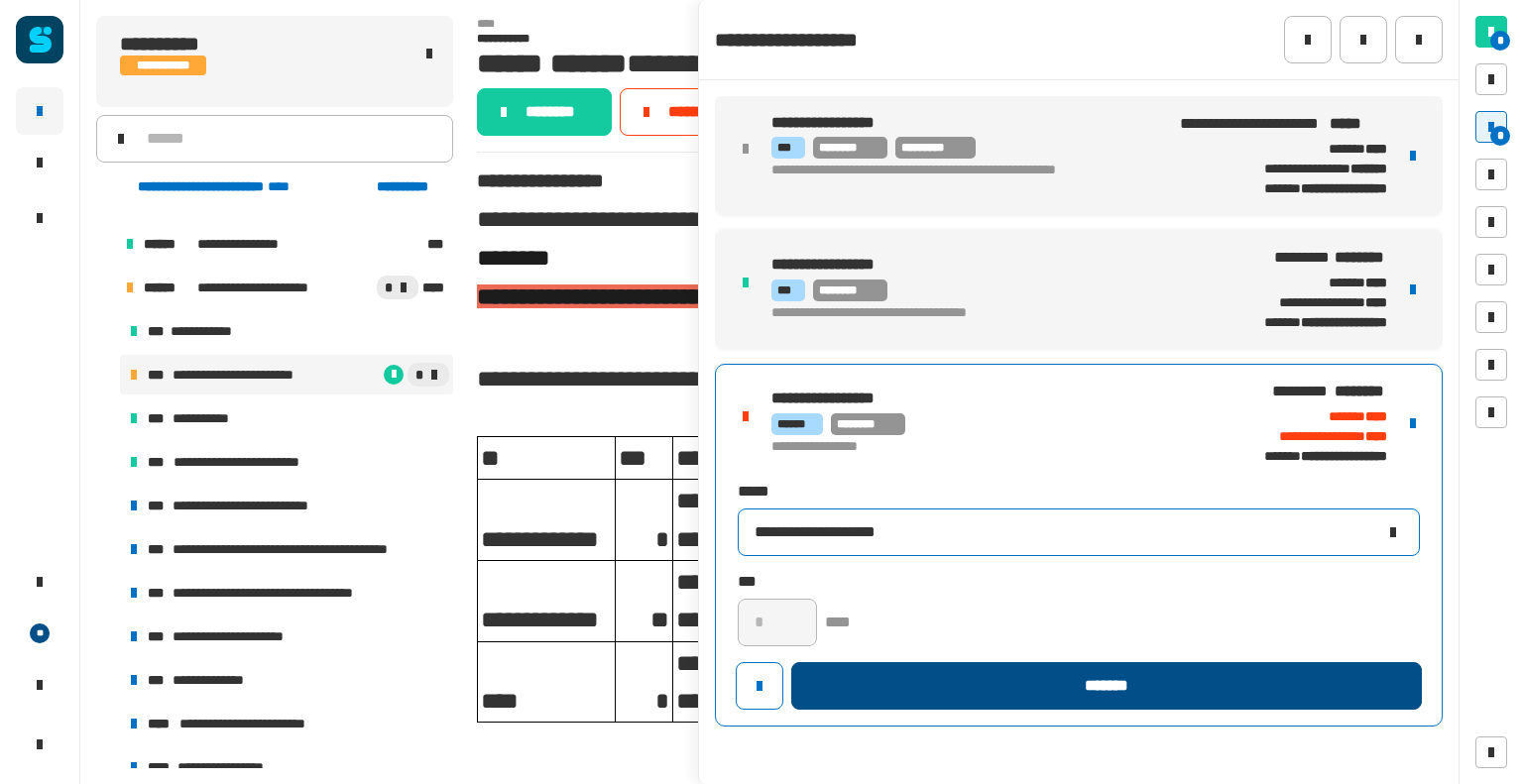 type on "**********" 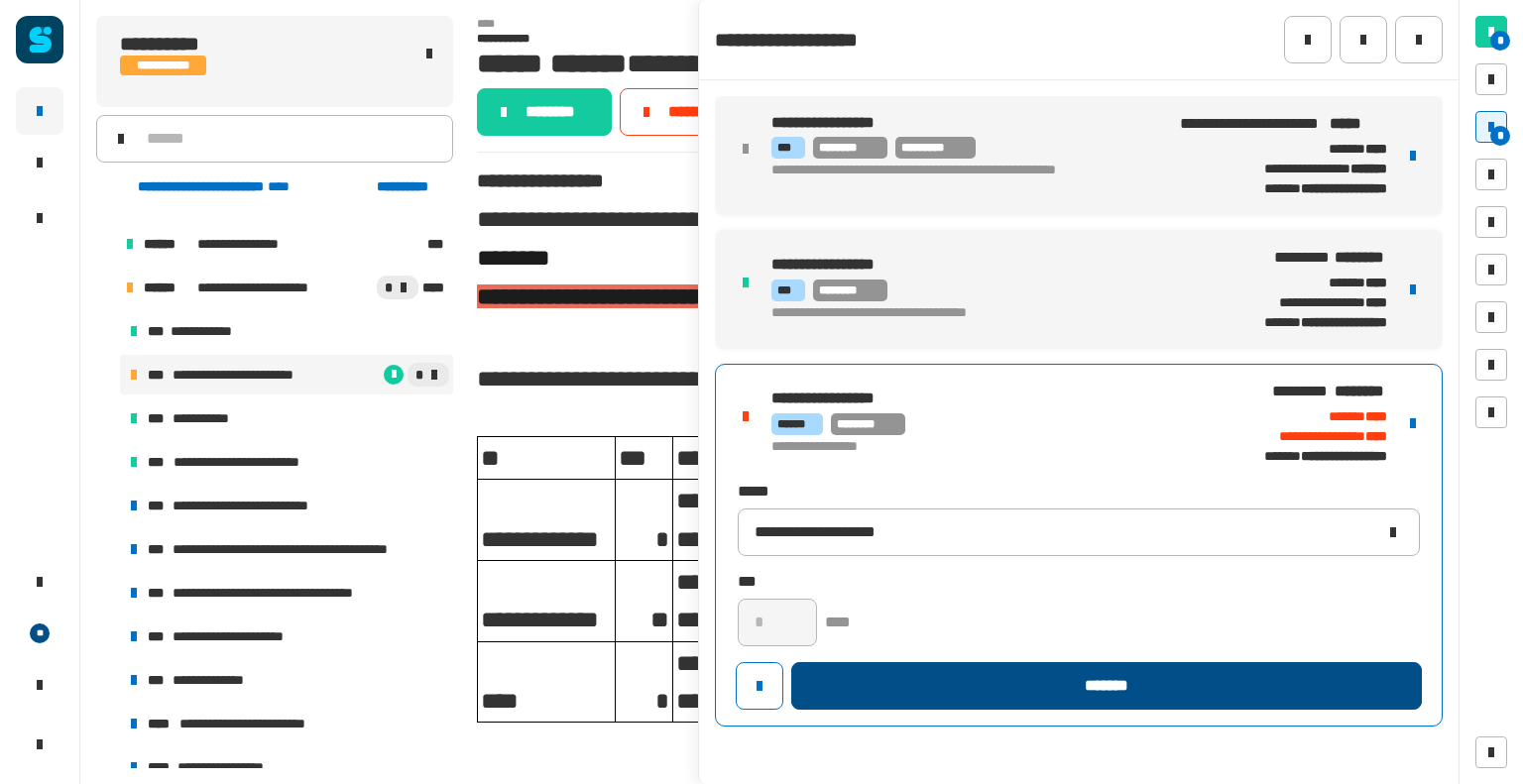 click on "*******" 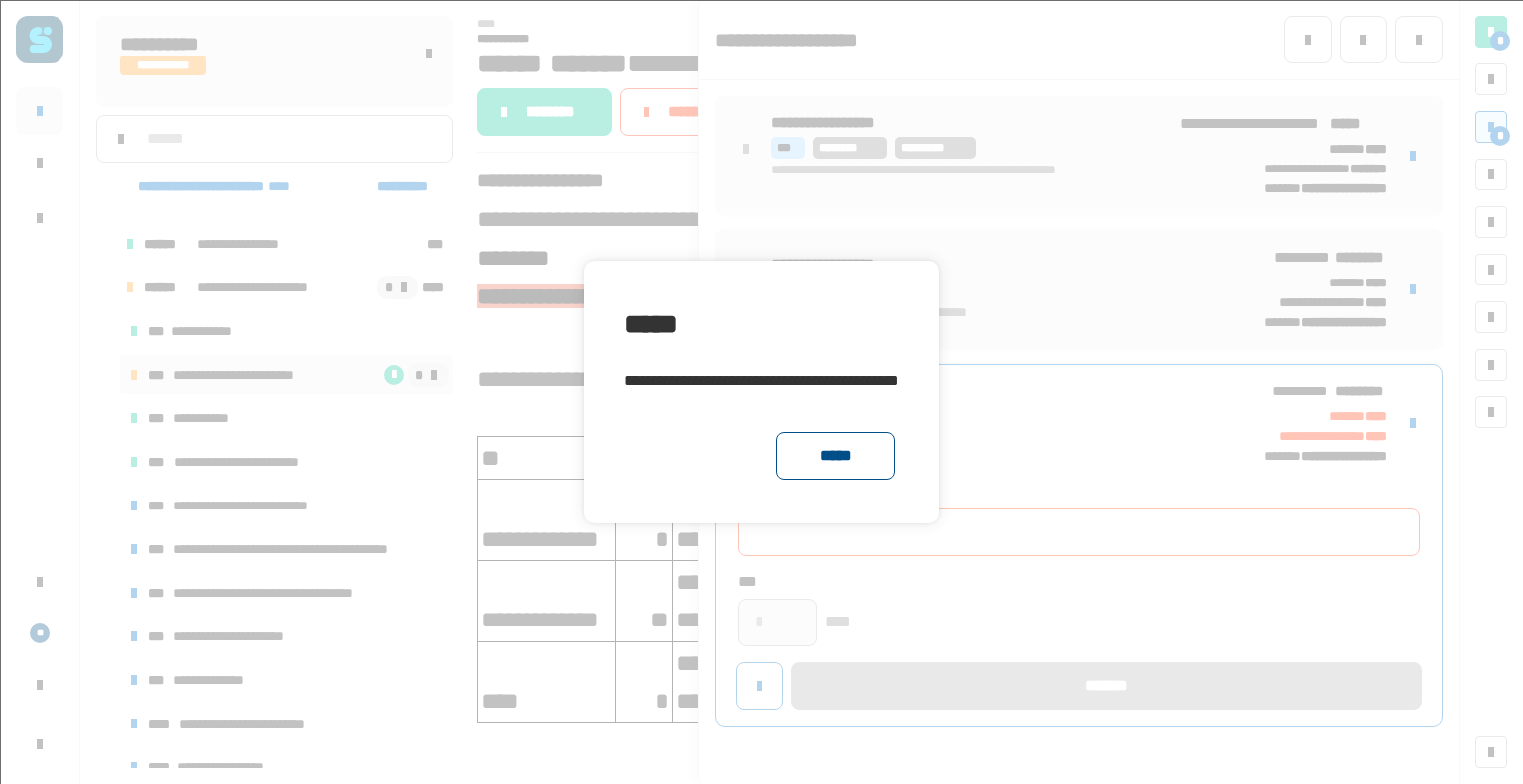 click on "*****" 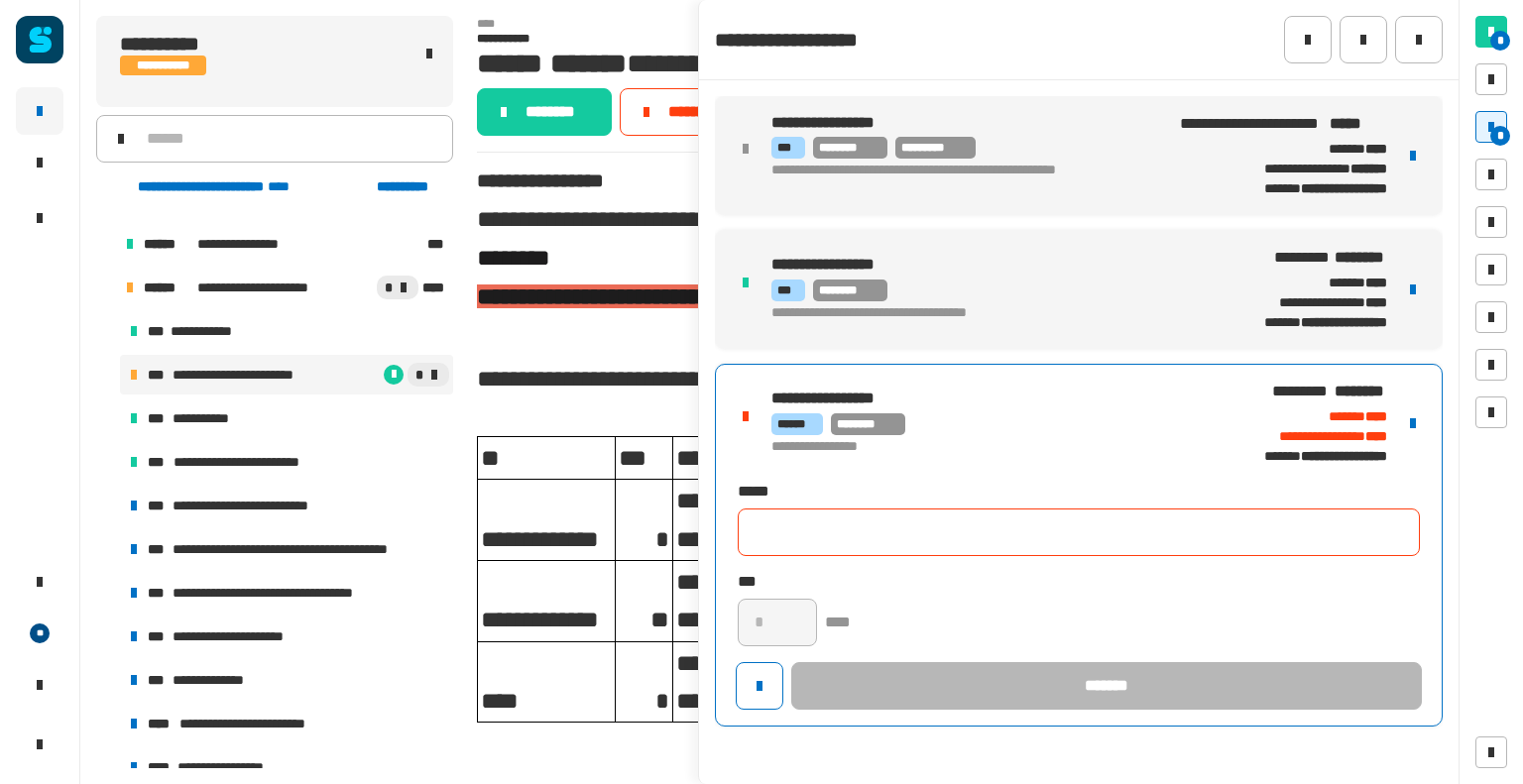 click 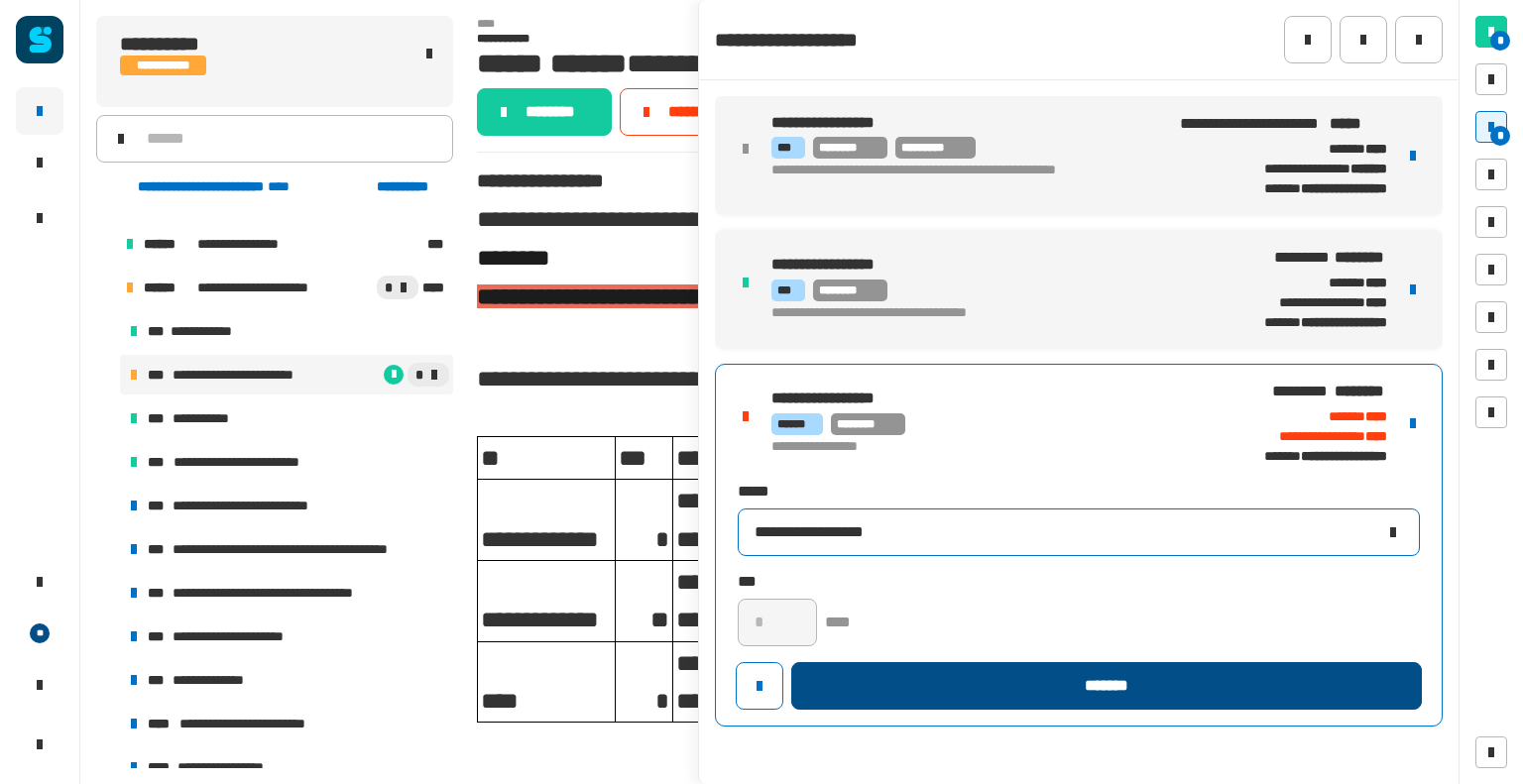 type on "**********" 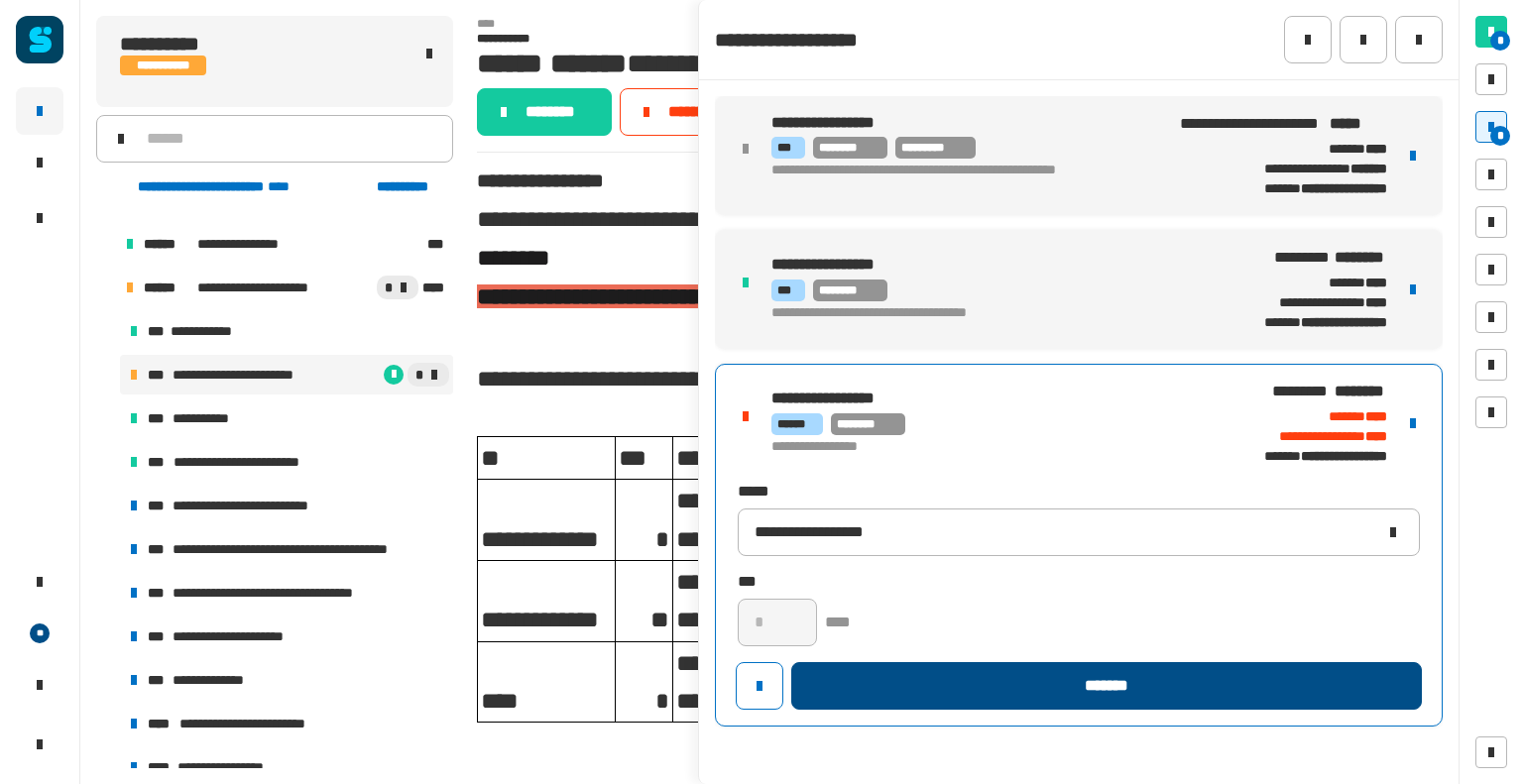 click on "*******" 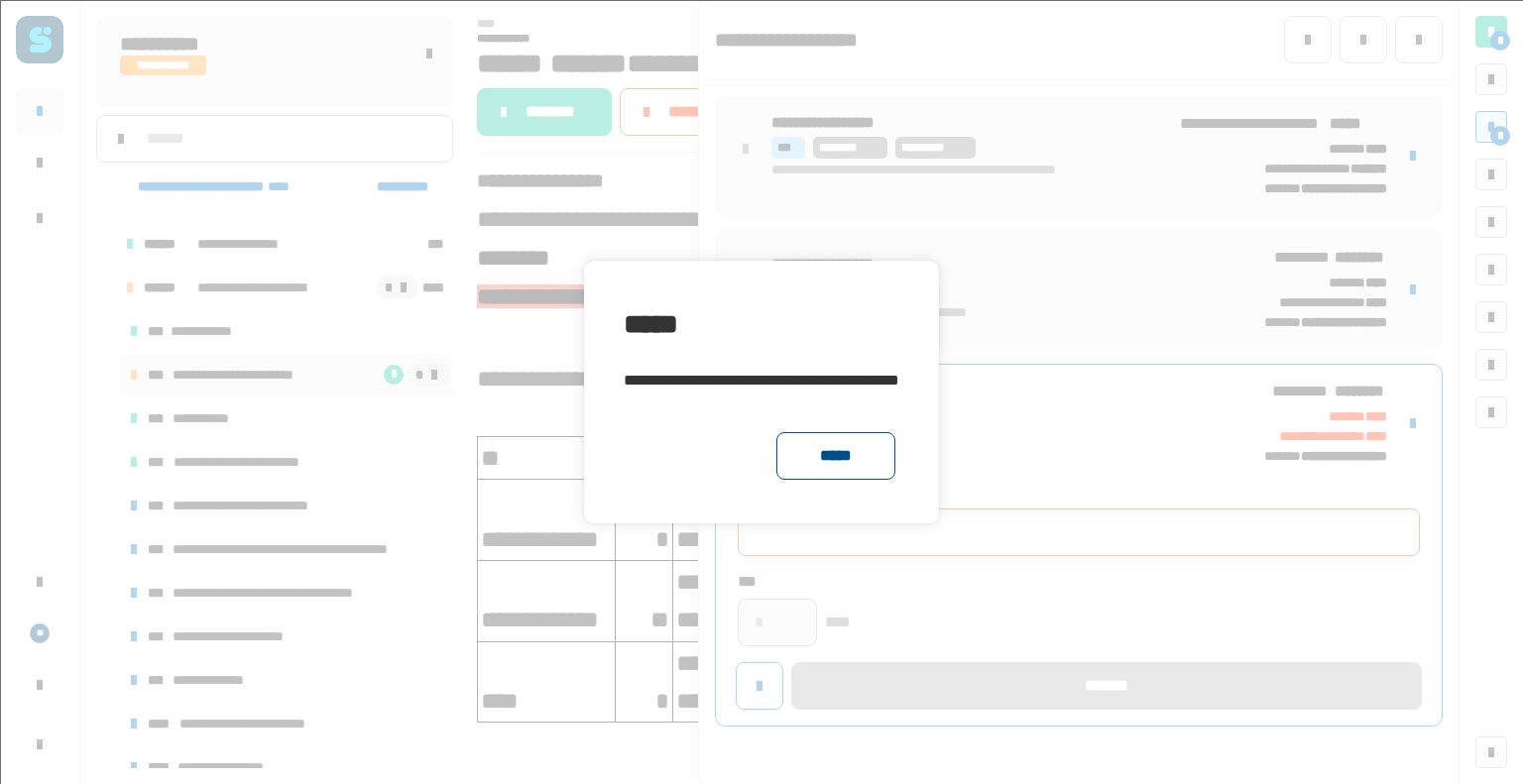 click on "*****" 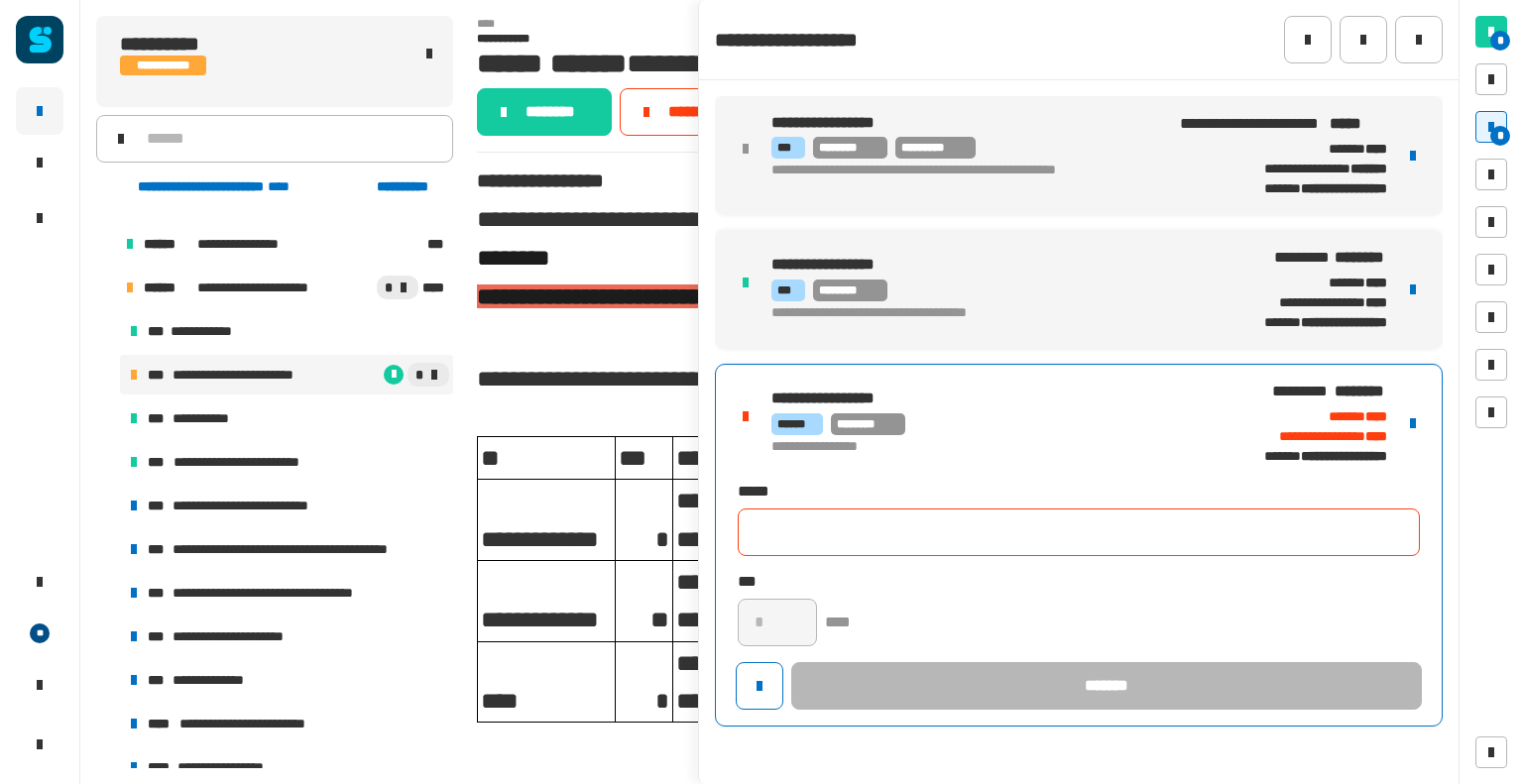 click 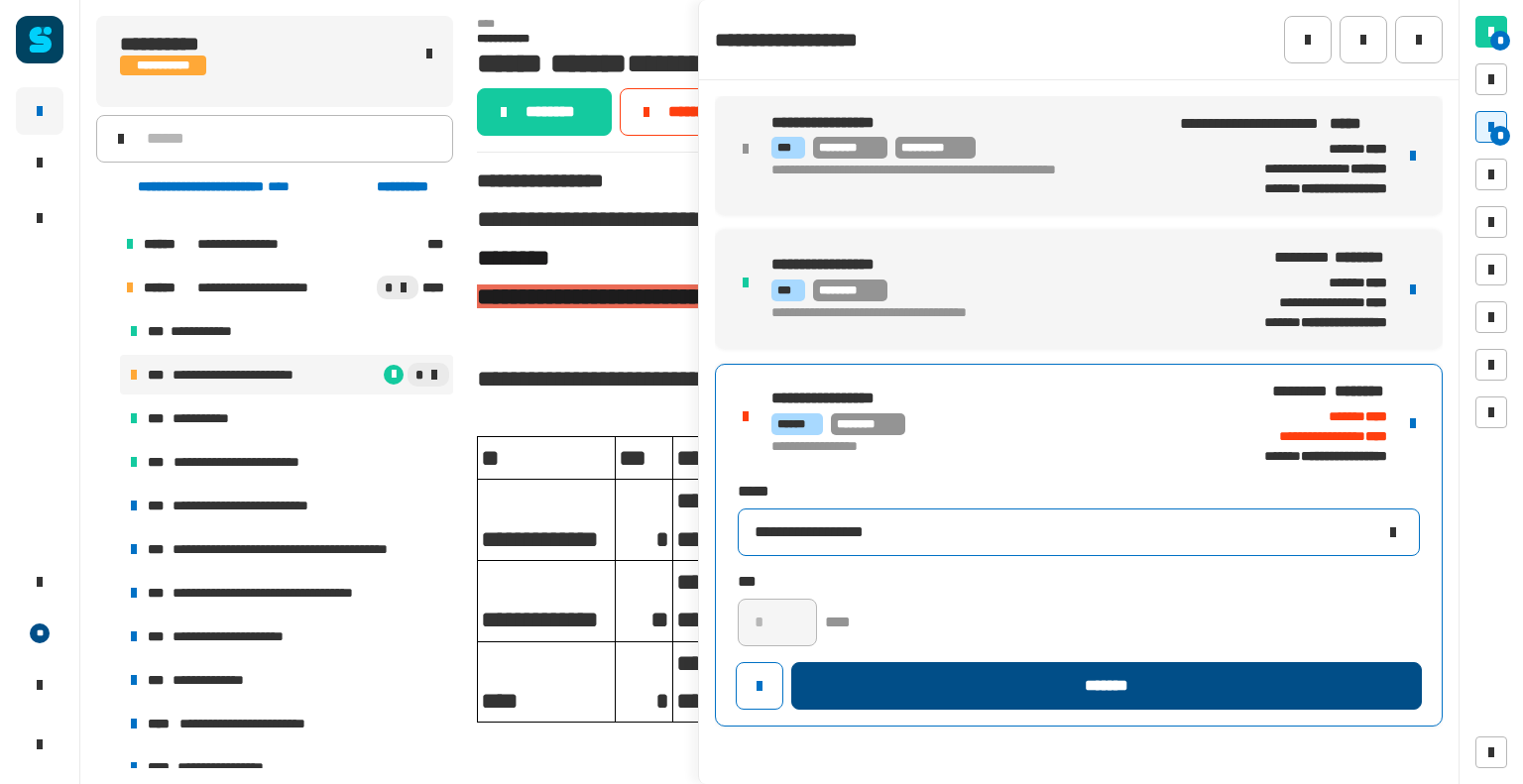 type on "**********" 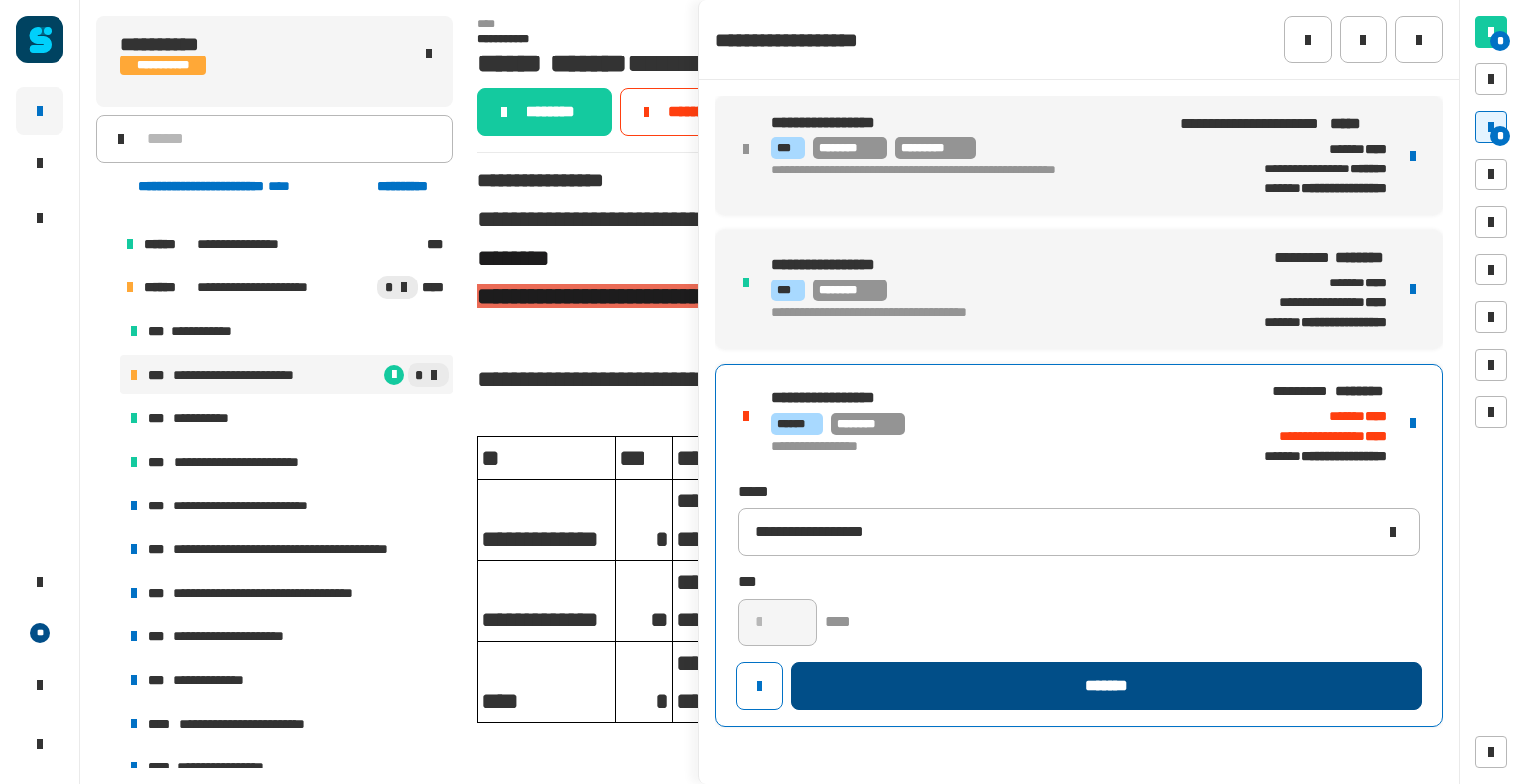 click on "*******" 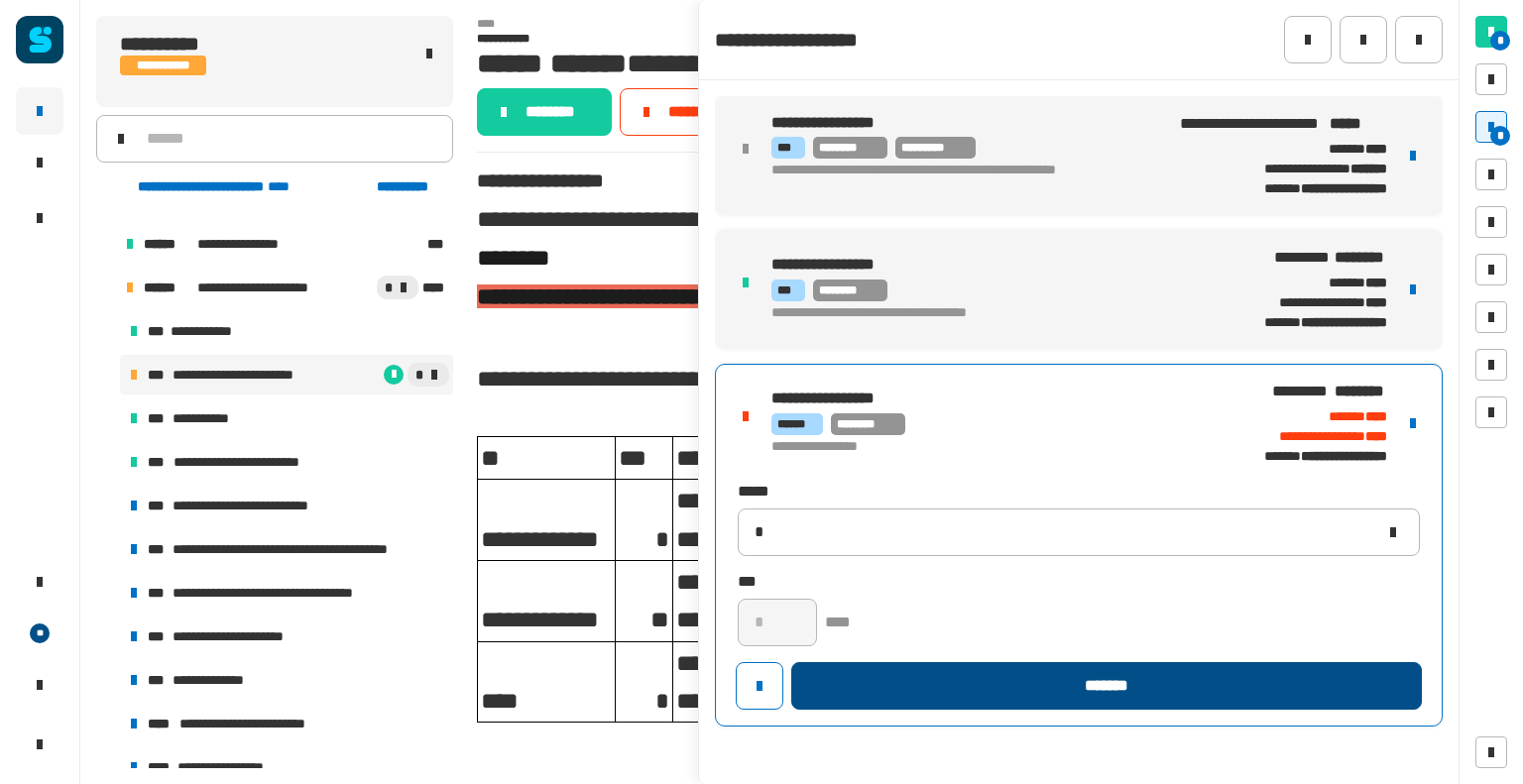 type 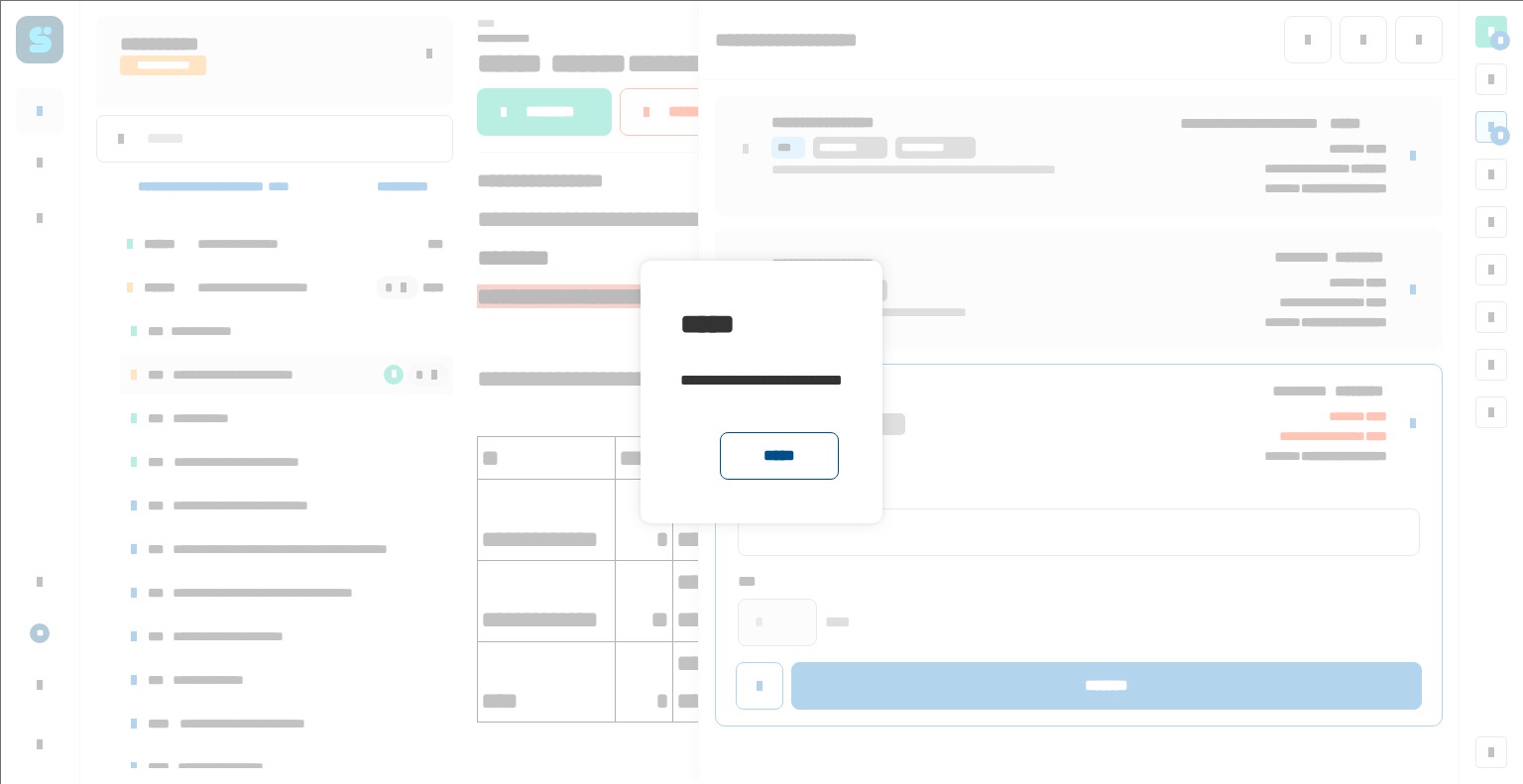 click on "*****" 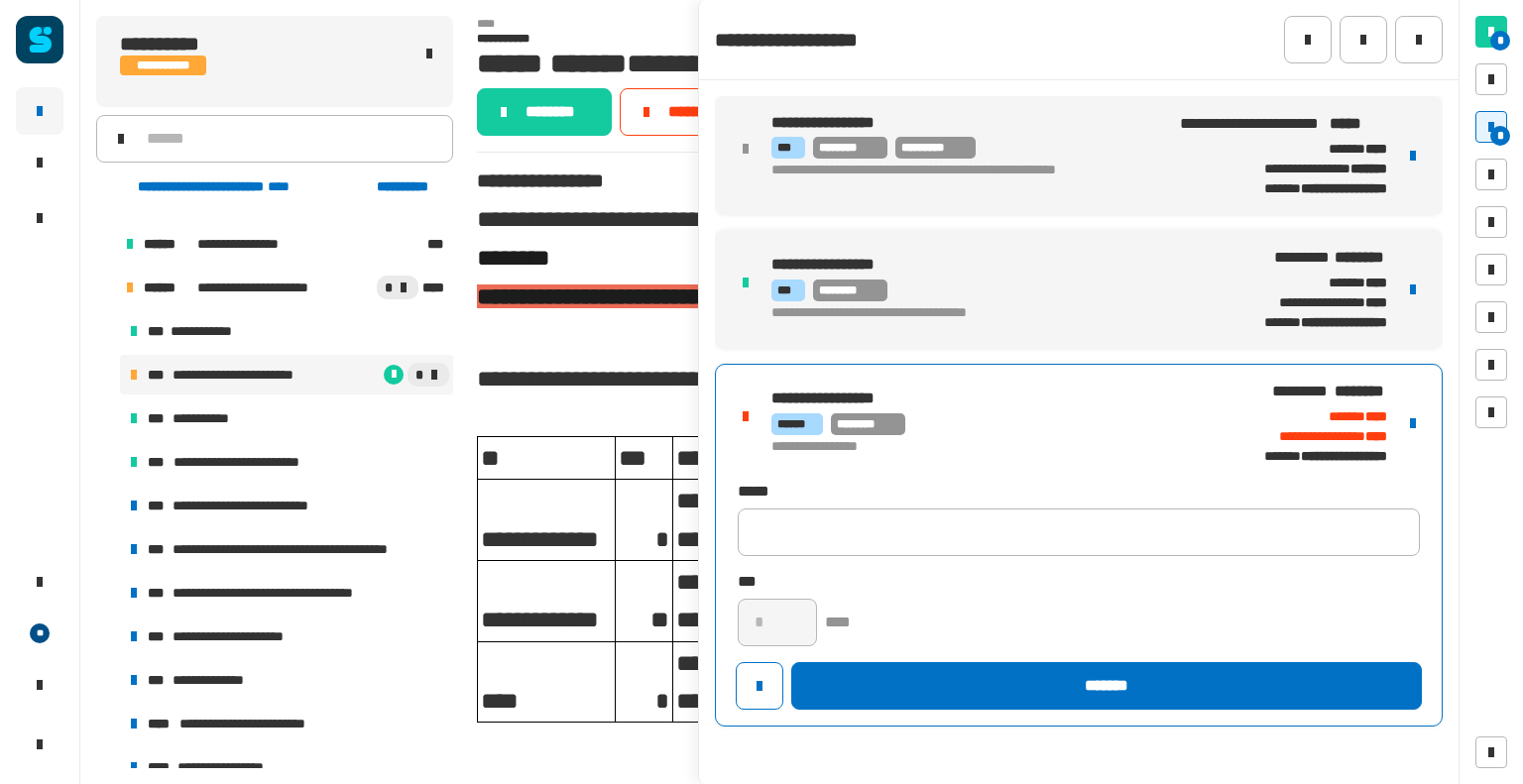 click on "**********" at bounding box center [1079, 545] 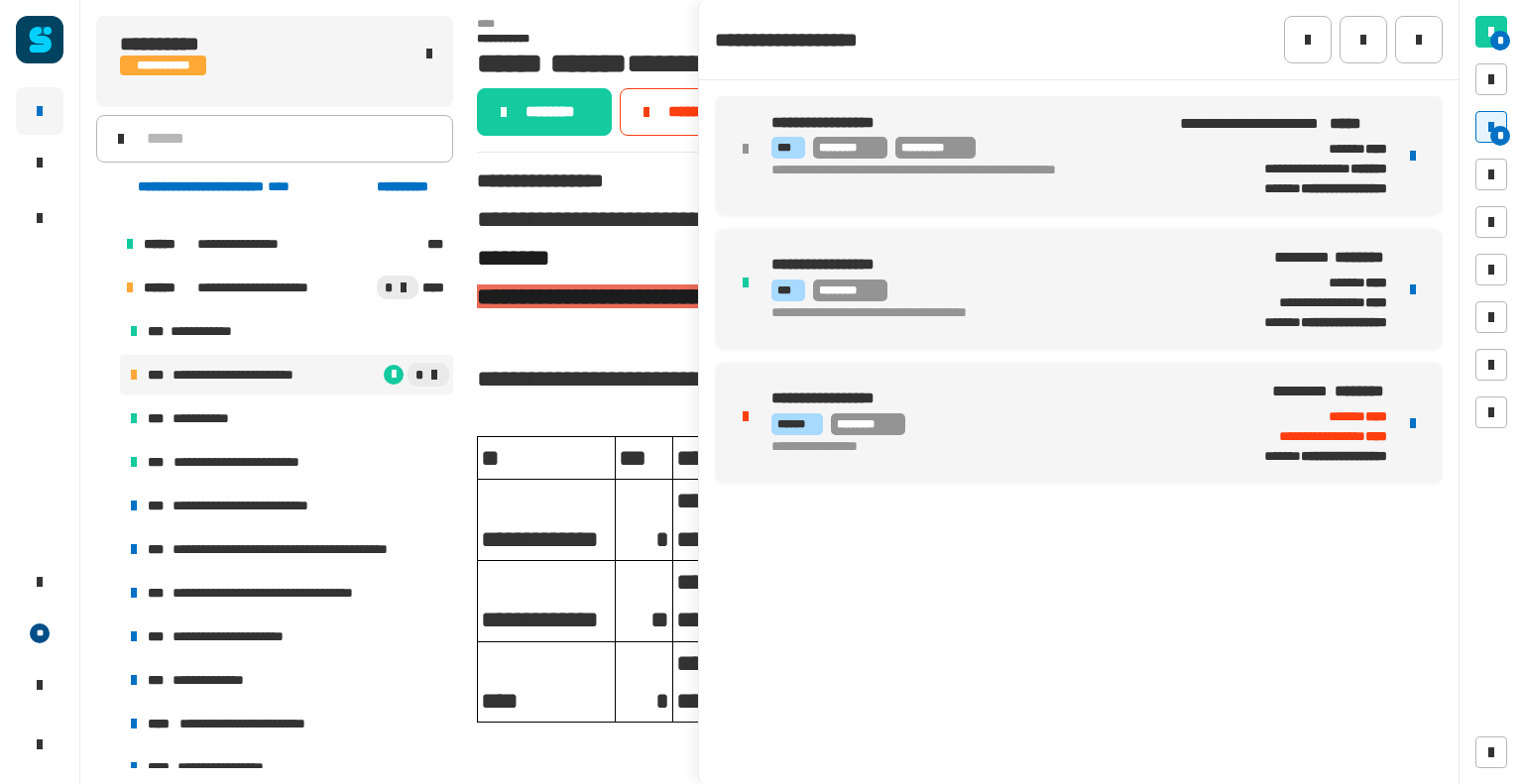 click at bounding box center (1413, 423) 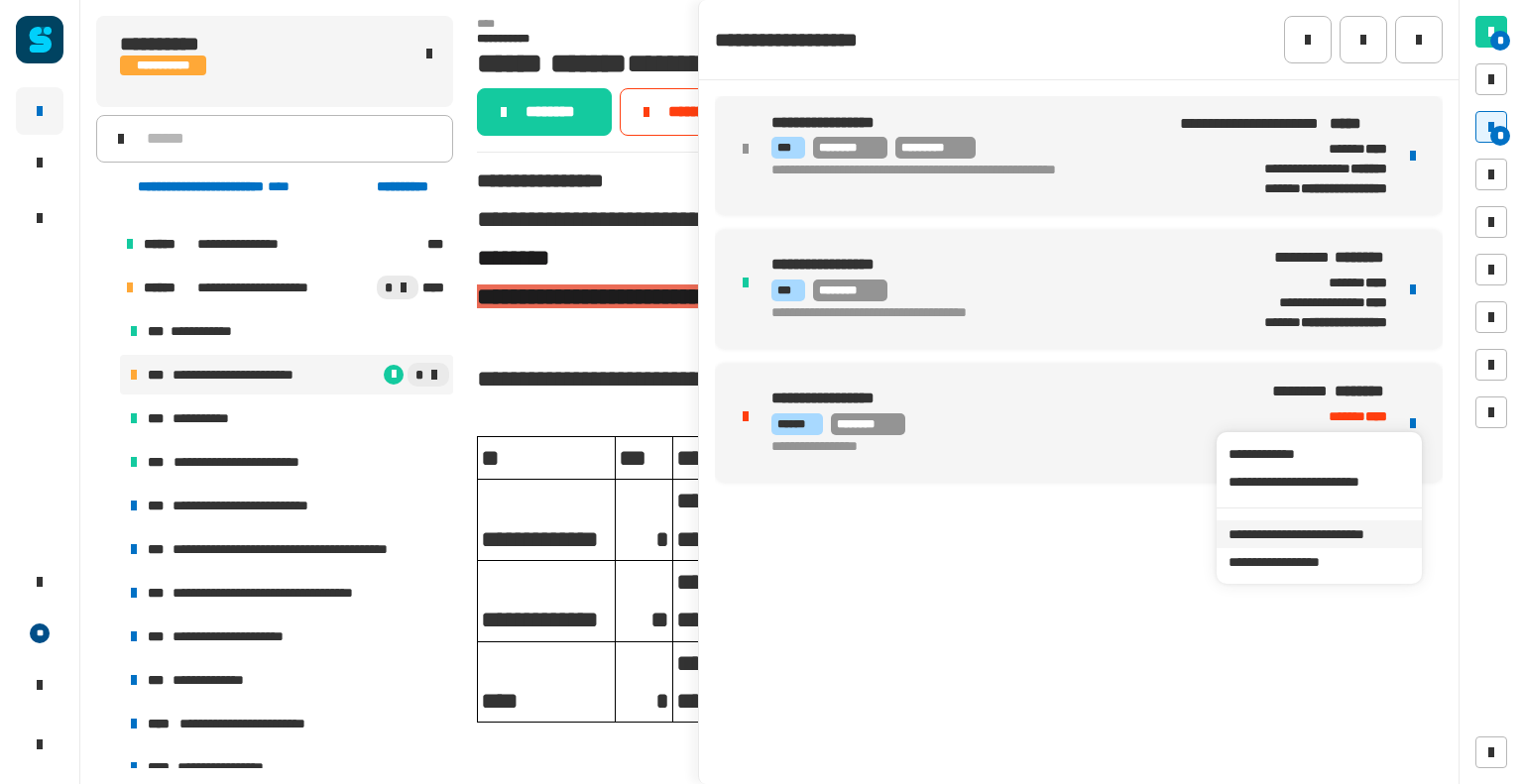 click on "**********" at bounding box center [1319, 534] 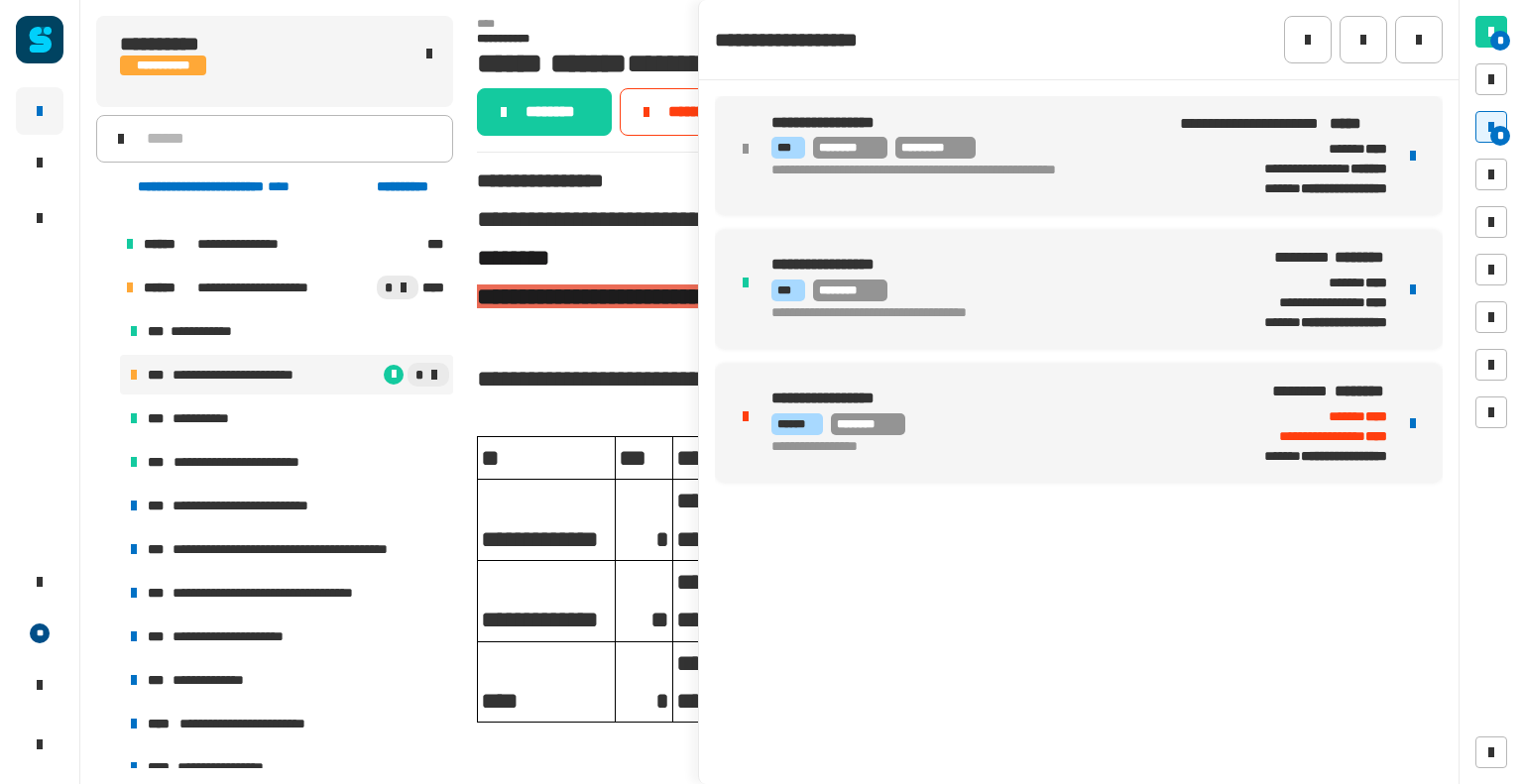 click on "**********" 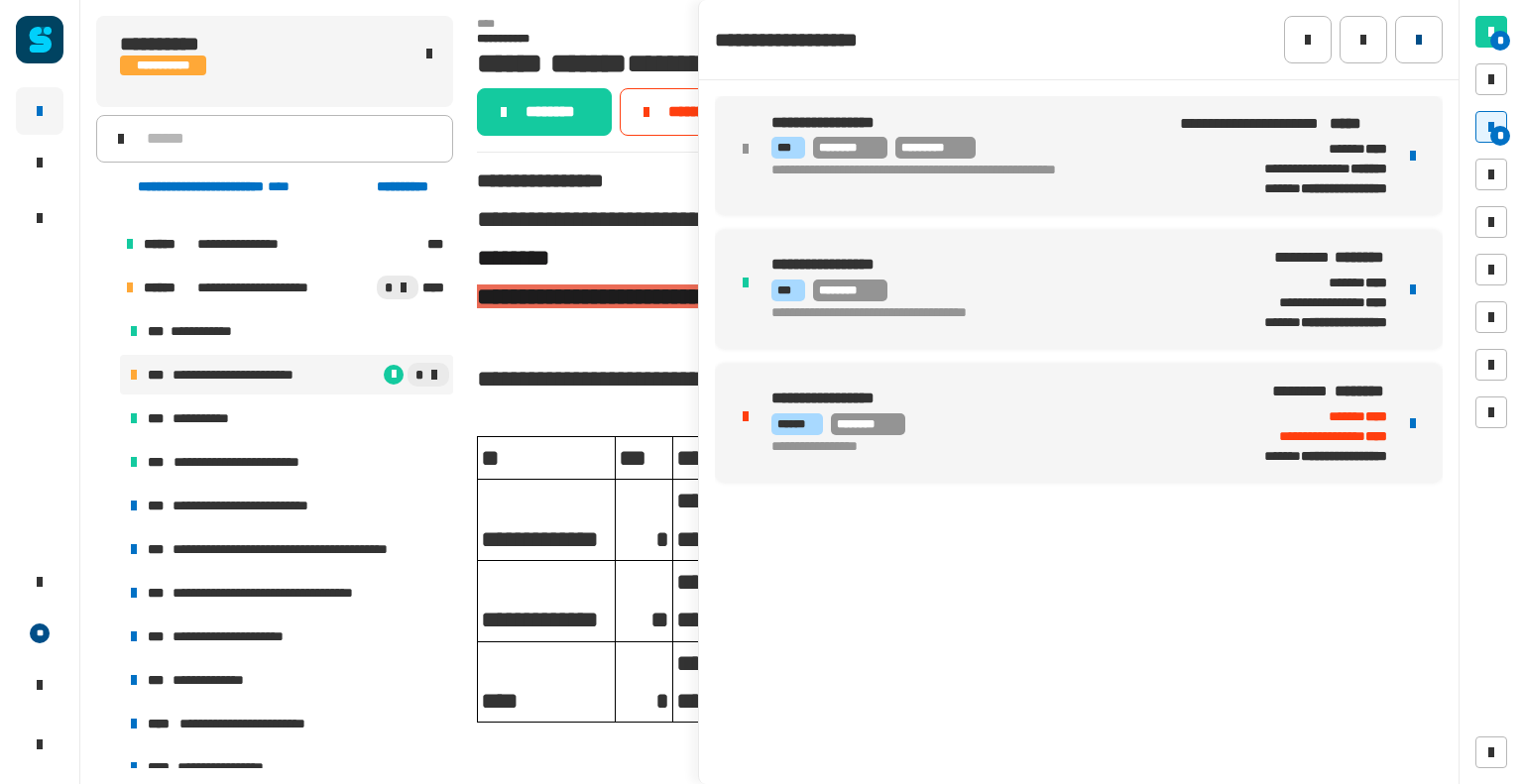 click 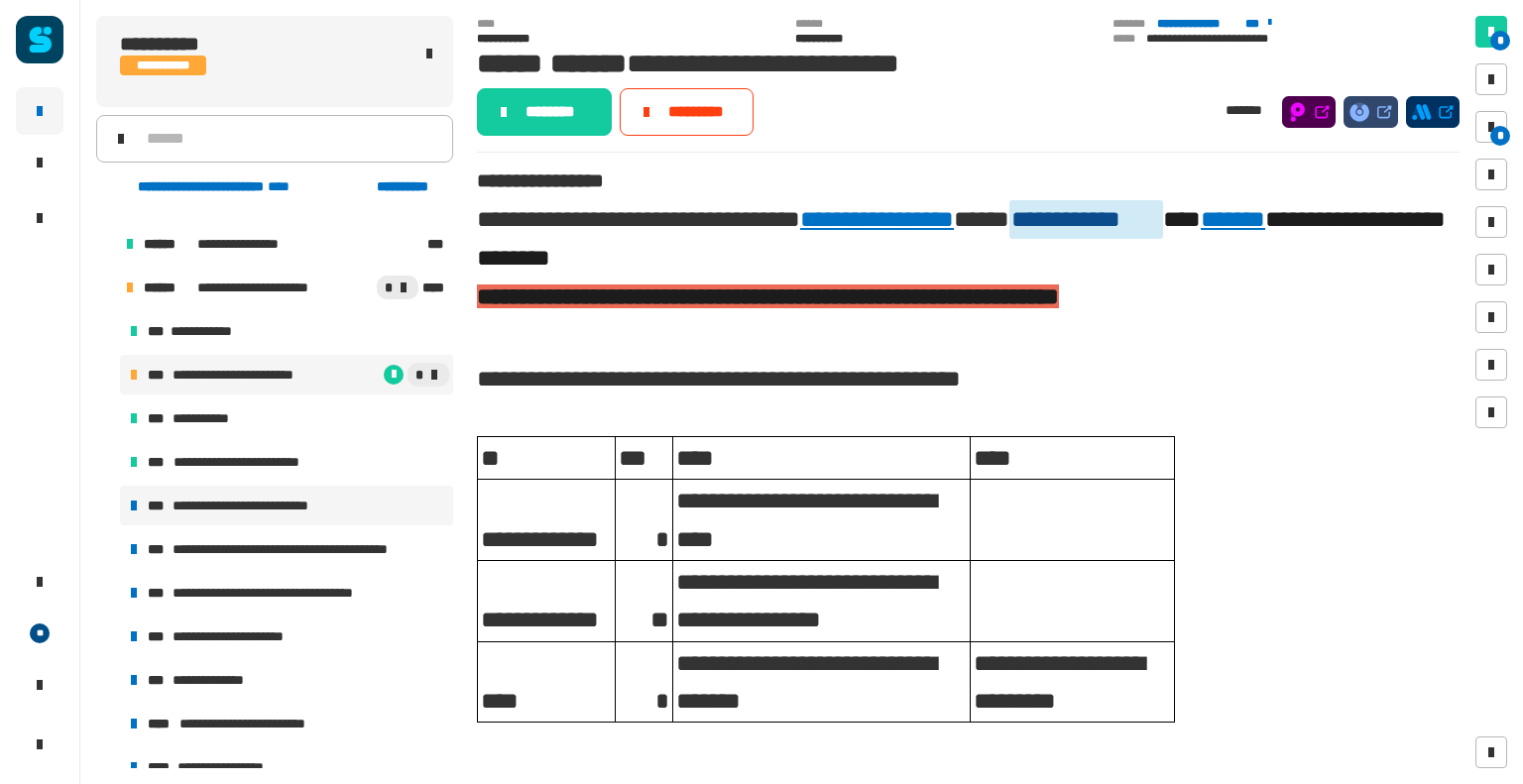 click on "**********" at bounding box center [287, 505] 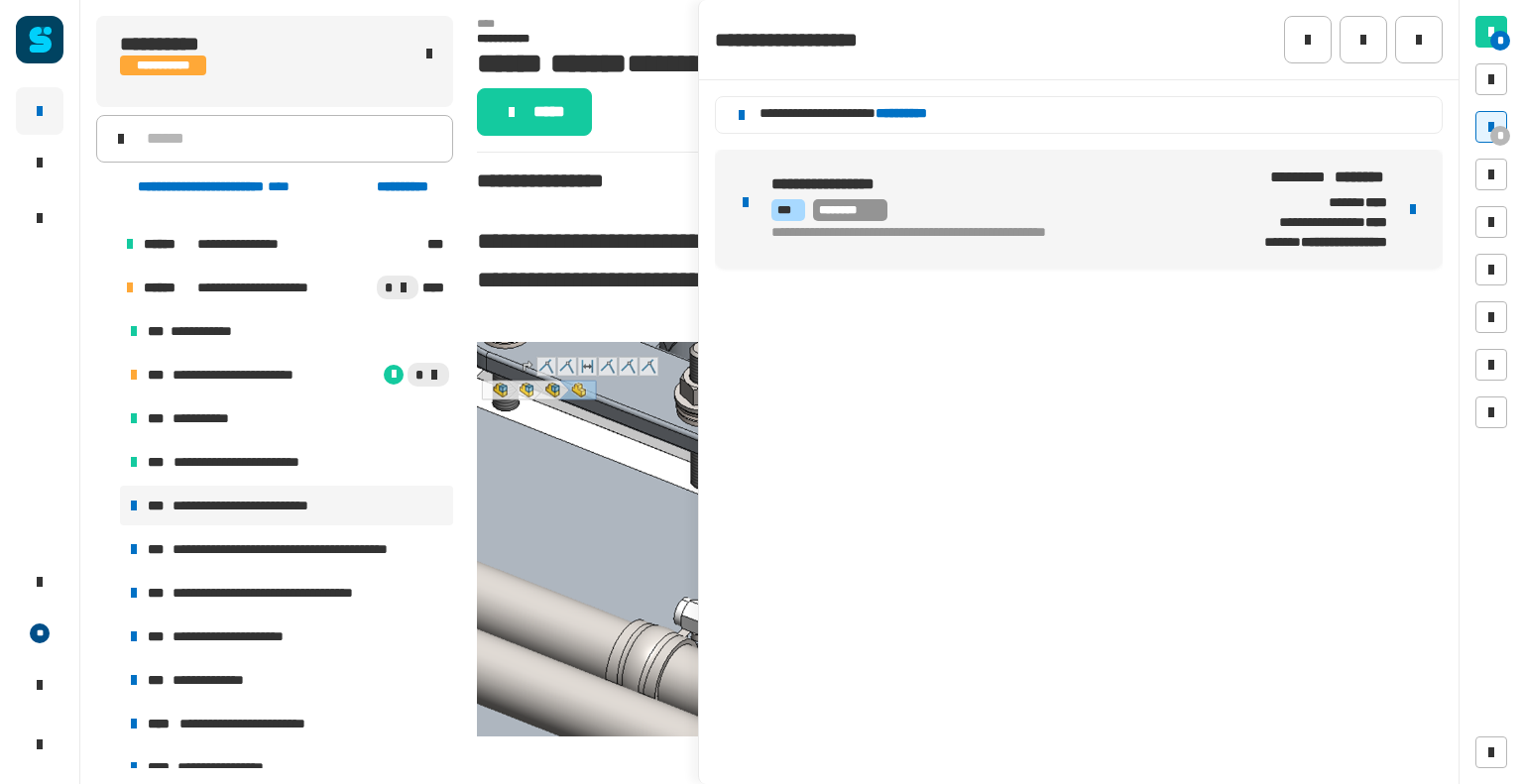 click on "**********" 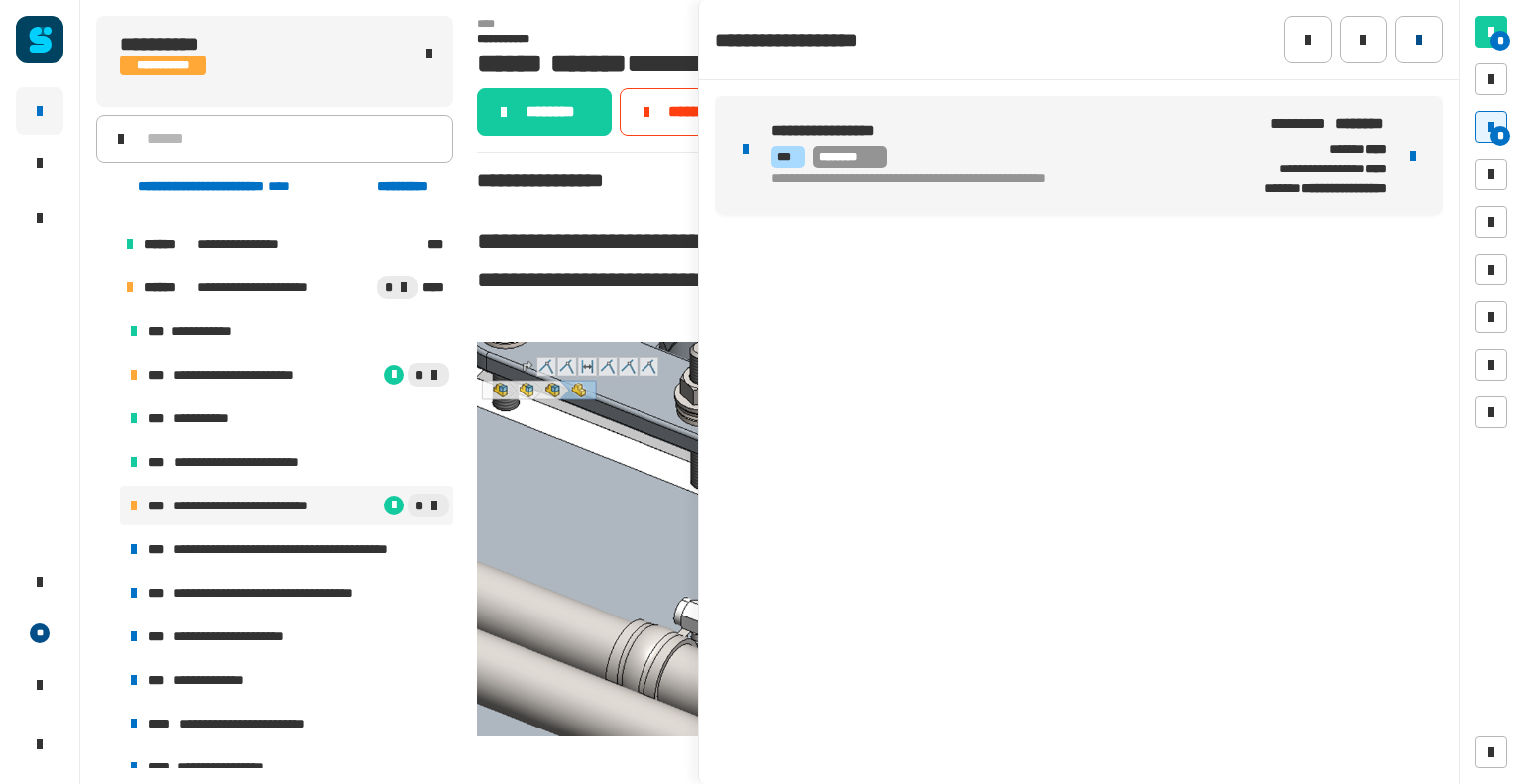 click 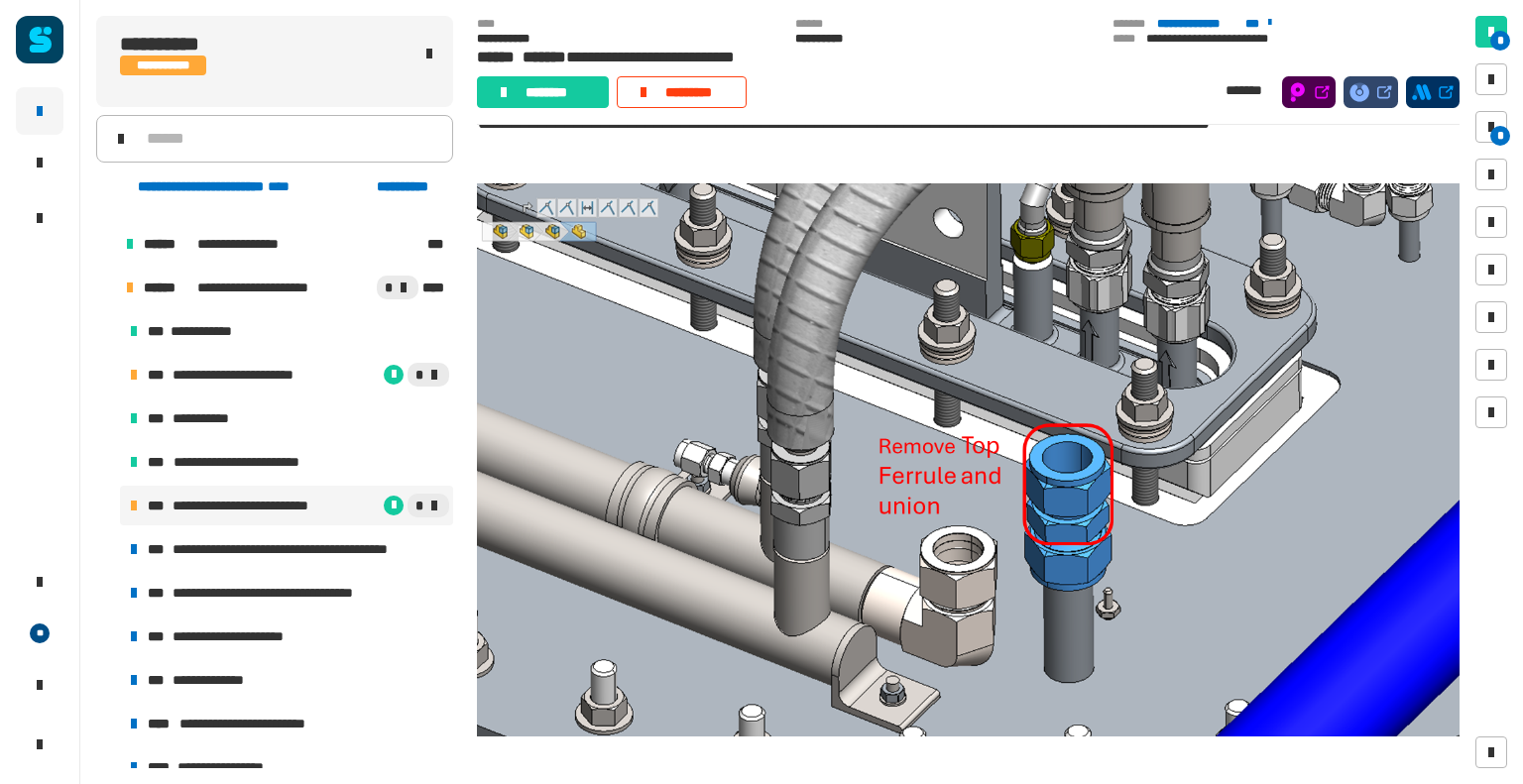 scroll, scrollTop: 127, scrollLeft: 0, axis: vertical 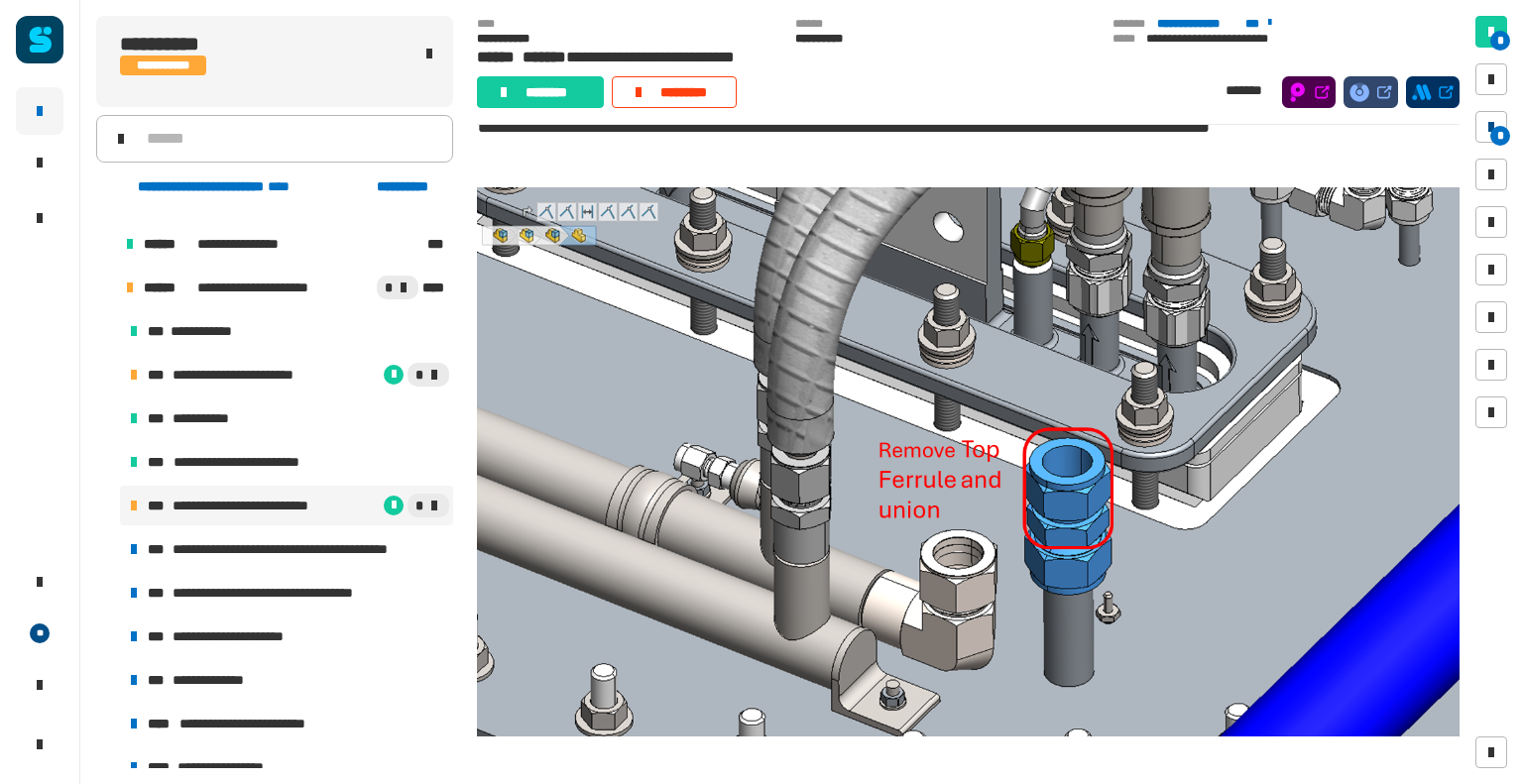 click at bounding box center [1491, 127] 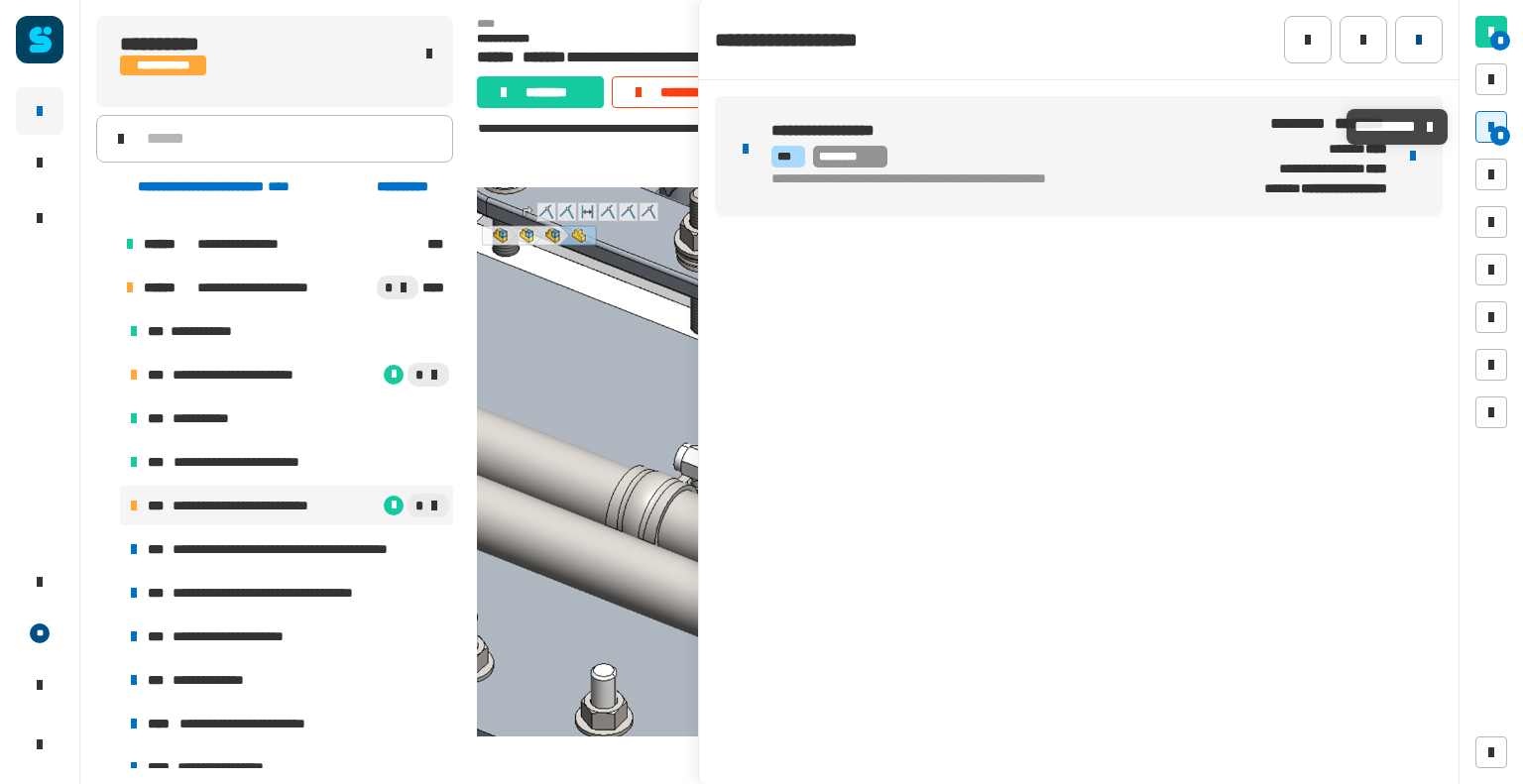 click 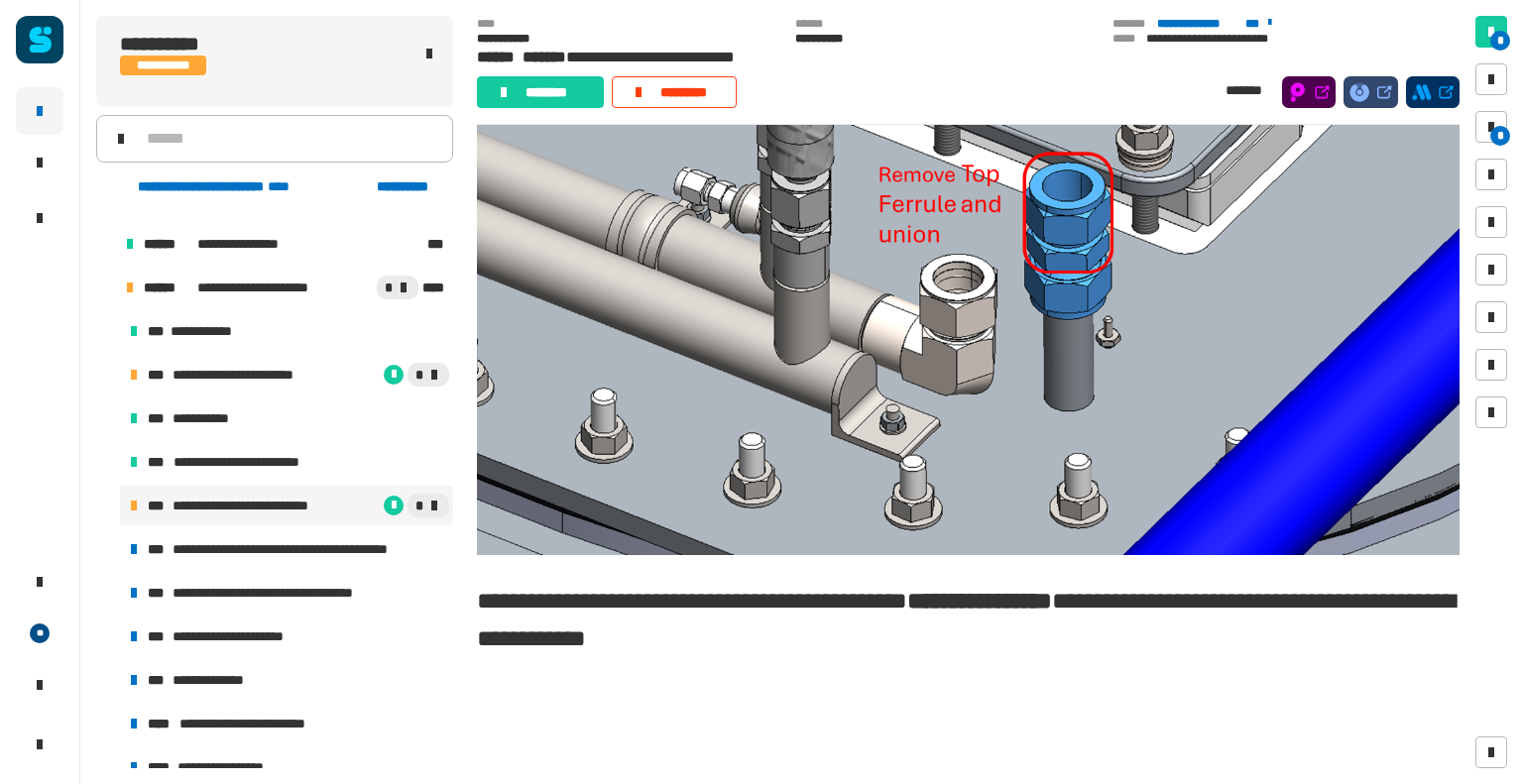 scroll, scrollTop: 492, scrollLeft: 0, axis: vertical 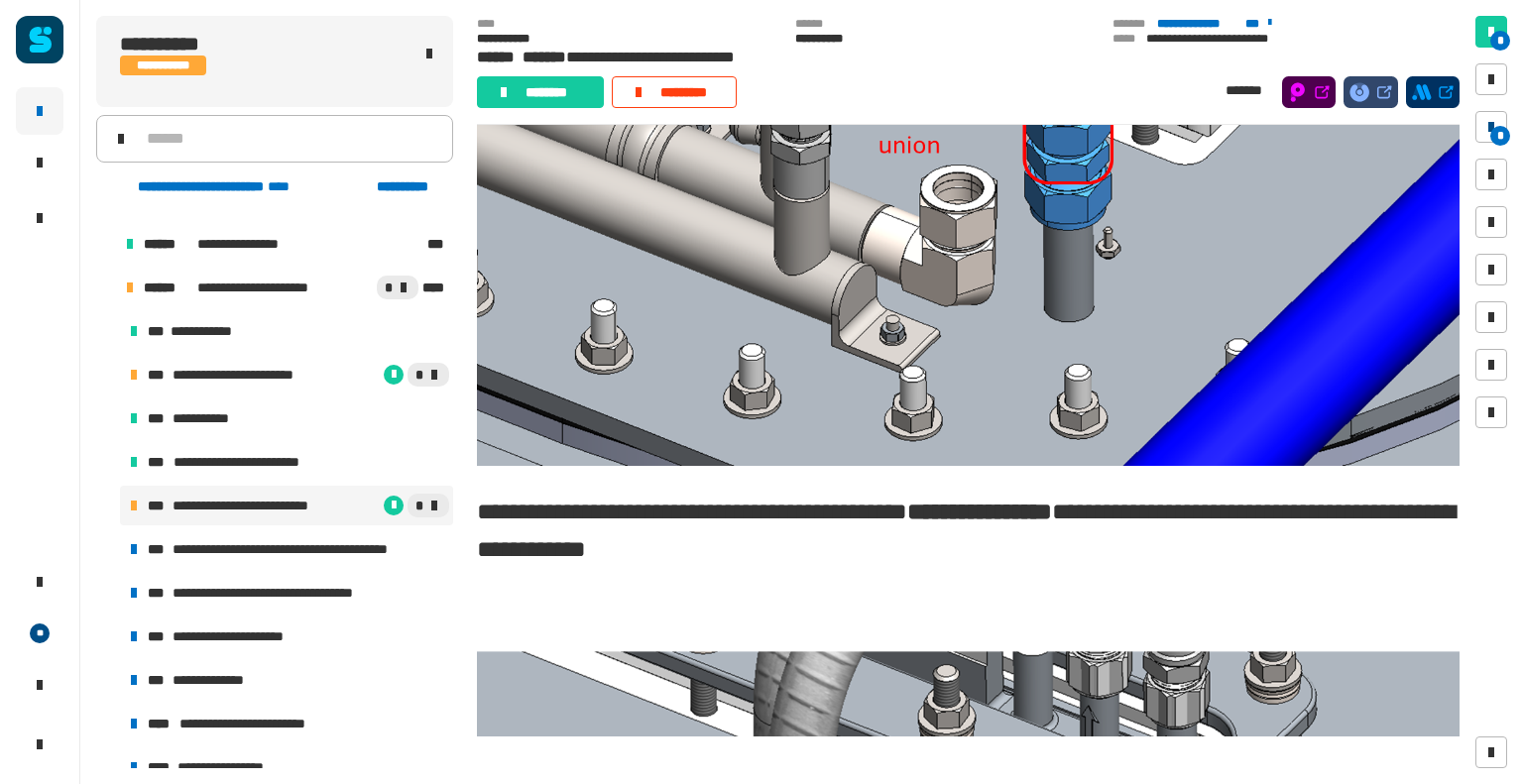 click on "*" at bounding box center [1500, 136] 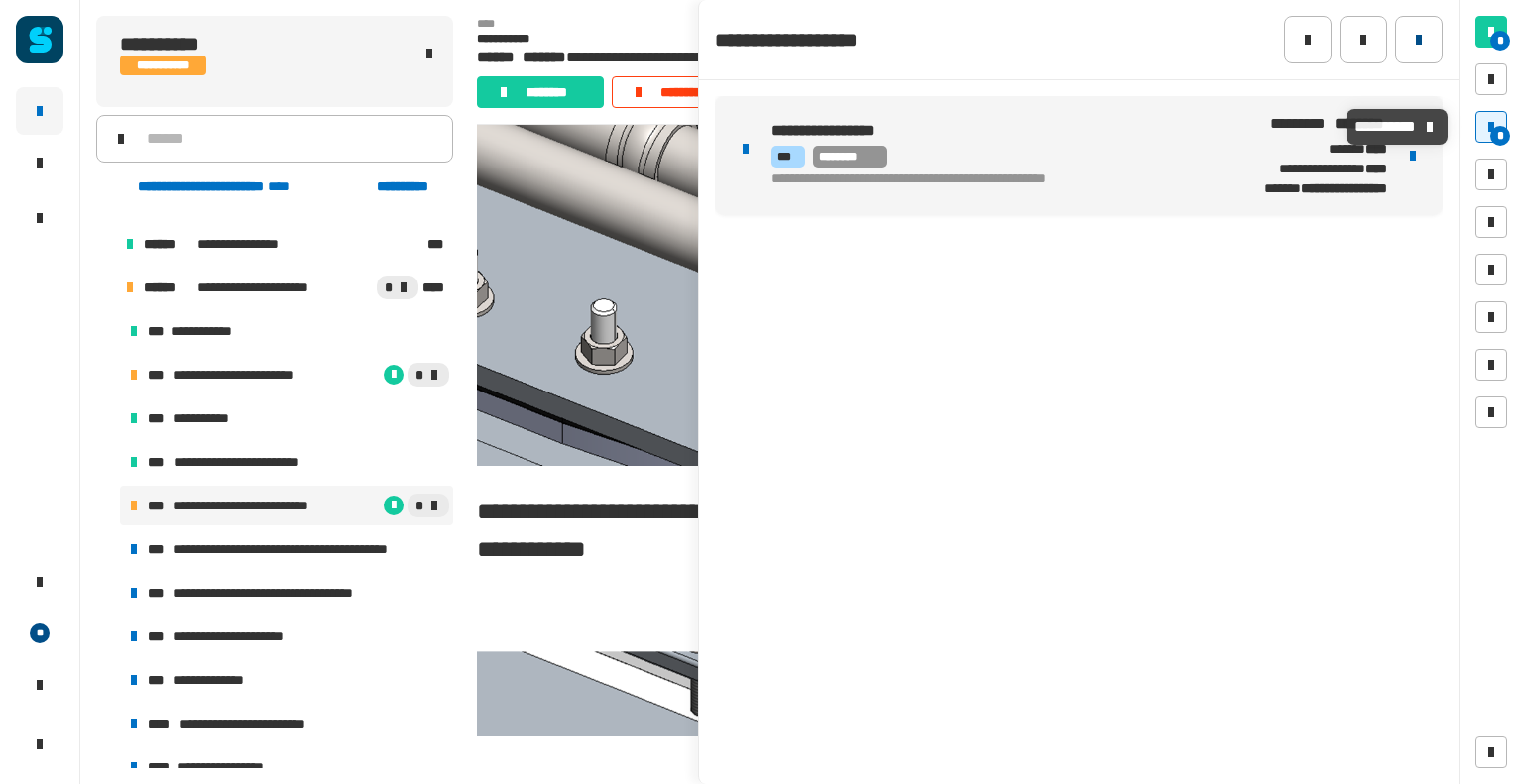 click 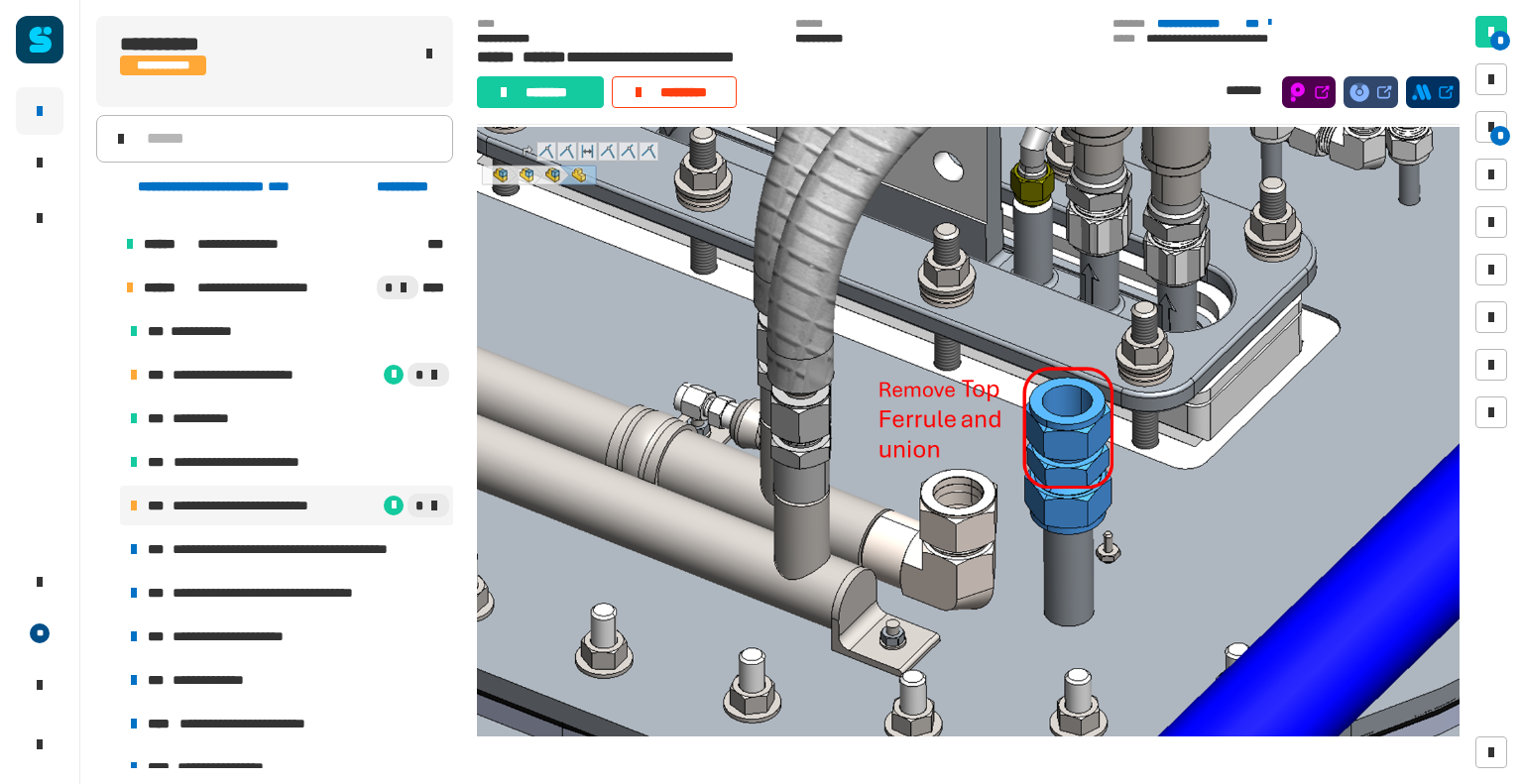 scroll, scrollTop: 194, scrollLeft: 0, axis: vertical 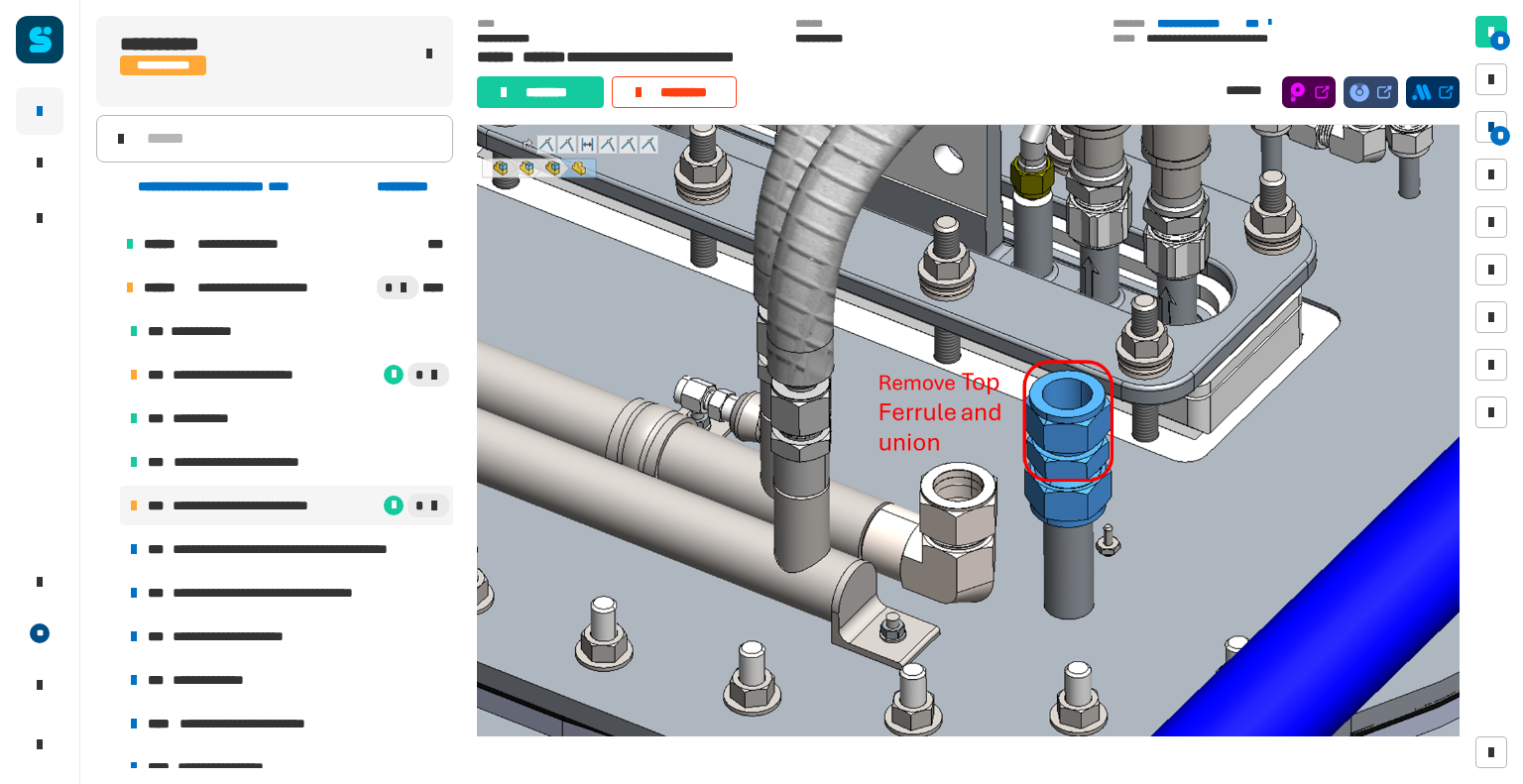 click on "*" at bounding box center (1500, 136) 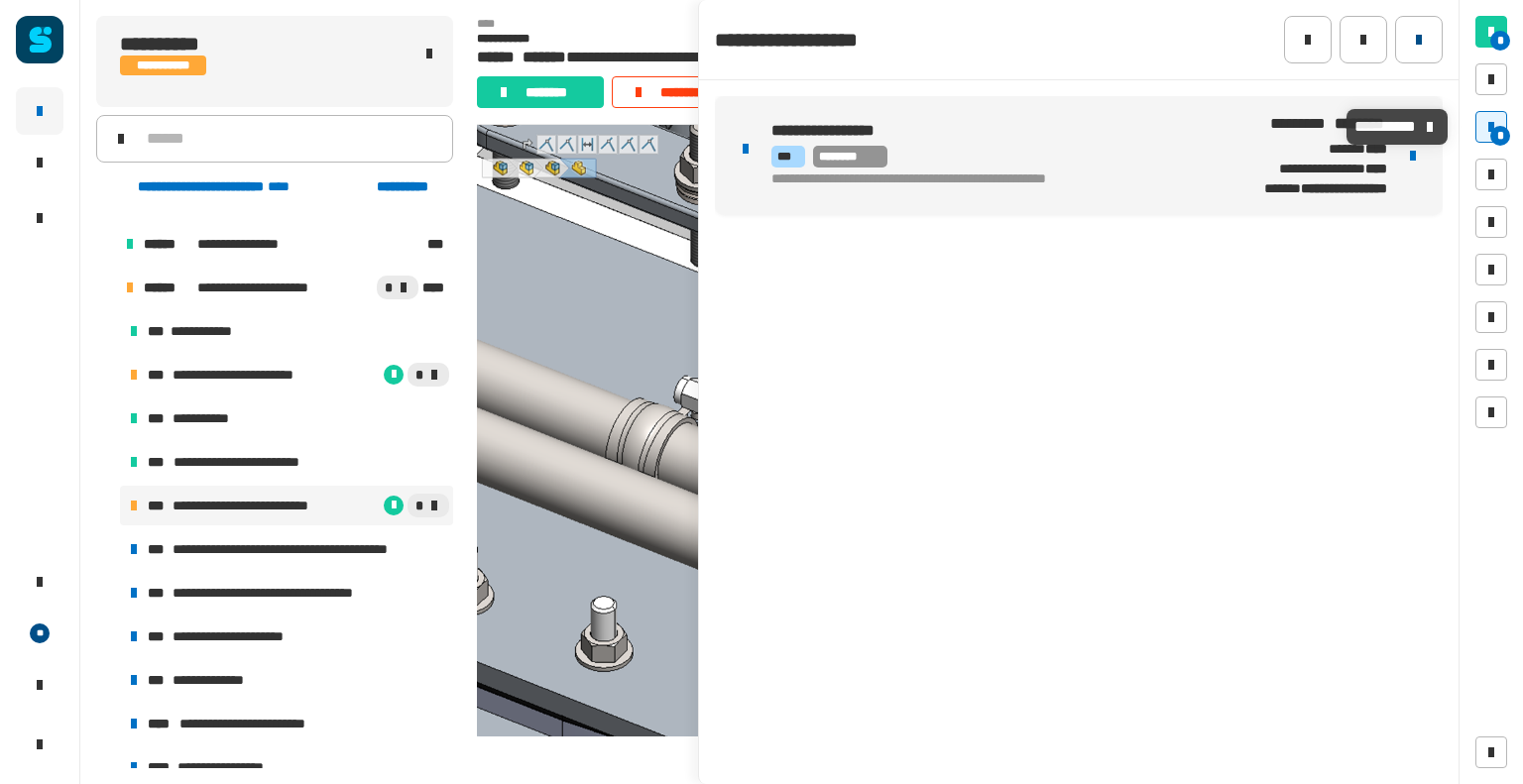click 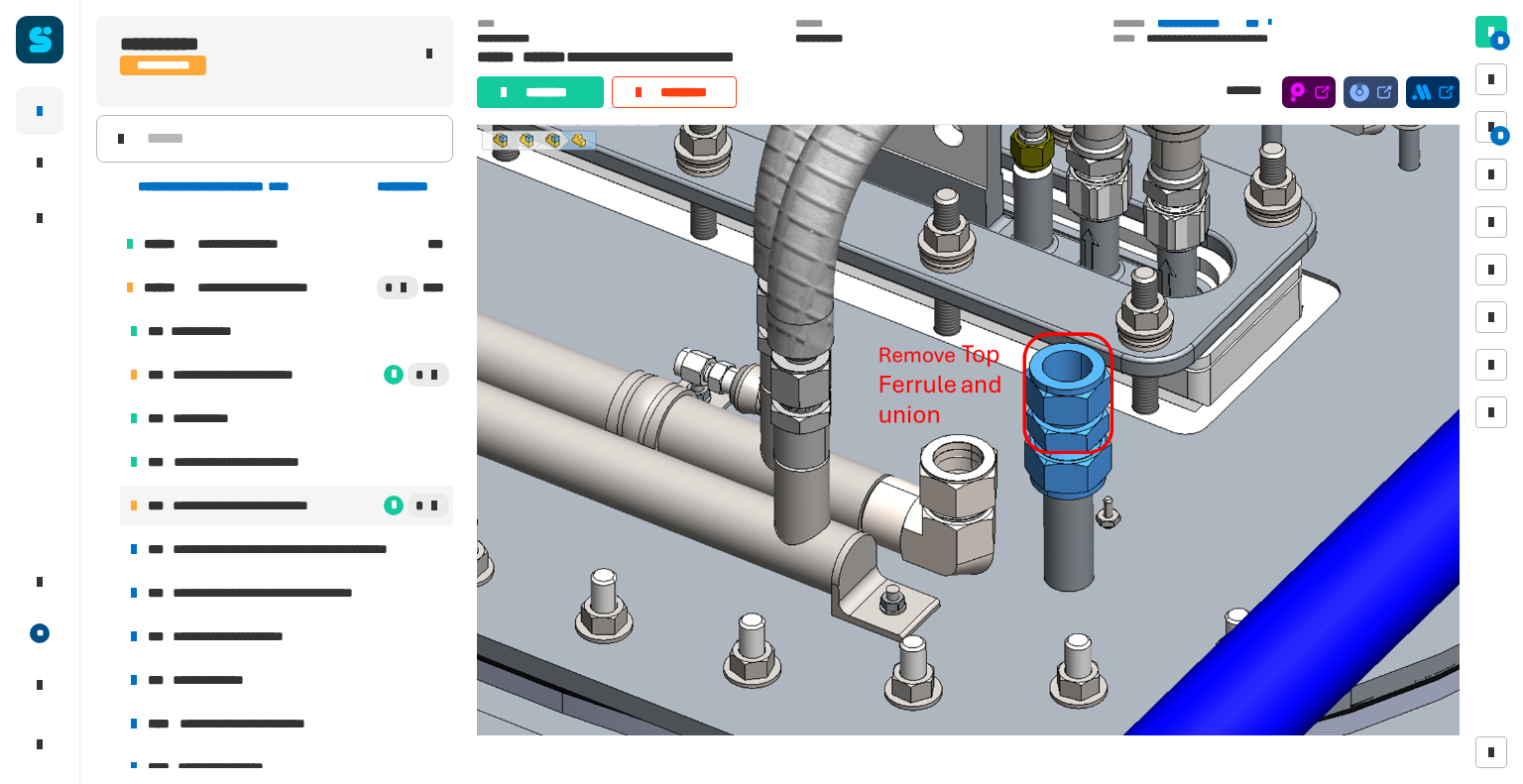 scroll, scrollTop: 222, scrollLeft: 0, axis: vertical 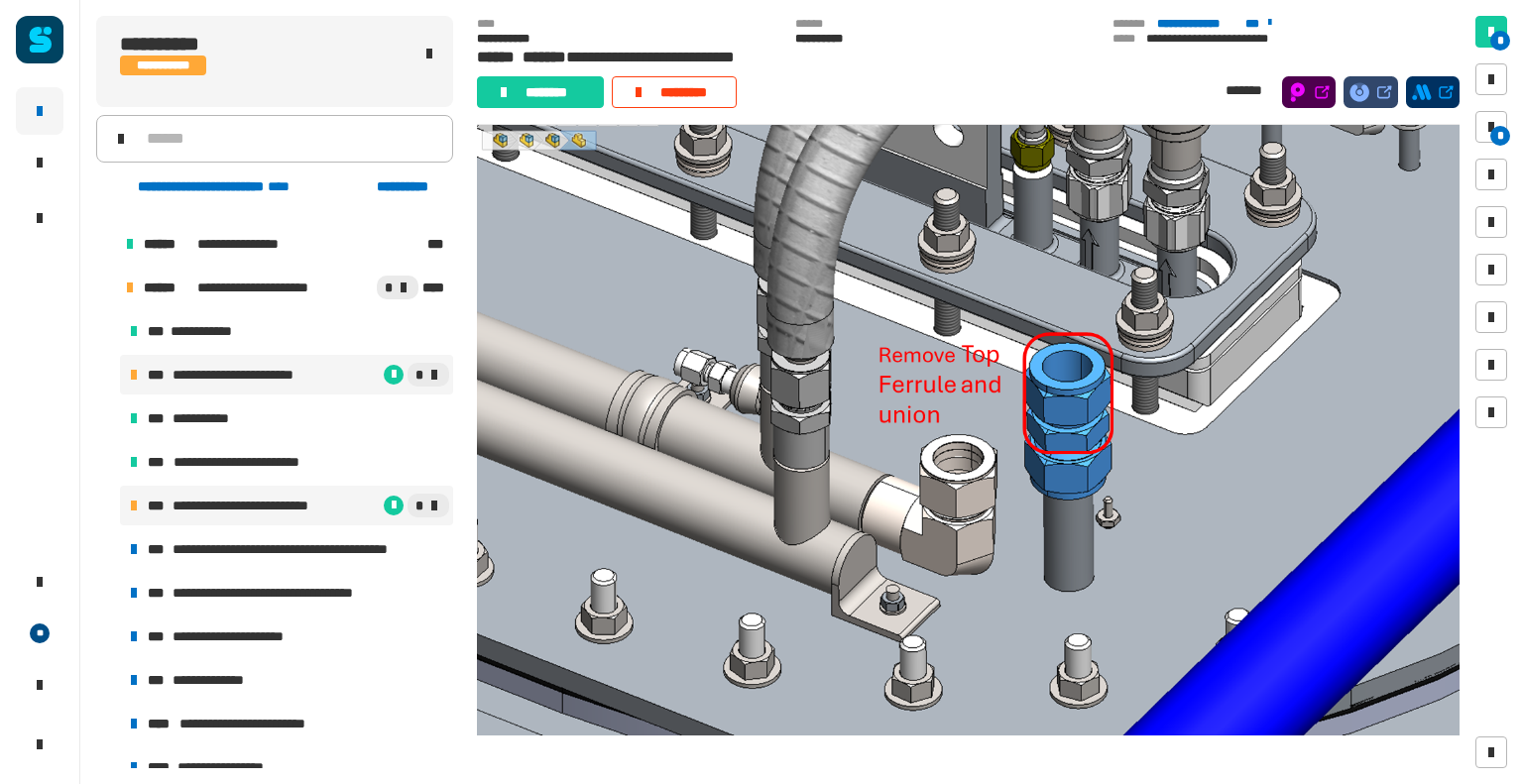 click on "**********" at bounding box center [287, 375] 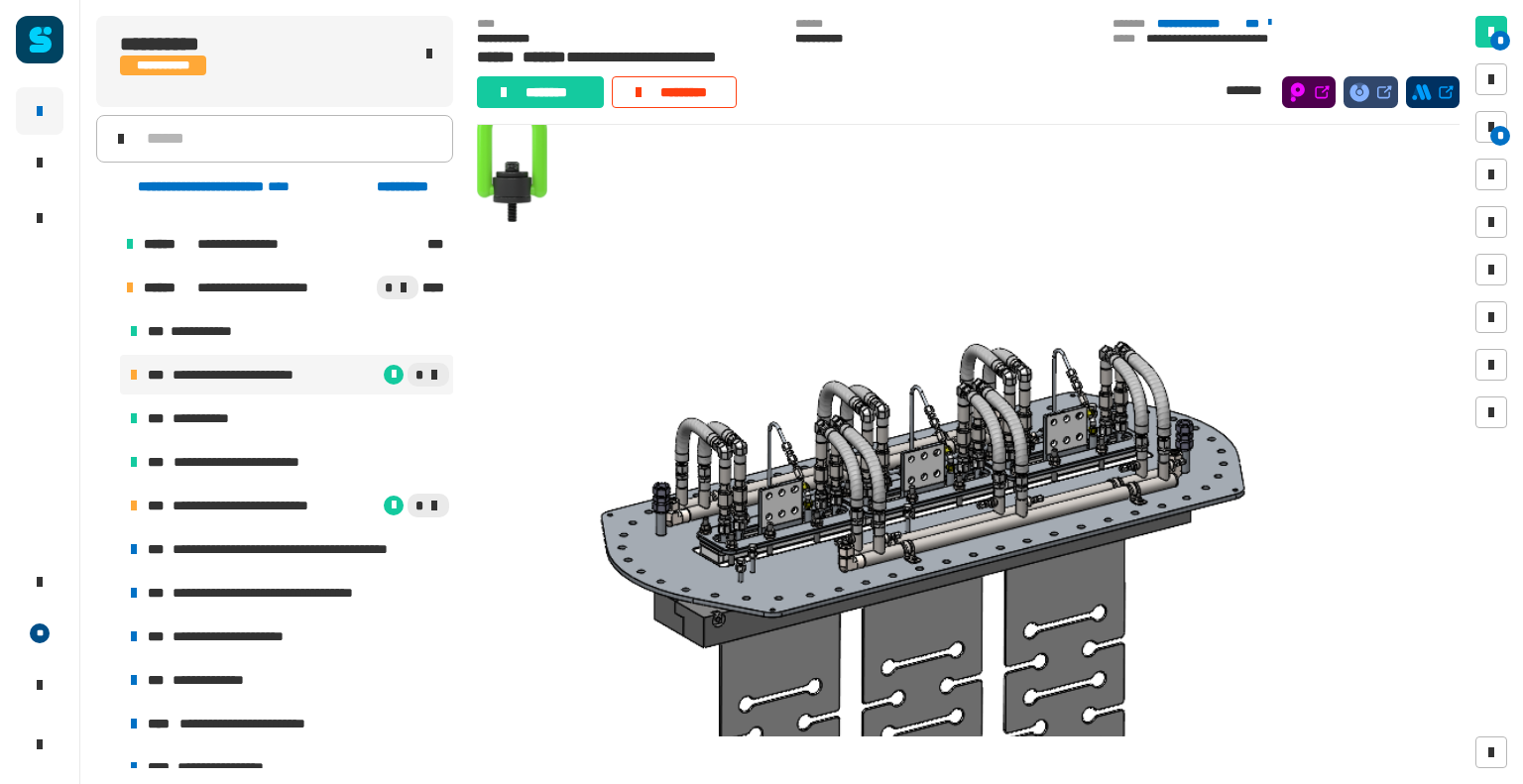scroll, scrollTop: 624, scrollLeft: 0, axis: vertical 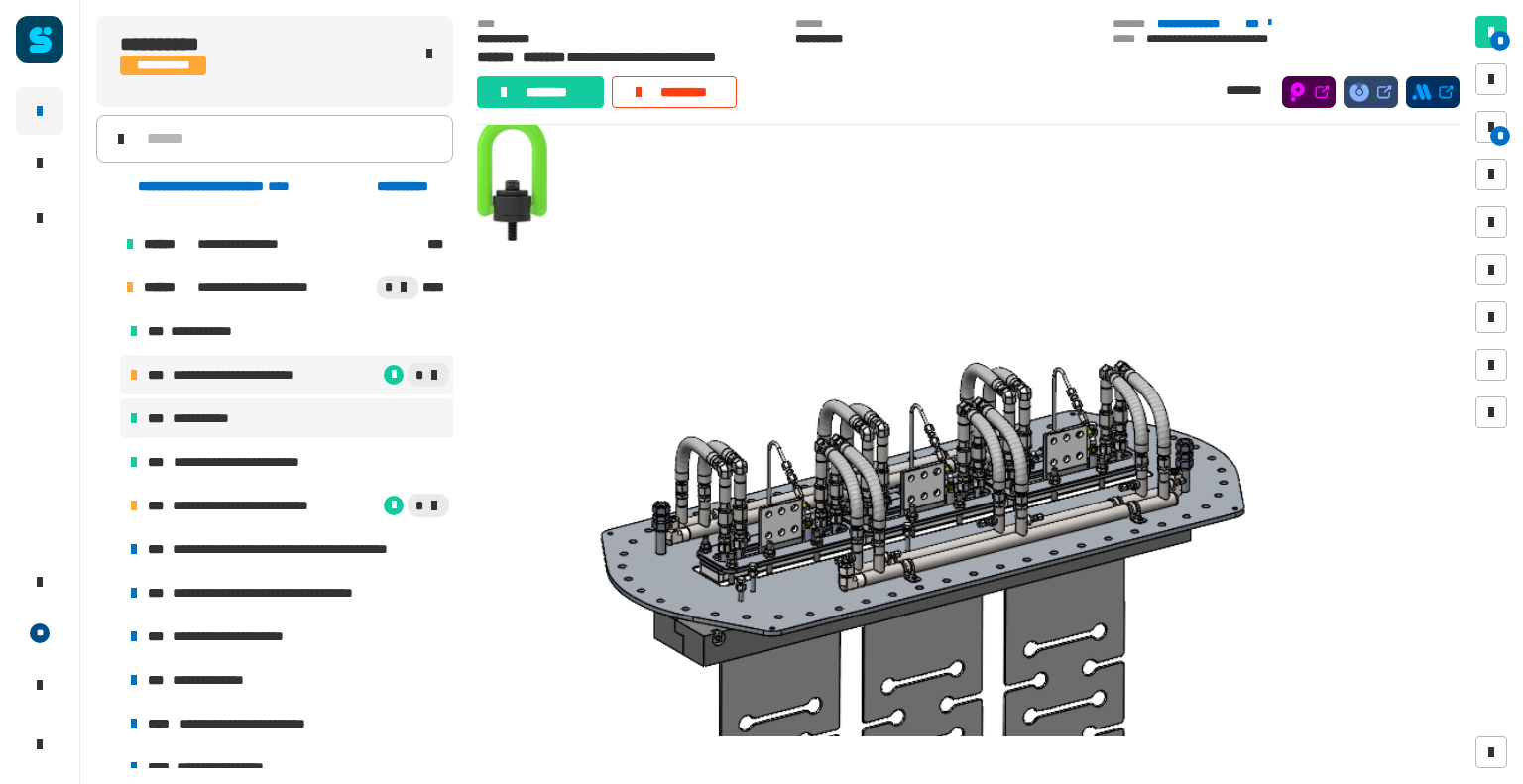 click on "**********" at bounding box center (287, 418) 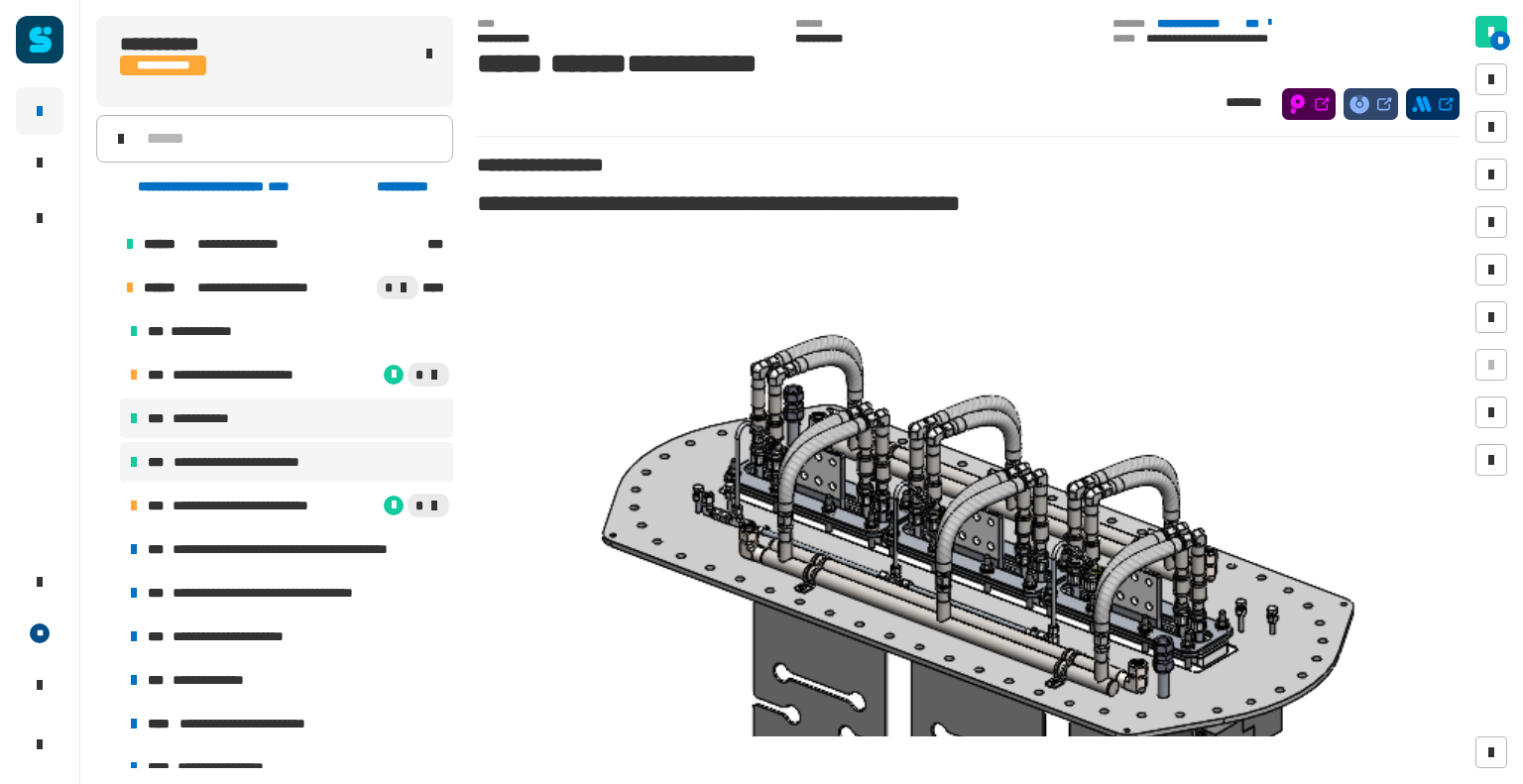 click on "**********" at bounding box center (287, 462) 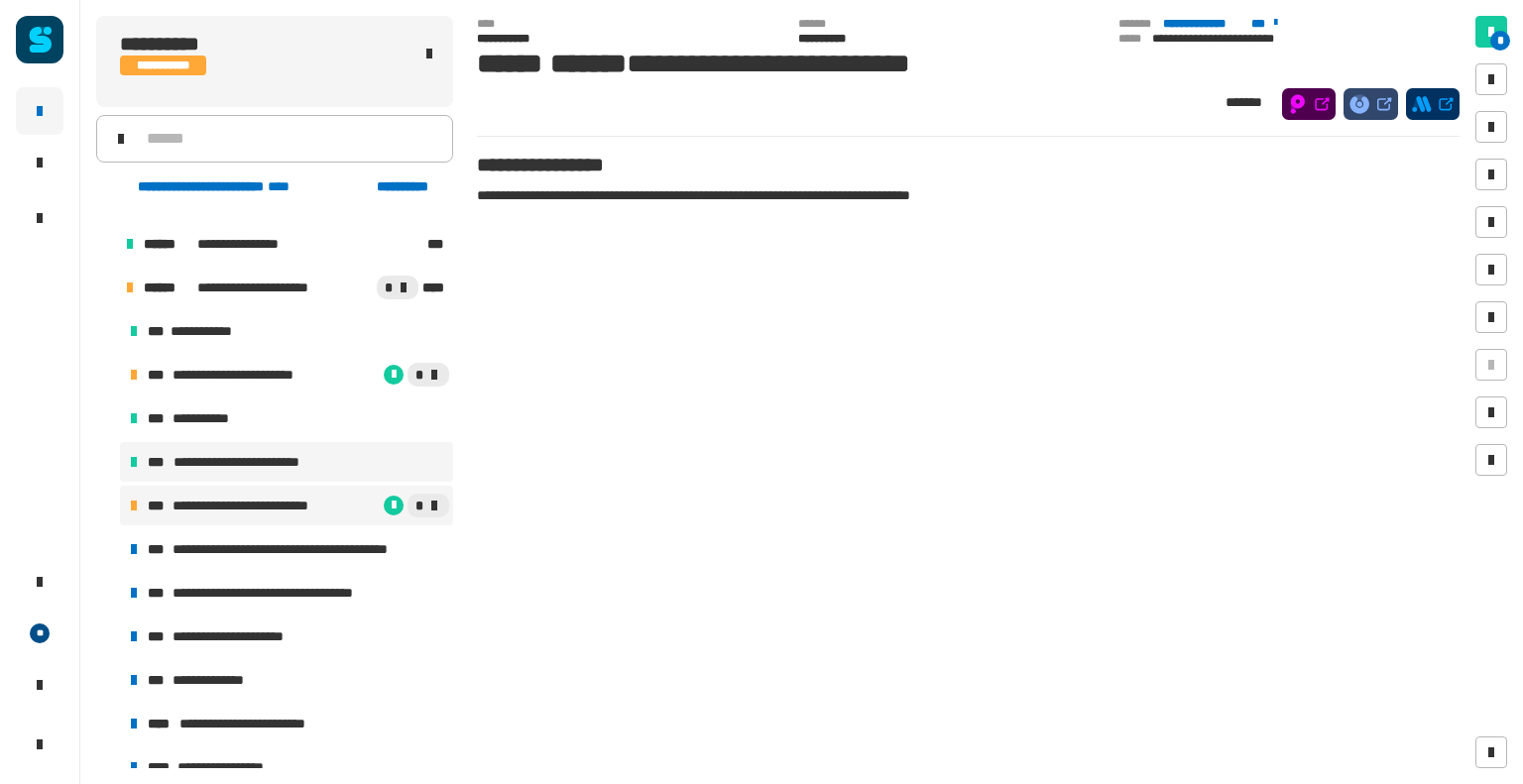 click on "**********" at bounding box center (261, 505) 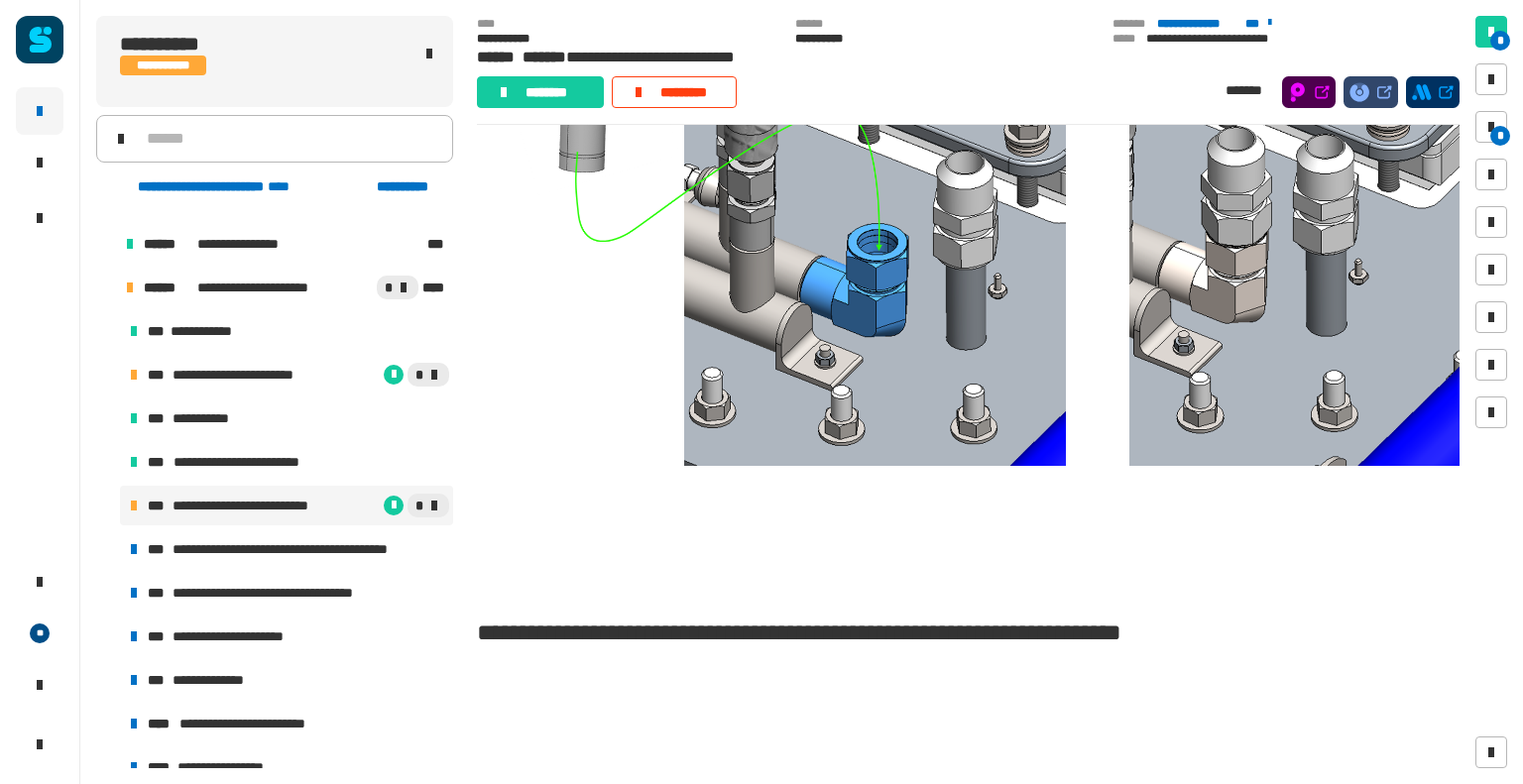 scroll, scrollTop: 2556, scrollLeft: 0, axis: vertical 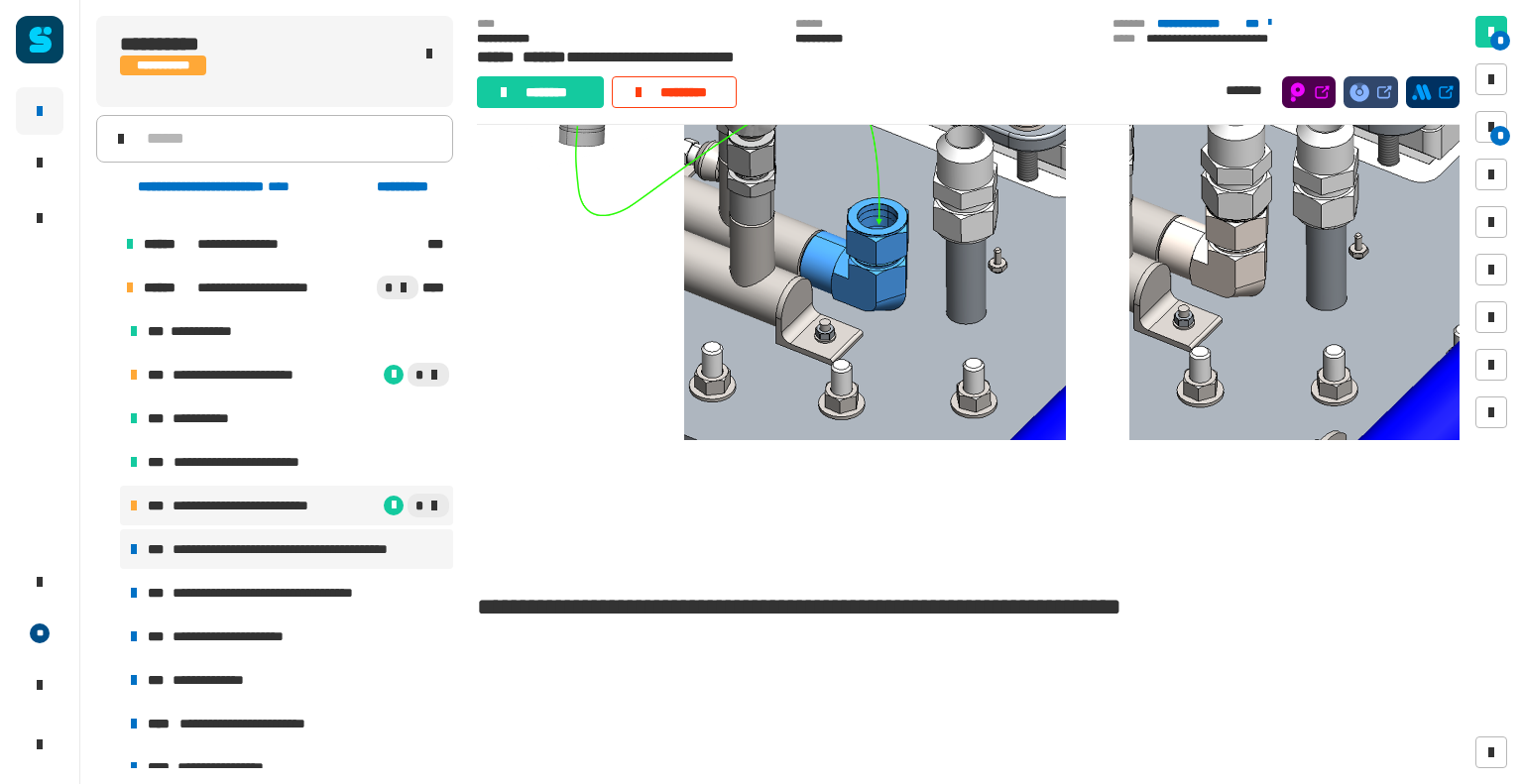 click on "**********" at bounding box center [305, 549] 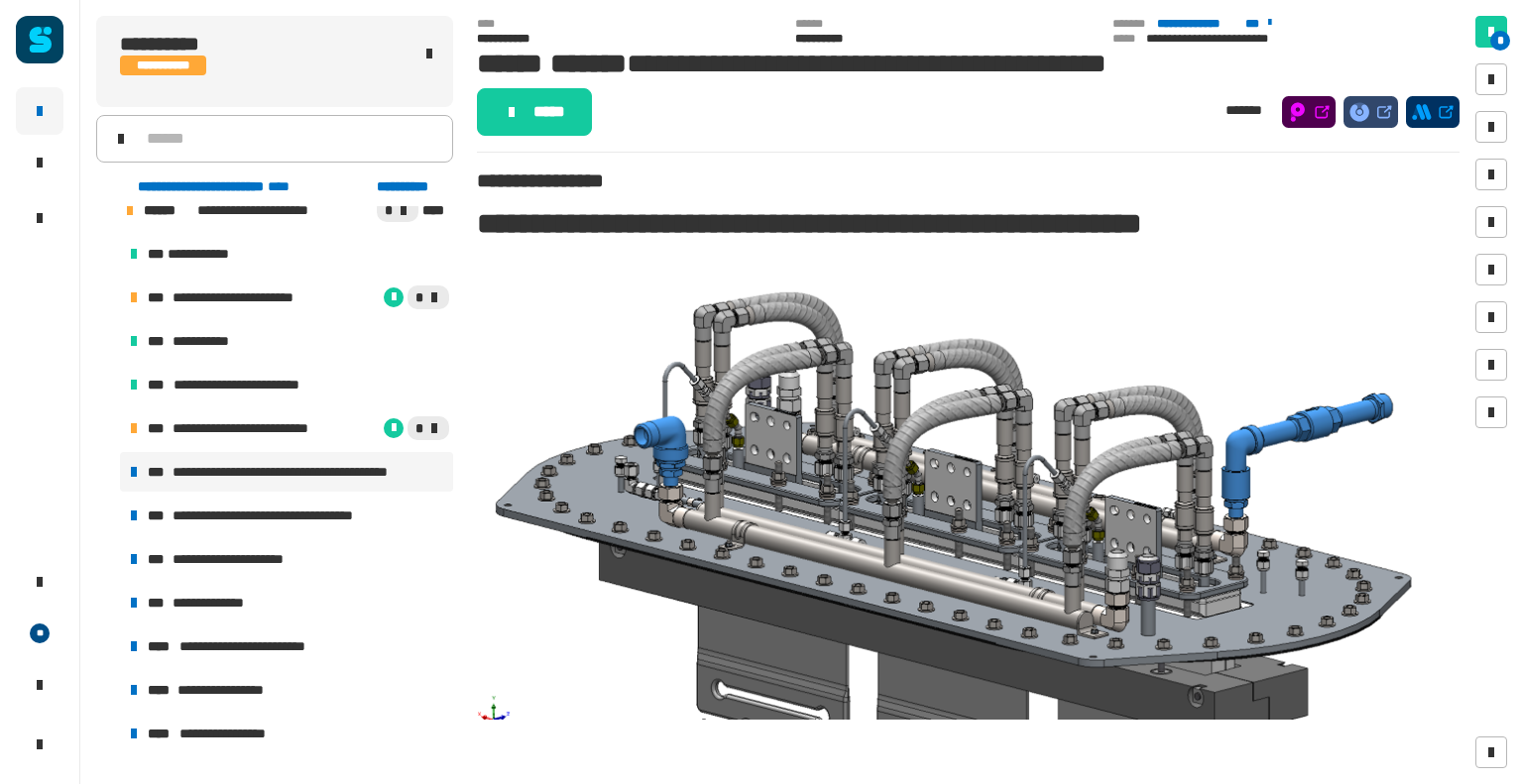 scroll, scrollTop: 1187, scrollLeft: 0, axis: vertical 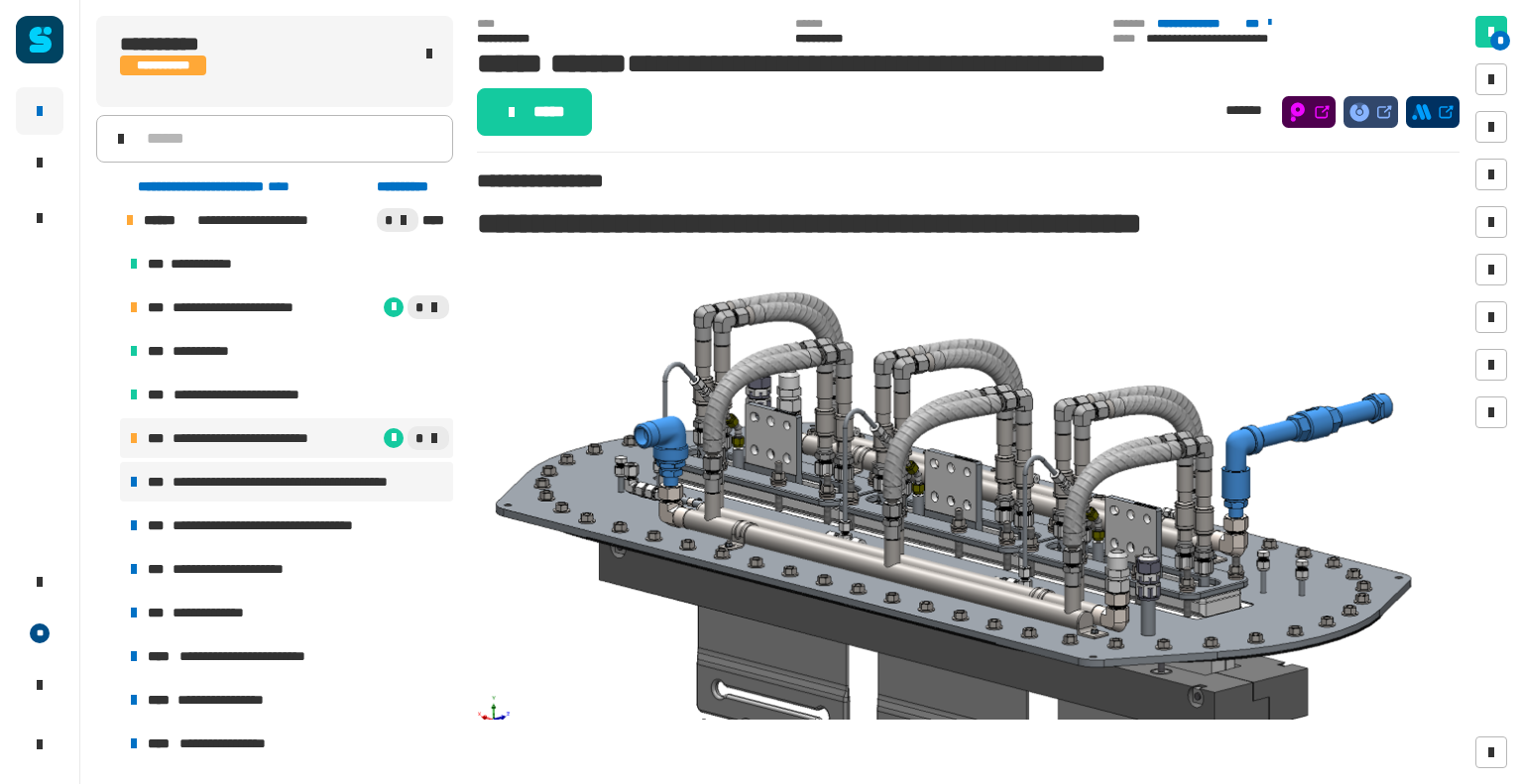 click on "**********" at bounding box center [261, 438] 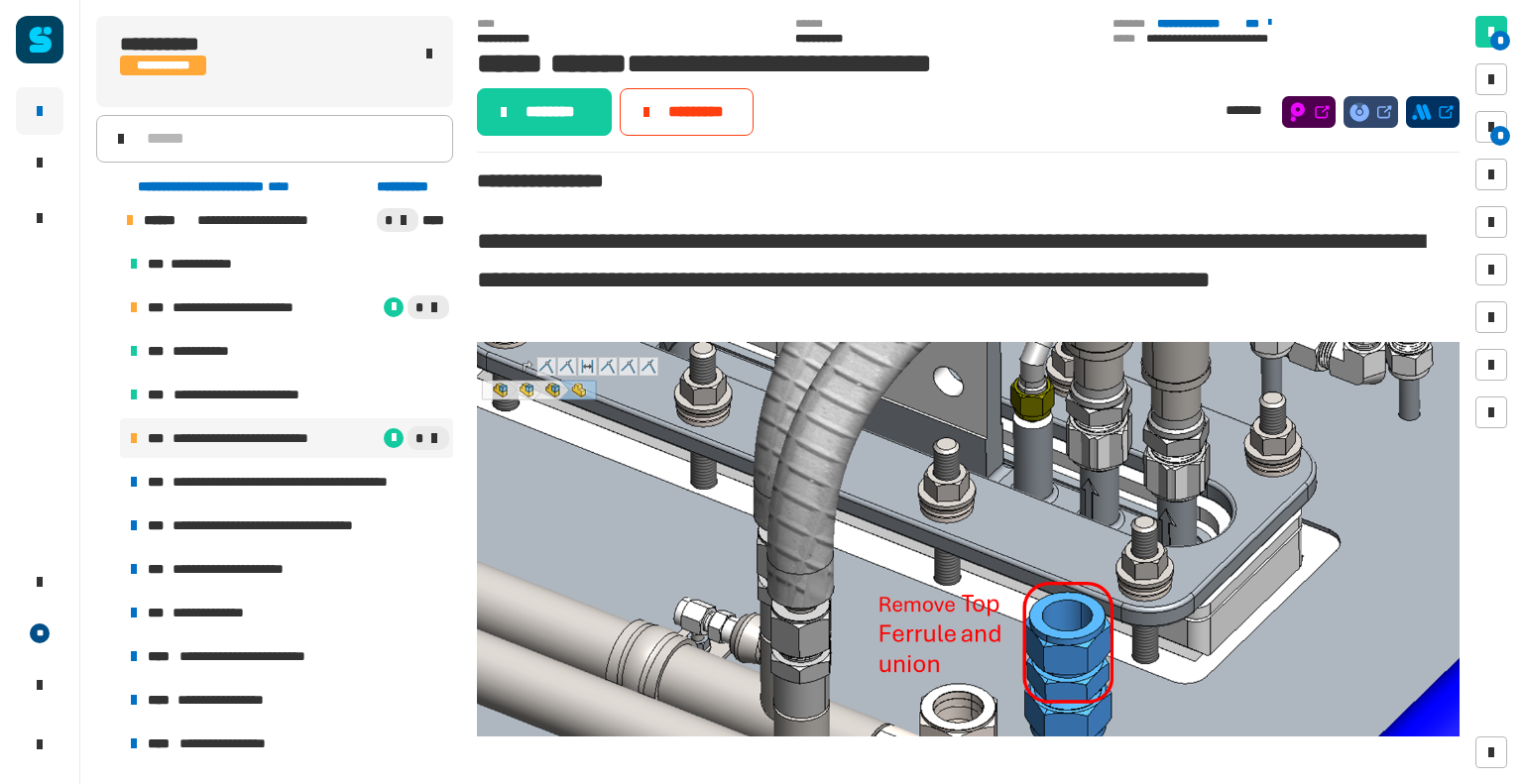 click on "* *" 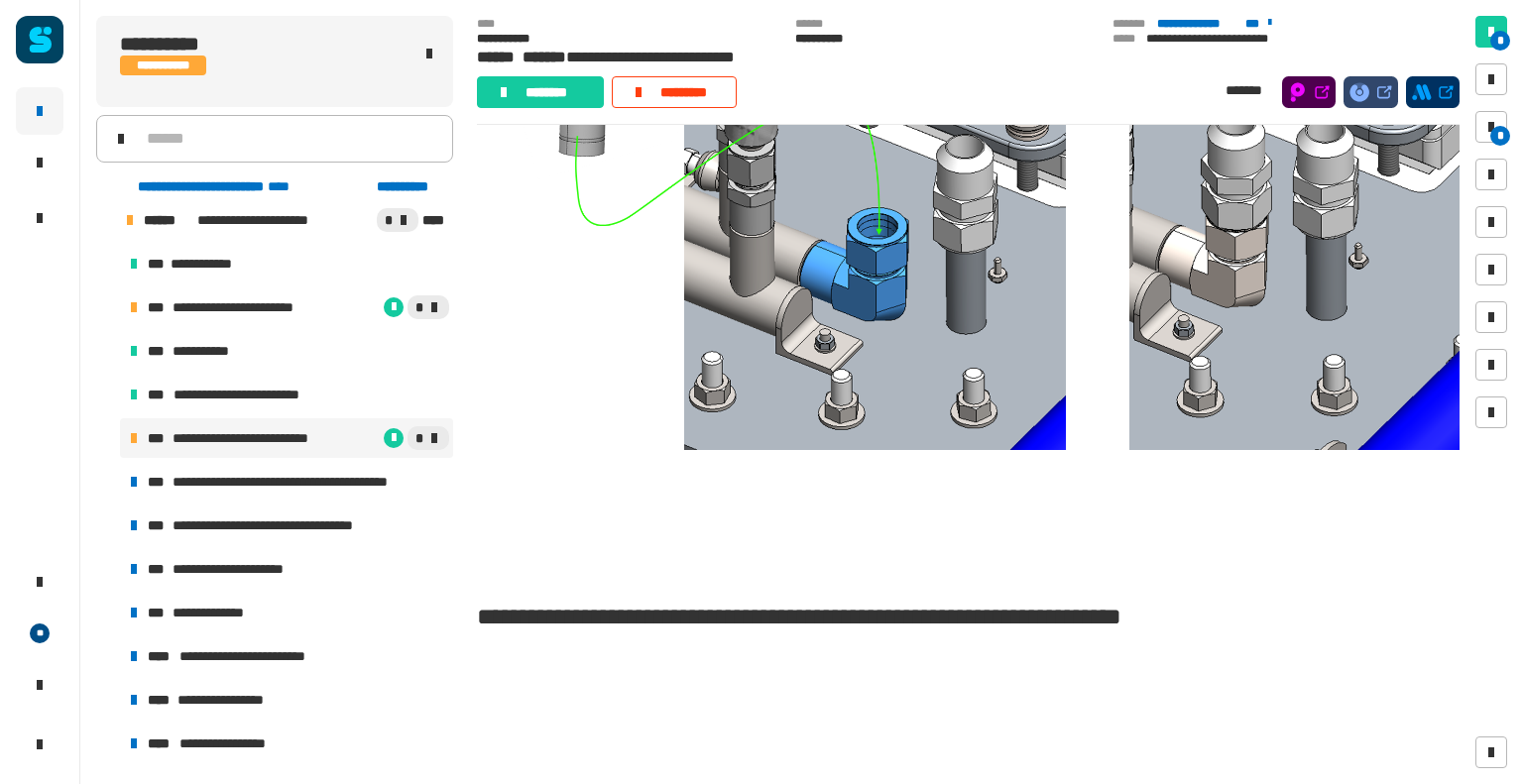 scroll, scrollTop: 2625, scrollLeft: 0, axis: vertical 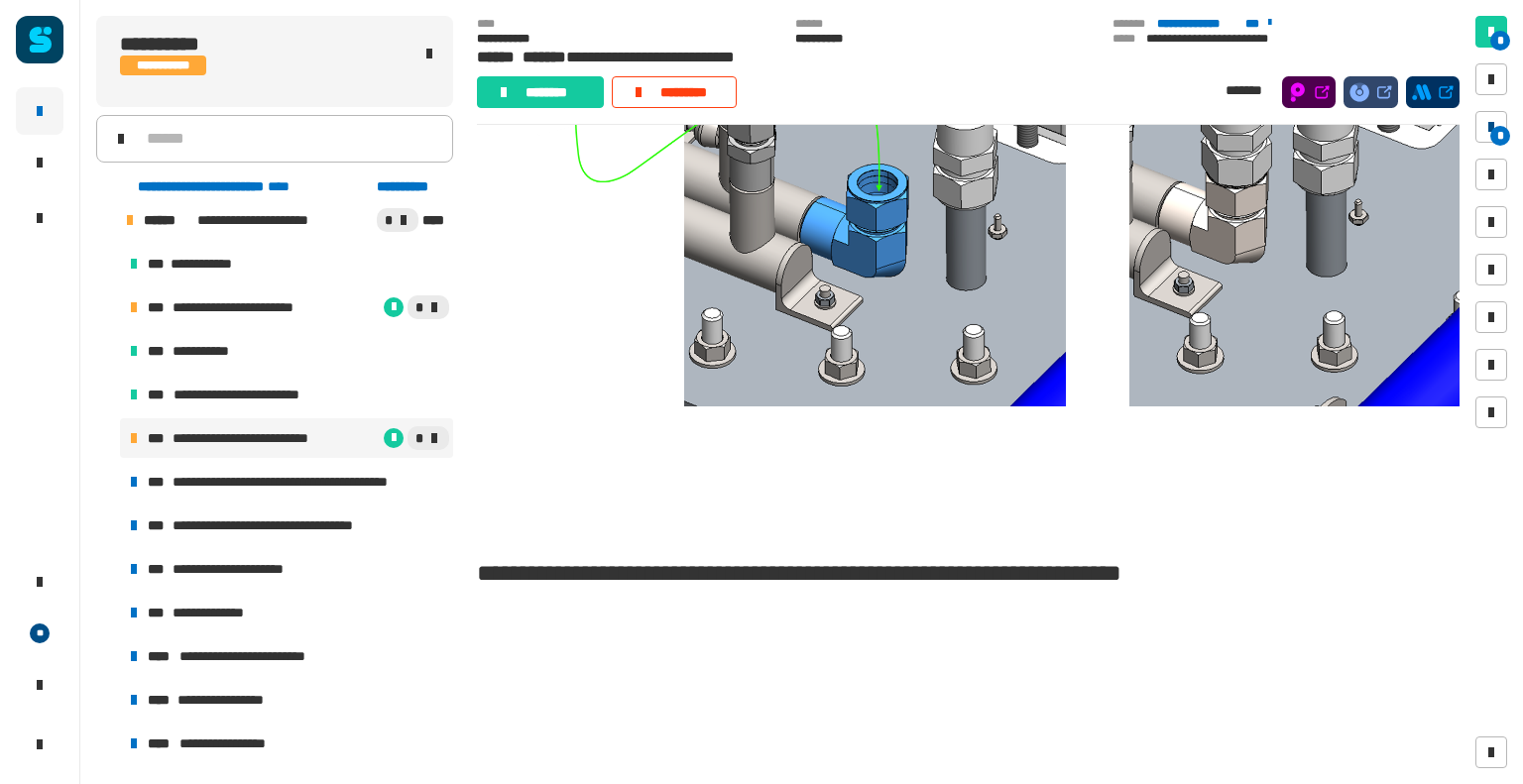 click on "*" at bounding box center [1500, 136] 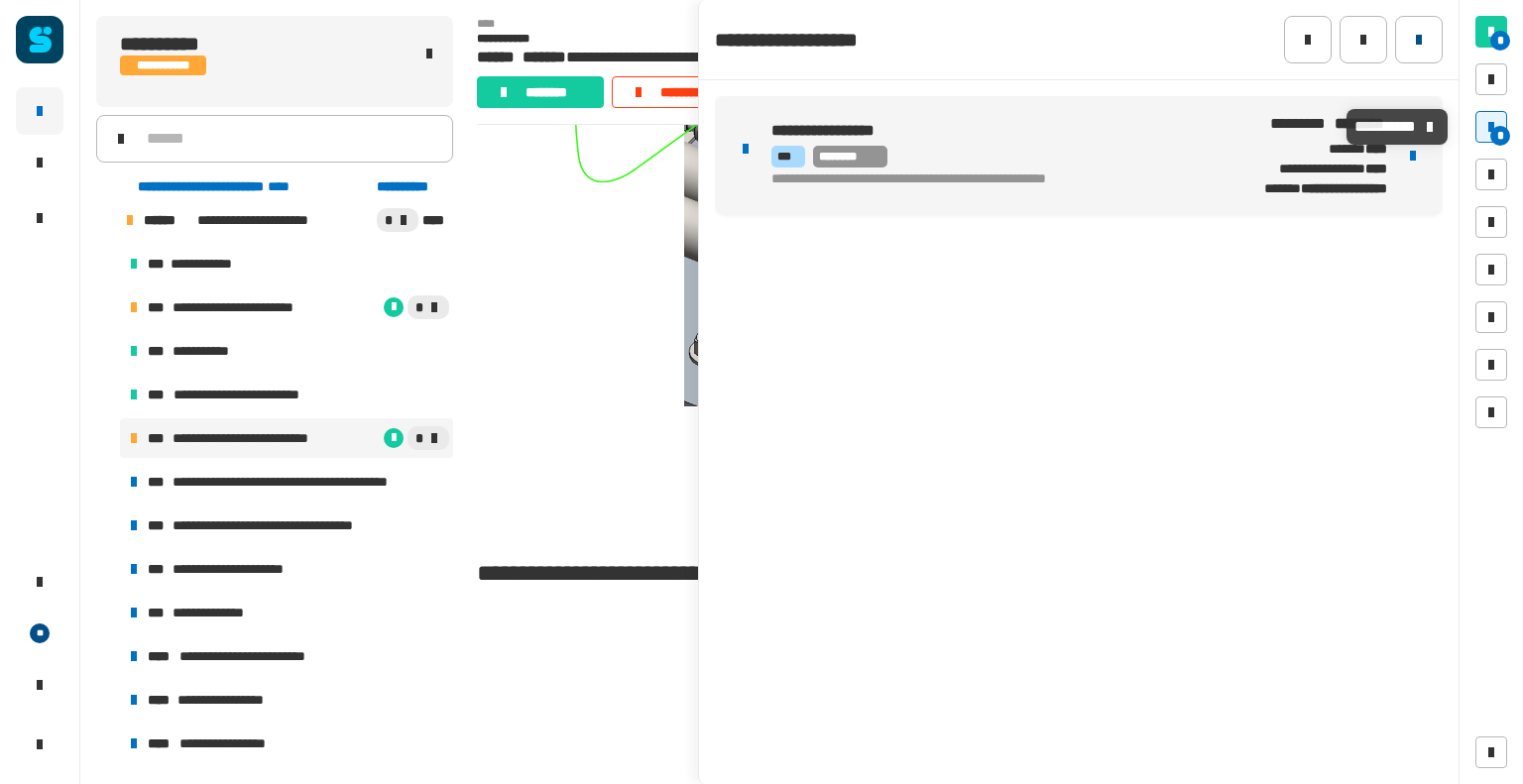 click 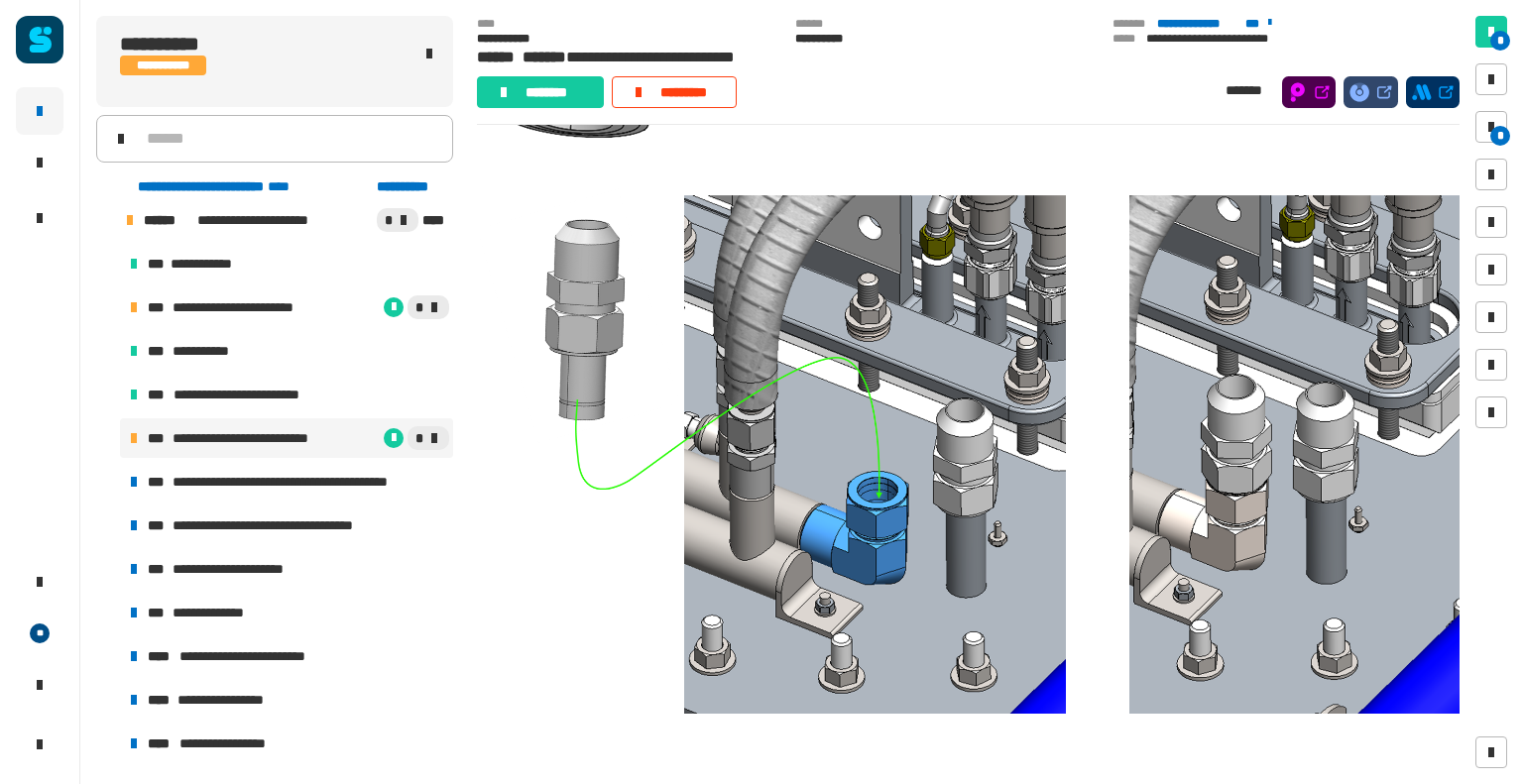 scroll, scrollTop: 2279, scrollLeft: 0, axis: vertical 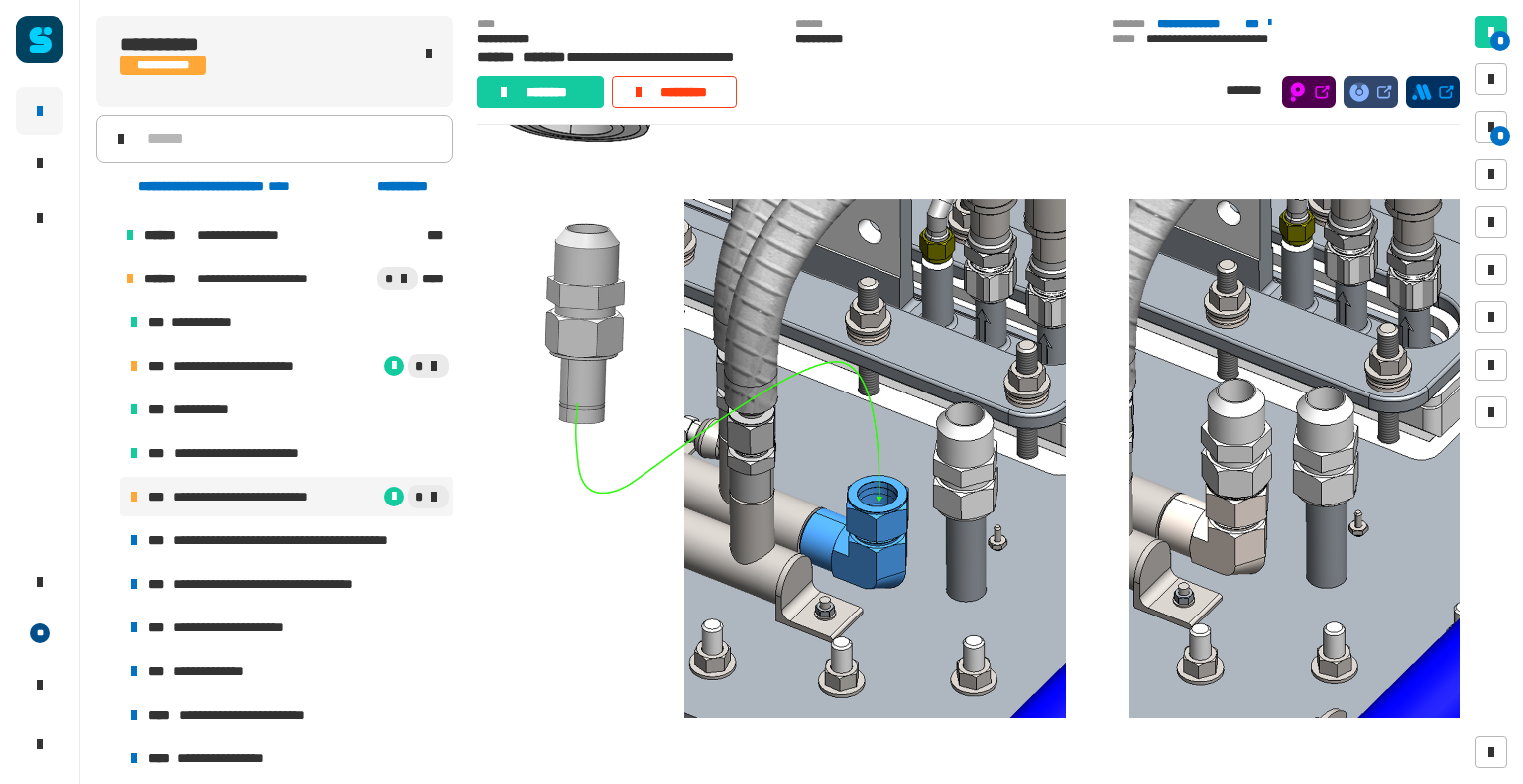 click on "**********" at bounding box center (261, 497) 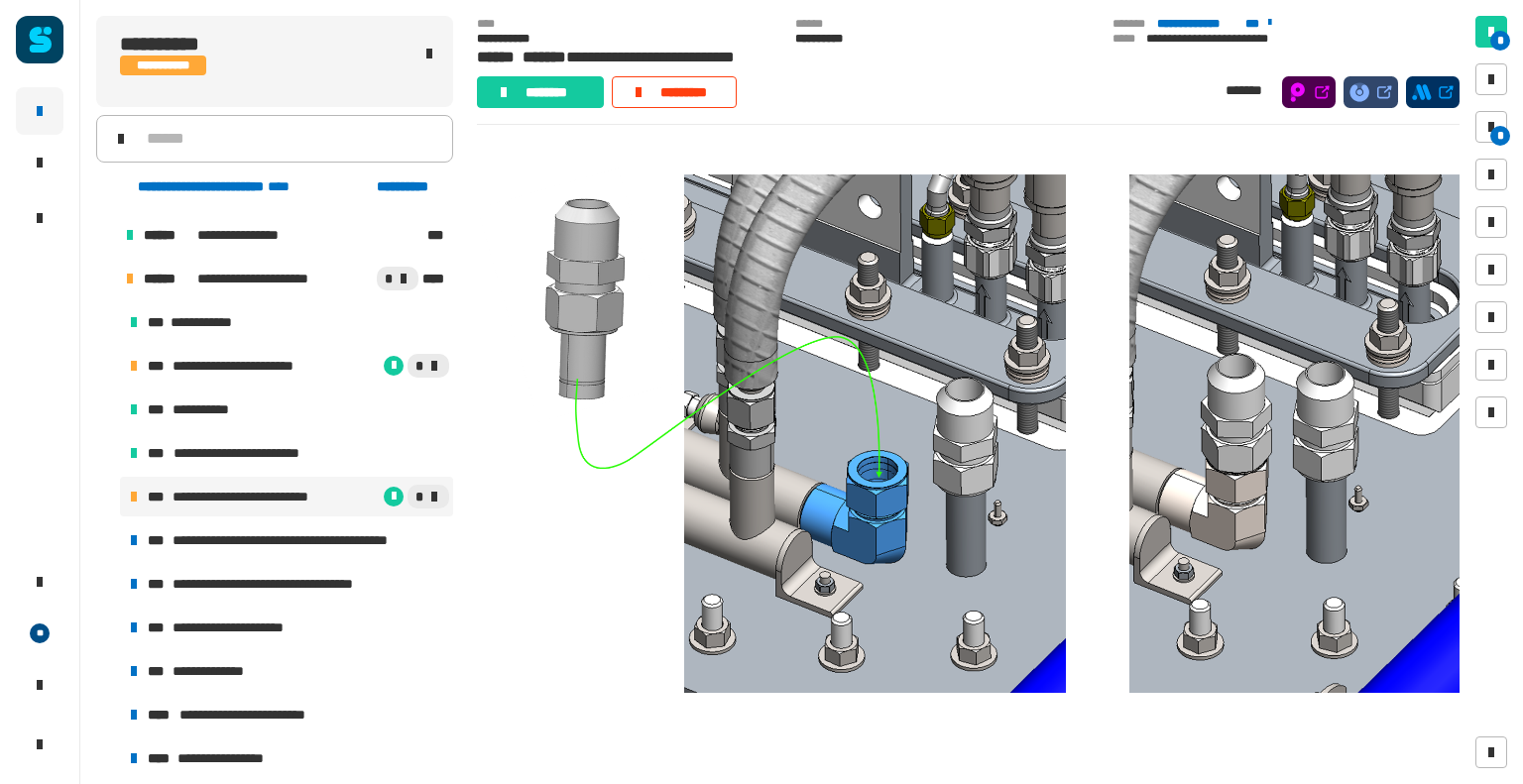 scroll, scrollTop: 2306, scrollLeft: 0, axis: vertical 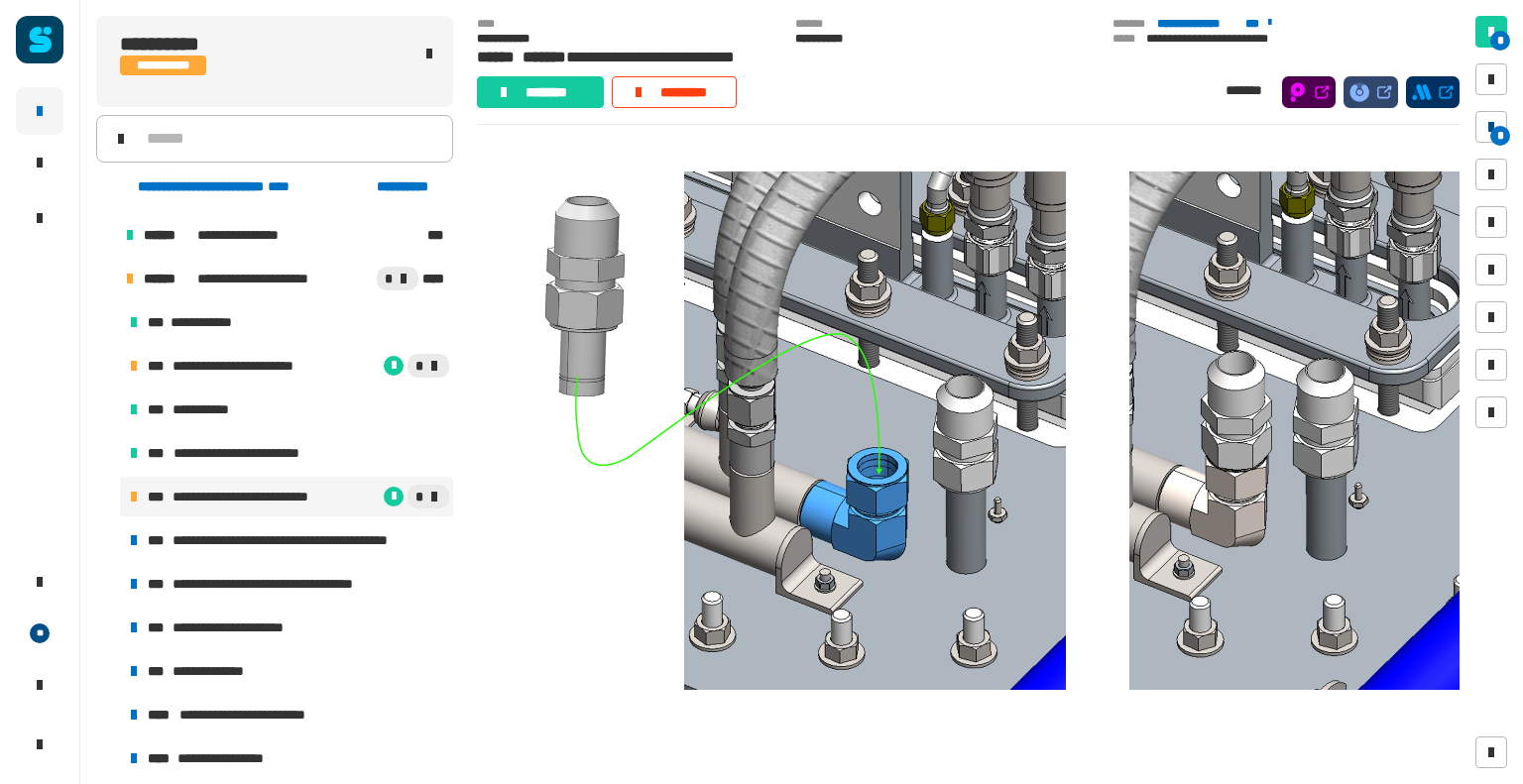 click on "*" at bounding box center (1500, 136) 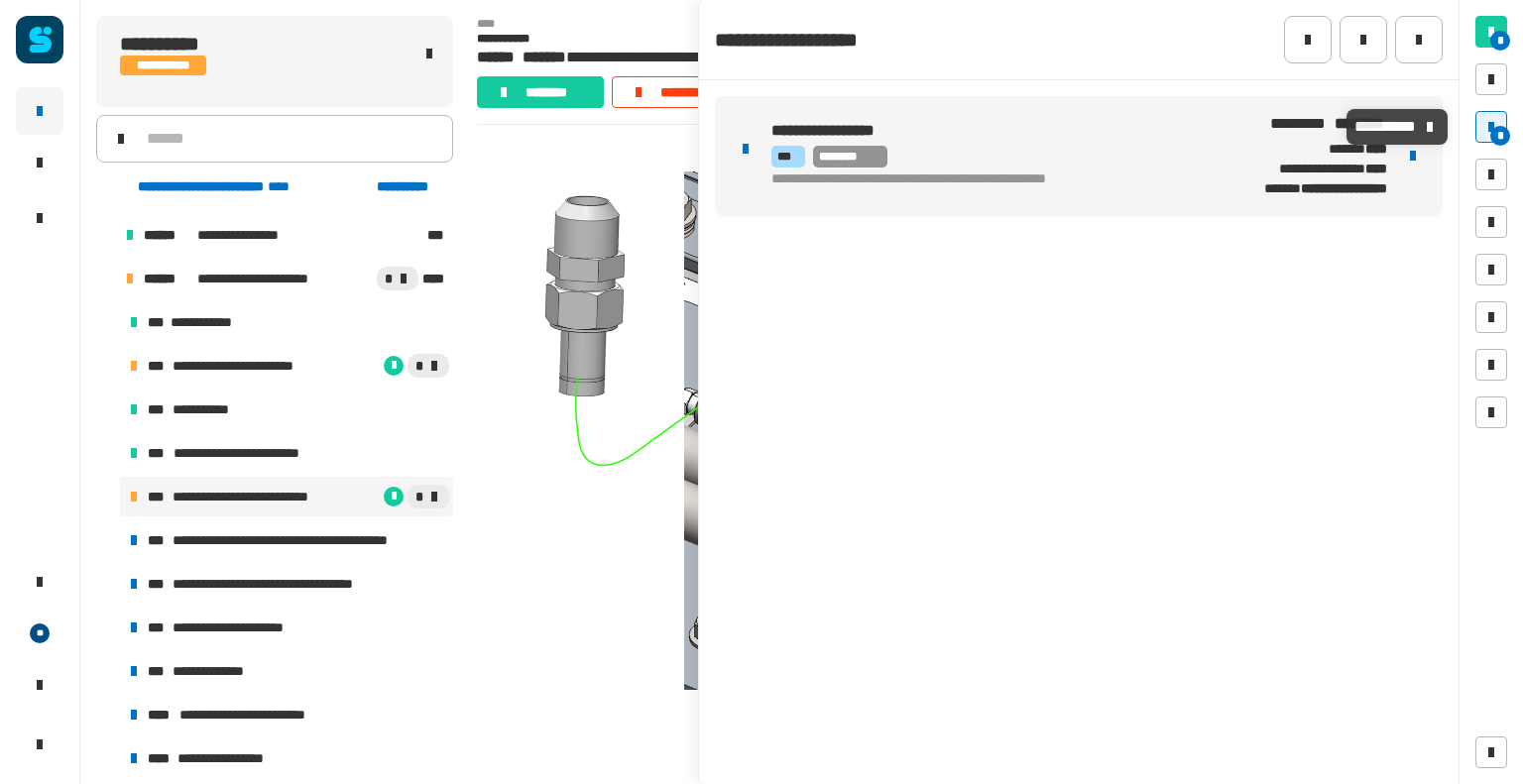 click at bounding box center [968, 427] 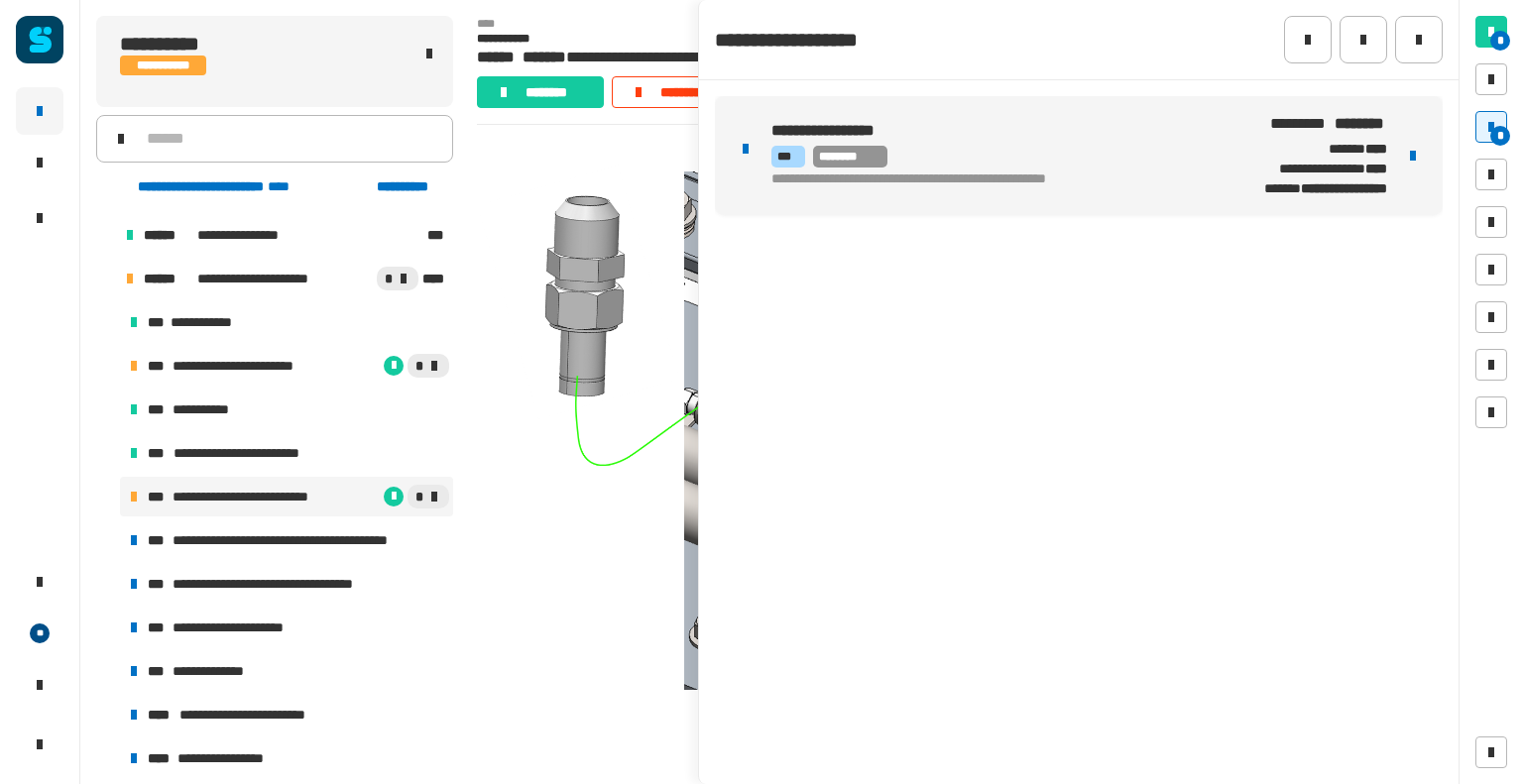 click at bounding box center [968, 427] 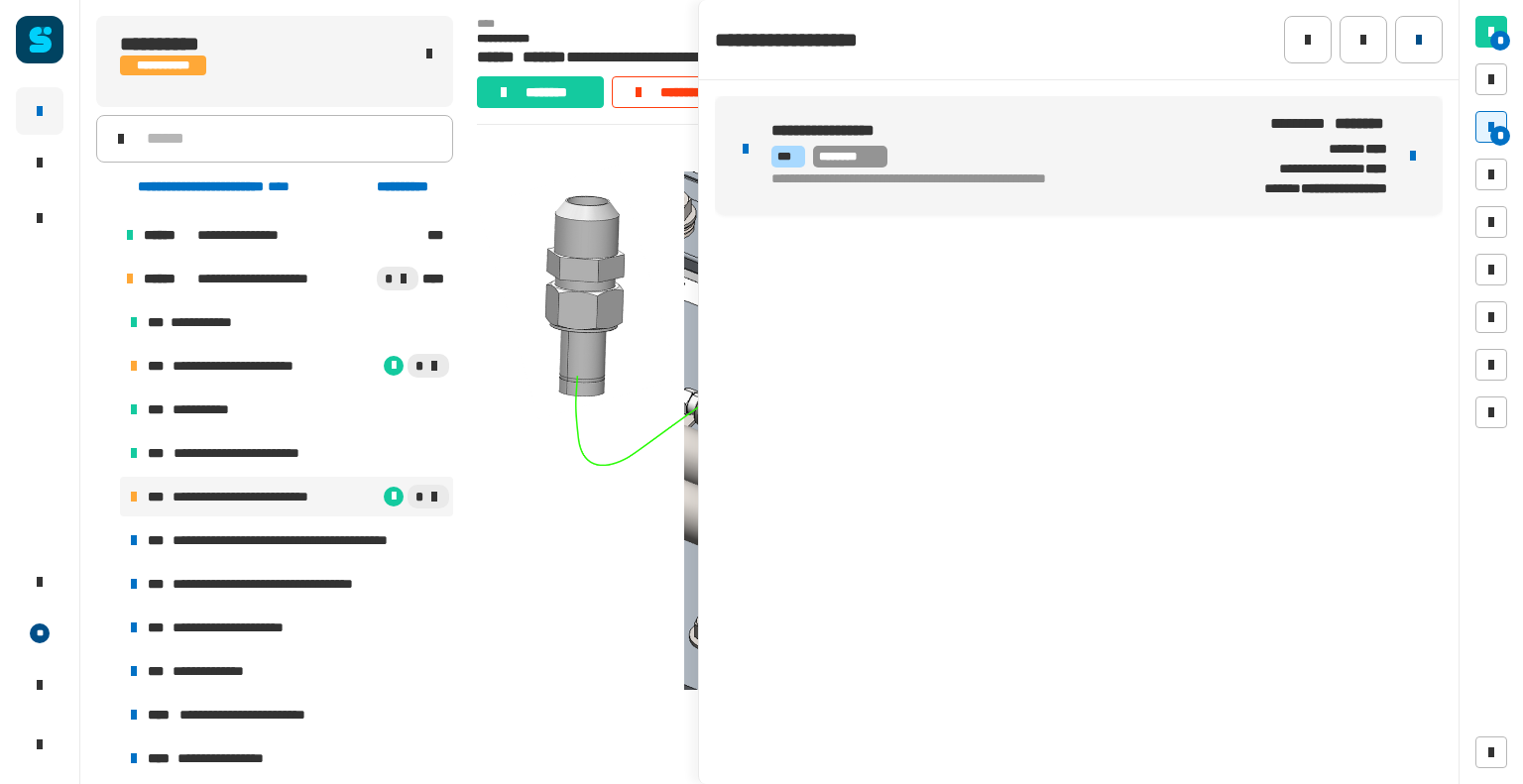 click 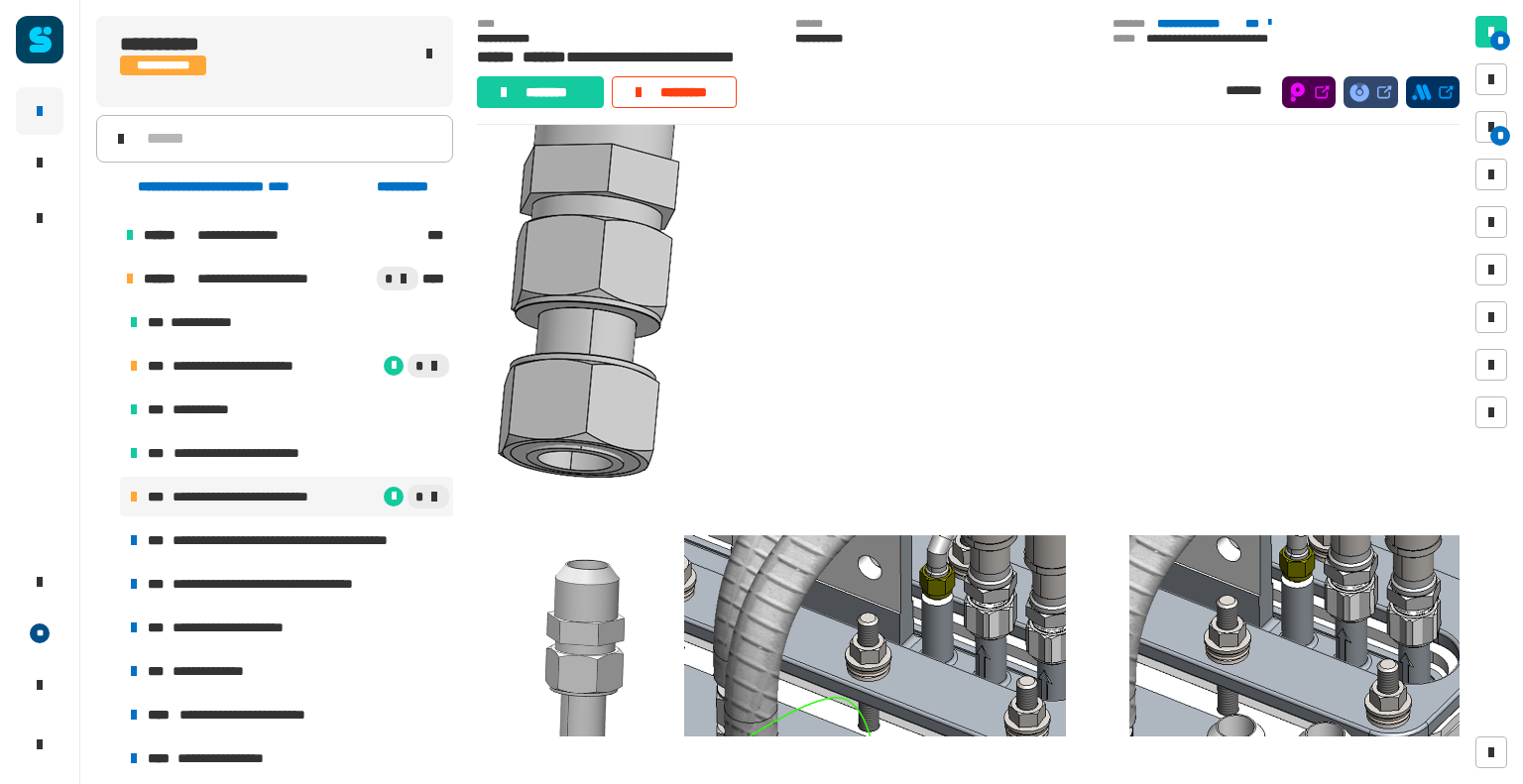 scroll, scrollTop: 1941, scrollLeft: 0, axis: vertical 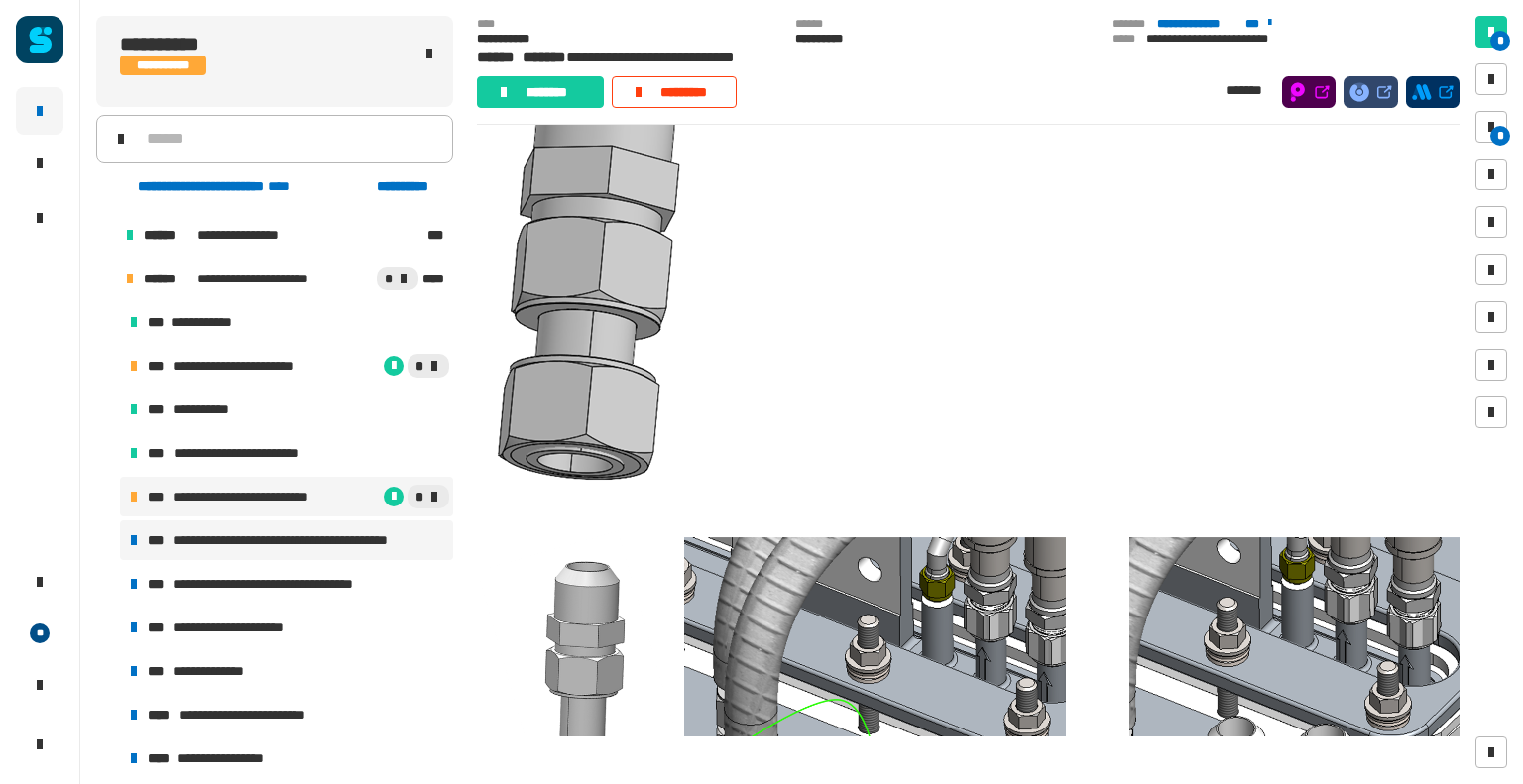 click on "**********" at bounding box center (287, 540) 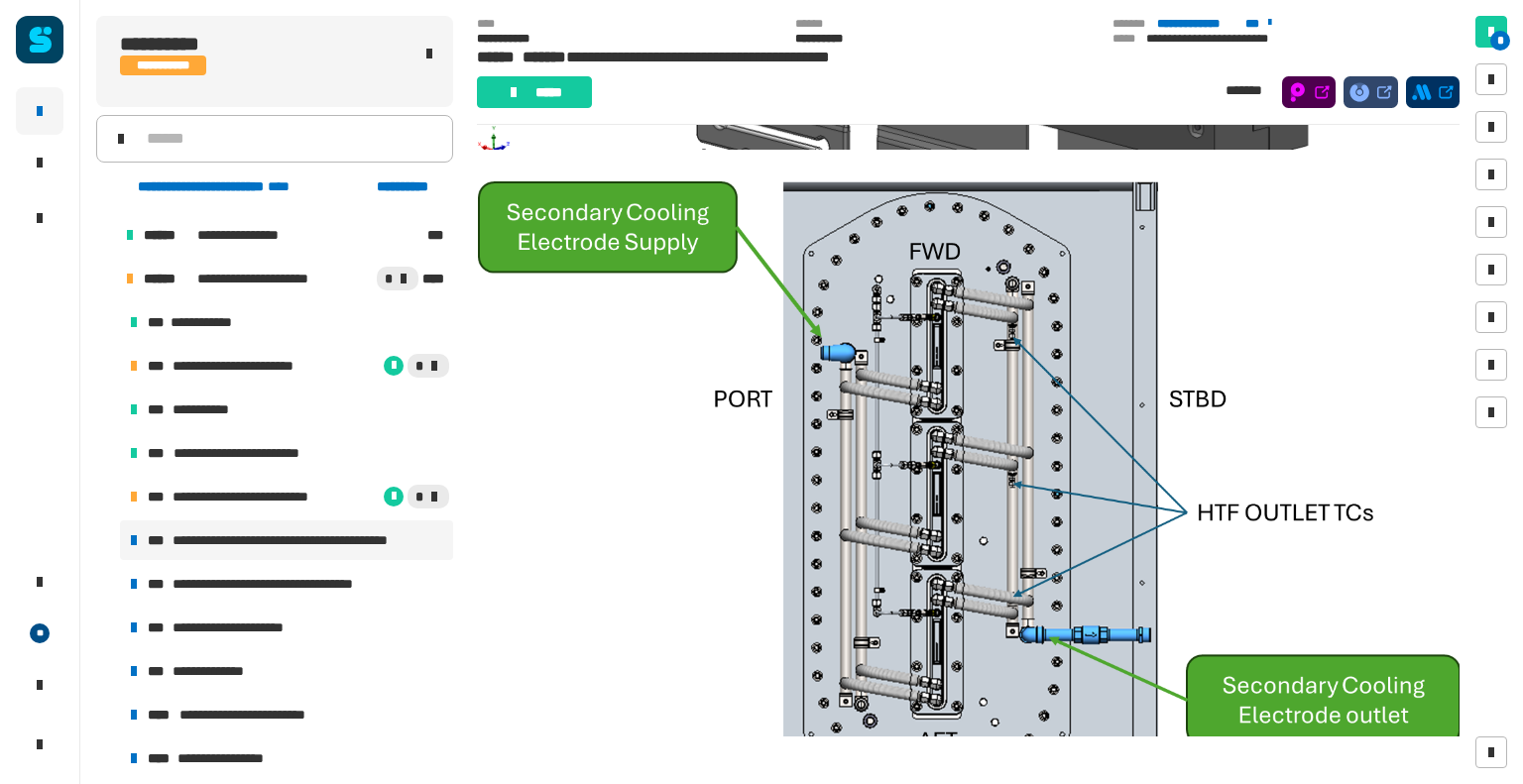 scroll, scrollTop: 567, scrollLeft: 0, axis: vertical 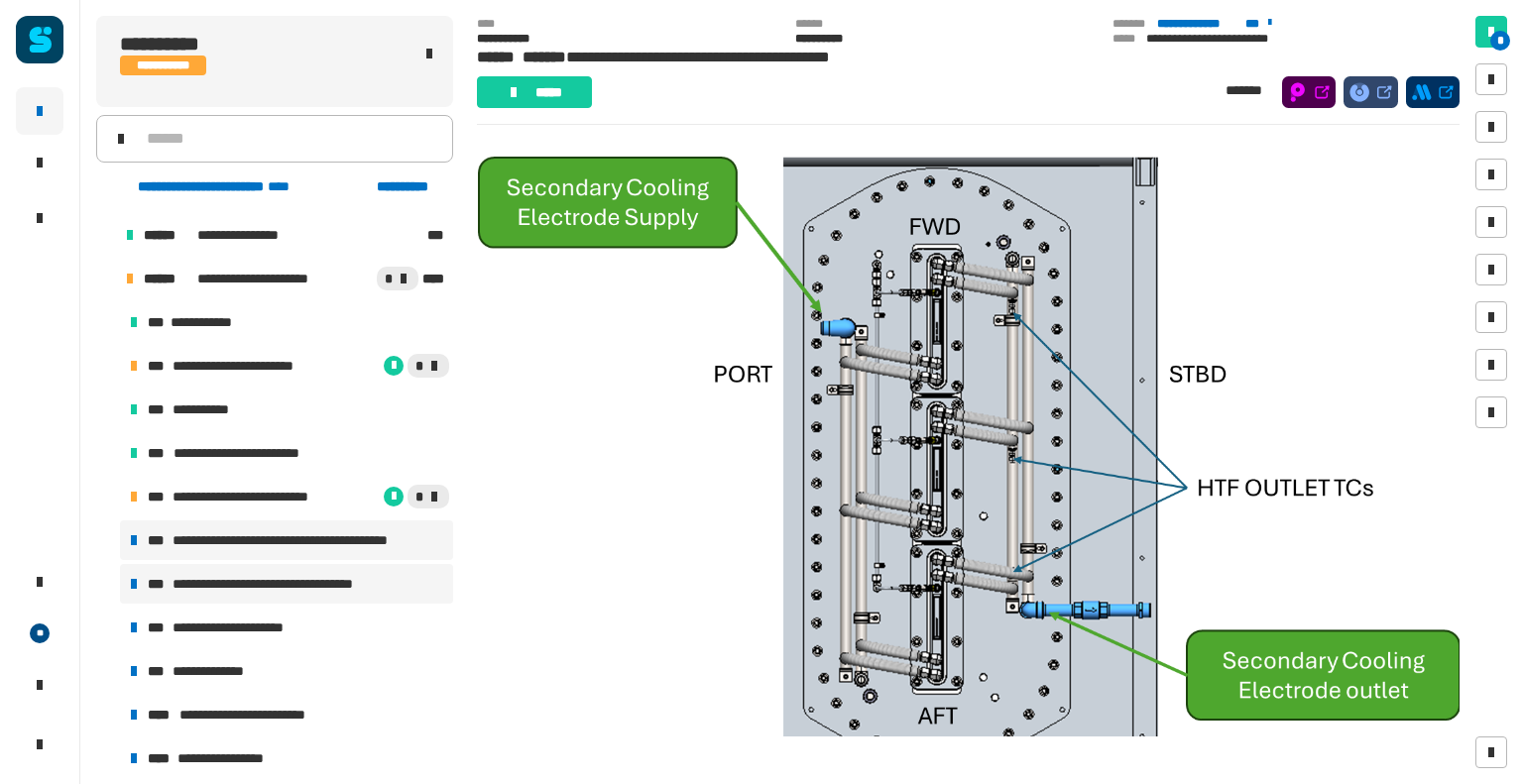 click on "**********" at bounding box center [281, 584] 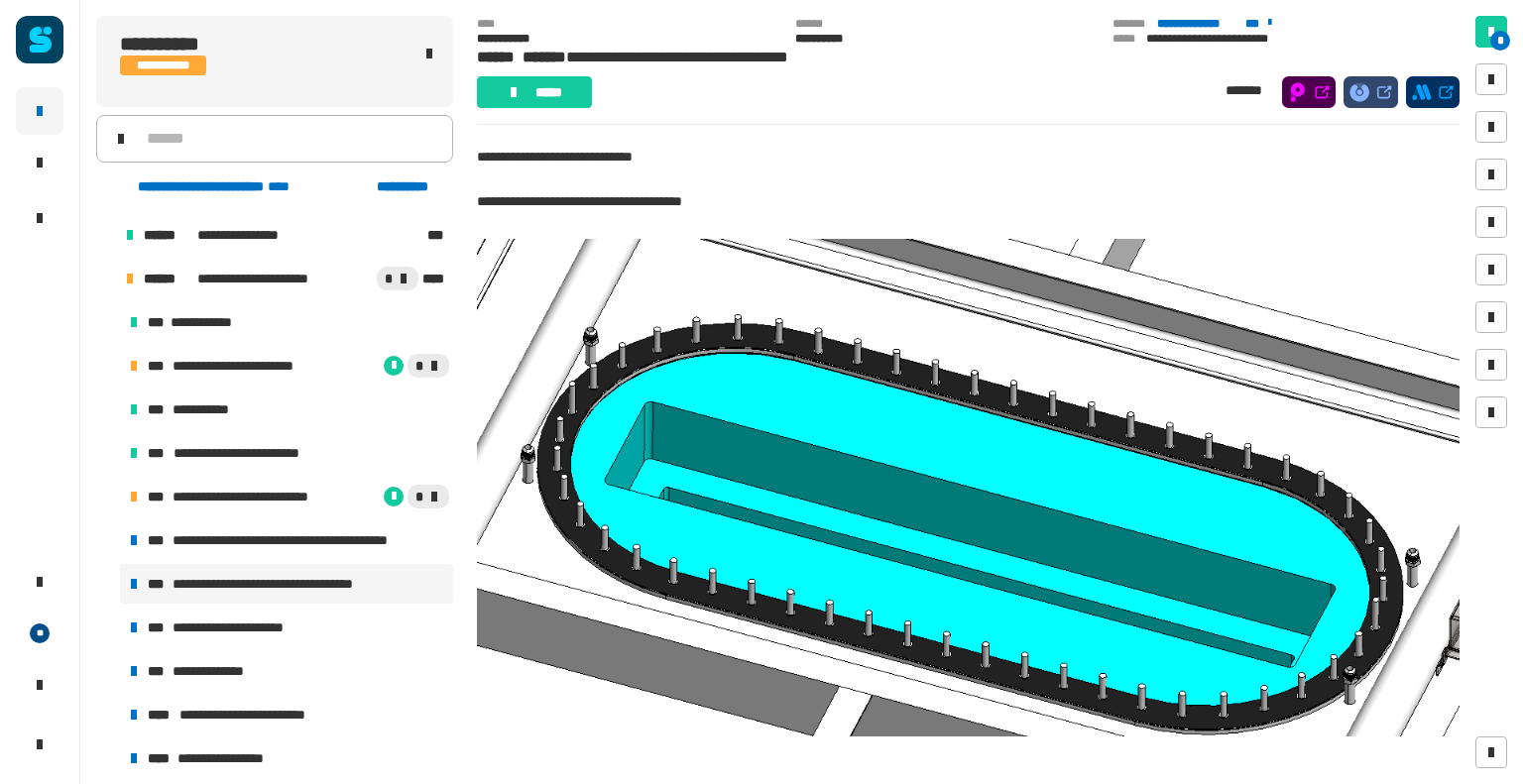 scroll, scrollTop: 70, scrollLeft: 0, axis: vertical 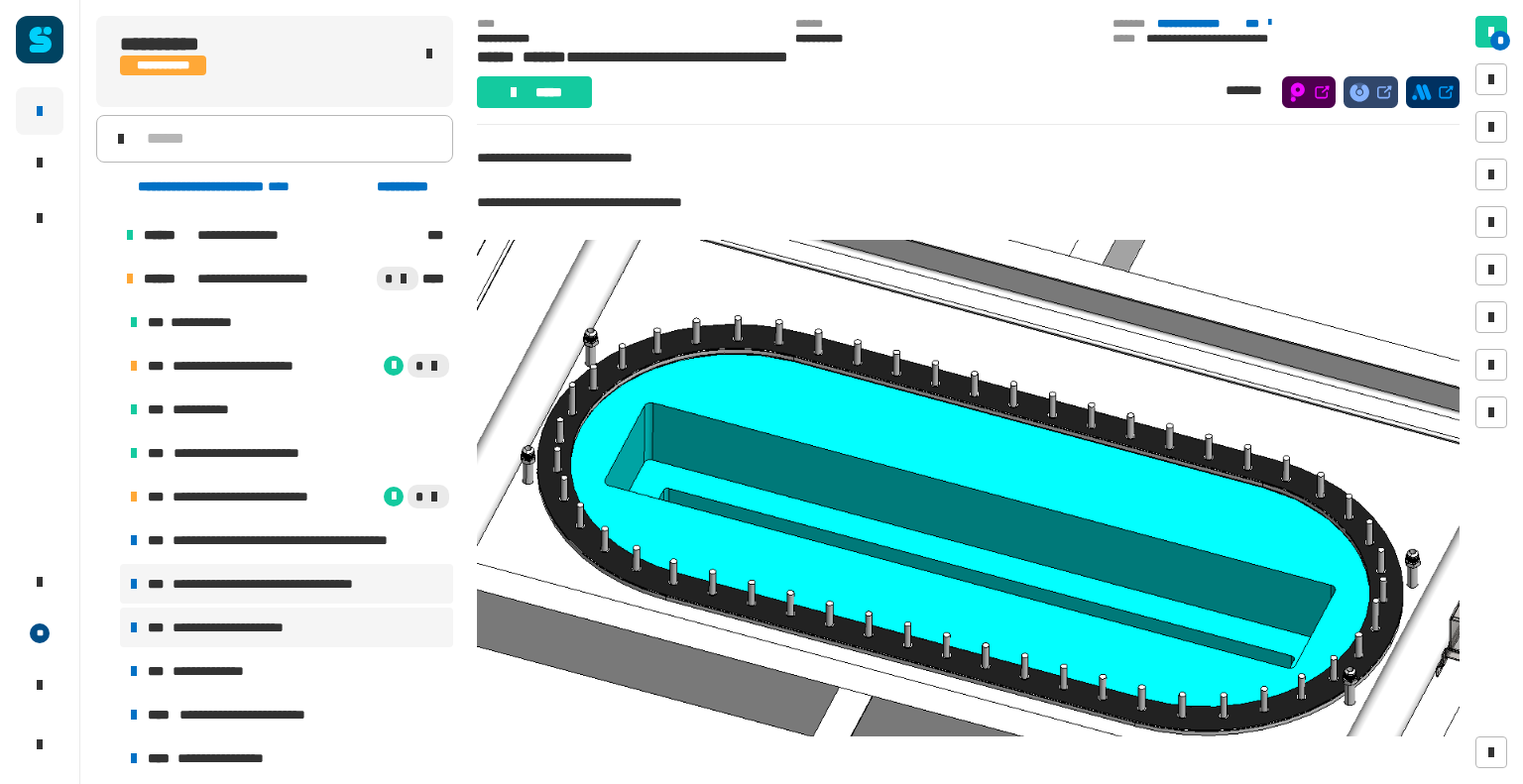 click on "**********" at bounding box center [287, 627] 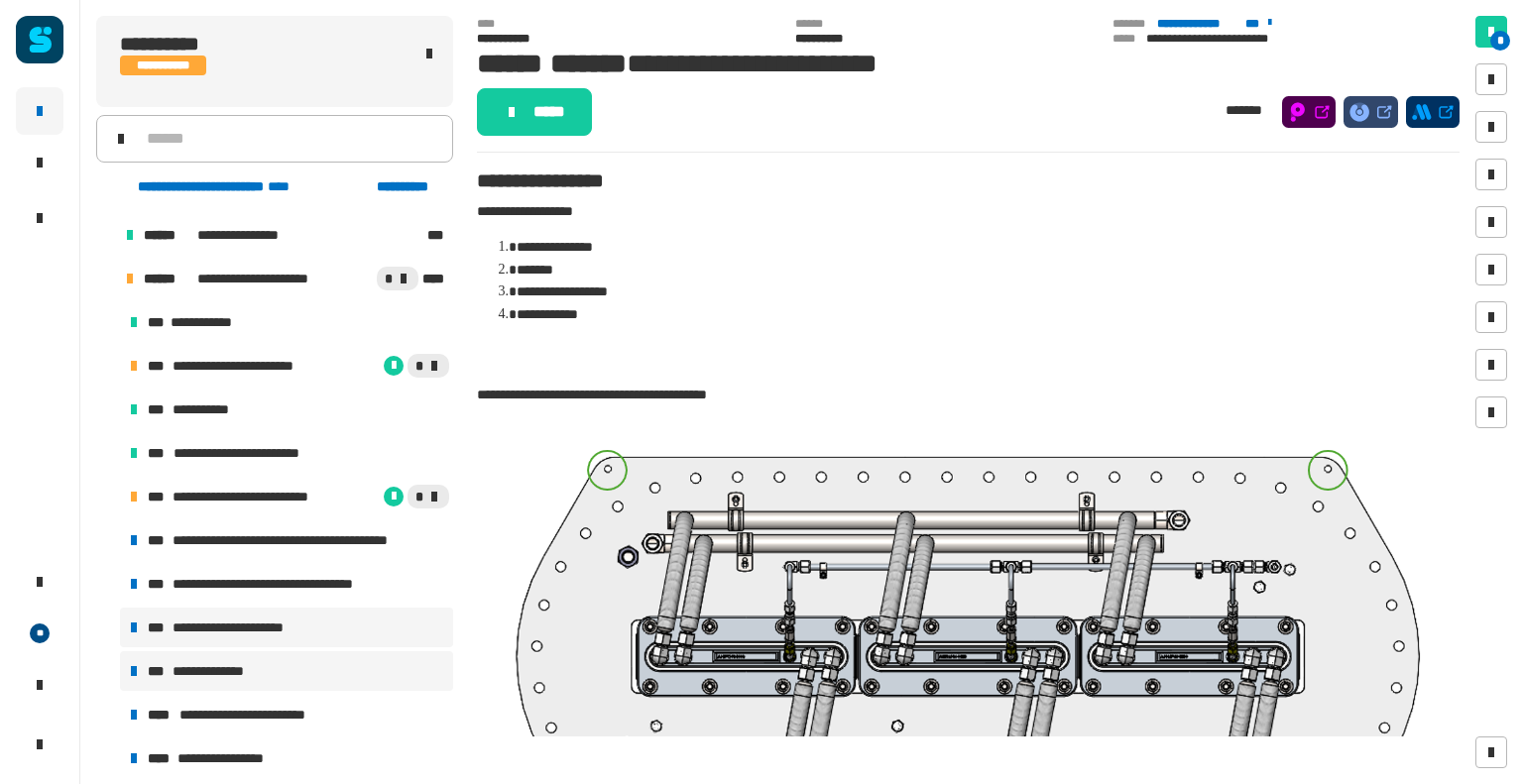 click on "**********" at bounding box center (287, 671) 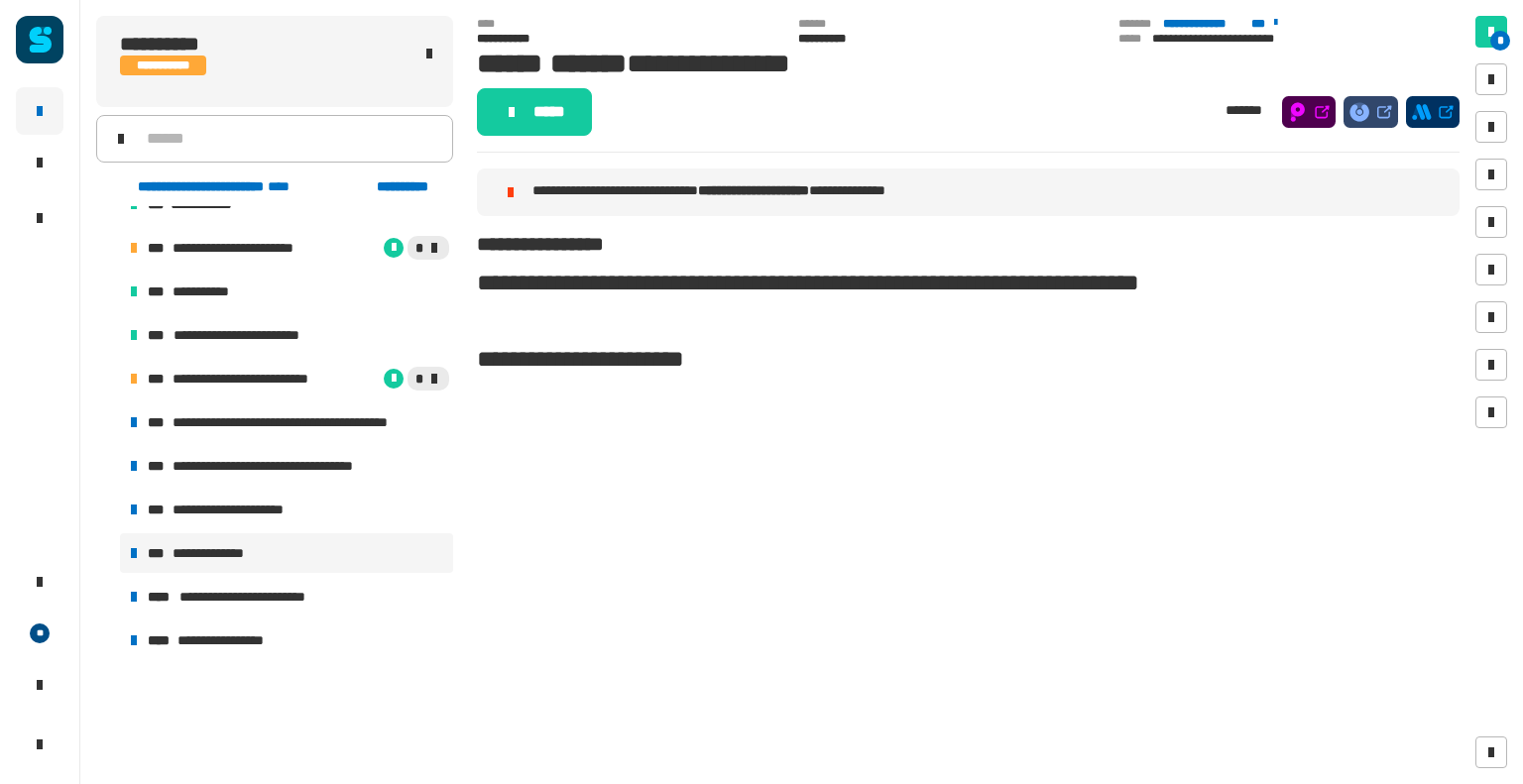 scroll, scrollTop: 1253, scrollLeft: 0, axis: vertical 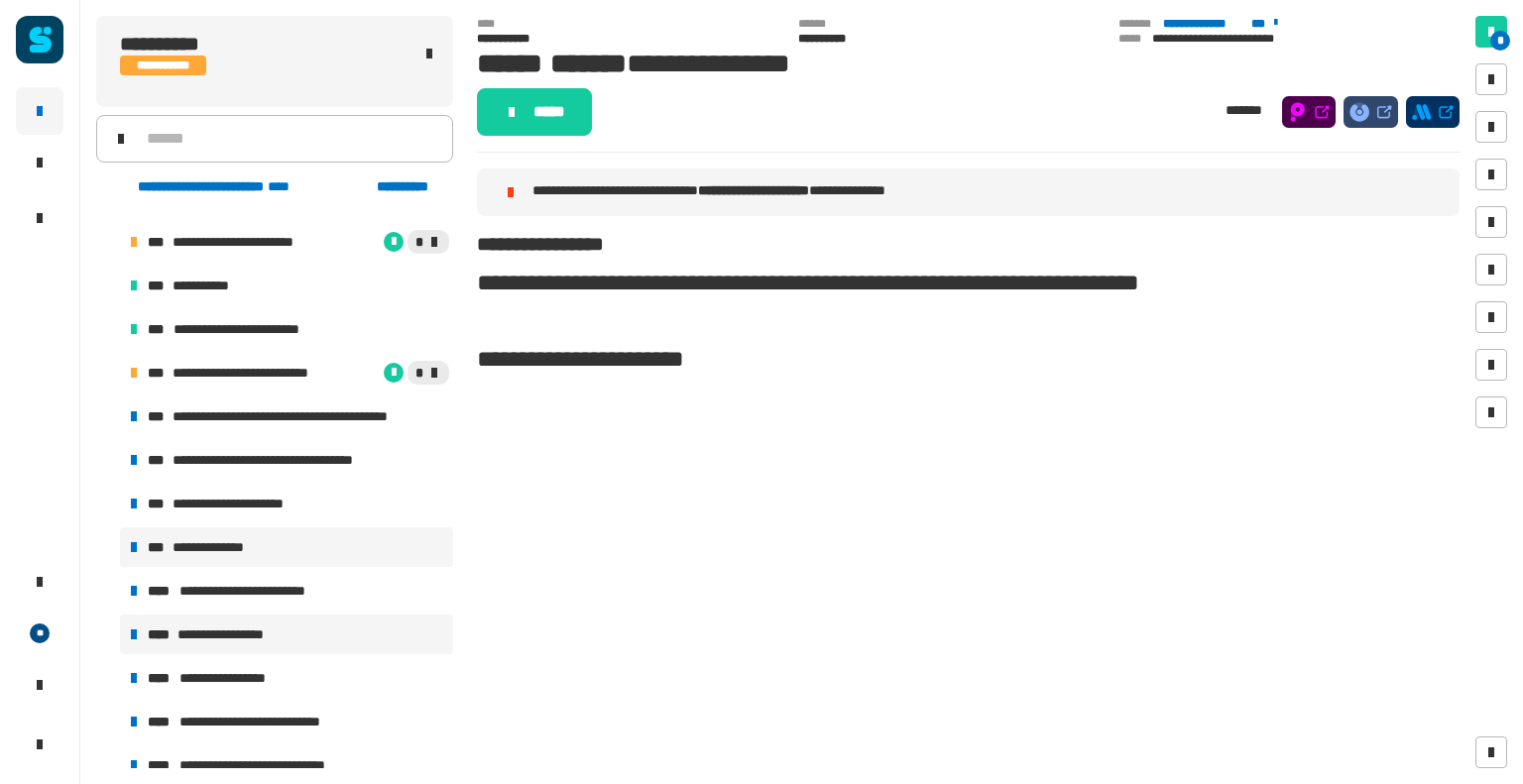 click on "**********" at bounding box center [287, 634] 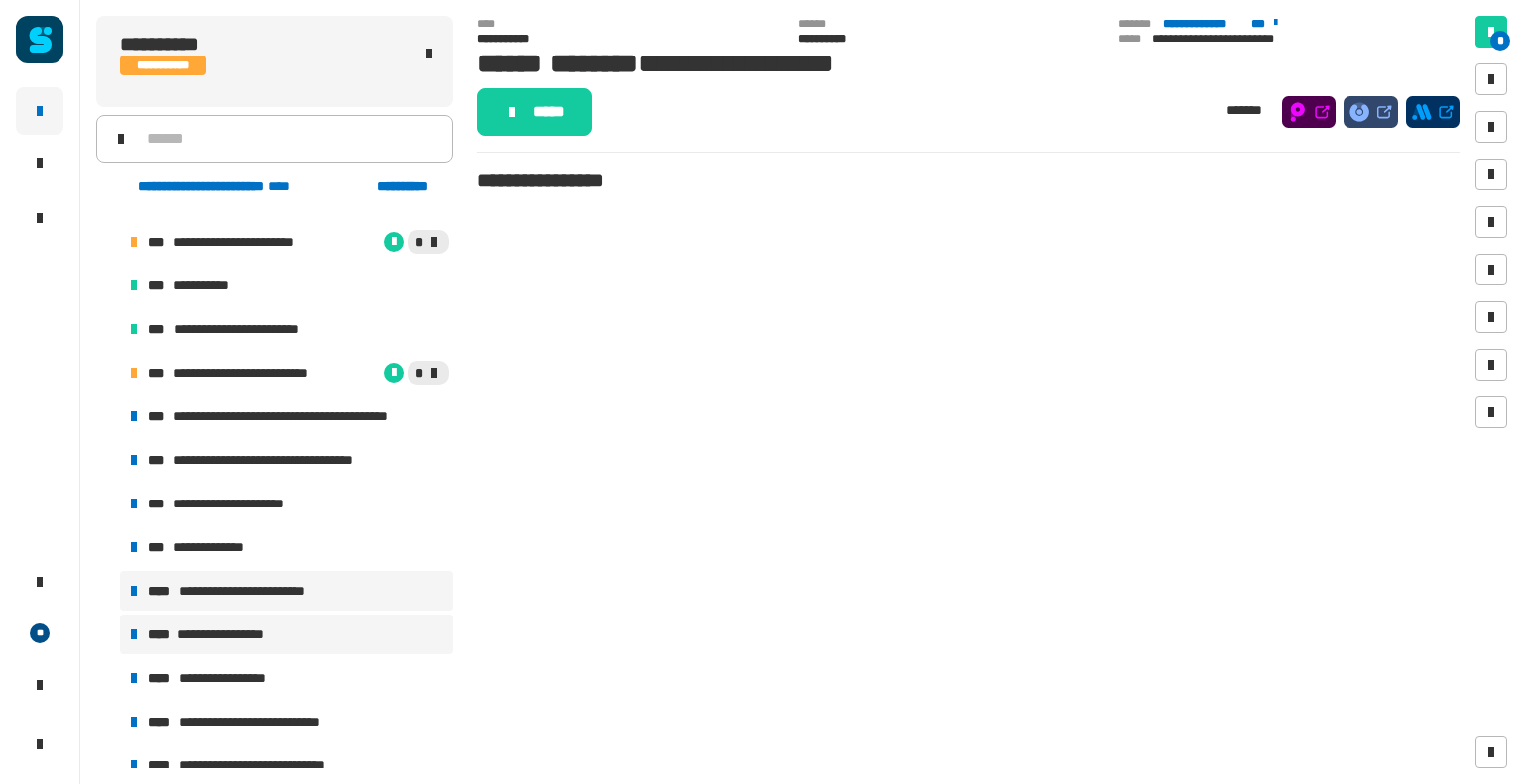 click on "**********" at bounding box center (287, 591) 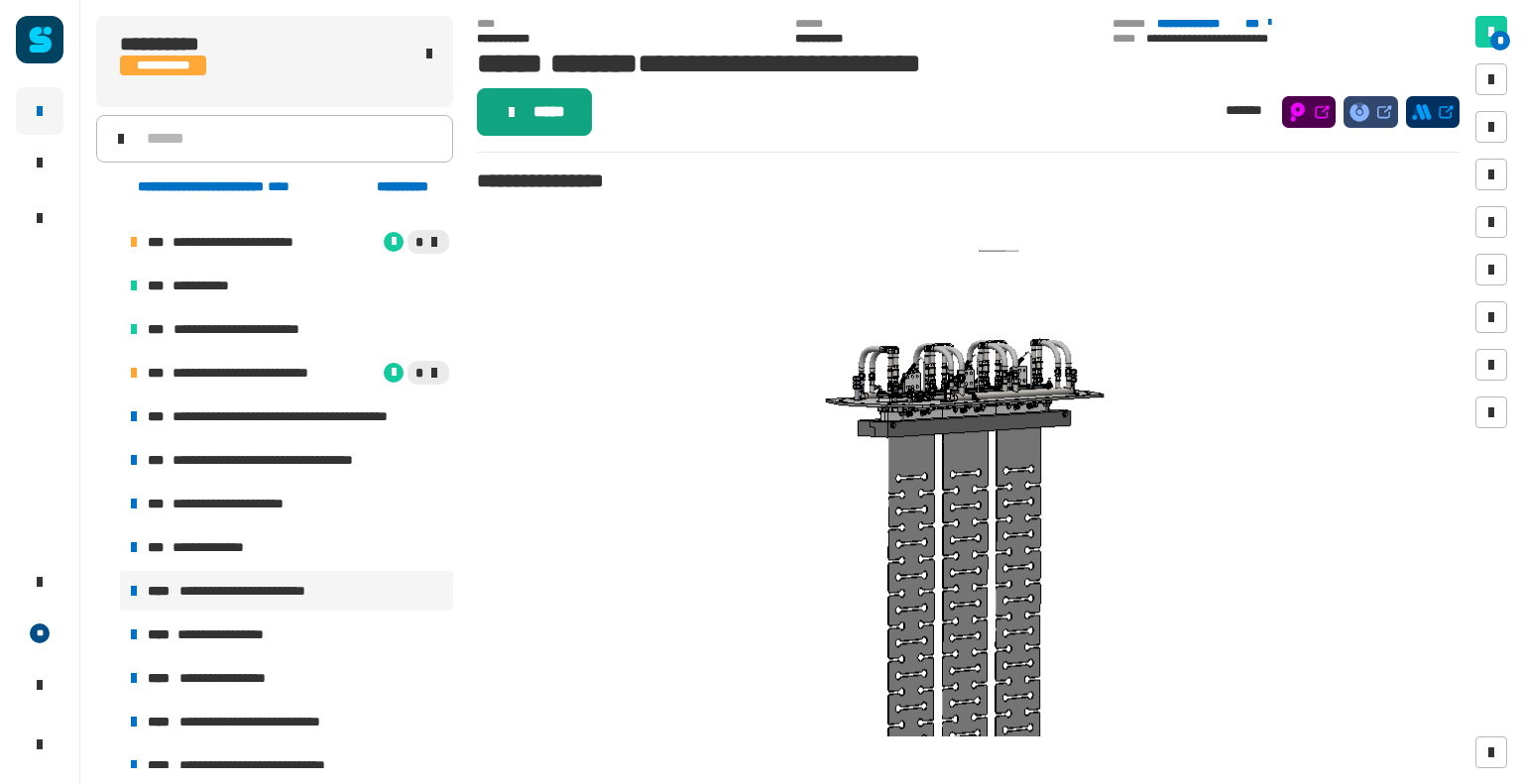 click on "*****" 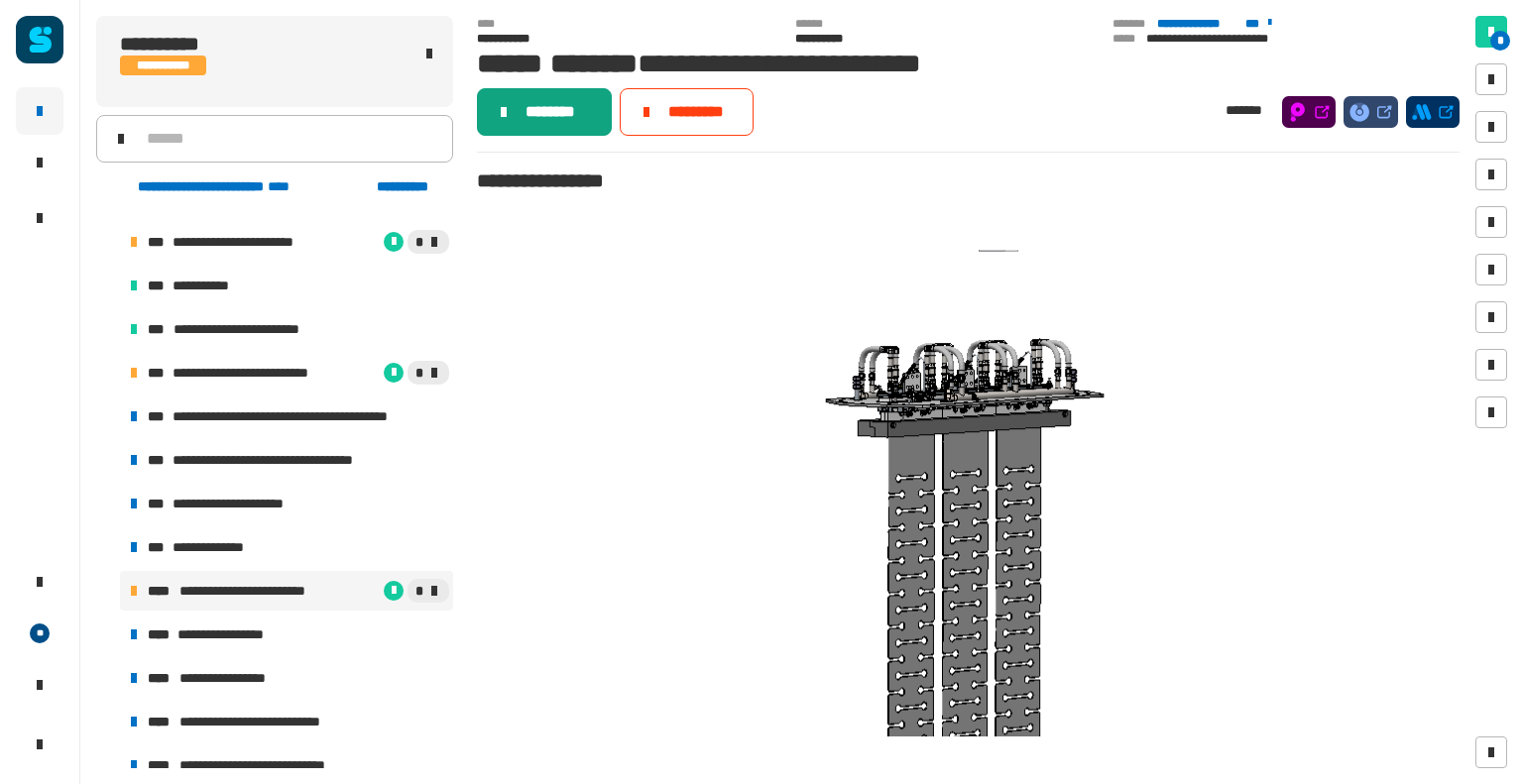 click on "********" 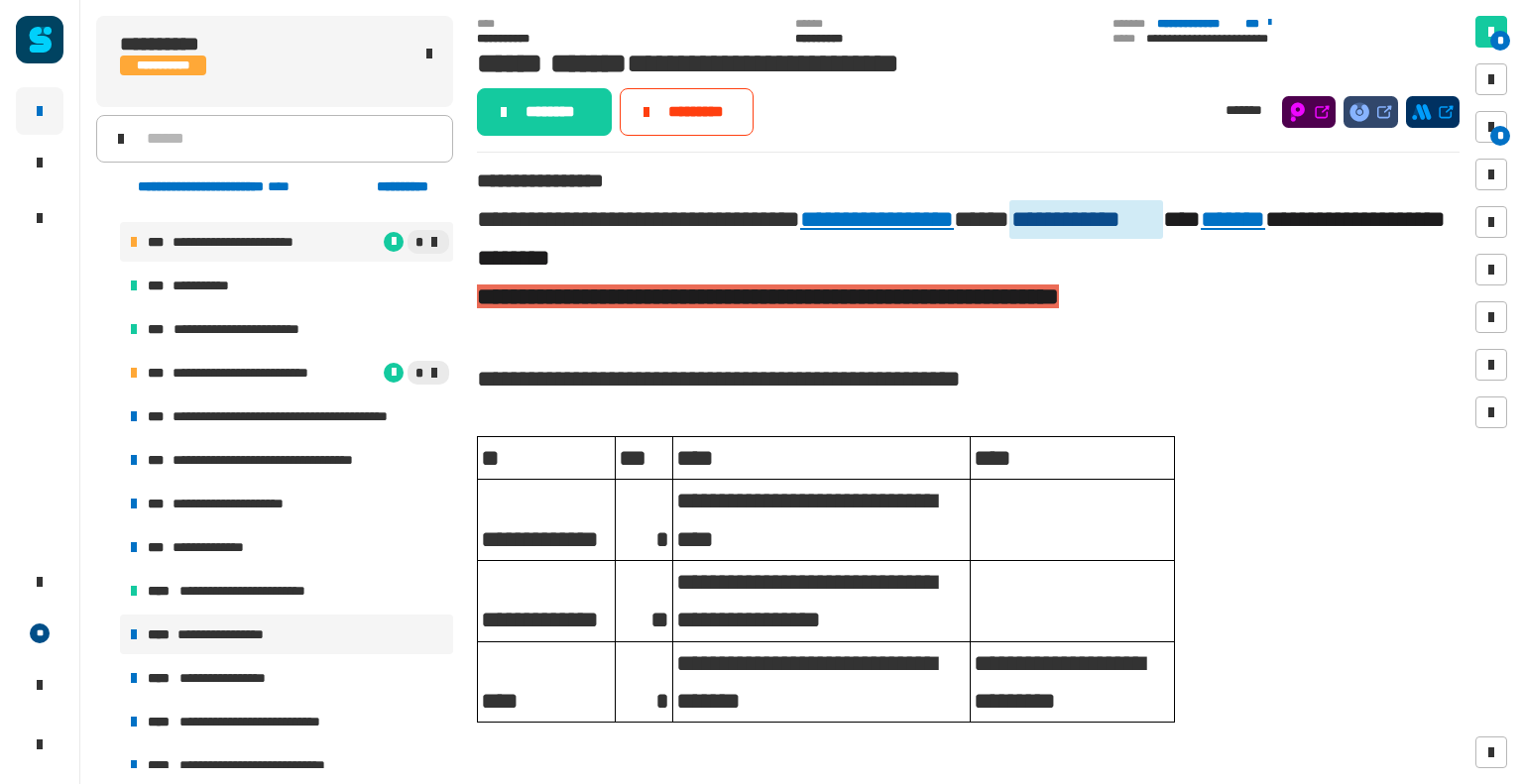 click on "**********" at bounding box center [287, 634] 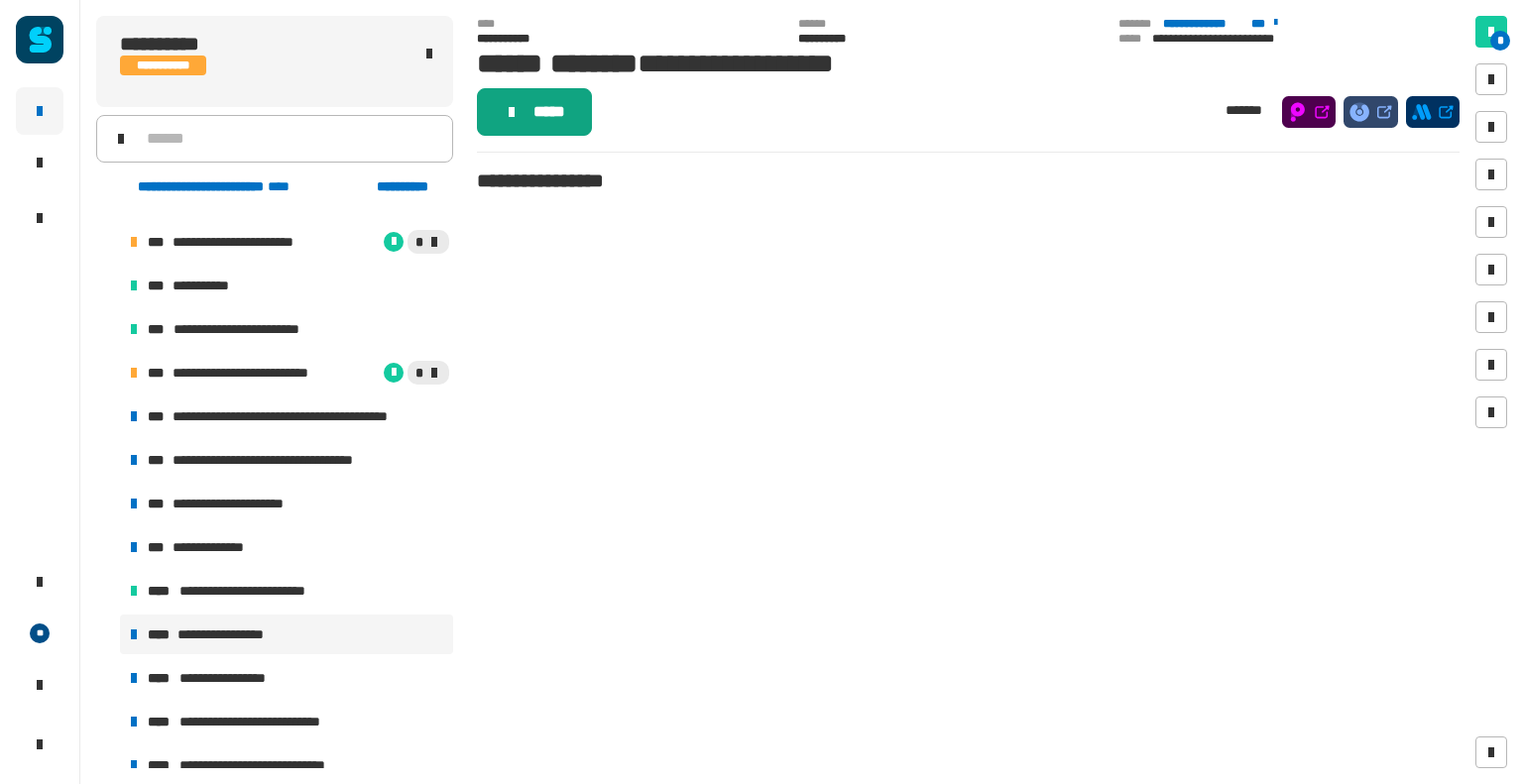 click on "*****" 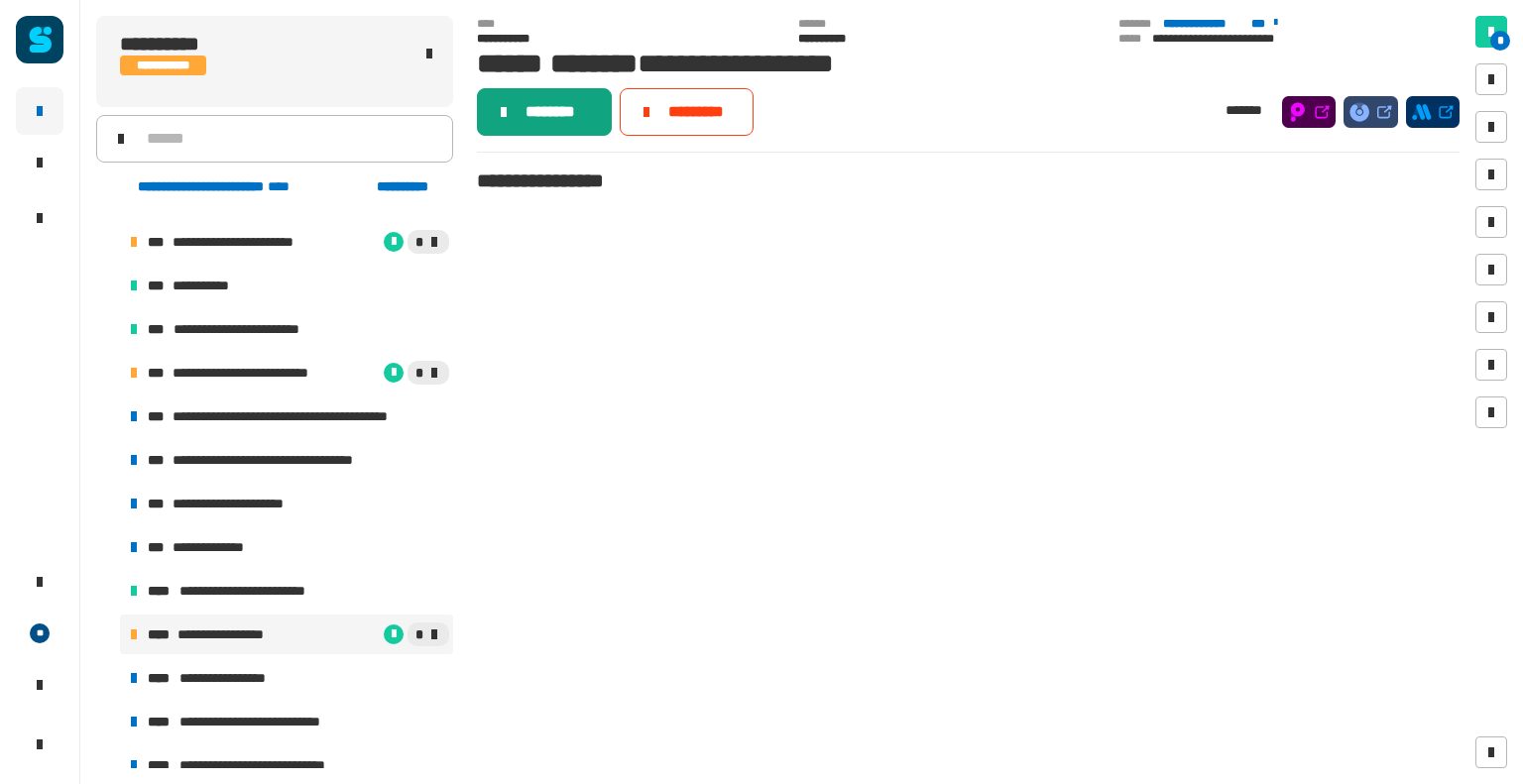 click on "********" 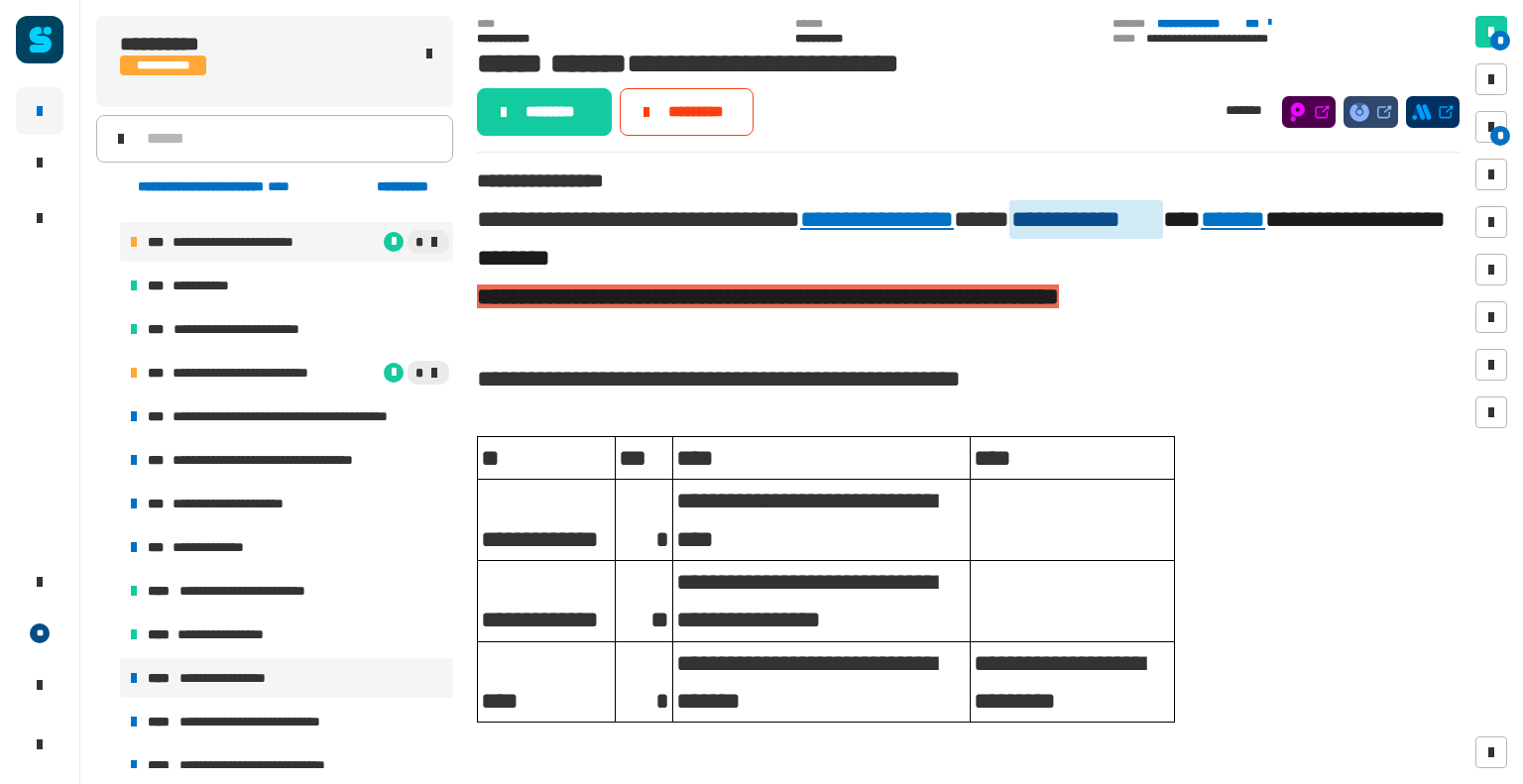 click on "**********" at bounding box center [287, 678] 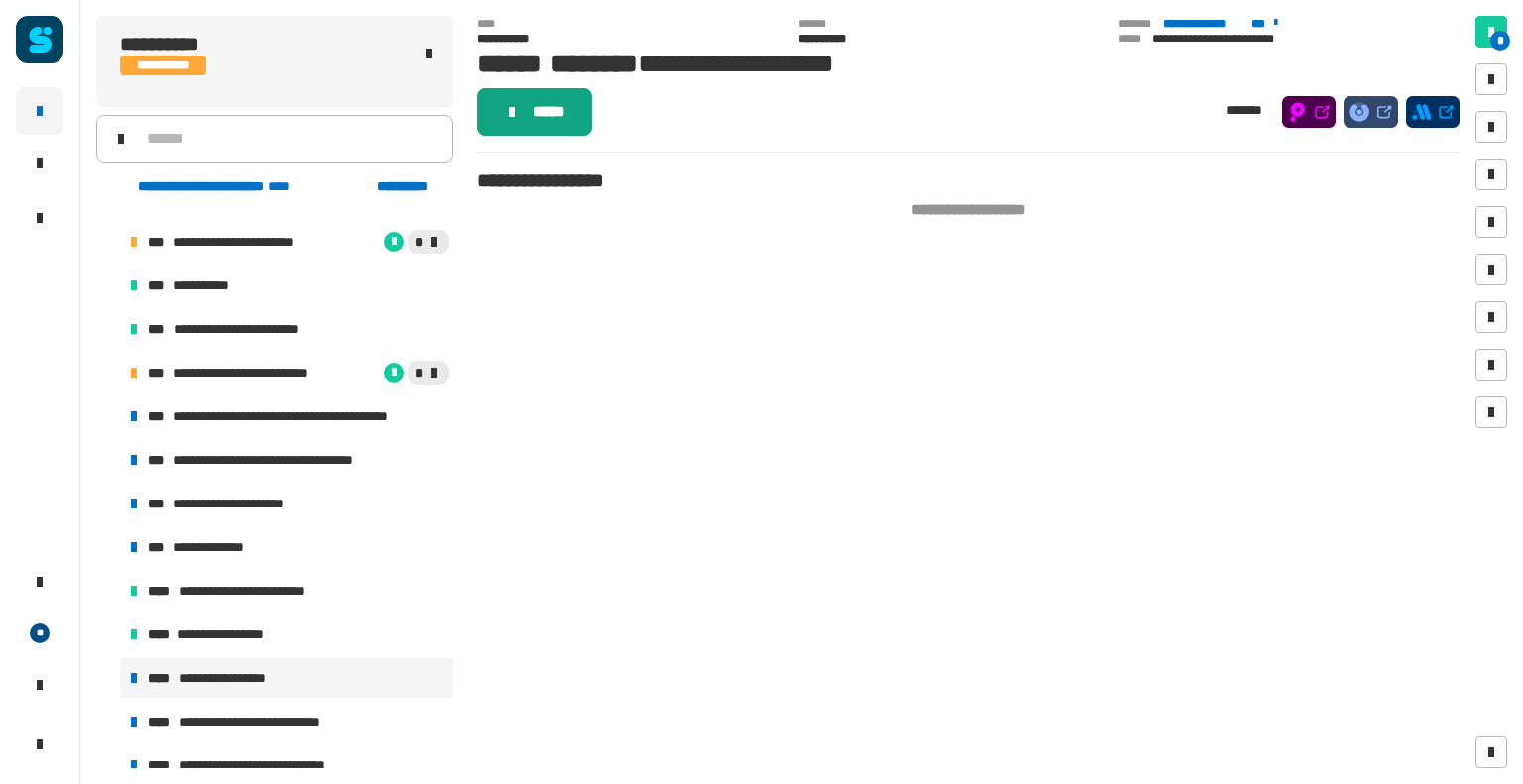 click on "*****" 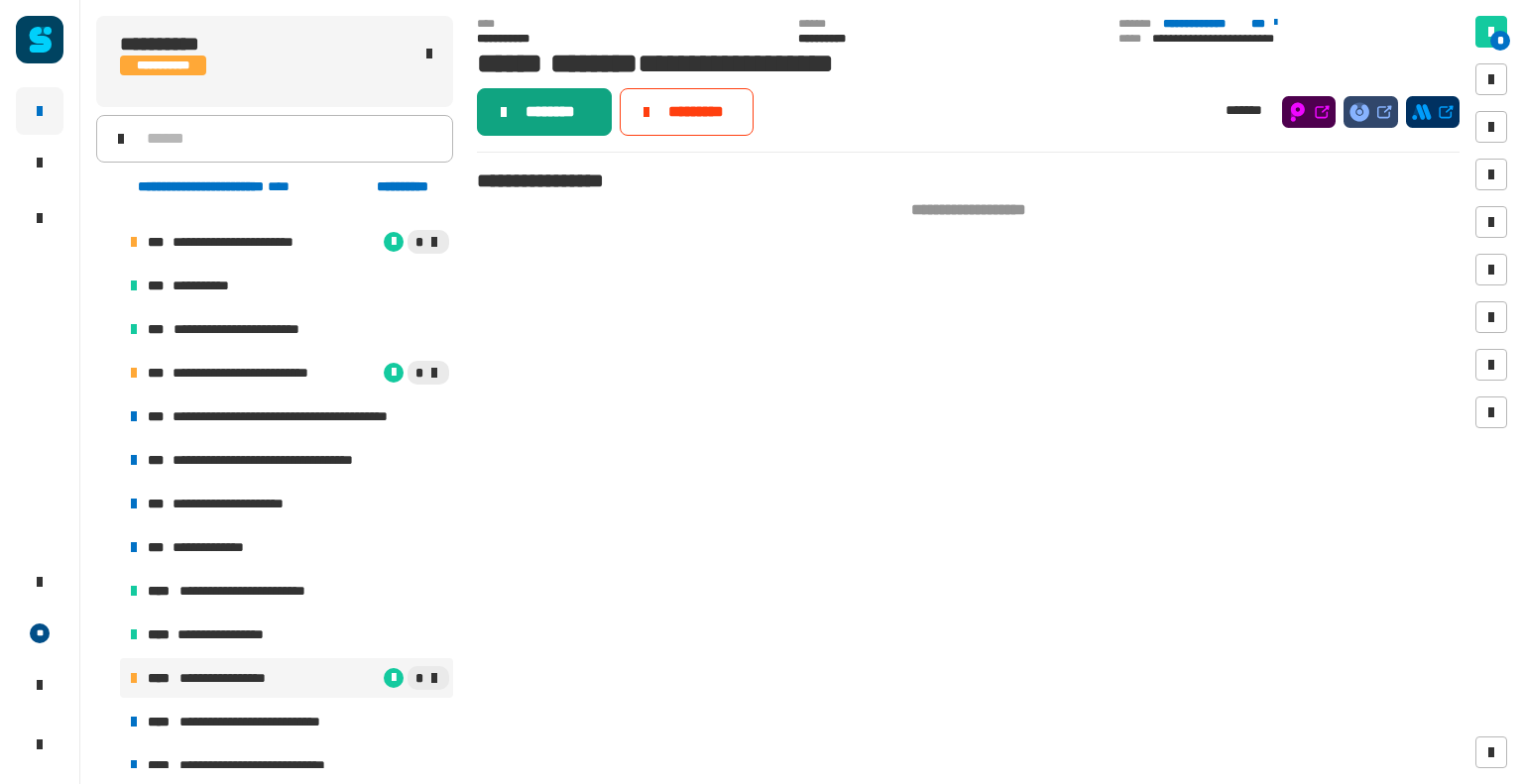 click on "********" 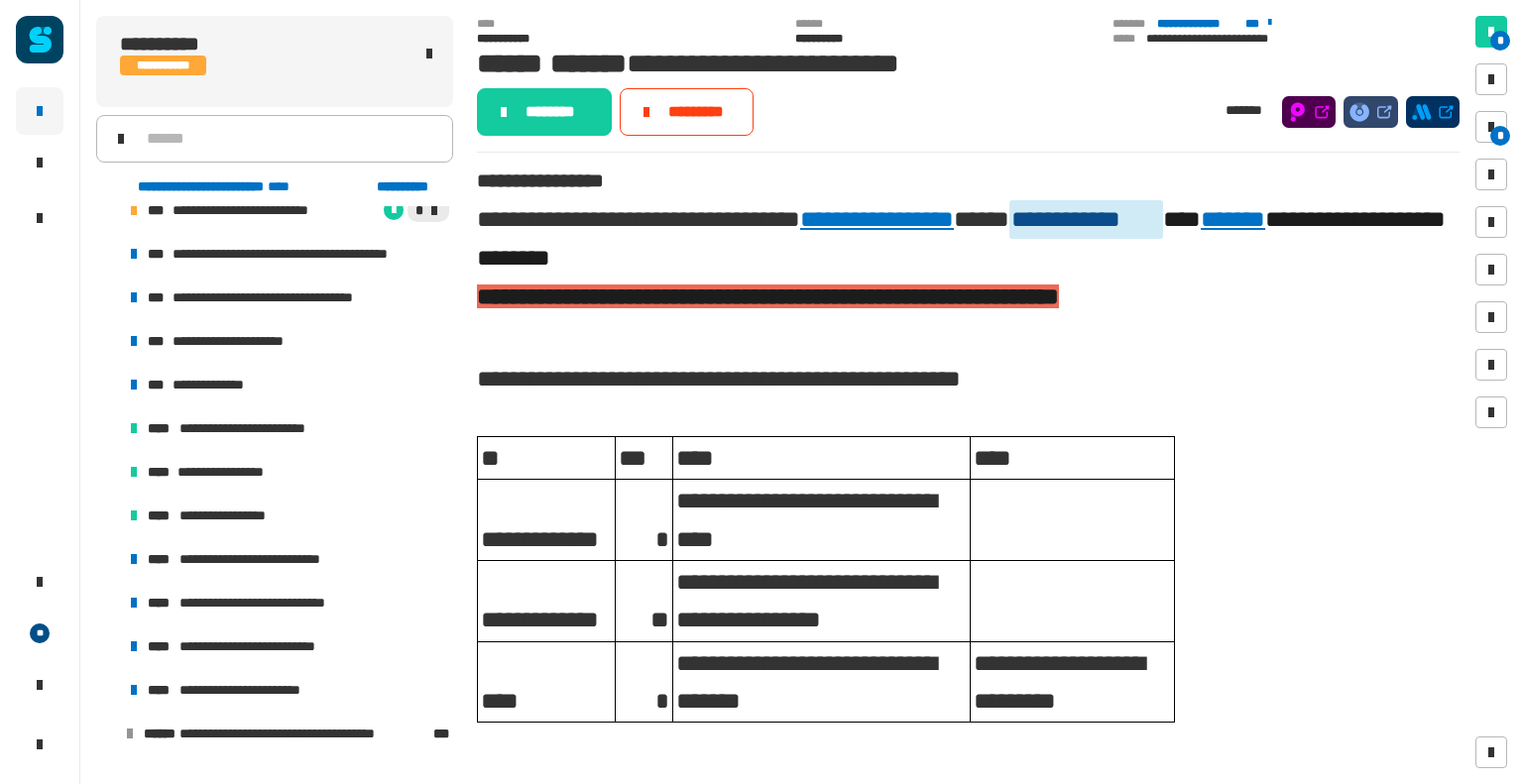 scroll, scrollTop: 1418, scrollLeft: 0, axis: vertical 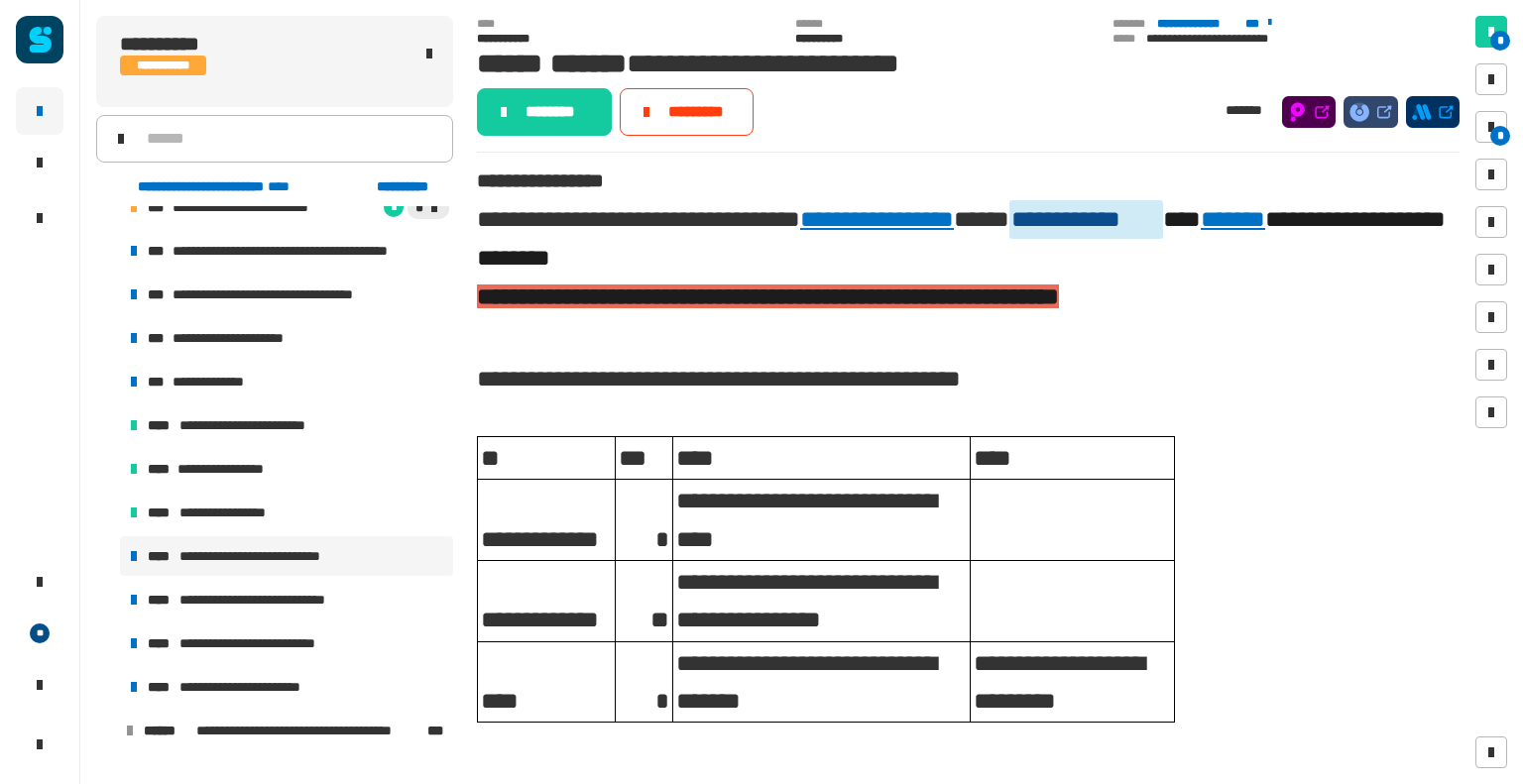 click on "**********" at bounding box center (264, 556) 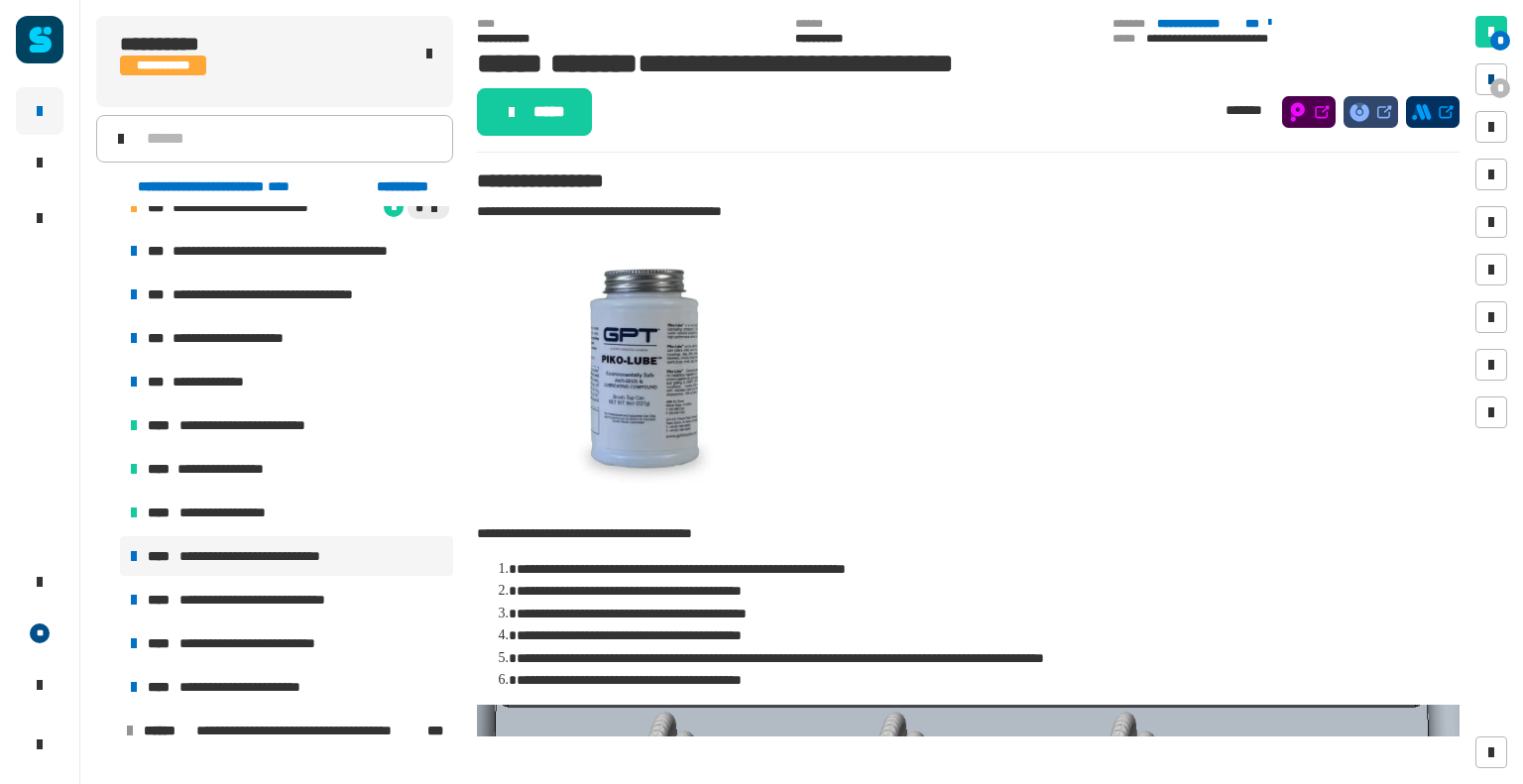 click on "*" at bounding box center (1500, 88) 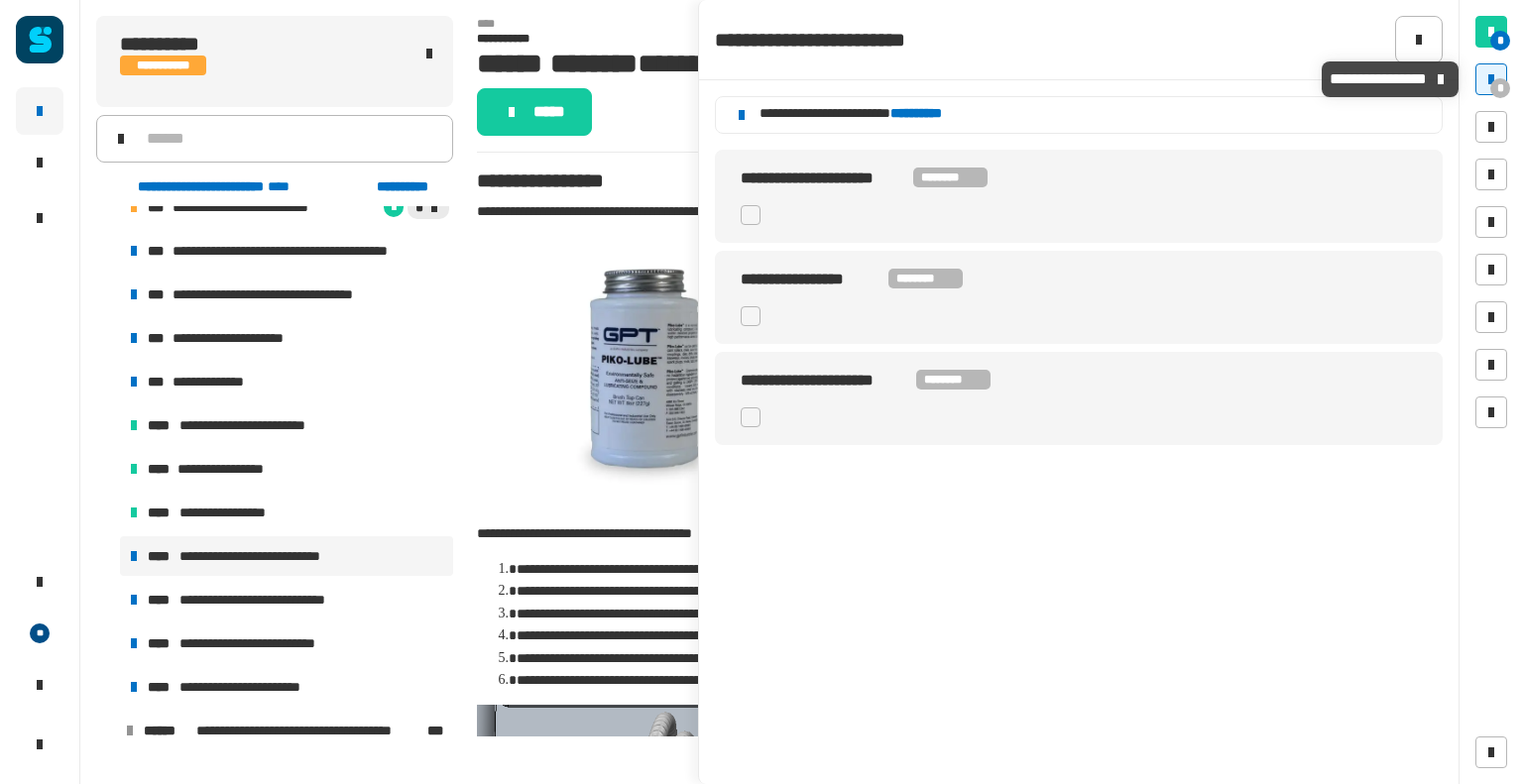 click on "**********" 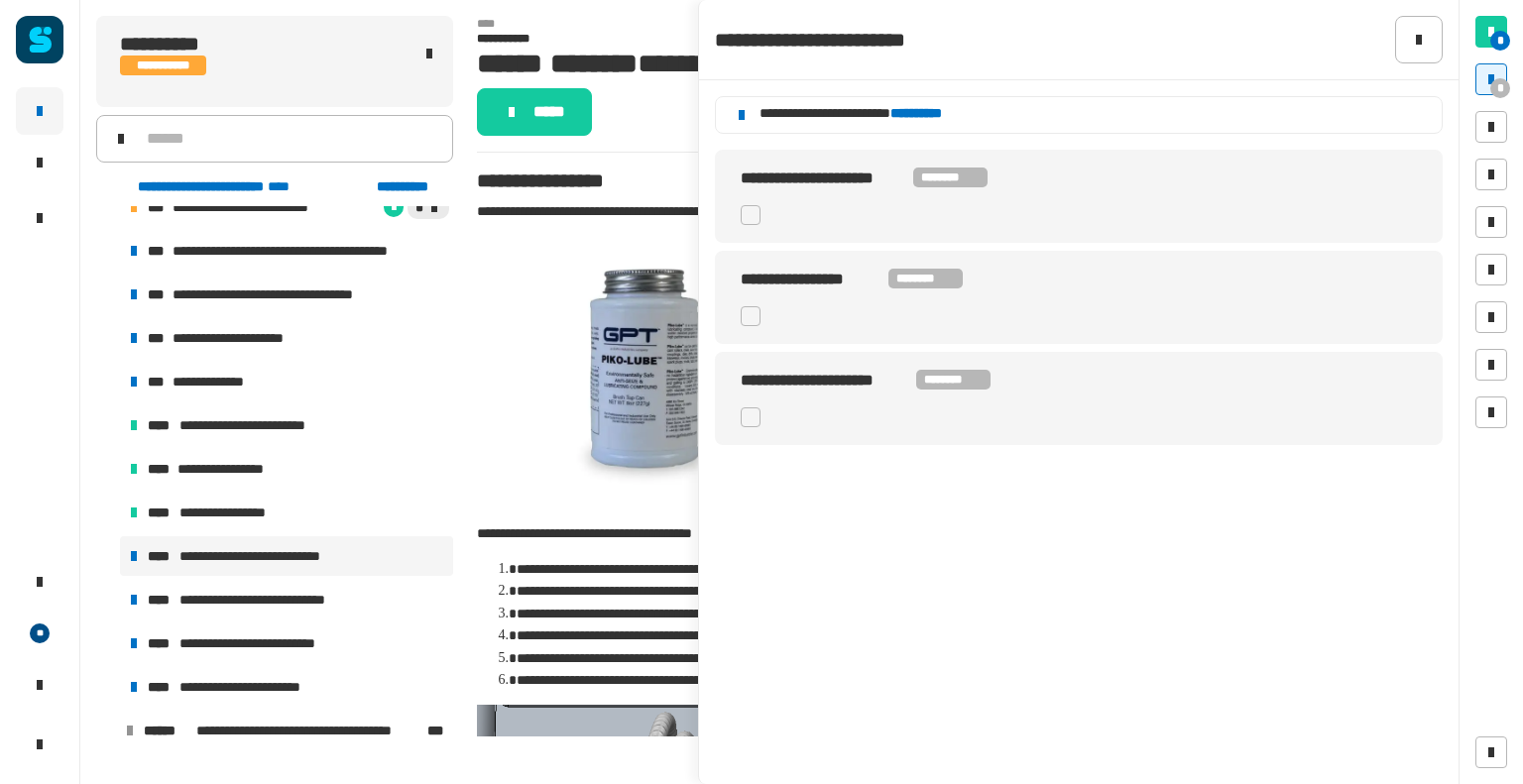 click on "**********" 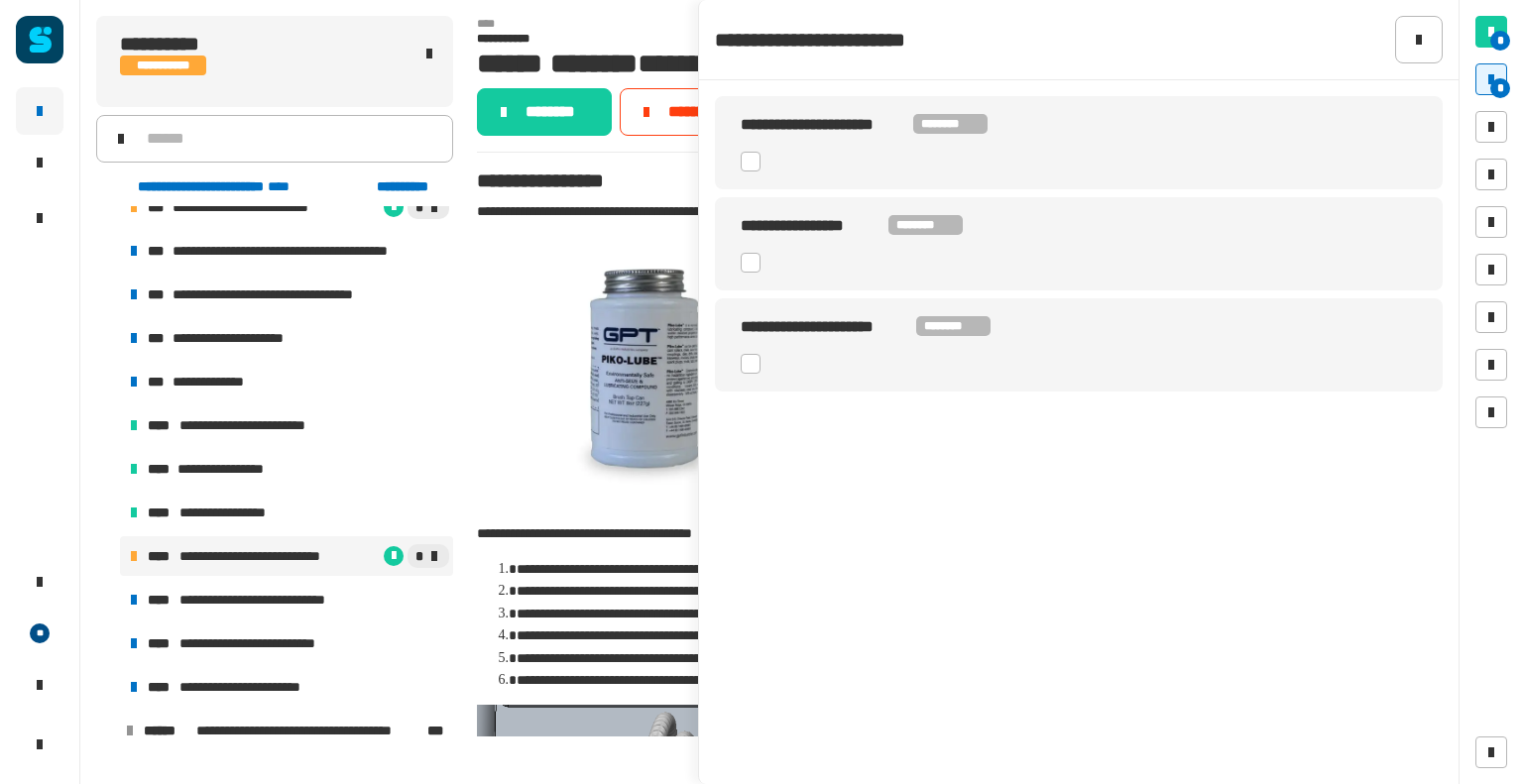 click 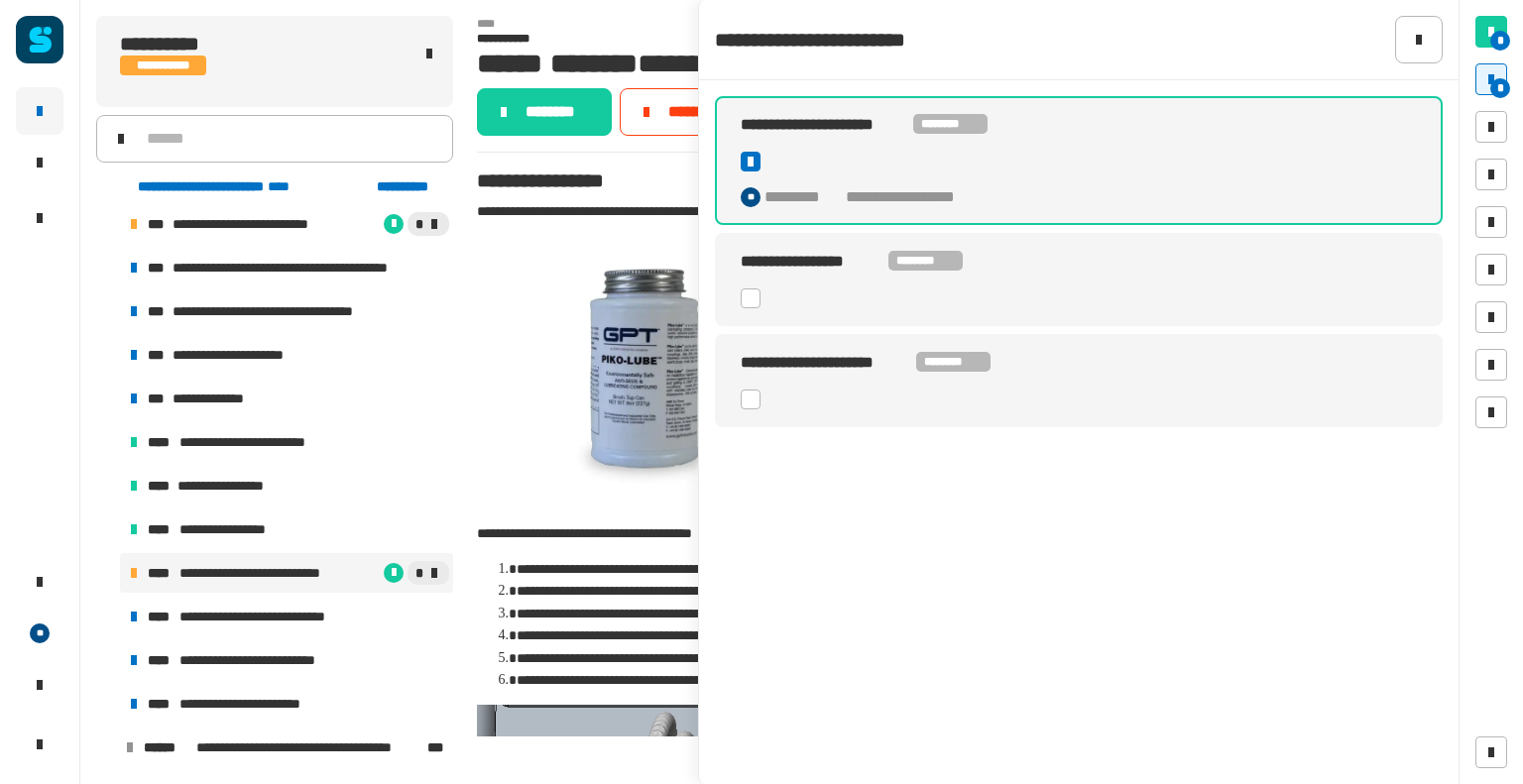 scroll, scrollTop: 1402, scrollLeft: 0, axis: vertical 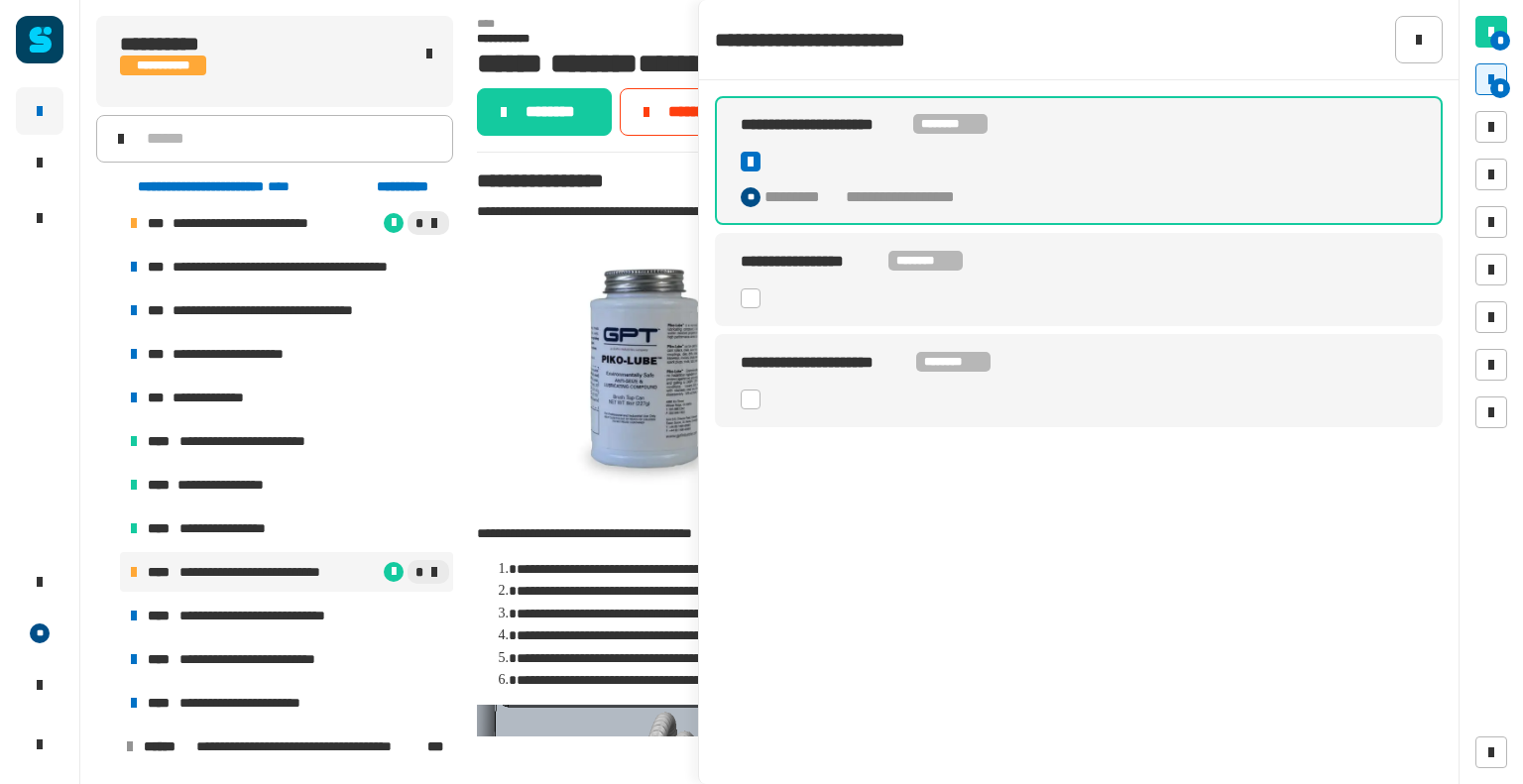 click 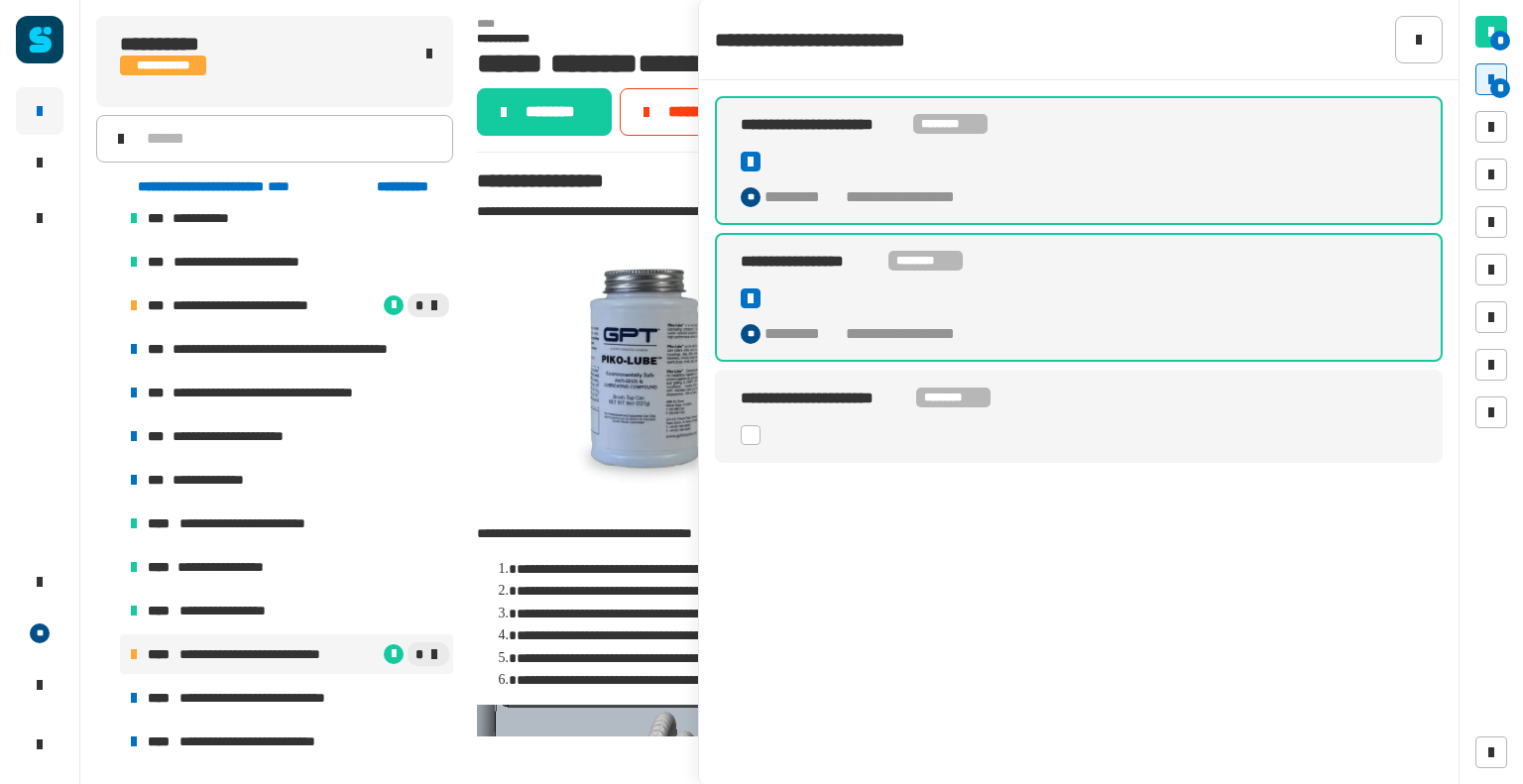 scroll, scrollTop: 1321, scrollLeft: 0, axis: vertical 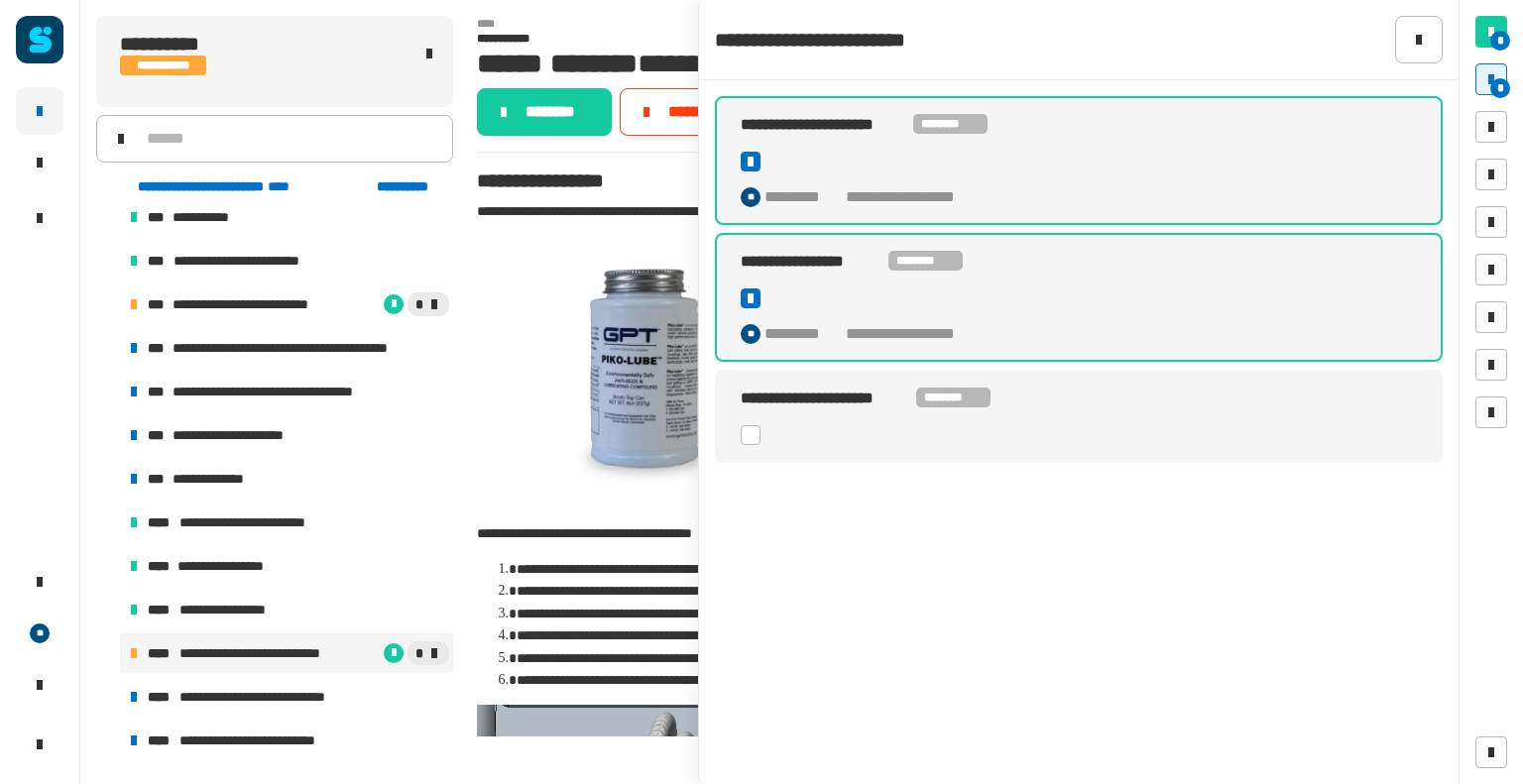 click 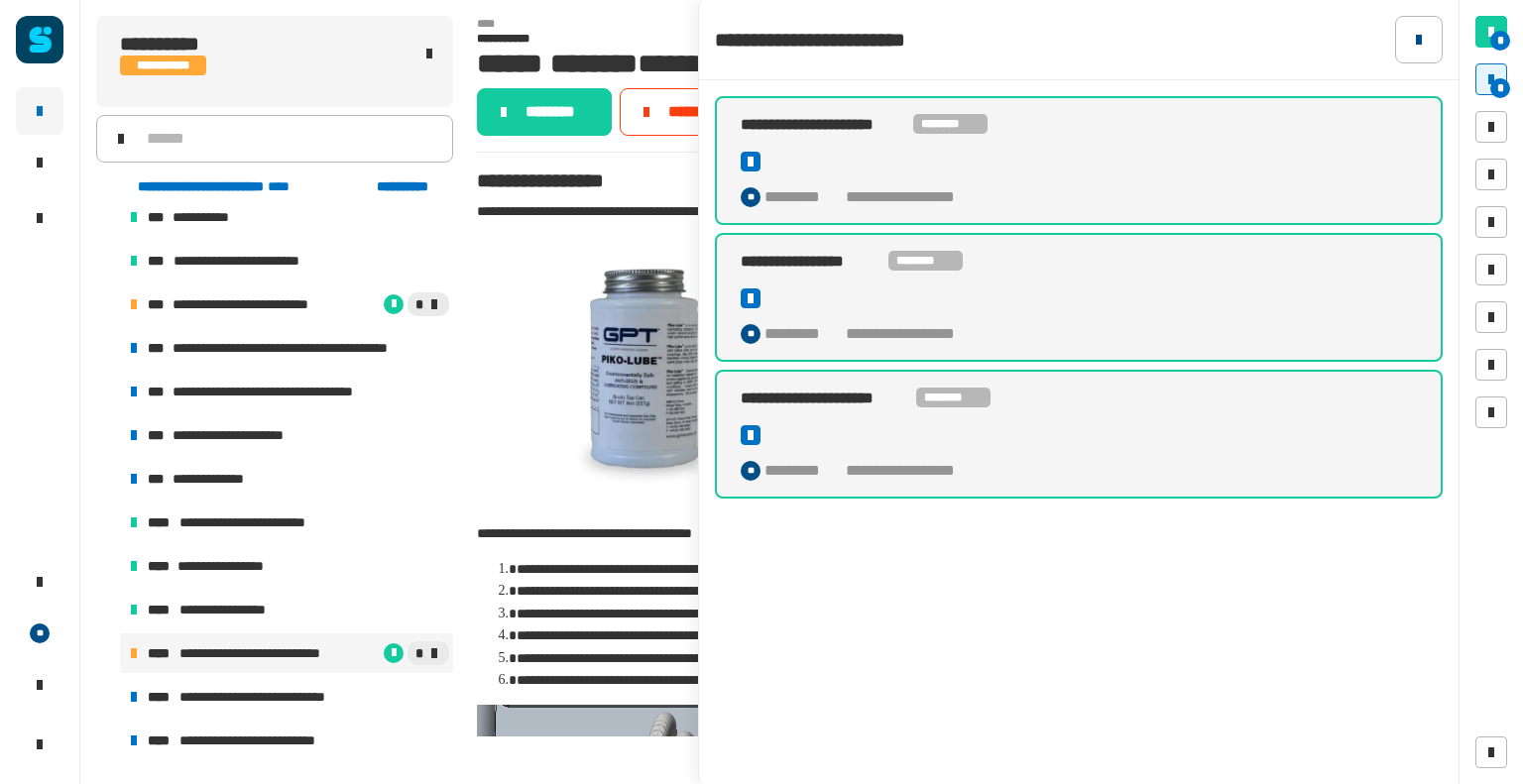 click 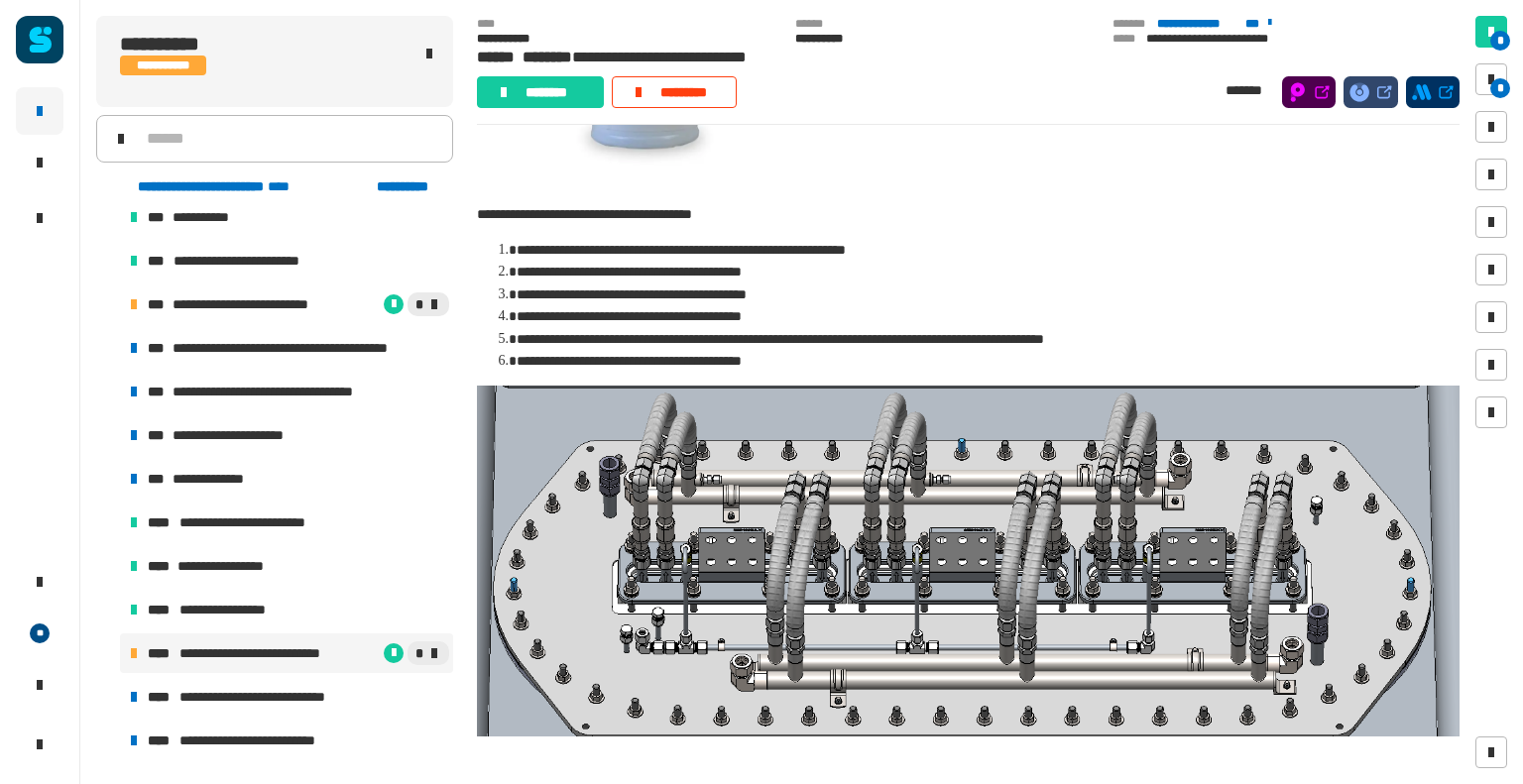 scroll, scrollTop: 292, scrollLeft: 0, axis: vertical 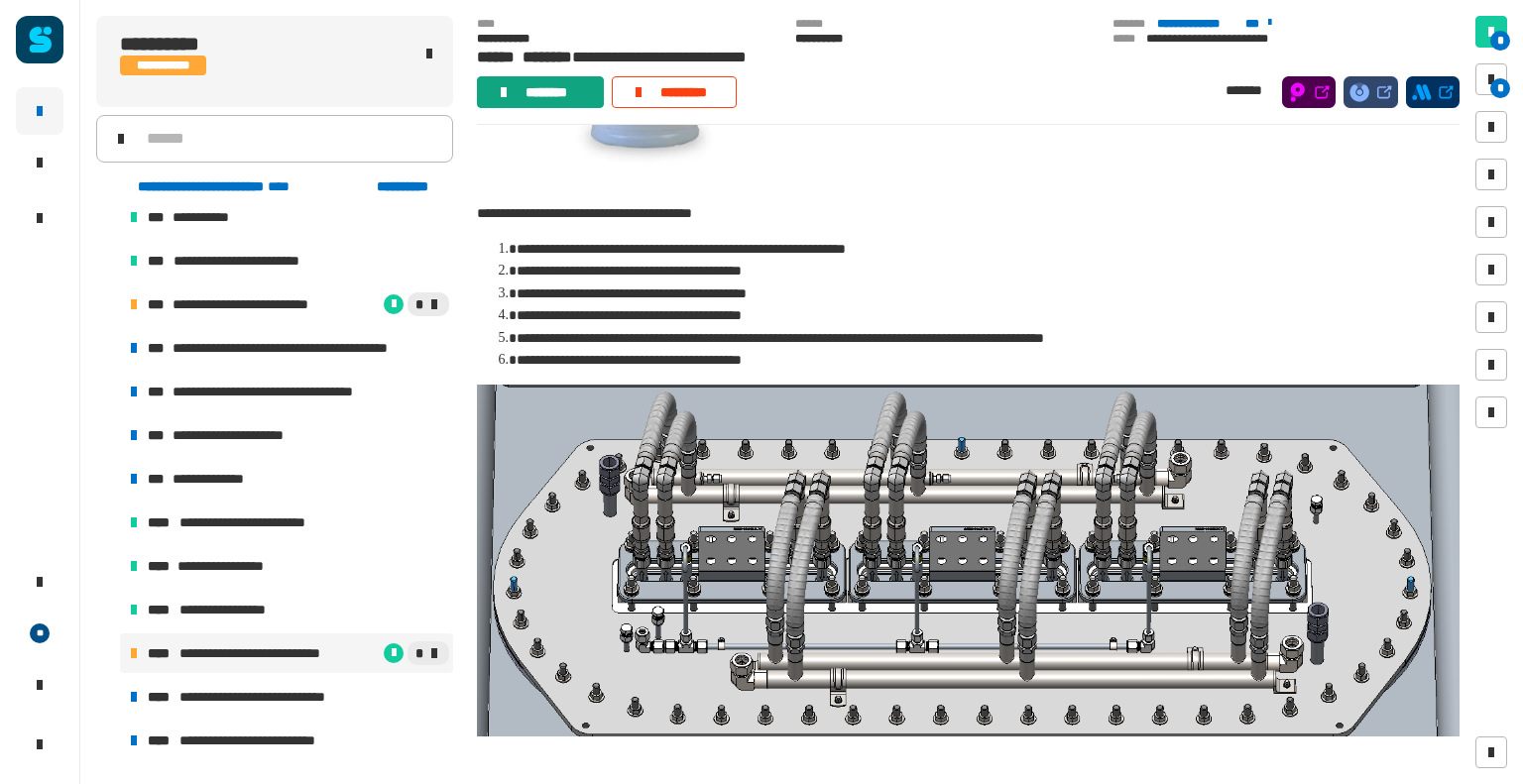 click on "********" 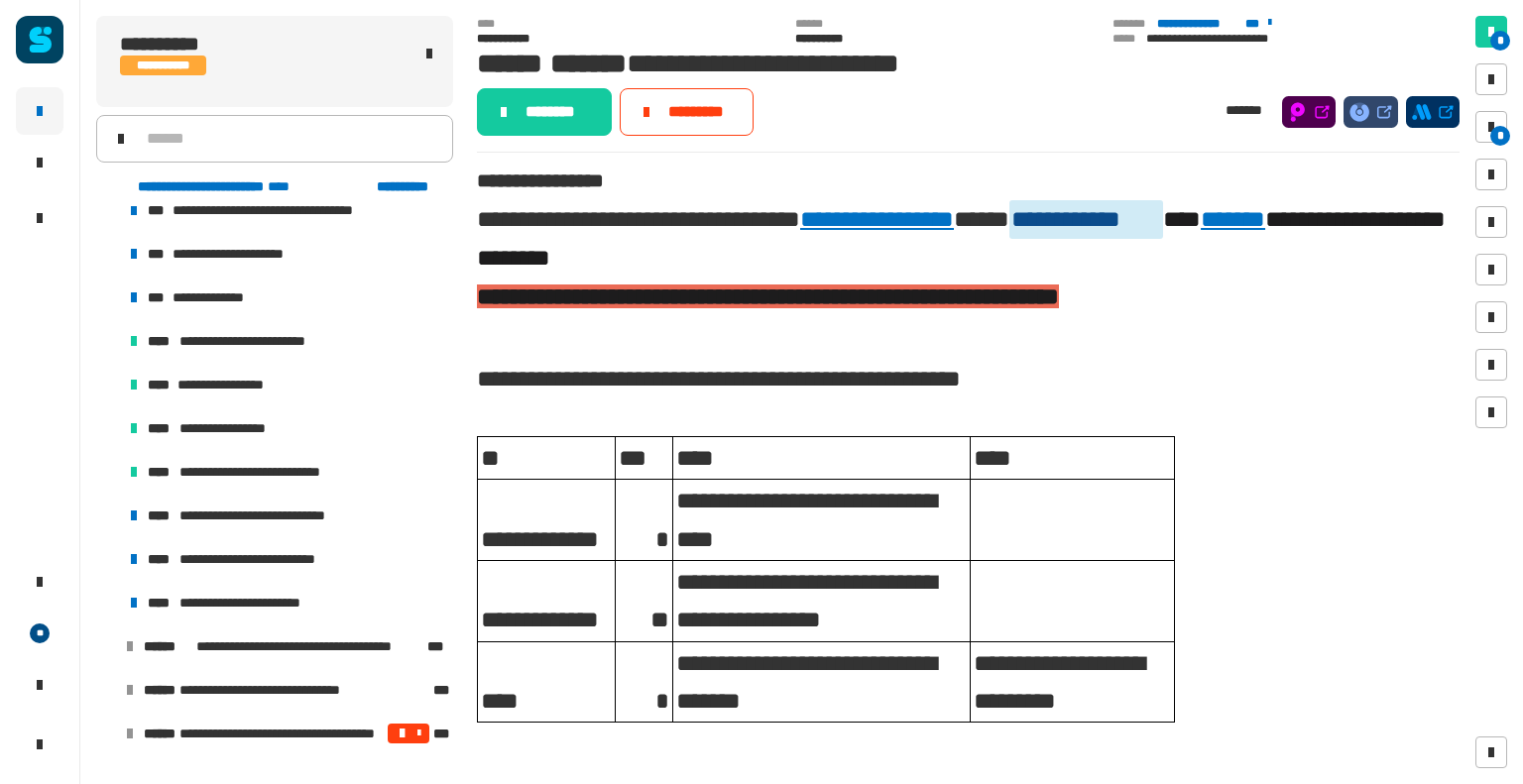 scroll, scrollTop: 1507, scrollLeft: 0, axis: vertical 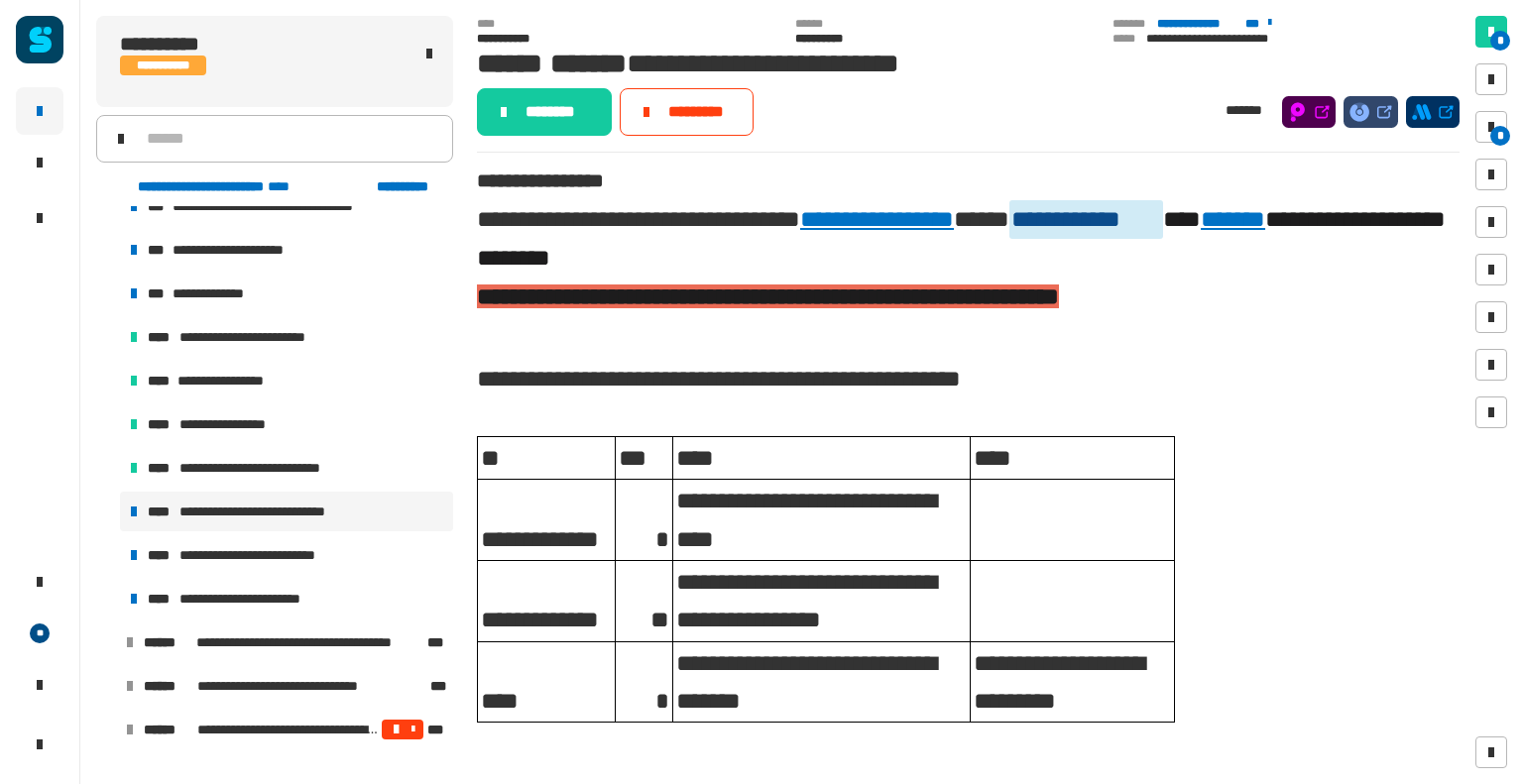 click on "**********" at bounding box center (278, 511) 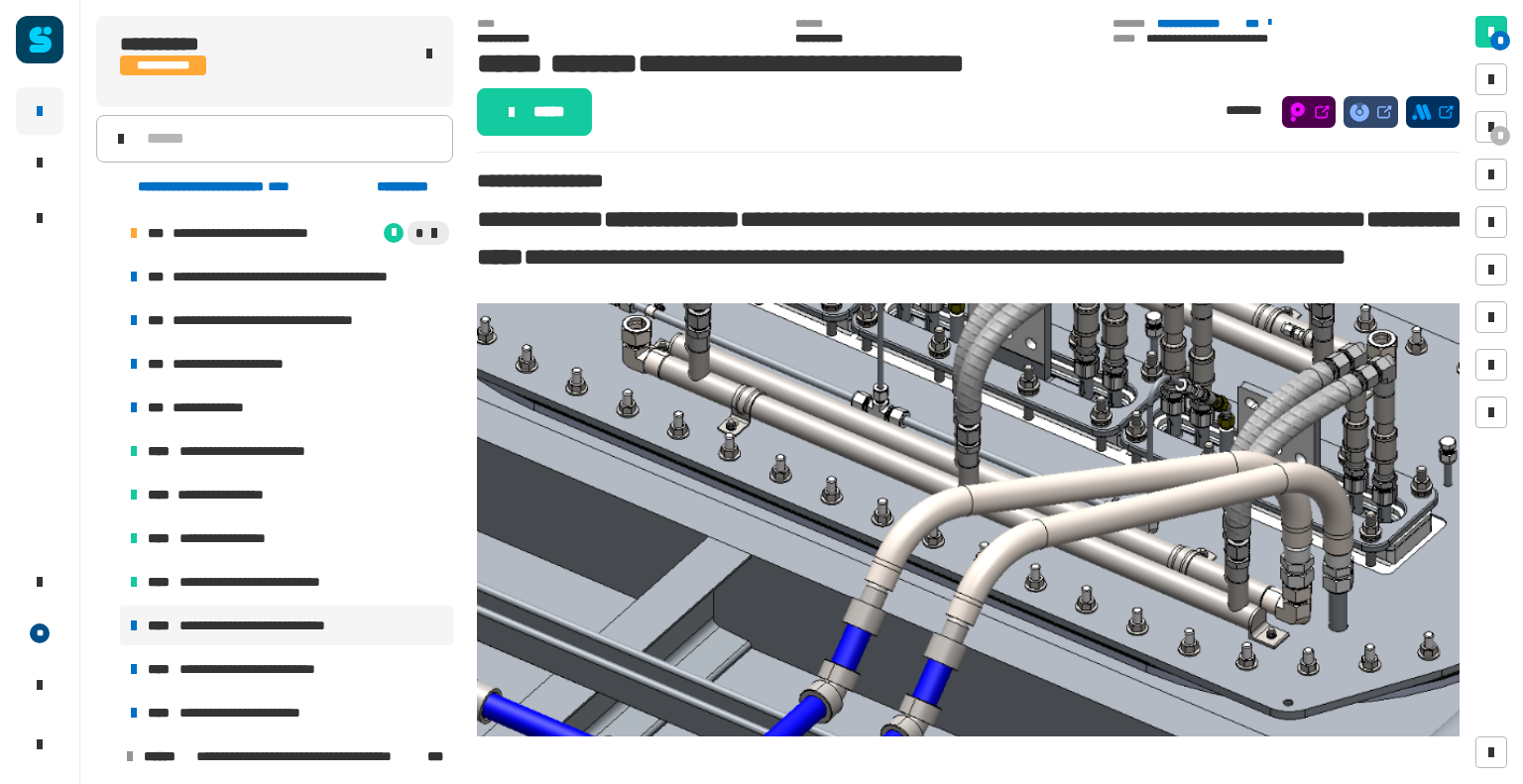 scroll, scrollTop: 1334, scrollLeft: 0, axis: vertical 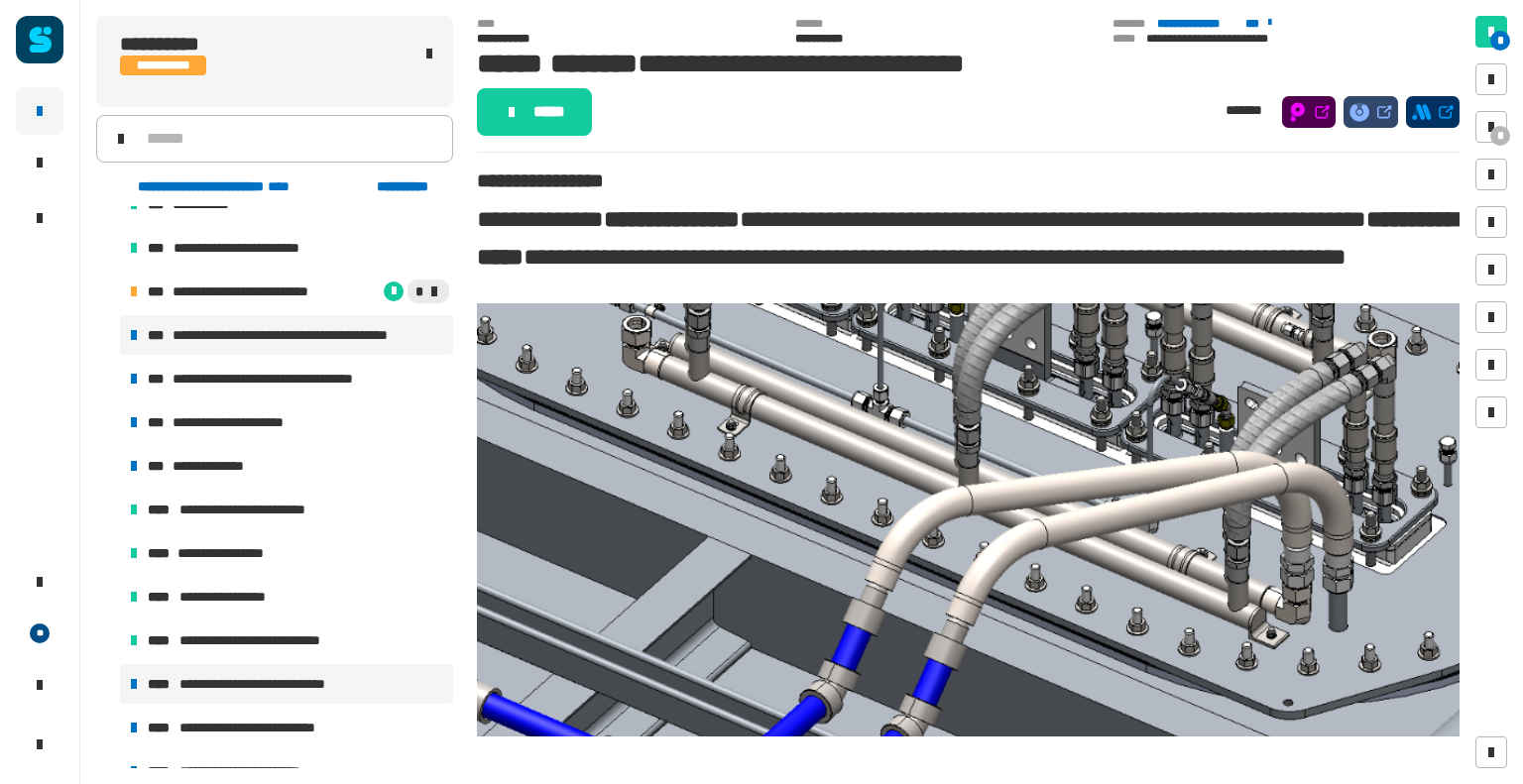 click on "**********" at bounding box center (305, 335) 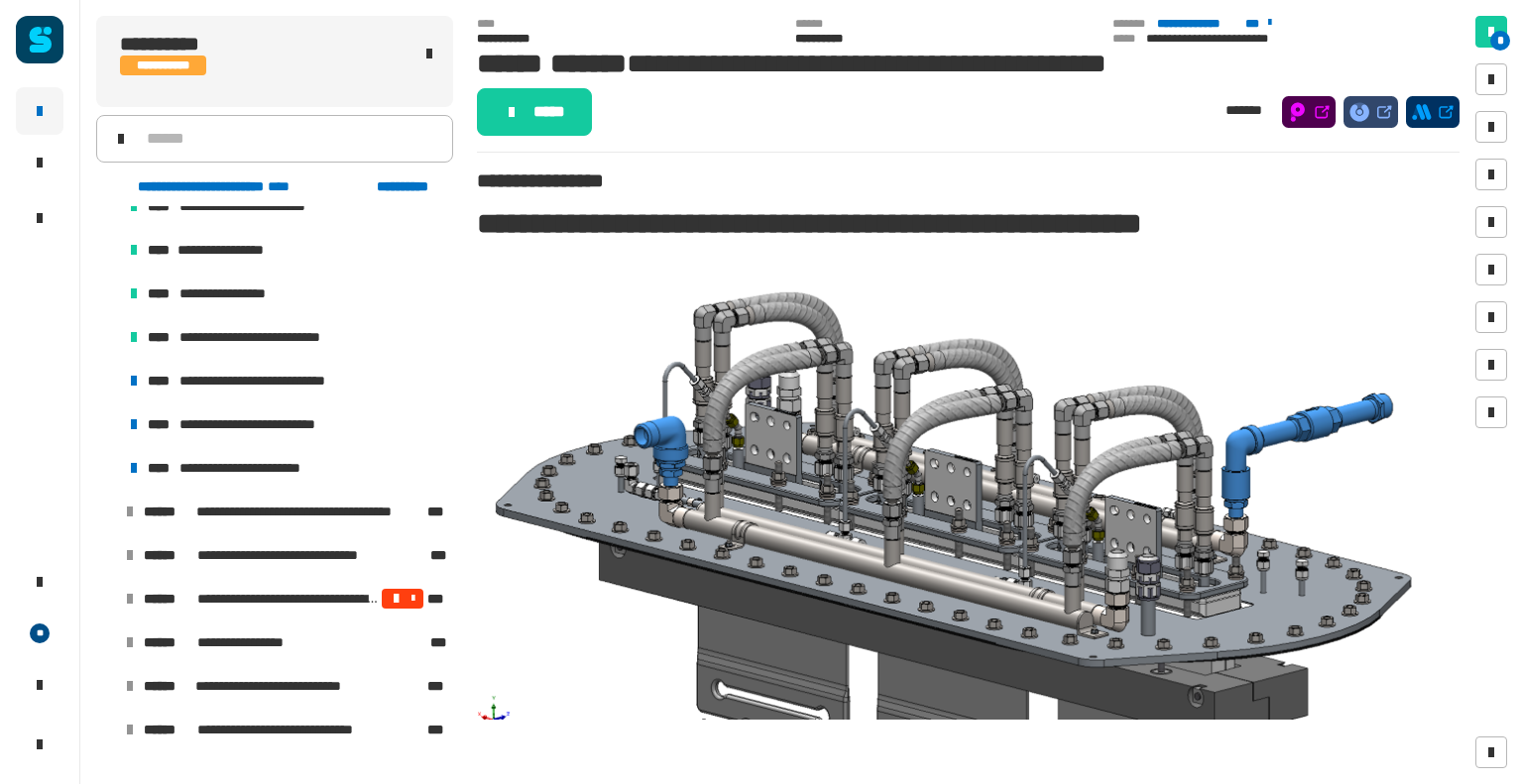 scroll, scrollTop: 1637, scrollLeft: 0, axis: vertical 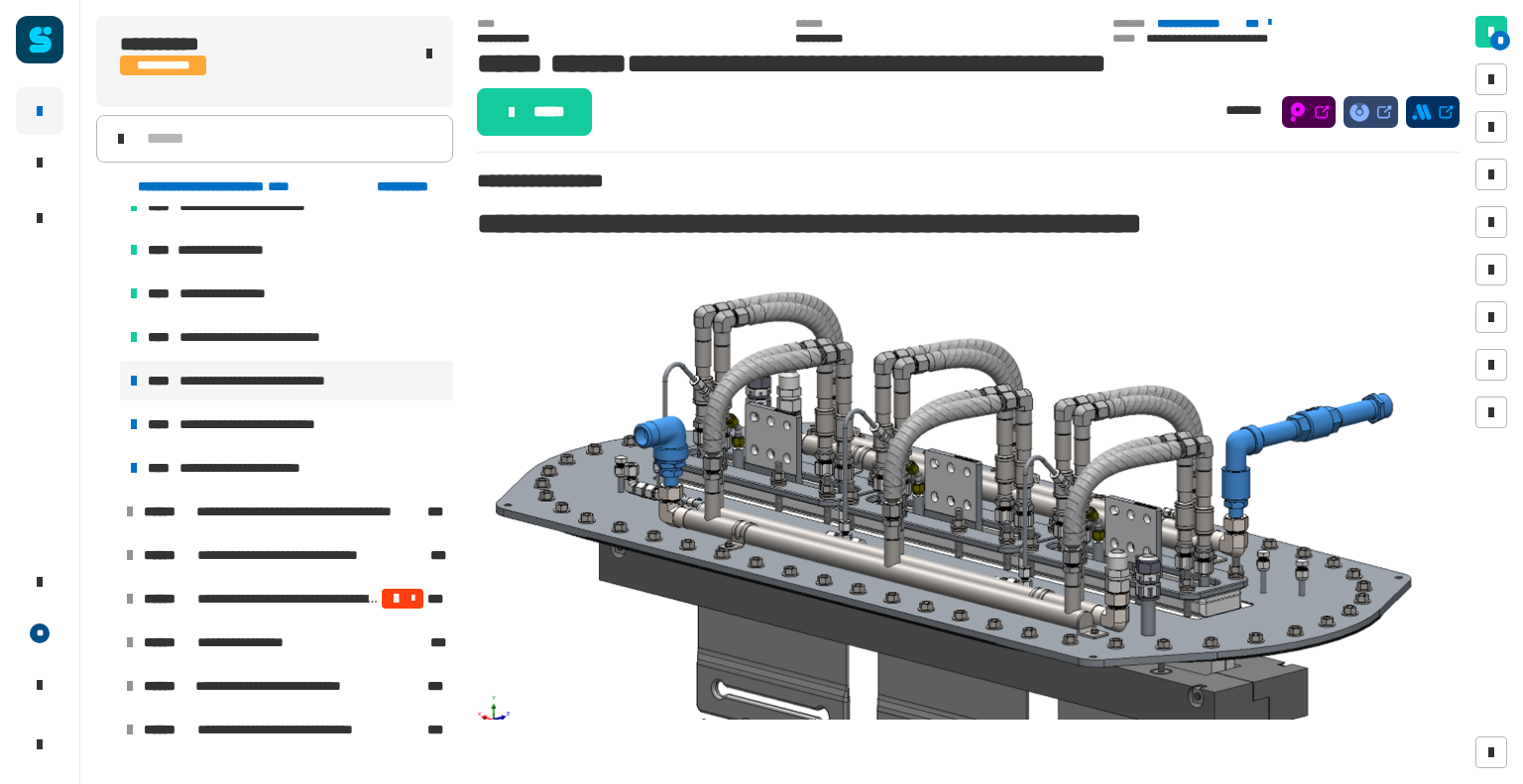 click on "**********" at bounding box center (278, 381) 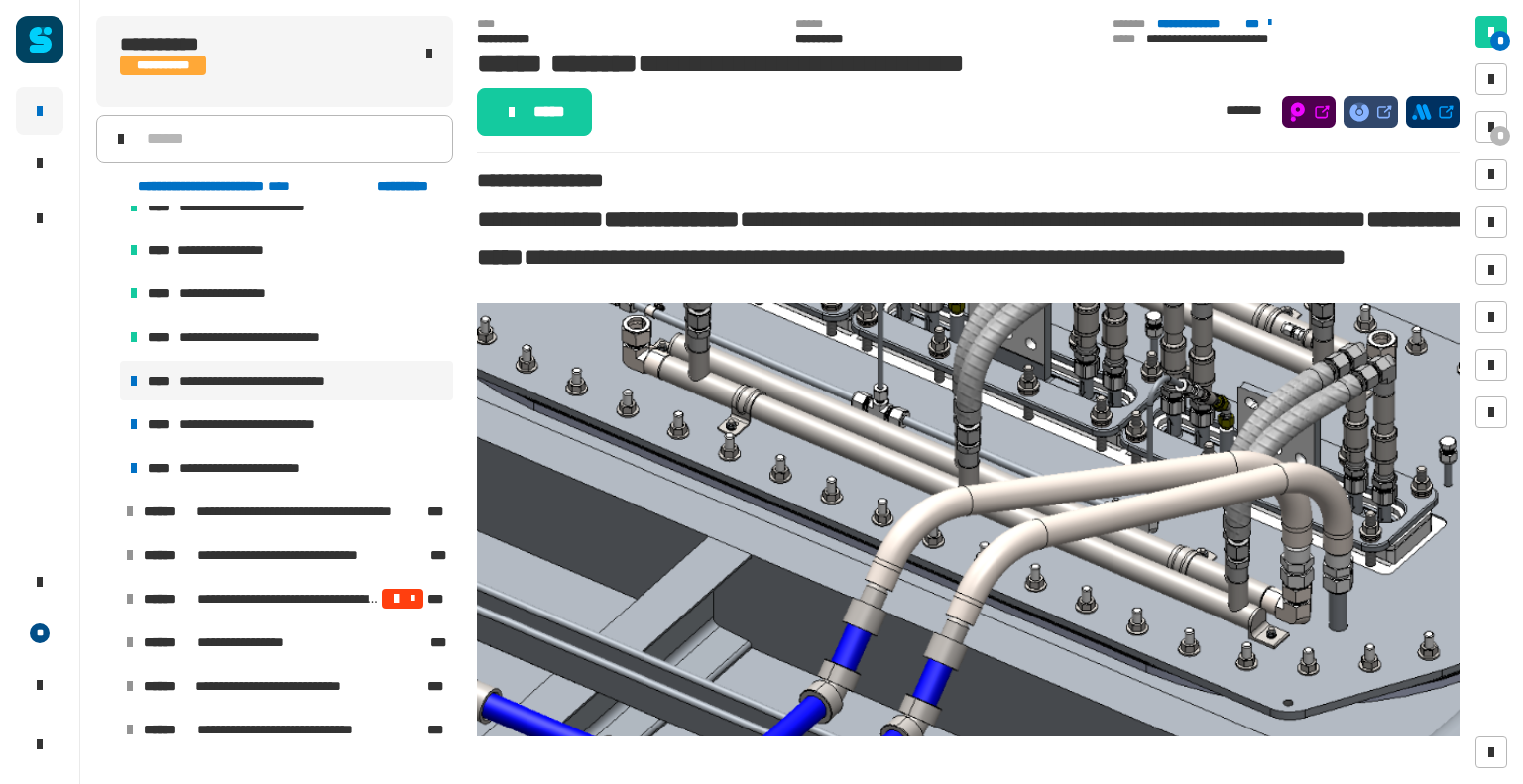 click on "*" at bounding box center [1491, 127] 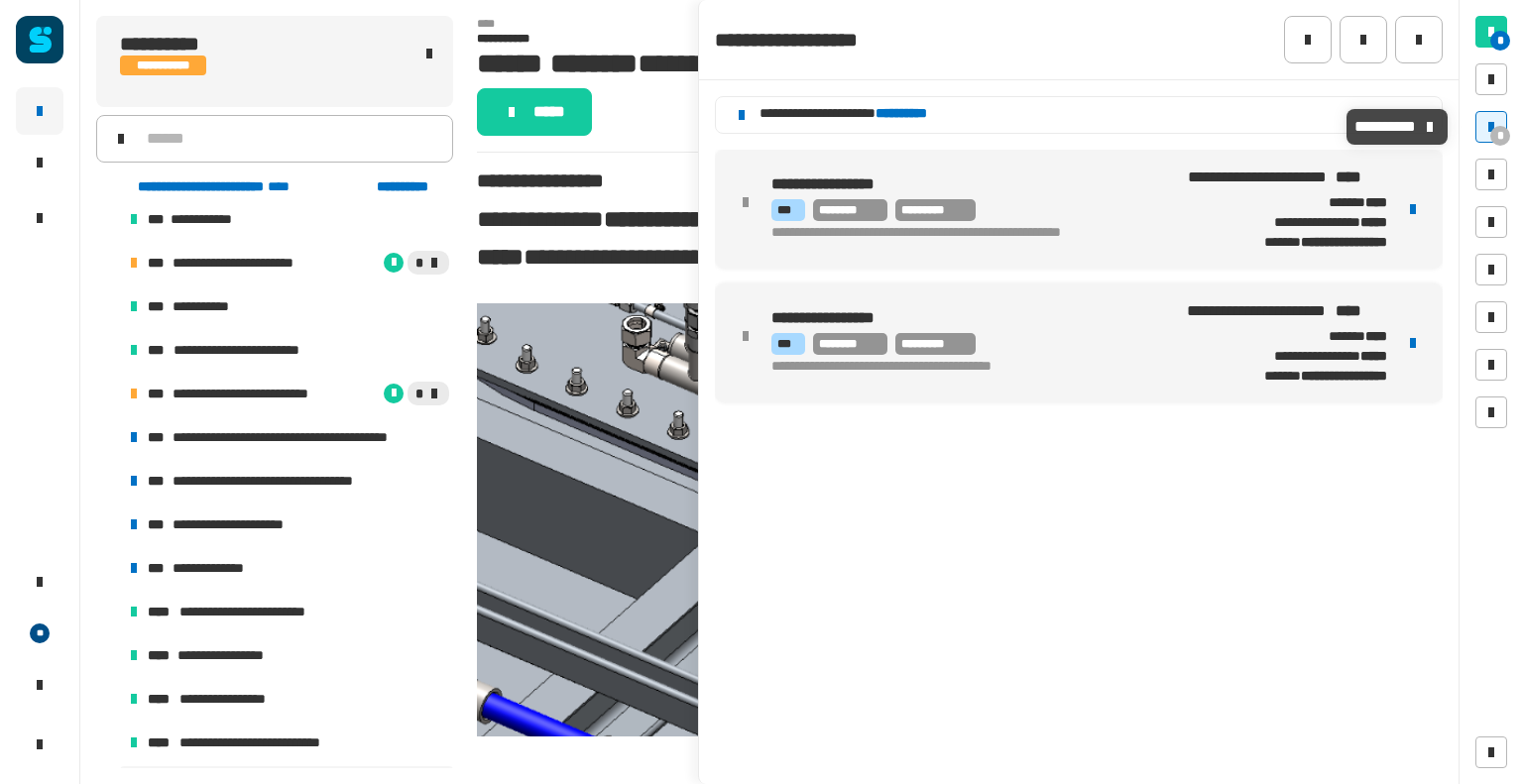 scroll, scrollTop: 1332, scrollLeft: 0, axis: vertical 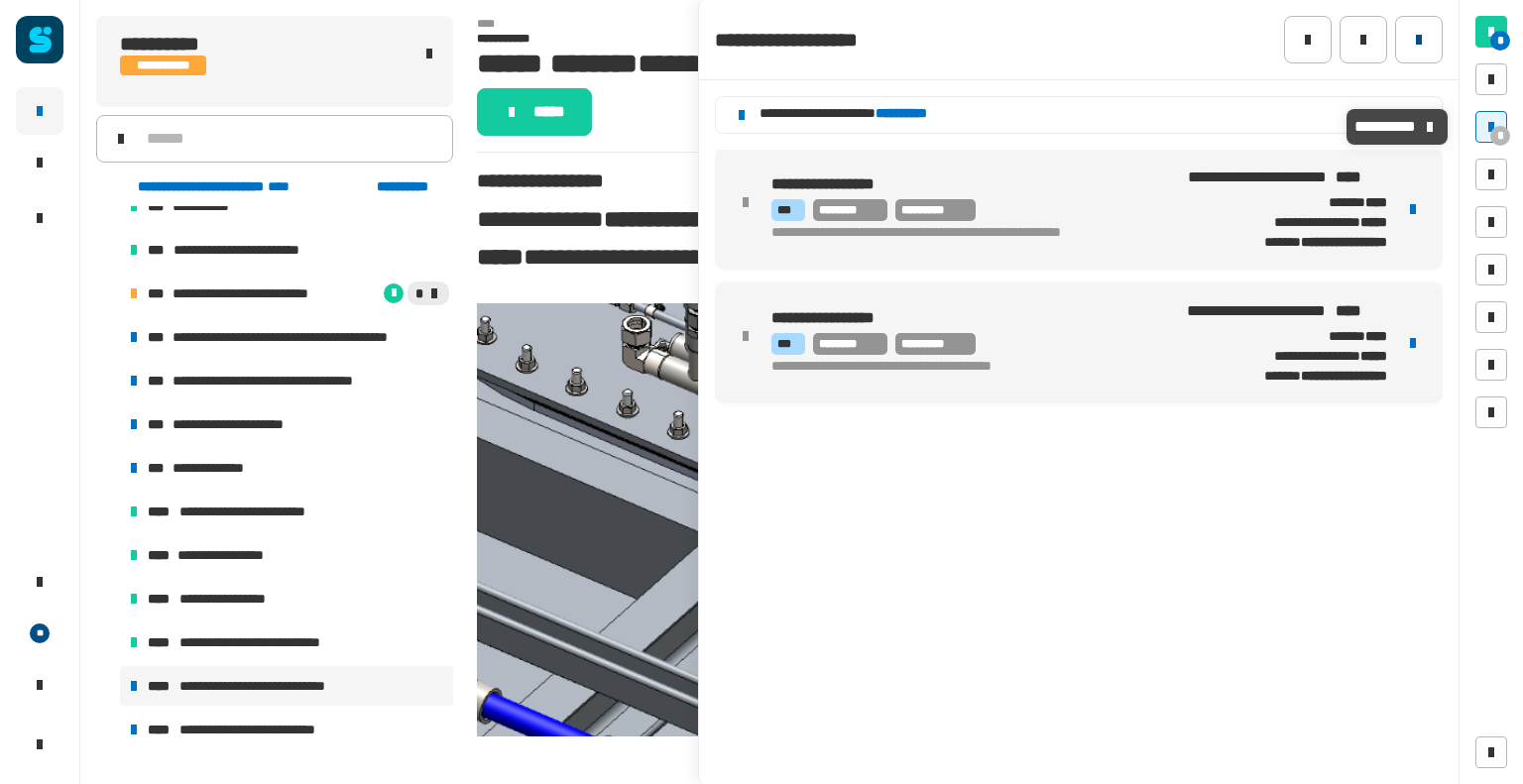 click 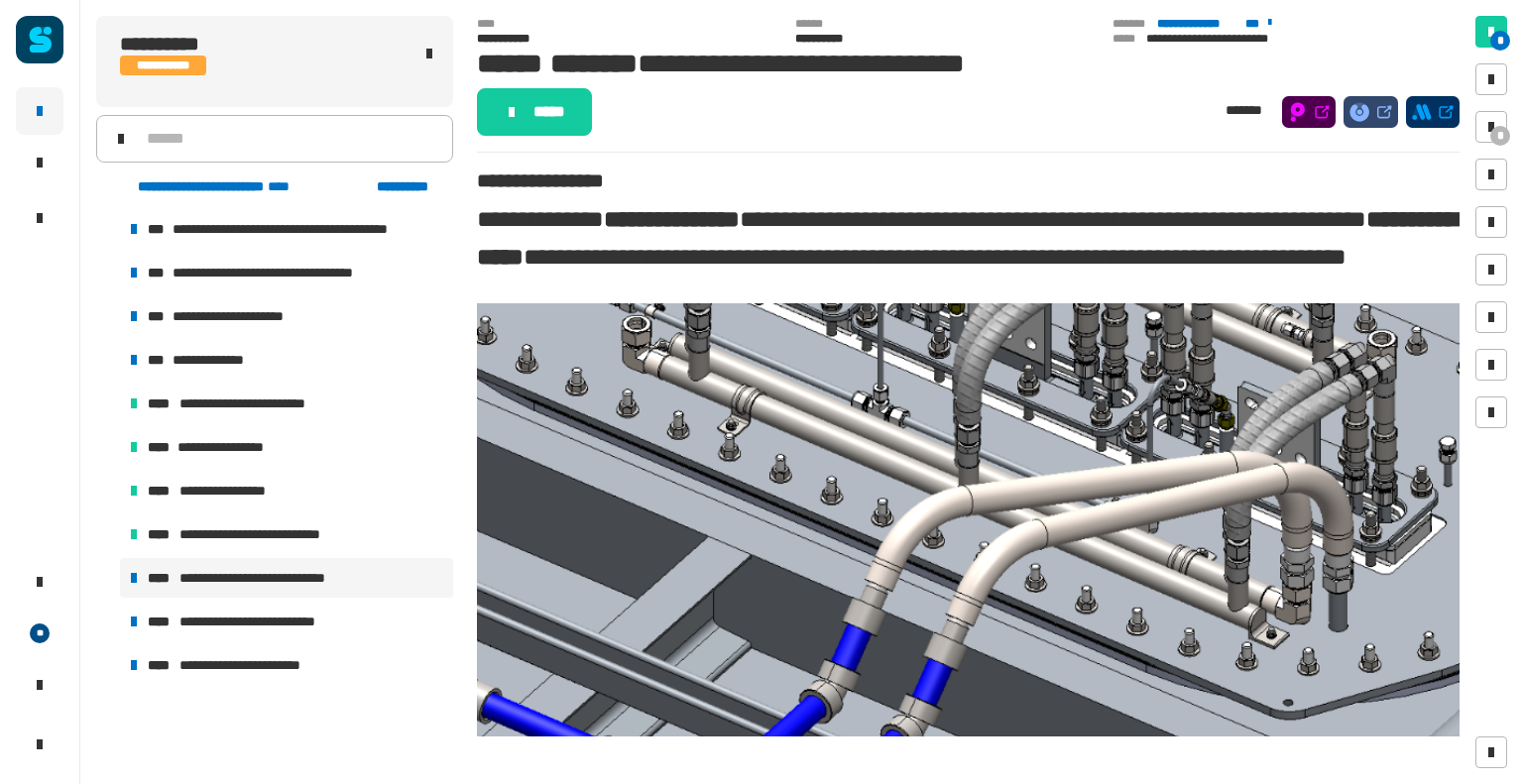 scroll, scrollTop: 1462, scrollLeft: 0, axis: vertical 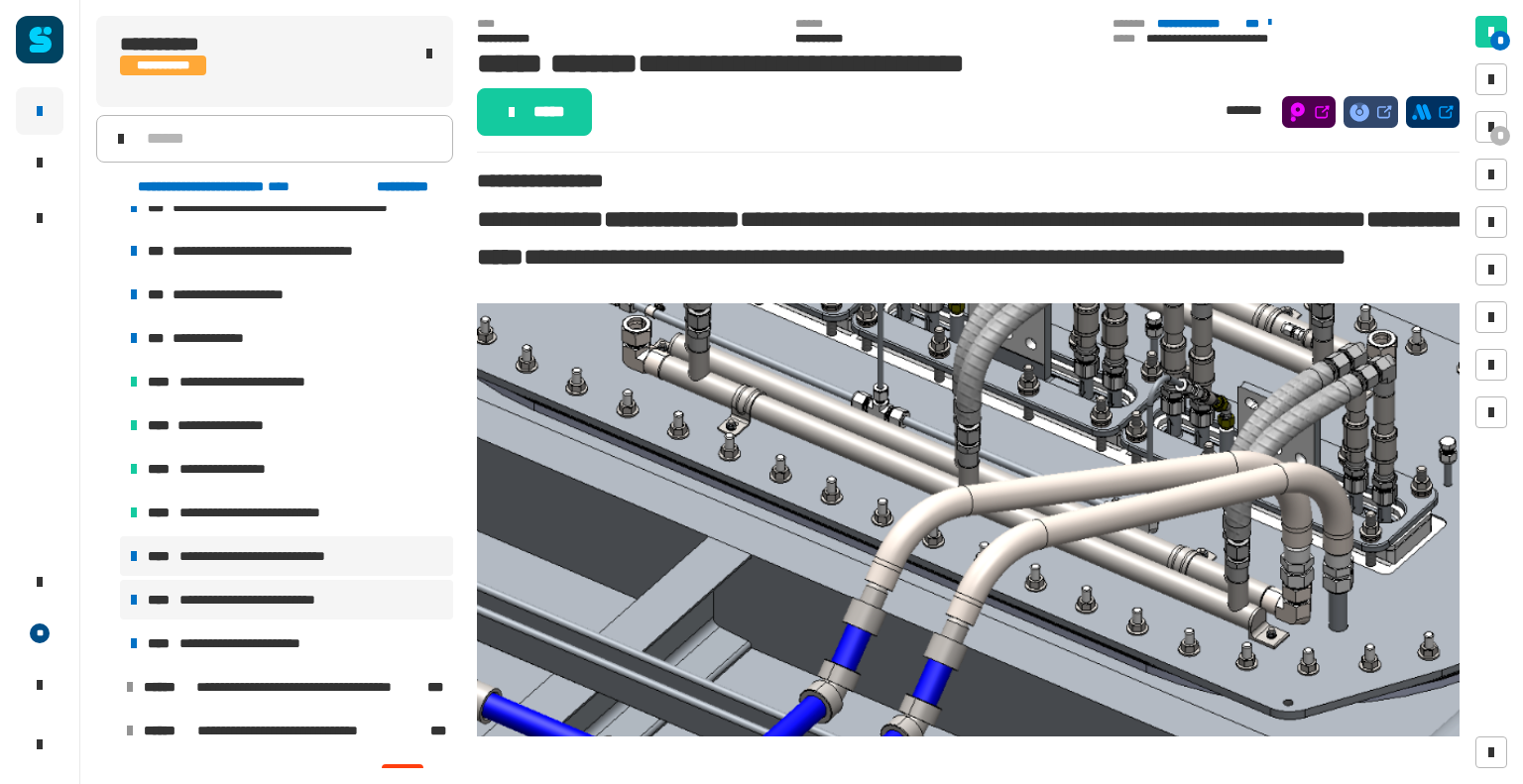 click on "**********" at bounding box center [258, 600] 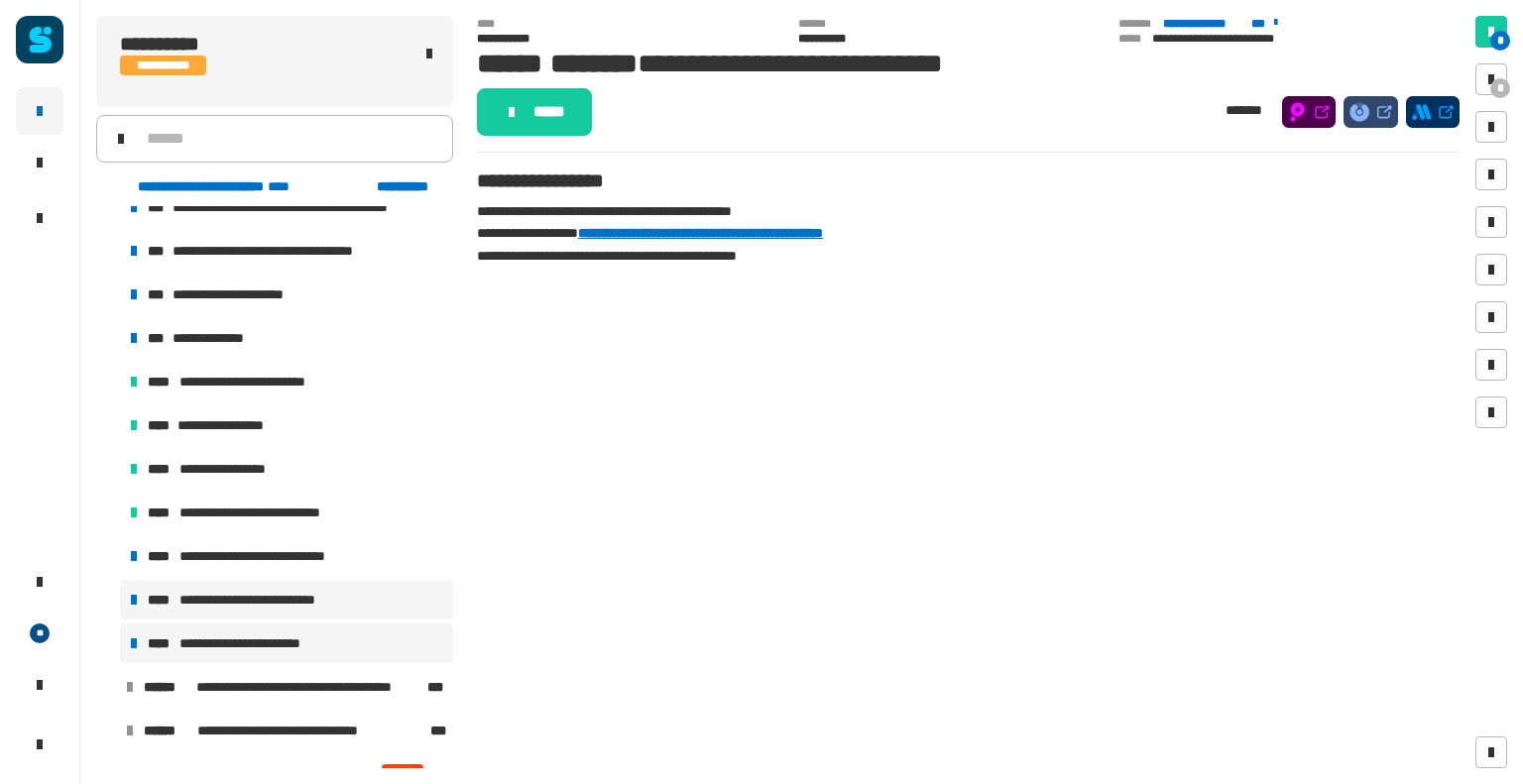 click on "**********" at bounding box center (257, 643) 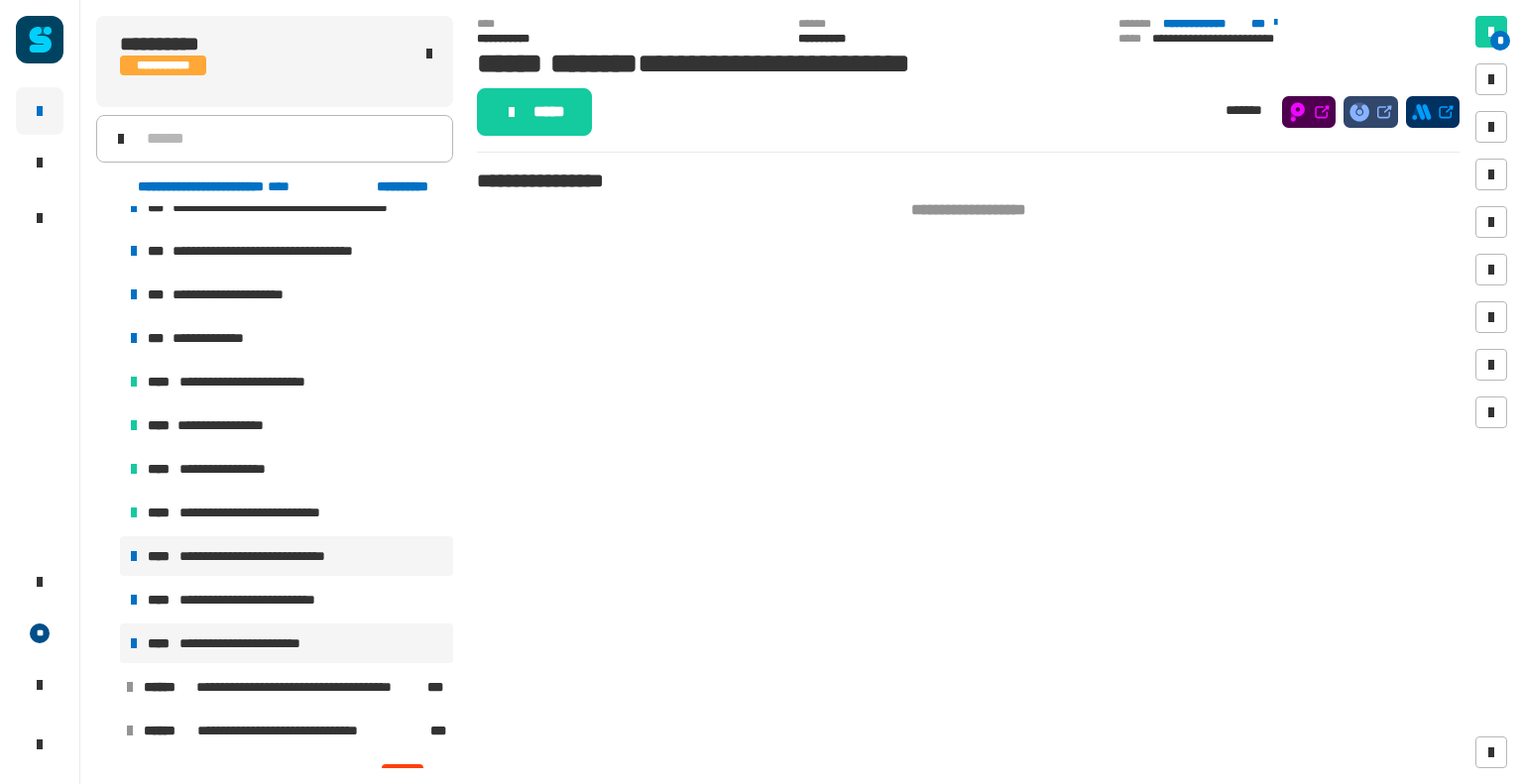 click on "**********" at bounding box center [278, 556] 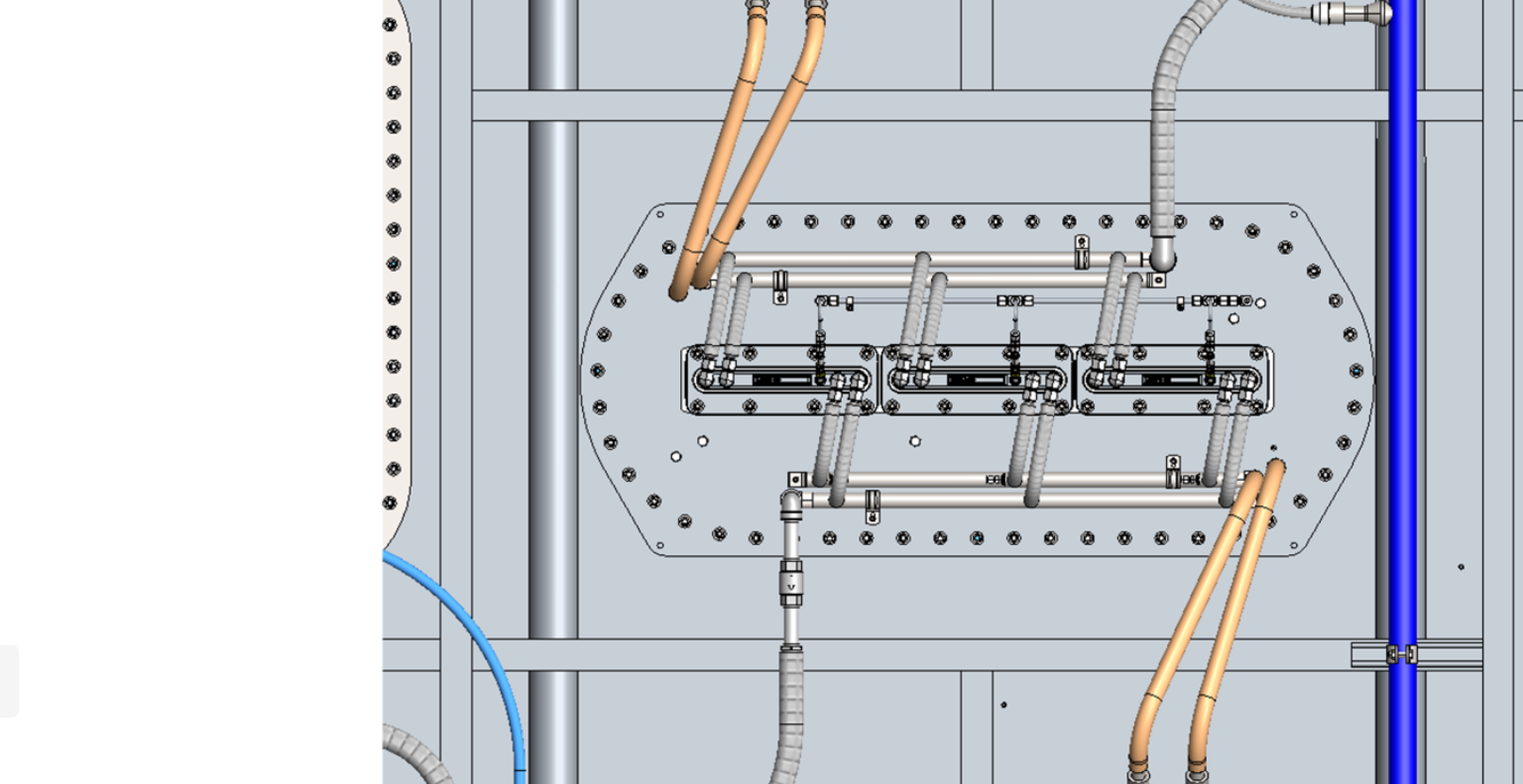 scroll, scrollTop: 1744, scrollLeft: 0, axis: vertical 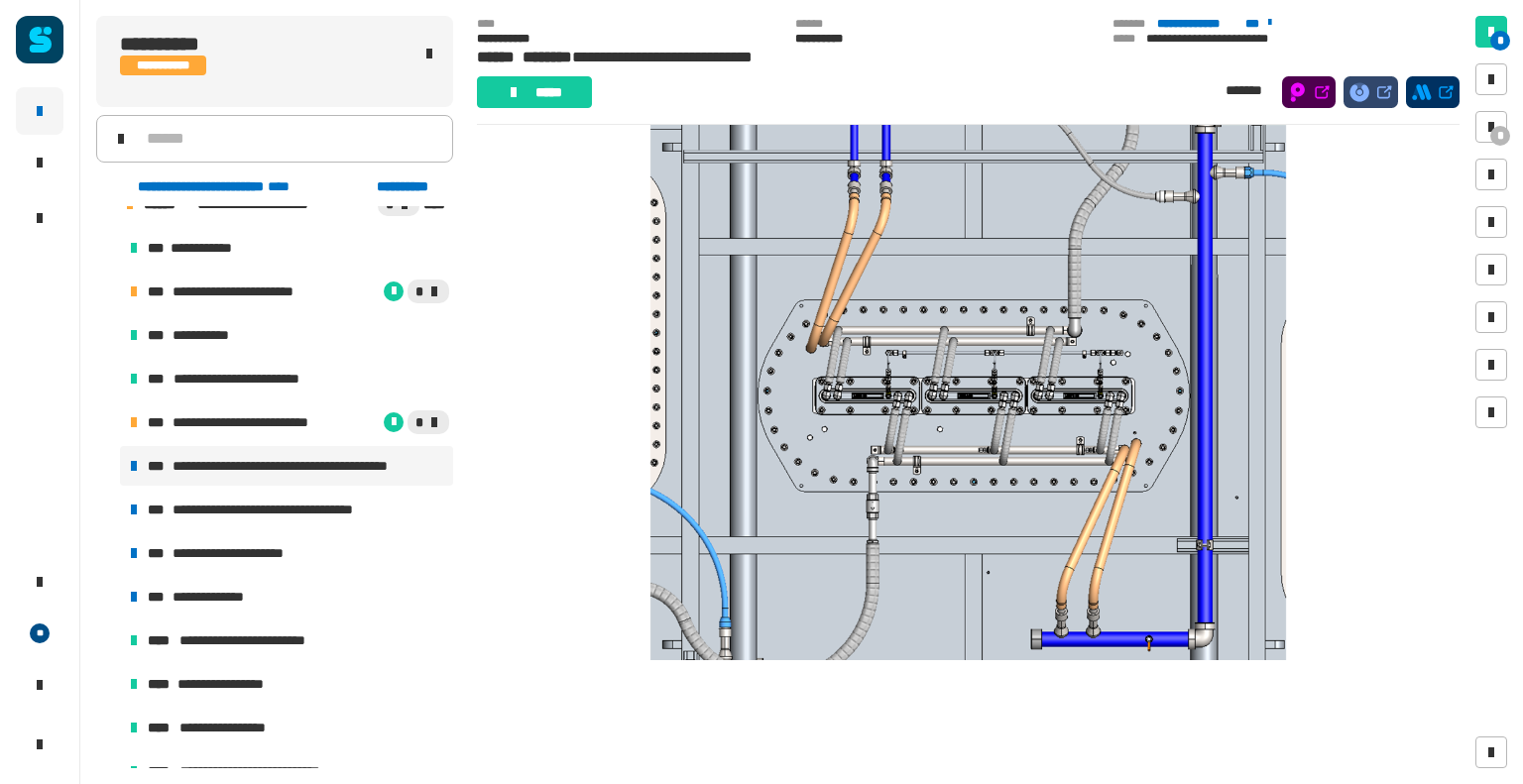 click on "**********" at bounding box center [305, 466] 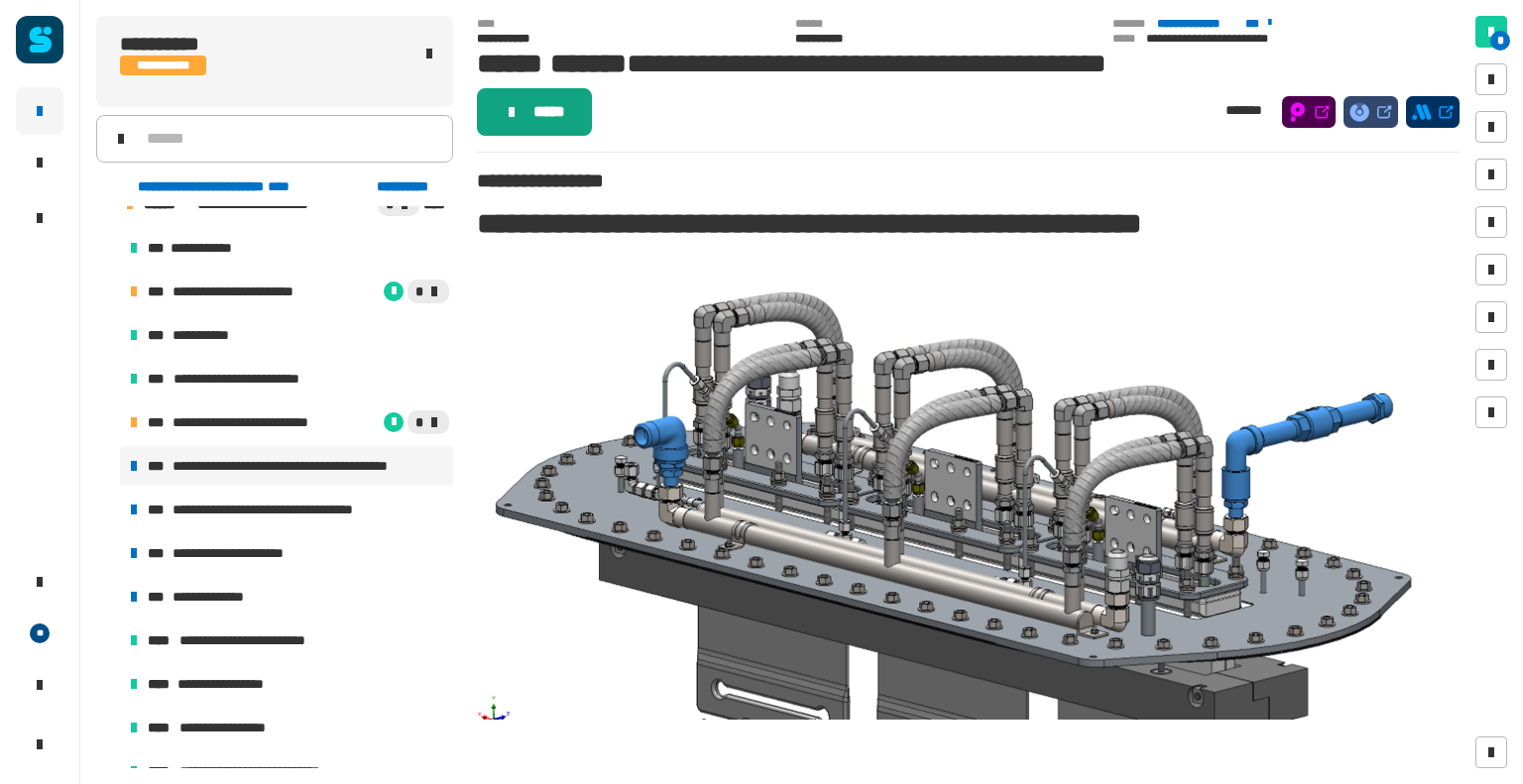 click on "*****" 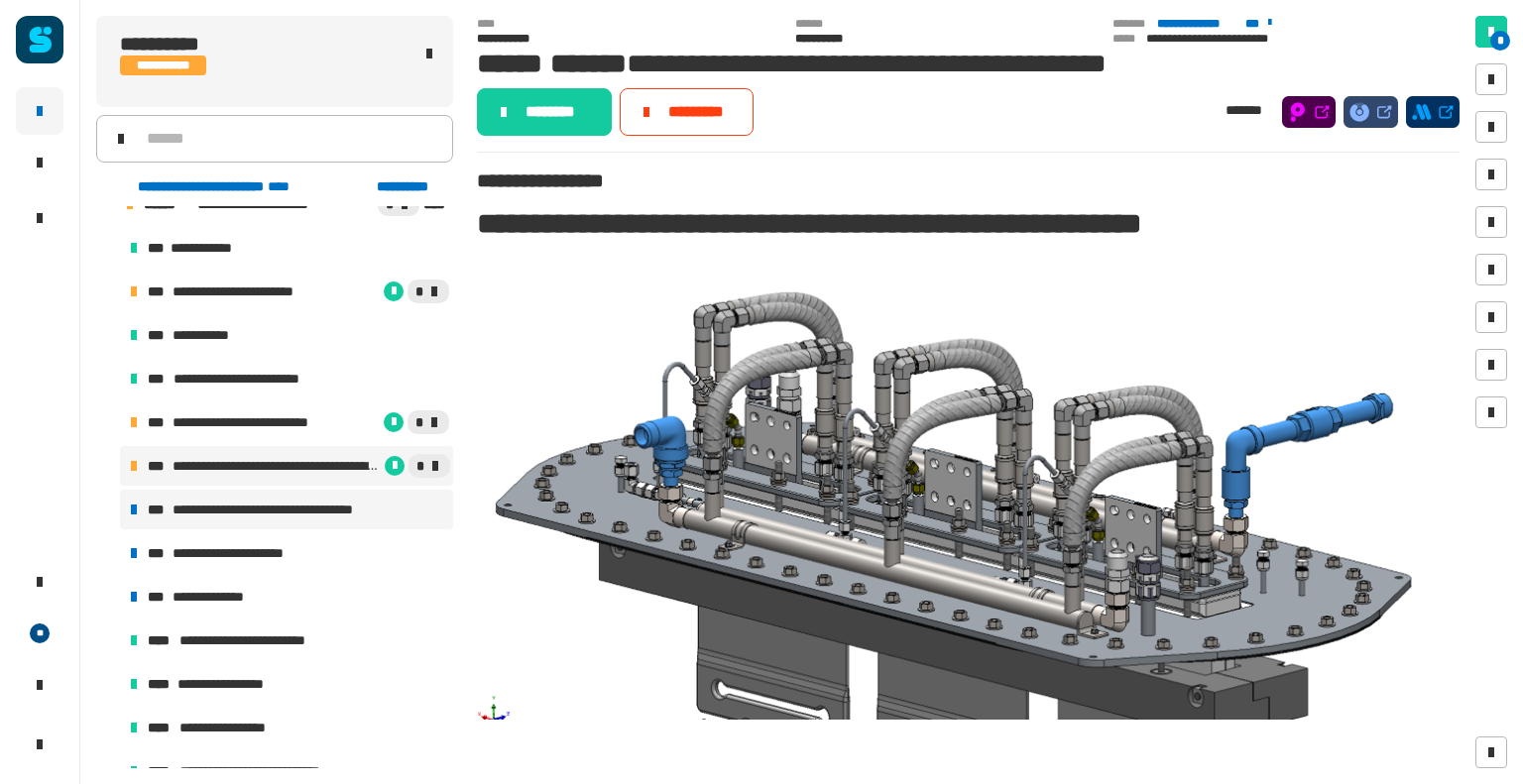 click on "**********" at bounding box center (281, 509) 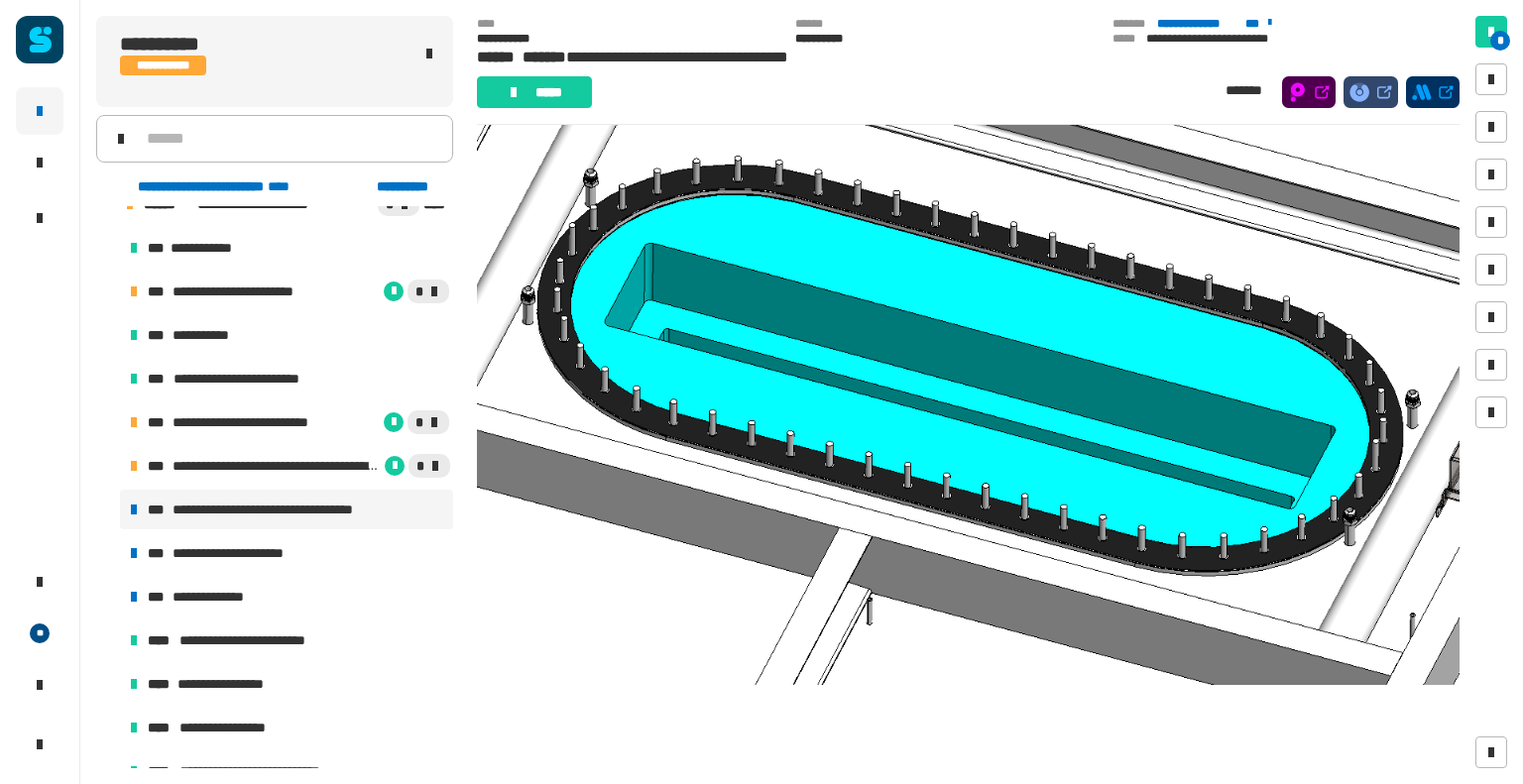 scroll, scrollTop: 225, scrollLeft: 0, axis: vertical 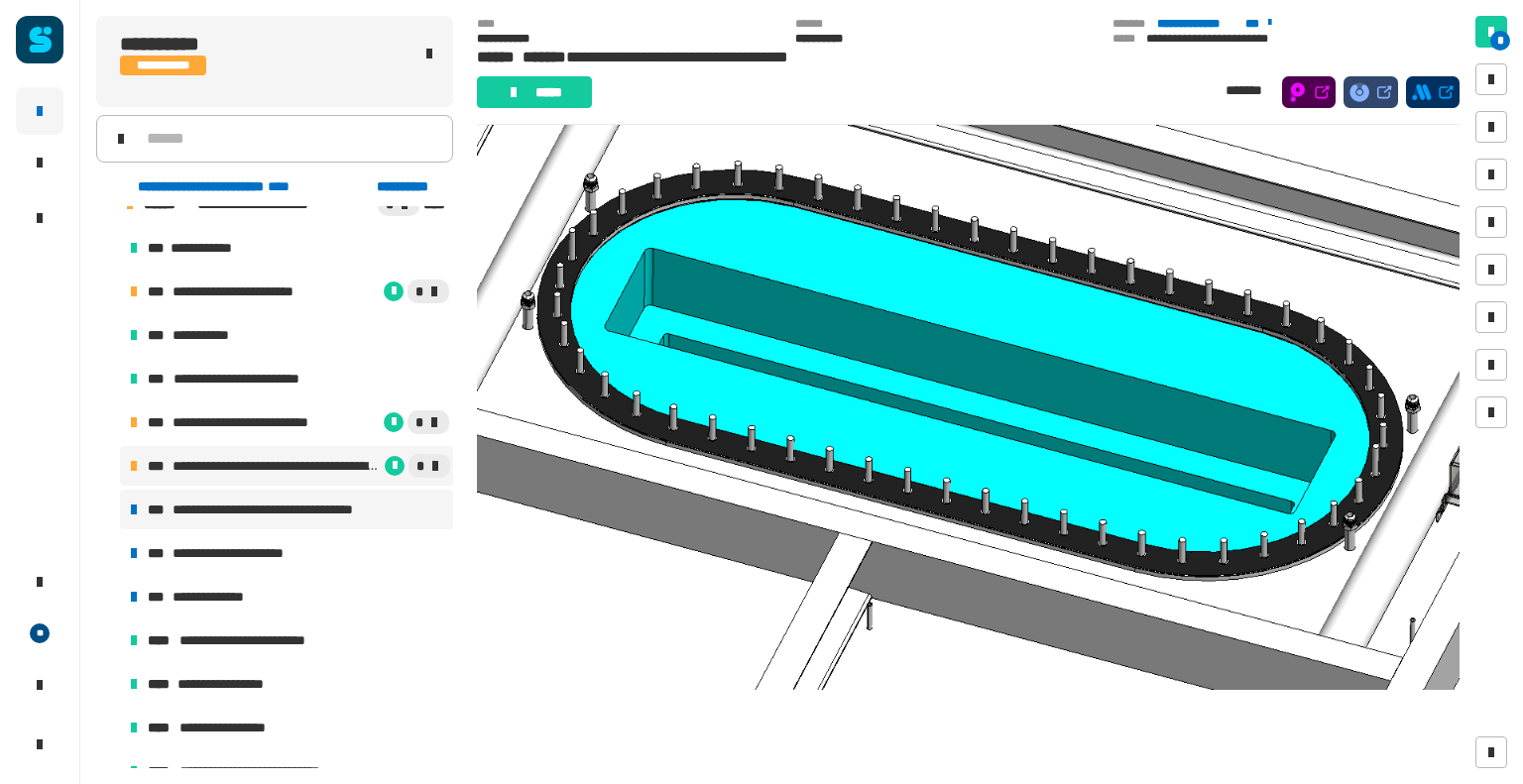 click on "**********" at bounding box center (276, 466) 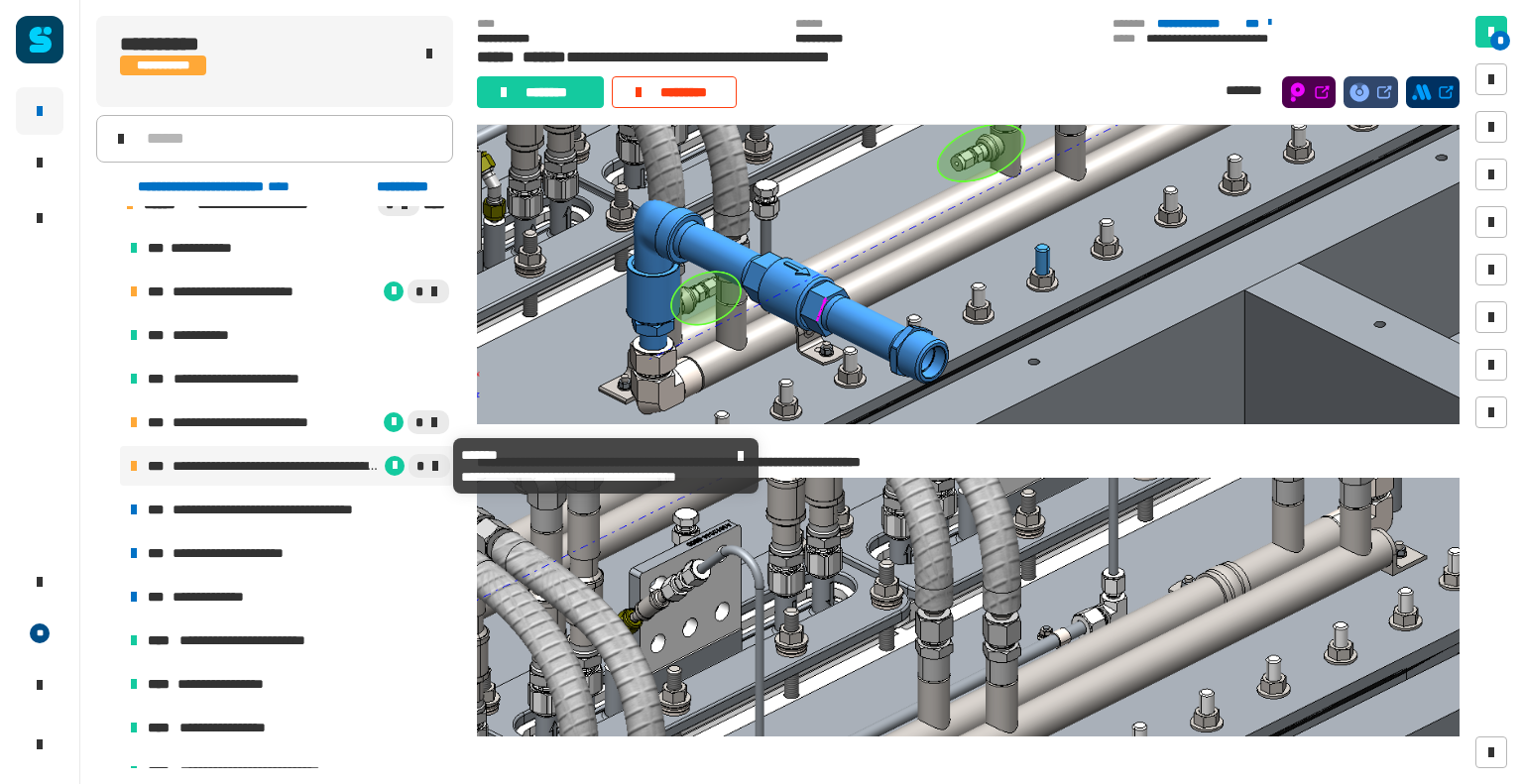 scroll, scrollTop: 1523, scrollLeft: 0, axis: vertical 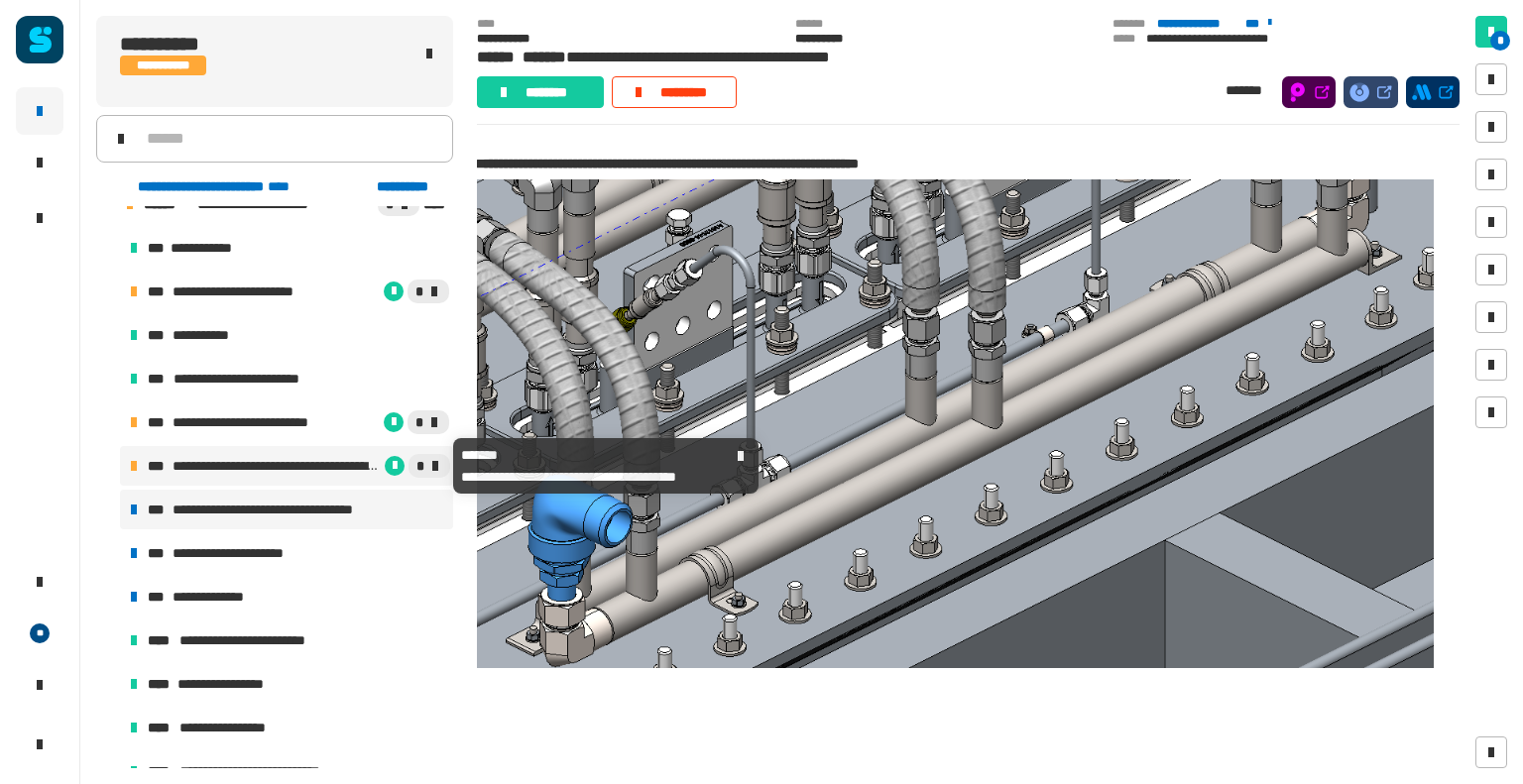 click on "**********" at bounding box center (281, 509) 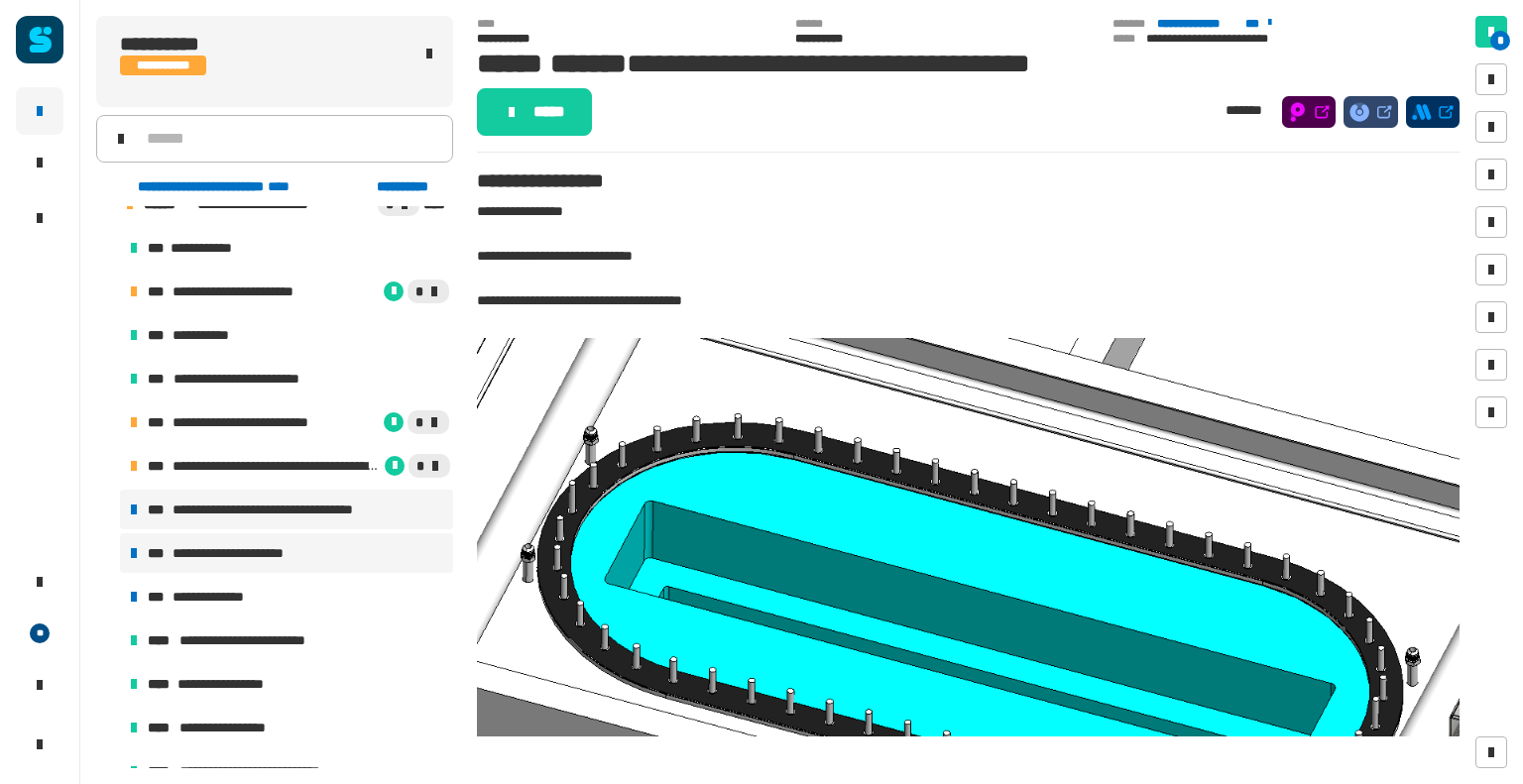 click on "**********" at bounding box center (233, 553) 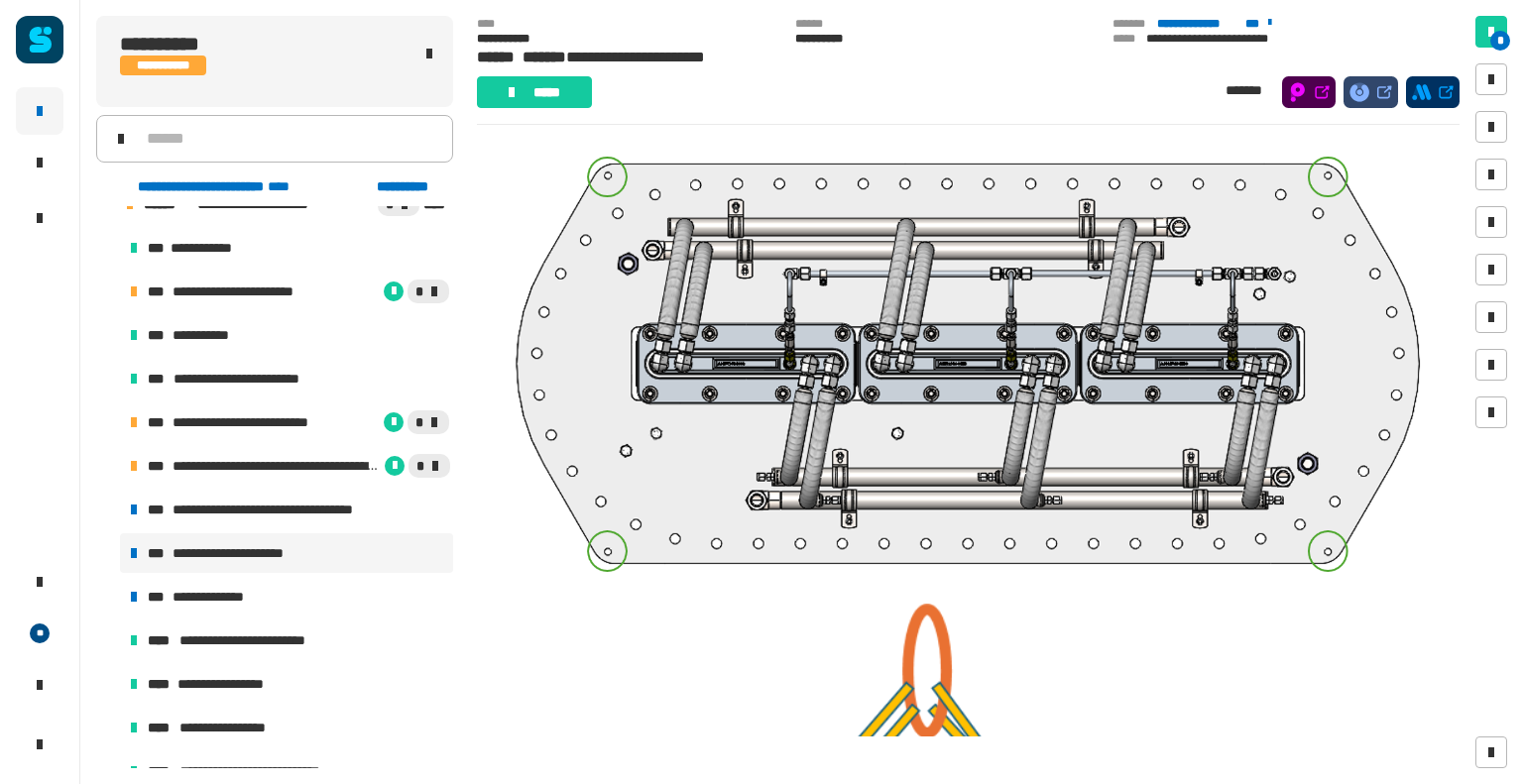 scroll, scrollTop: 264, scrollLeft: 0, axis: vertical 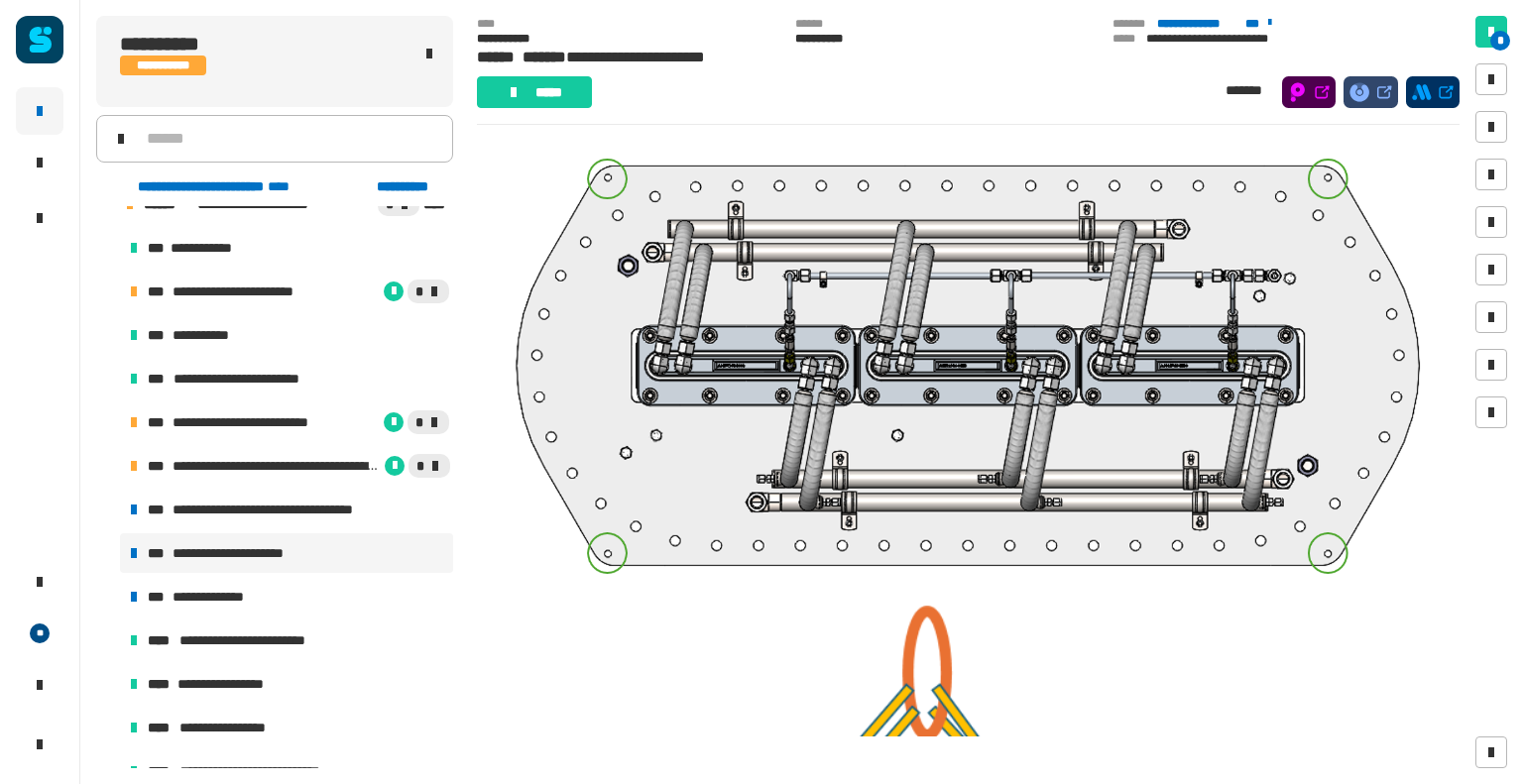 click 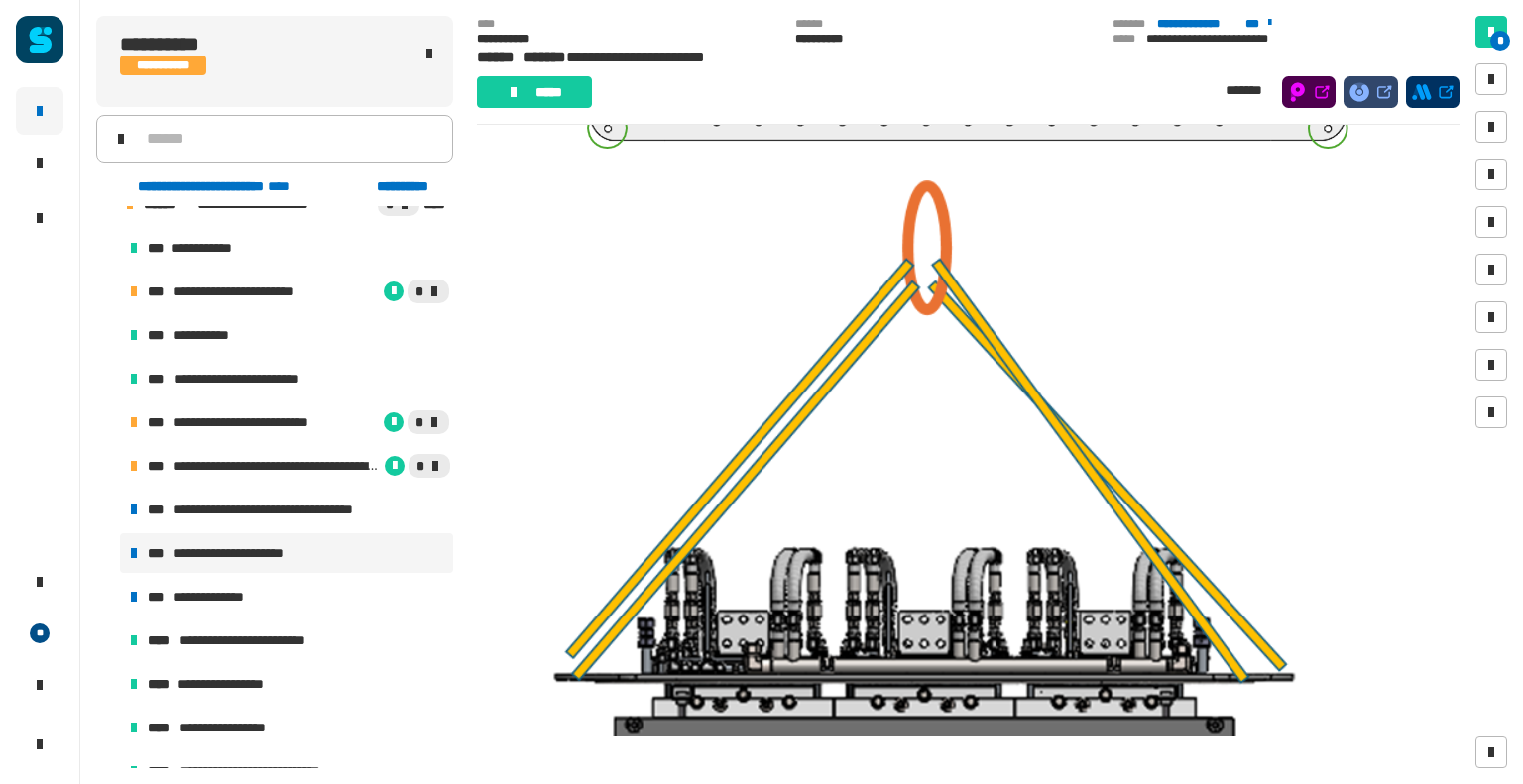 scroll, scrollTop: 690, scrollLeft: 0, axis: vertical 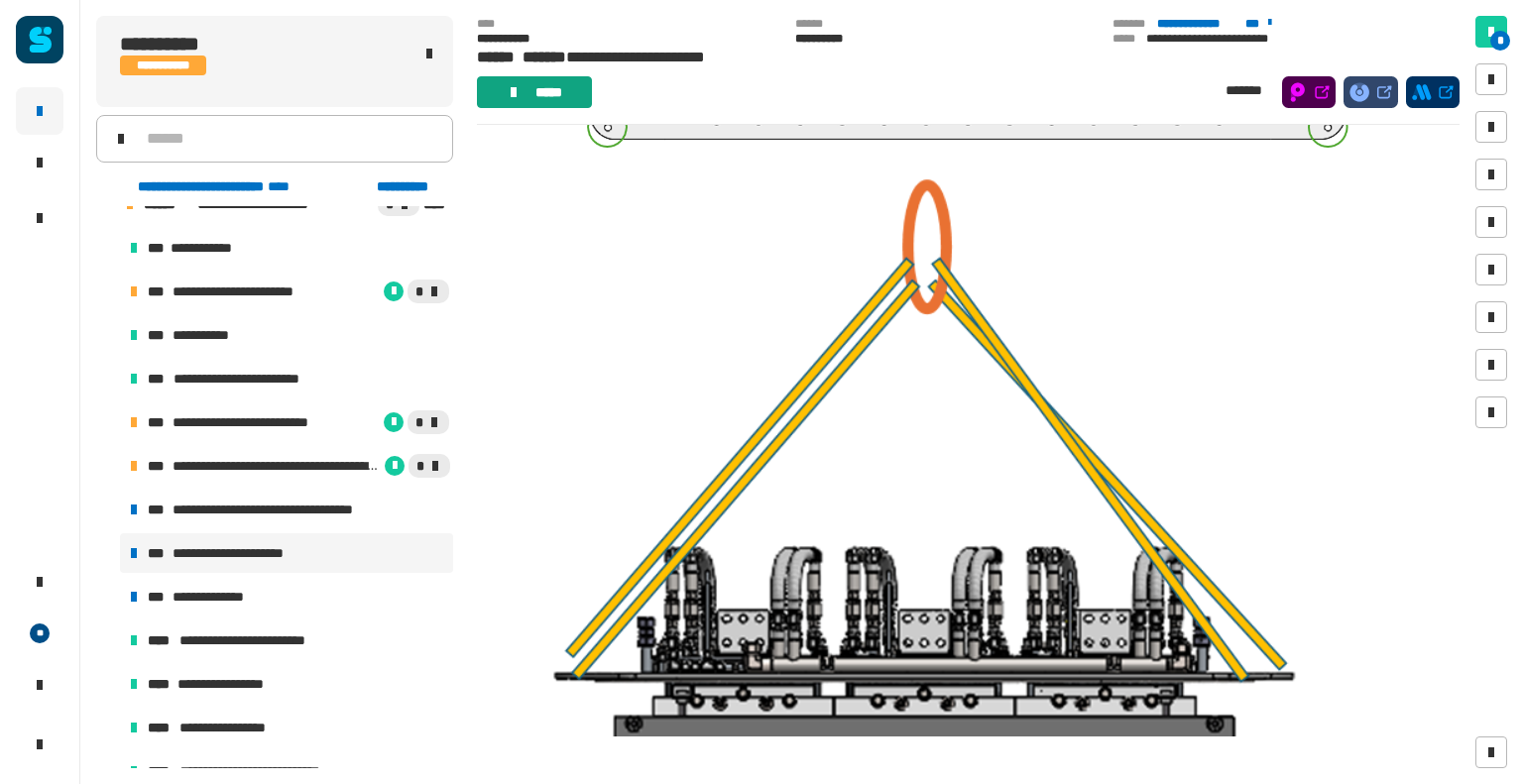 click on "*****" 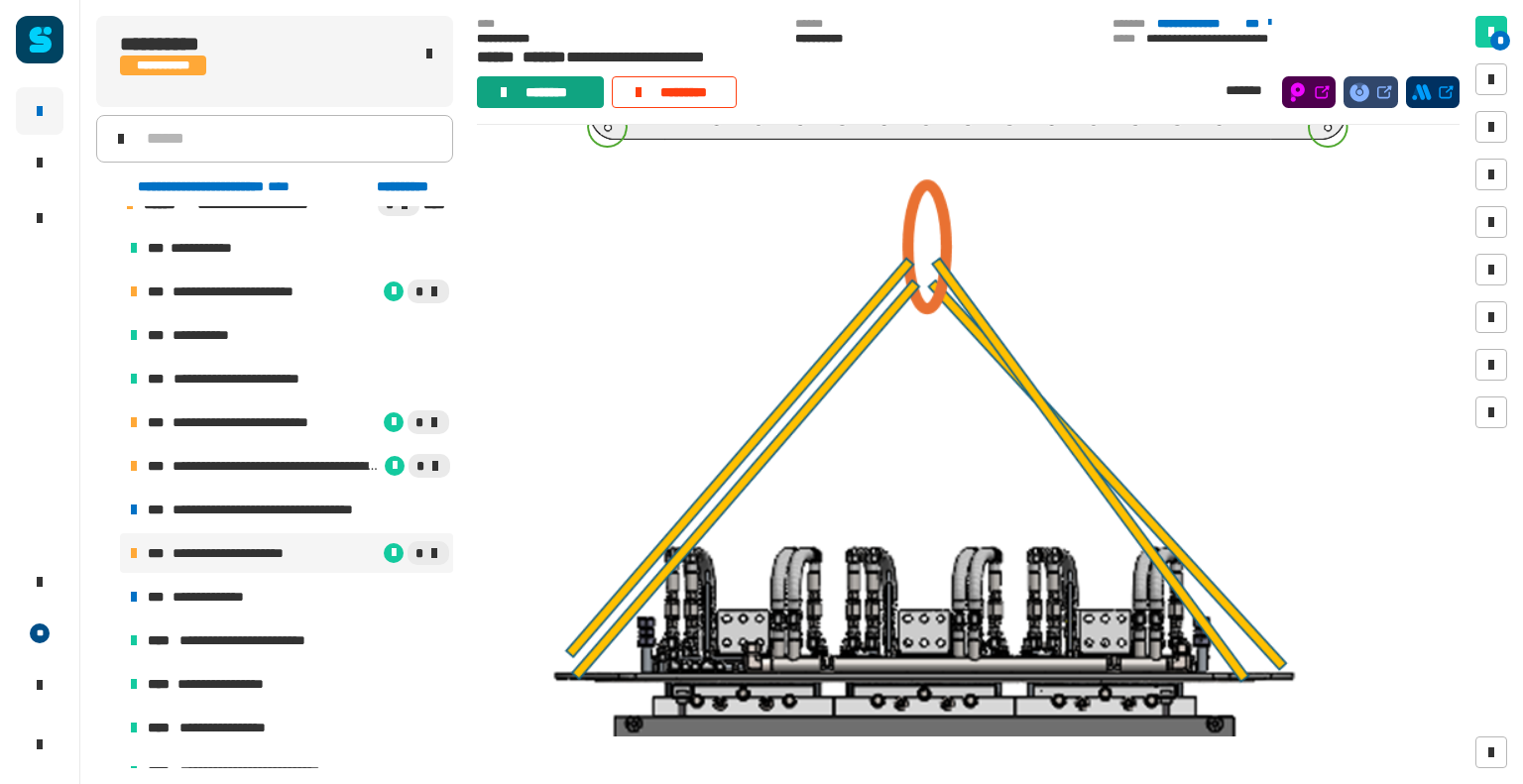 click on "********" 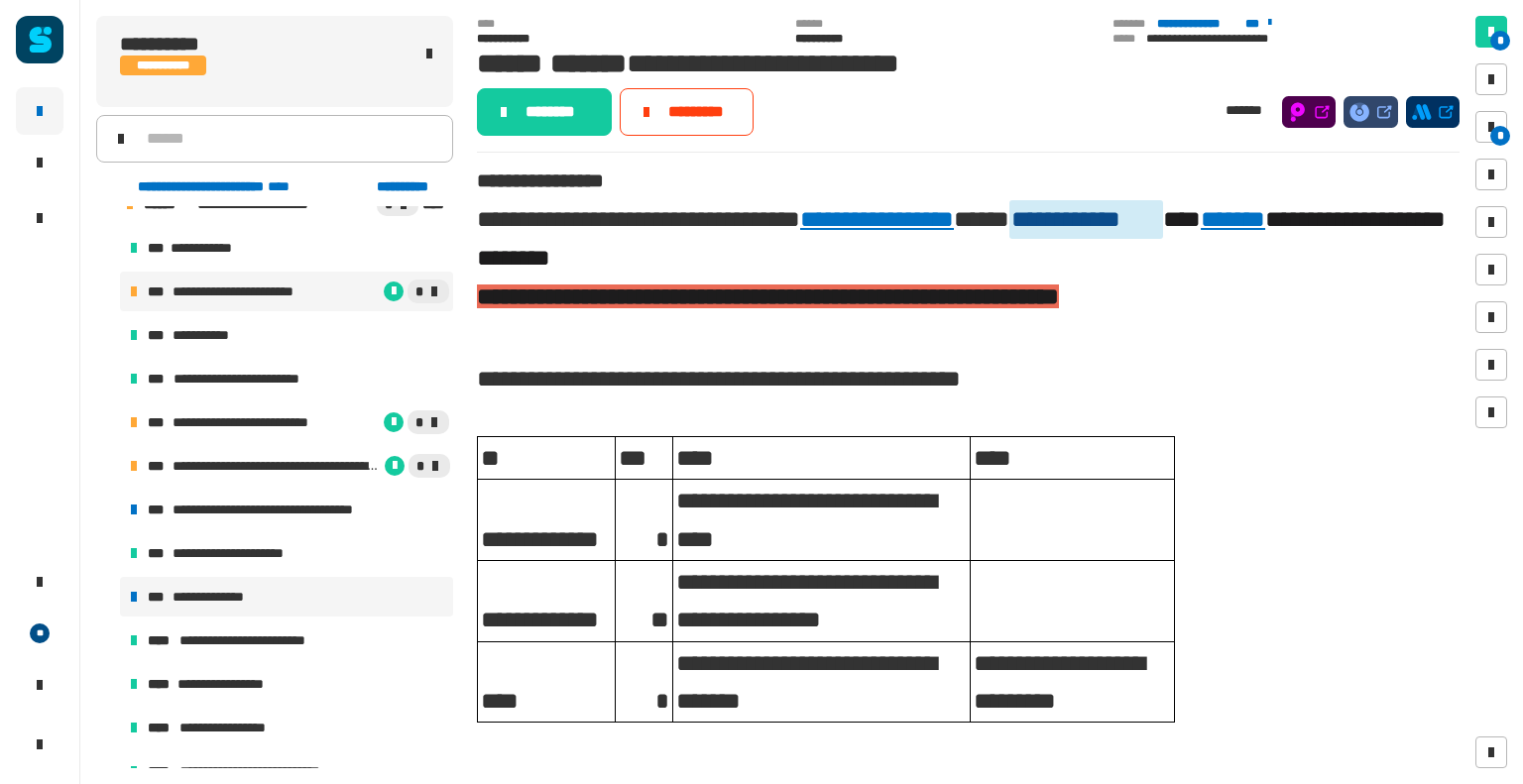 click on "**********" at bounding box center [287, 597] 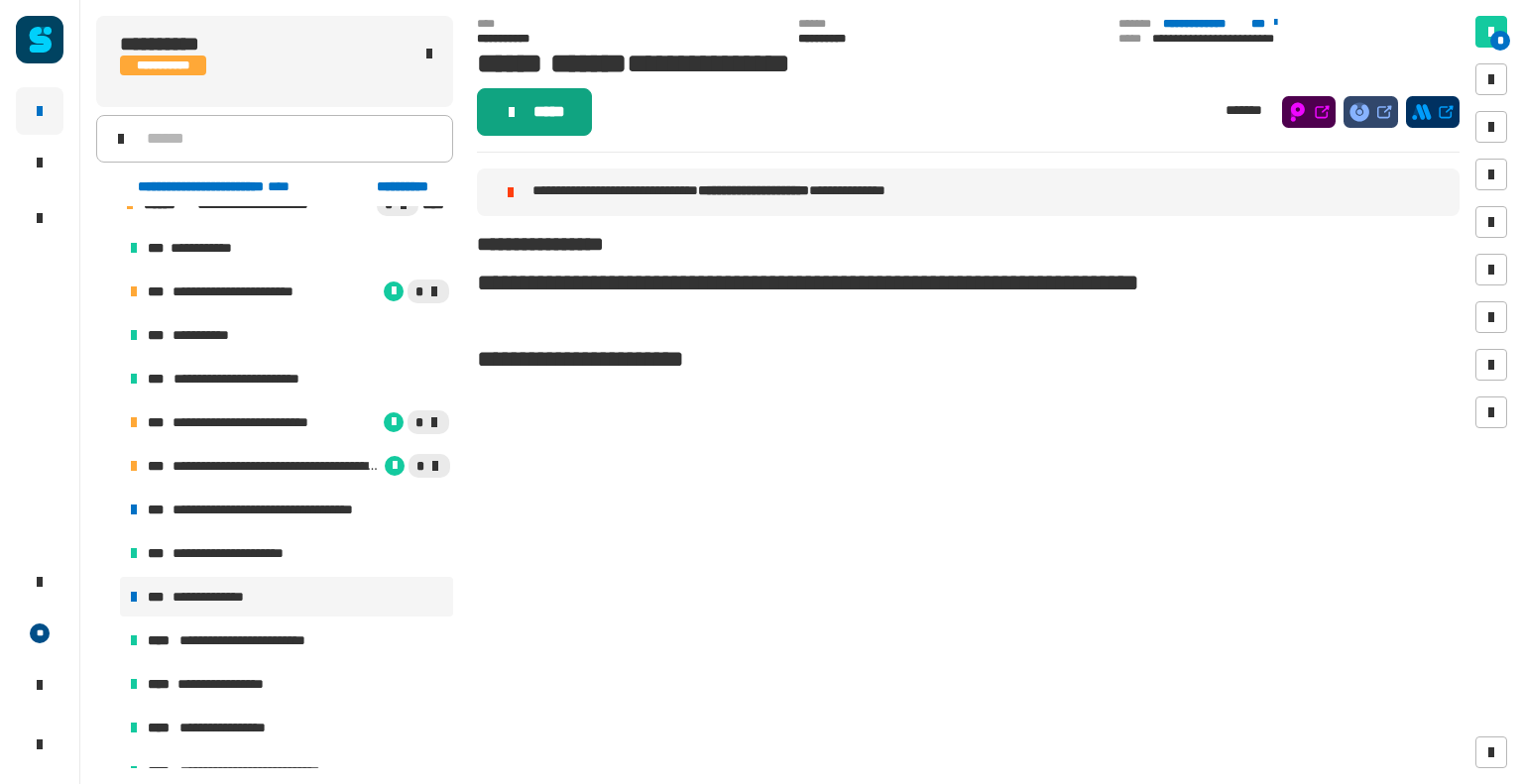 click on "*****" 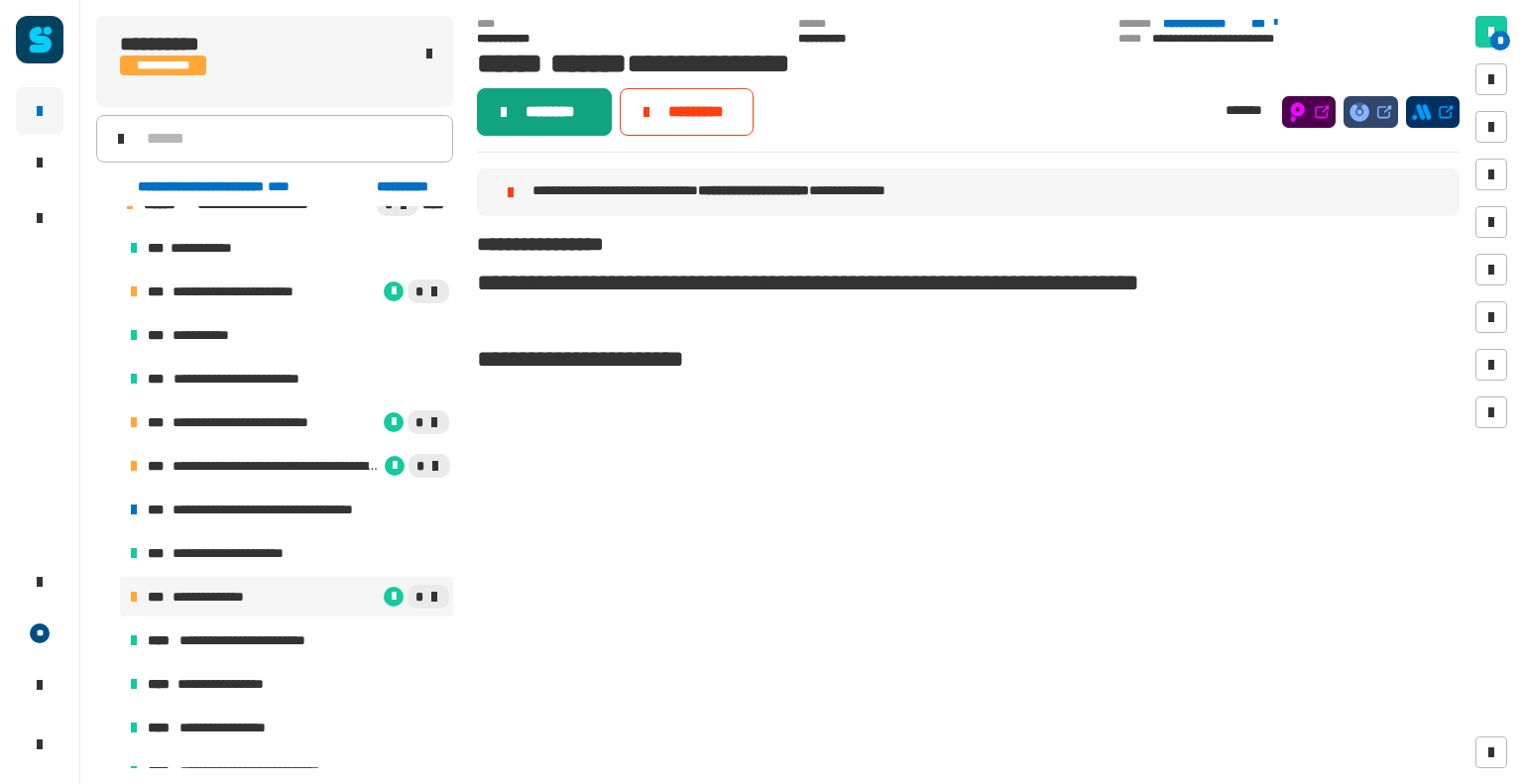 click on "********" 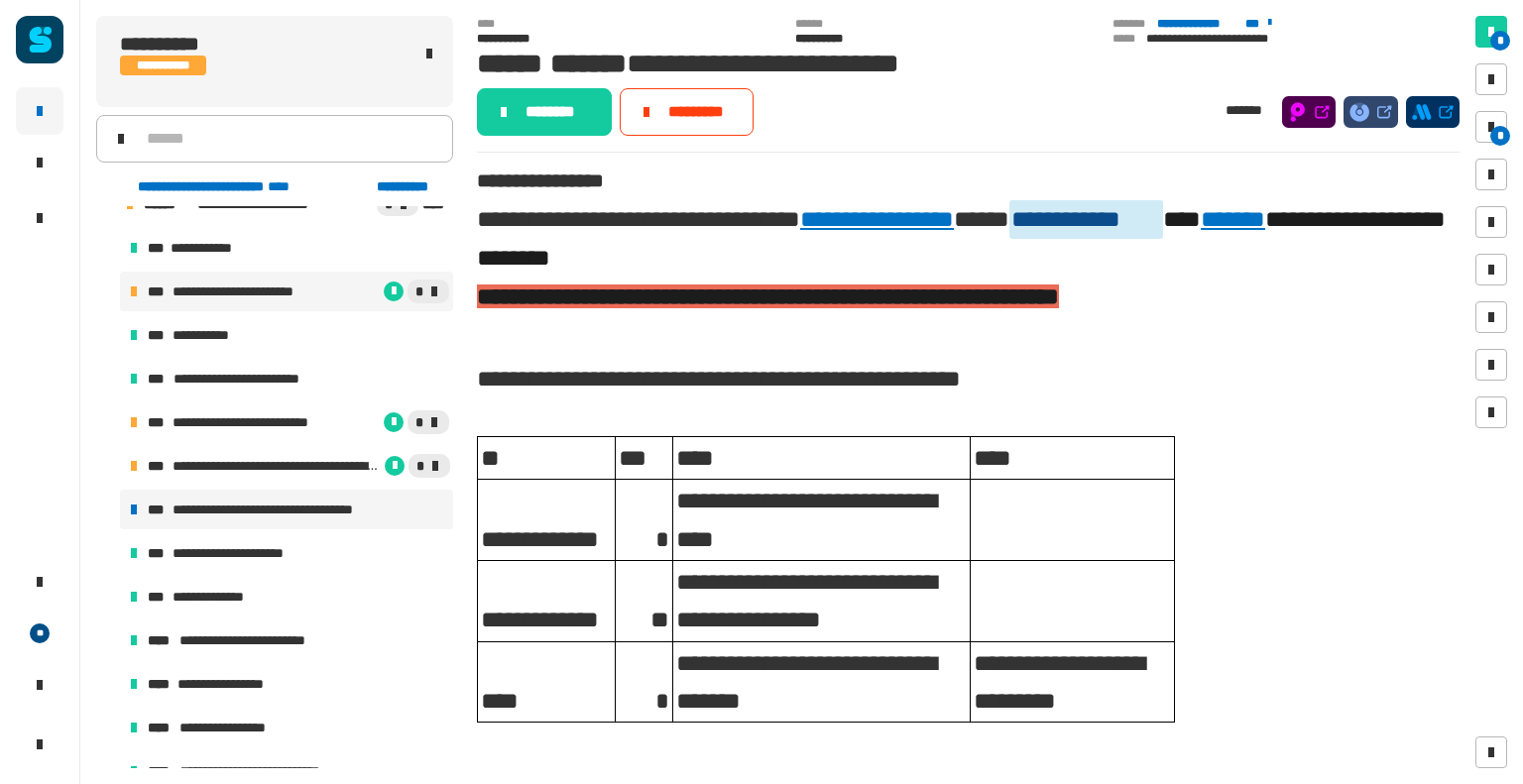 click on "**********" at bounding box center (287, 509) 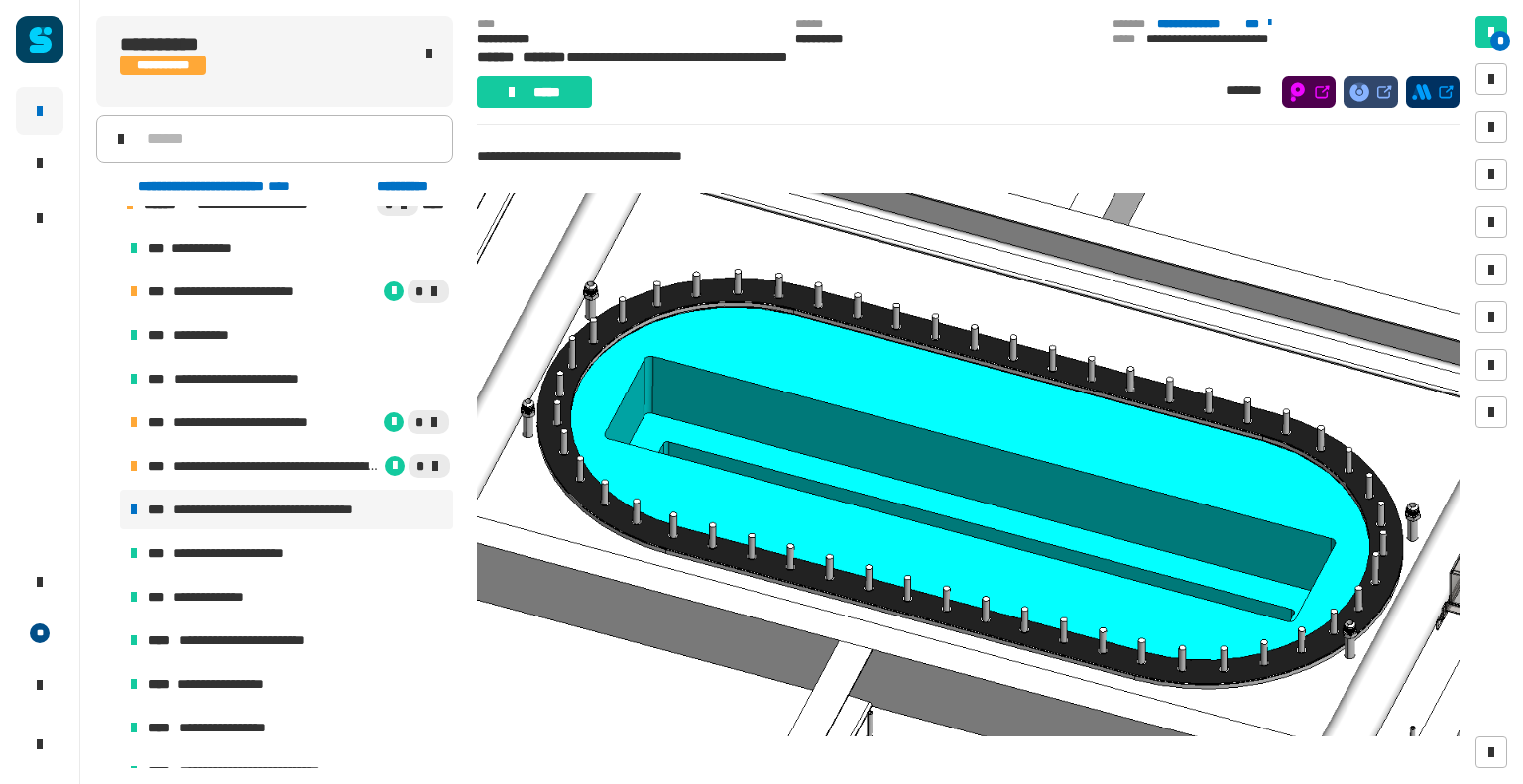 scroll, scrollTop: 112, scrollLeft: 0, axis: vertical 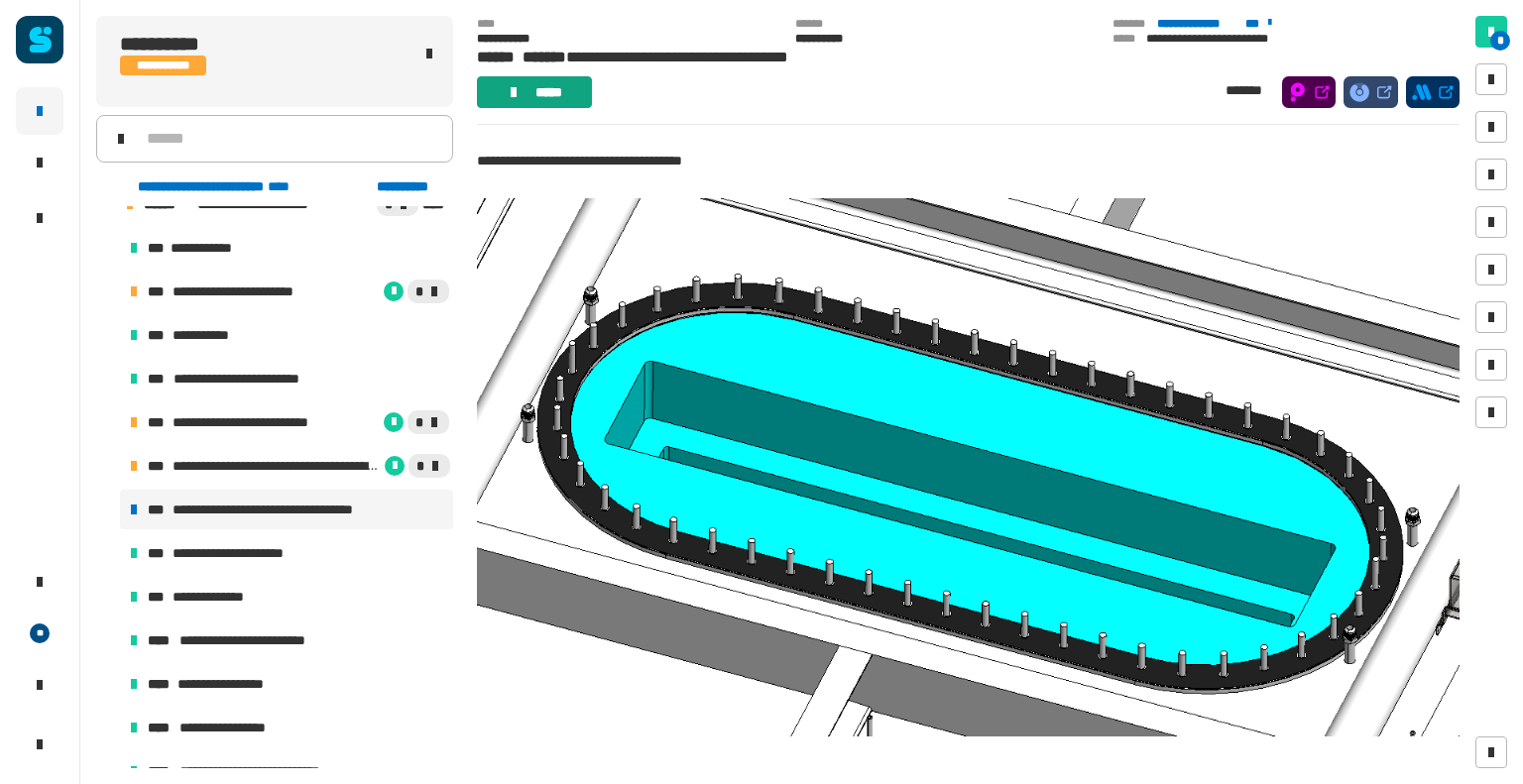 click on "*****" 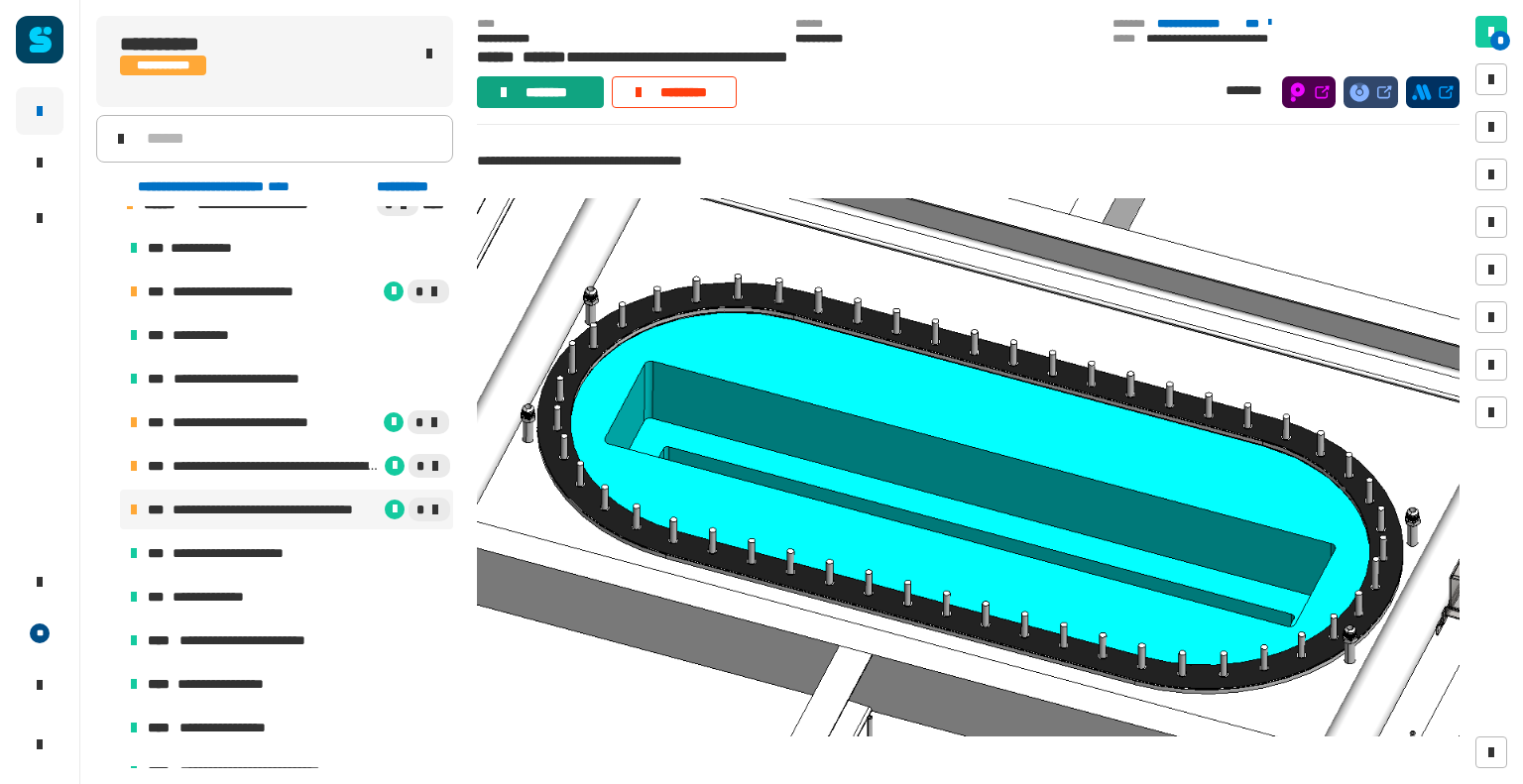 click on "********" 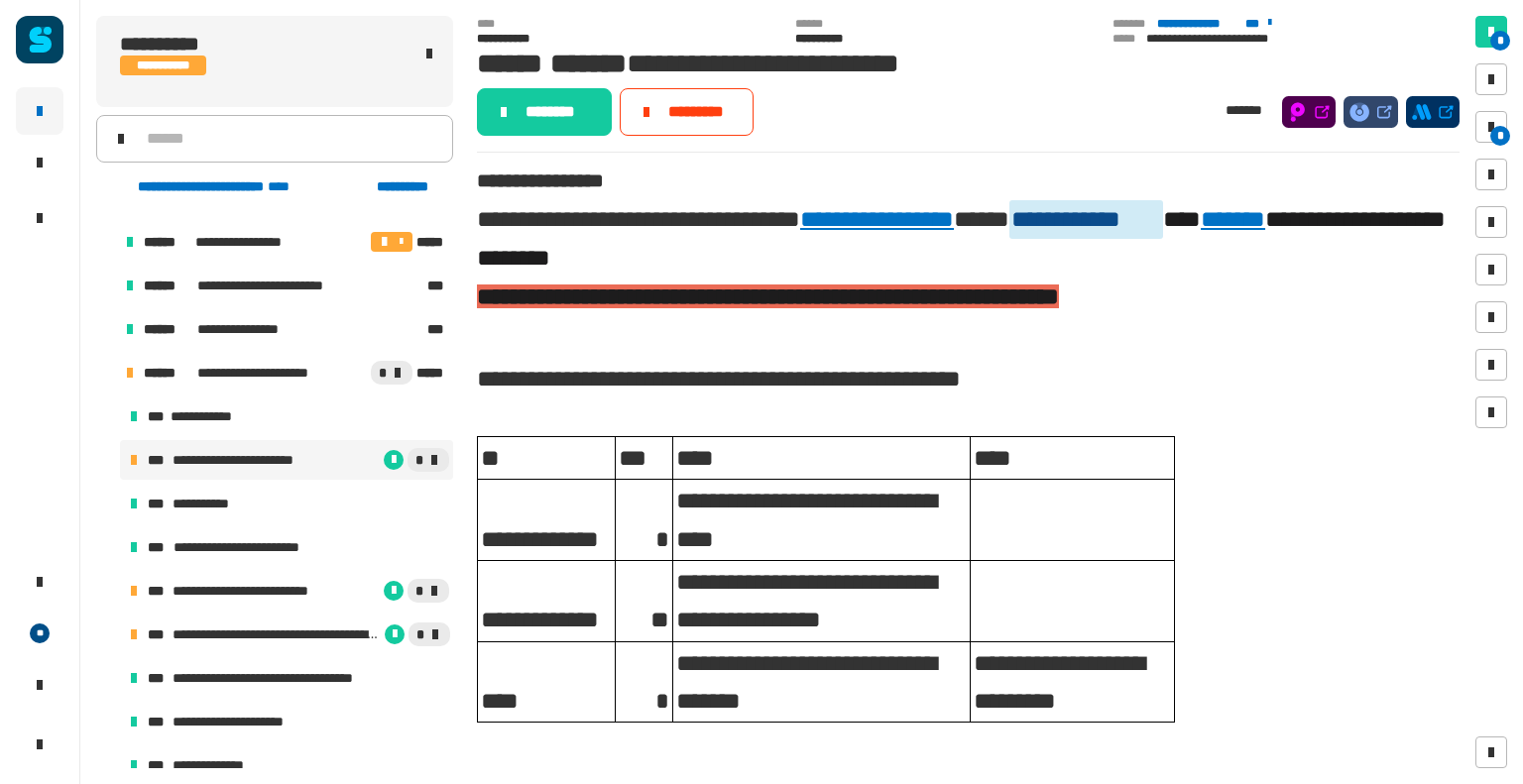 scroll, scrollTop: 1034, scrollLeft: 0, axis: vertical 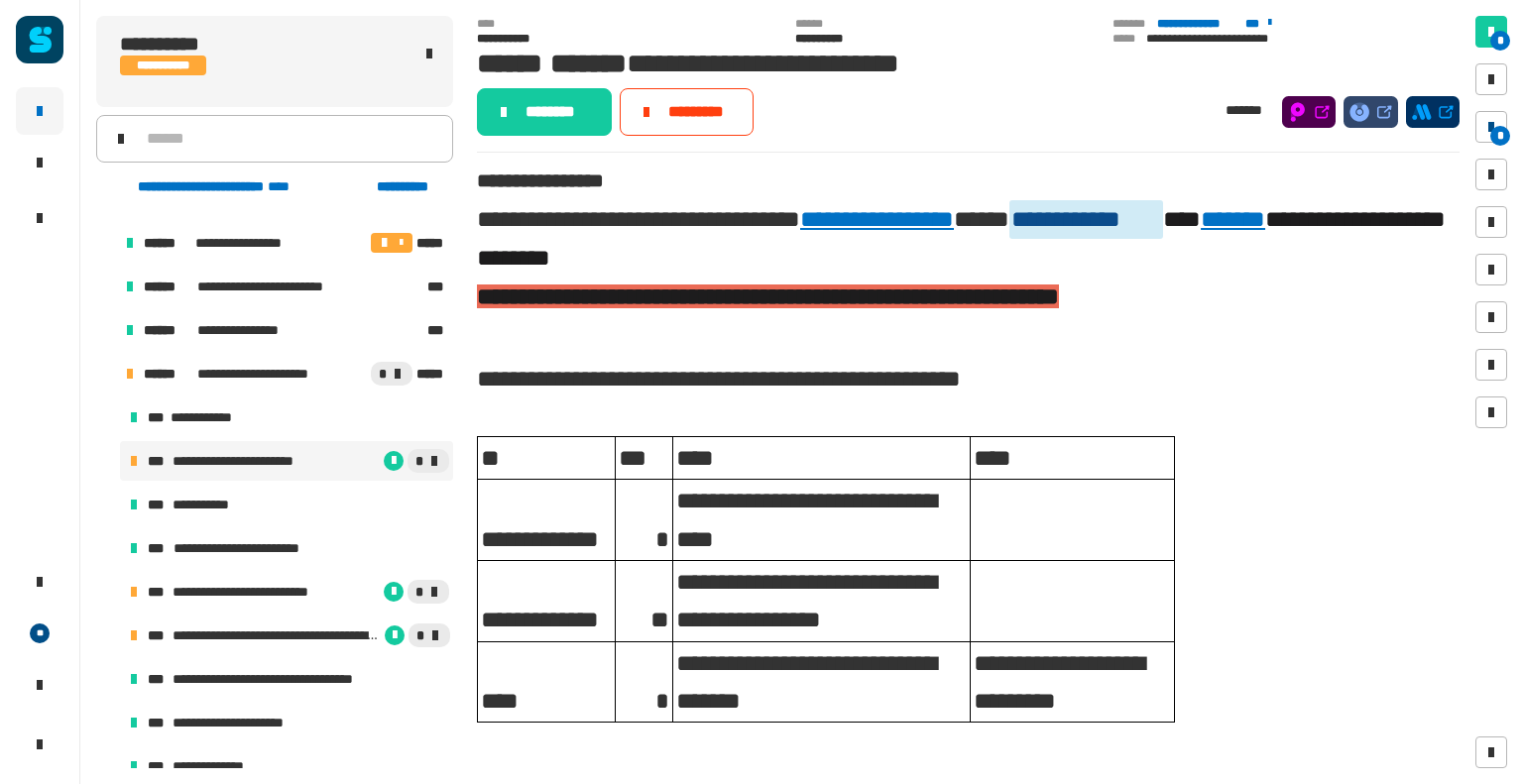 click on "*" at bounding box center [1500, 136] 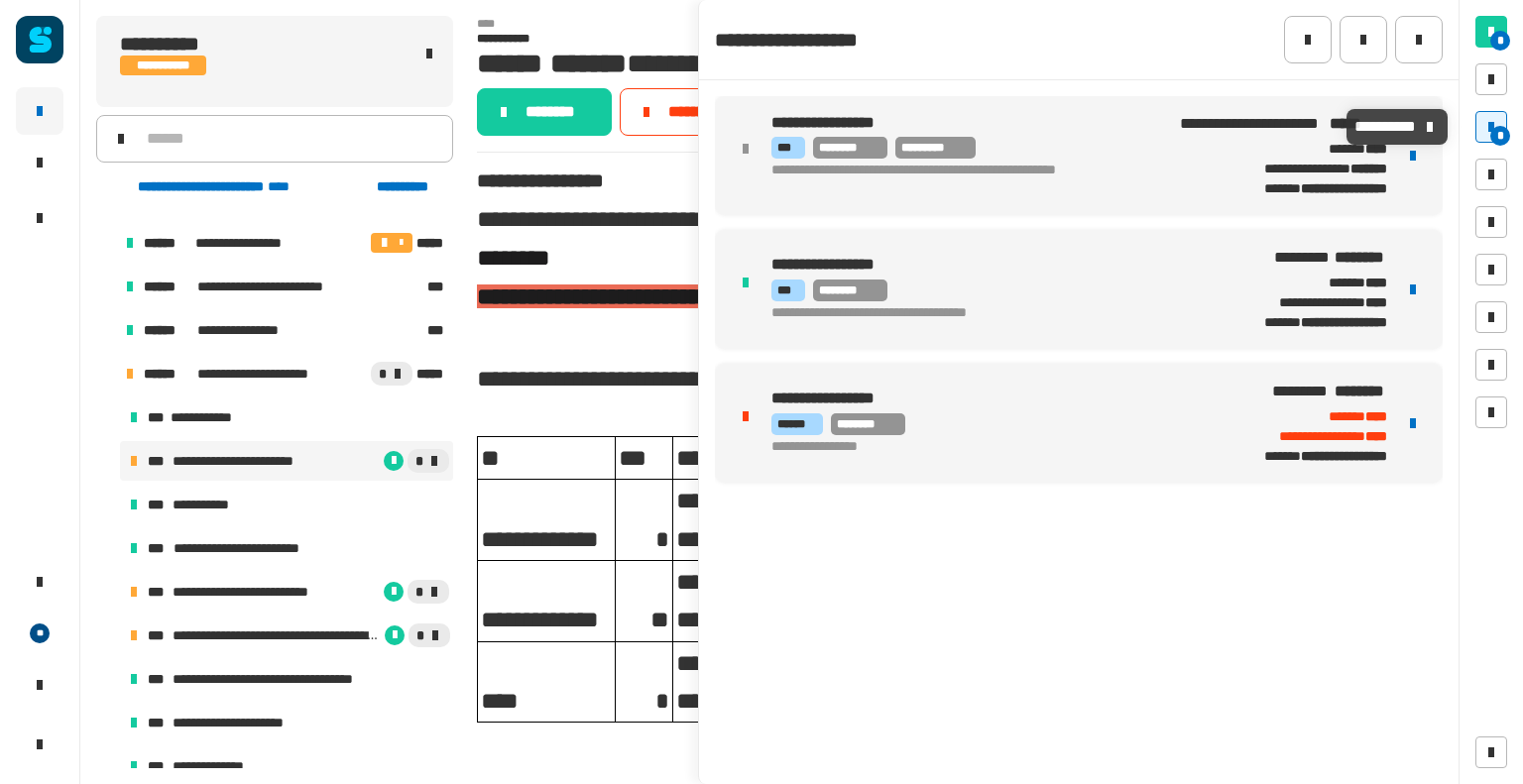 click on "*" at bounding box center (1491, 127) 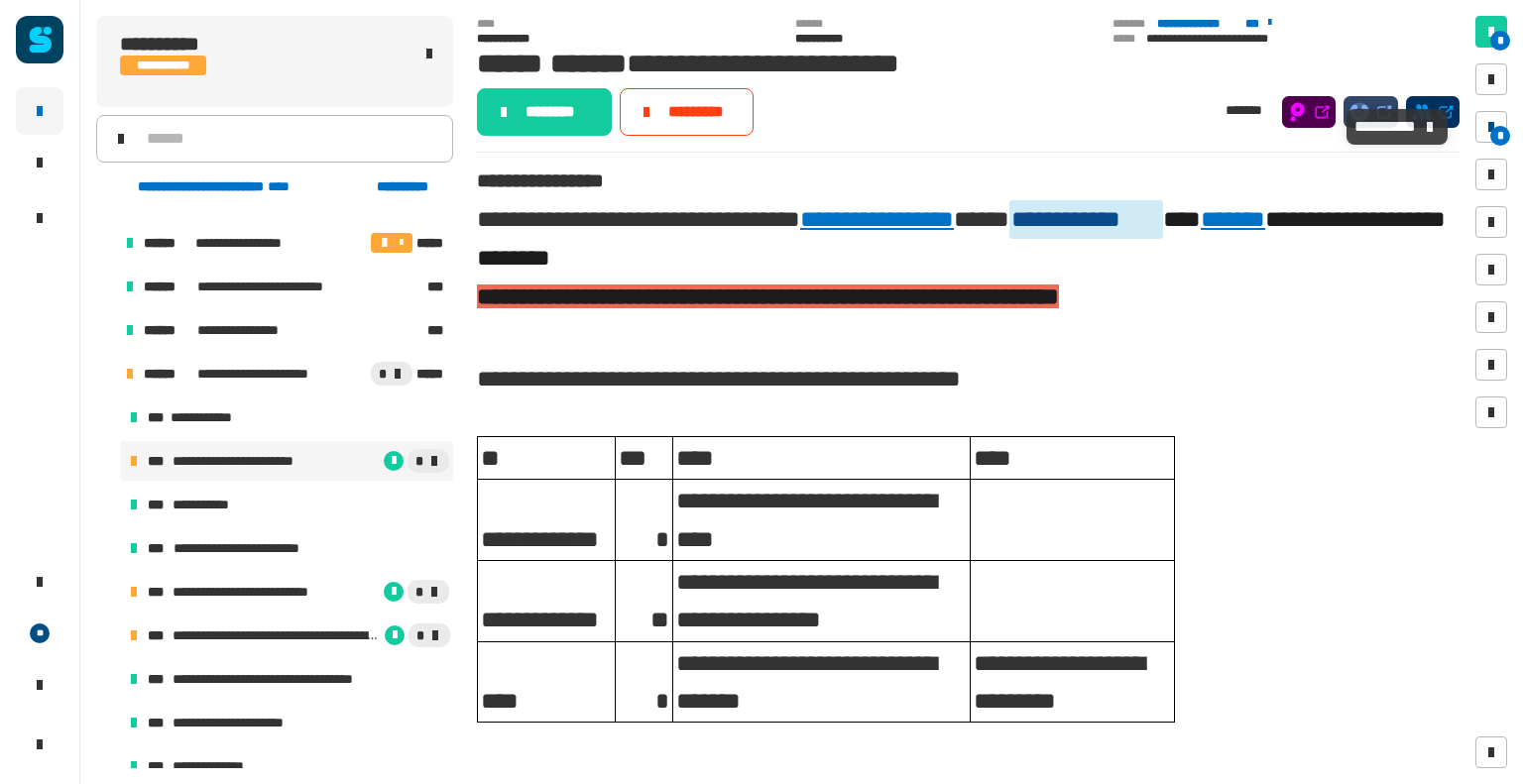 click on "*" at bounding box center (1500, 136) 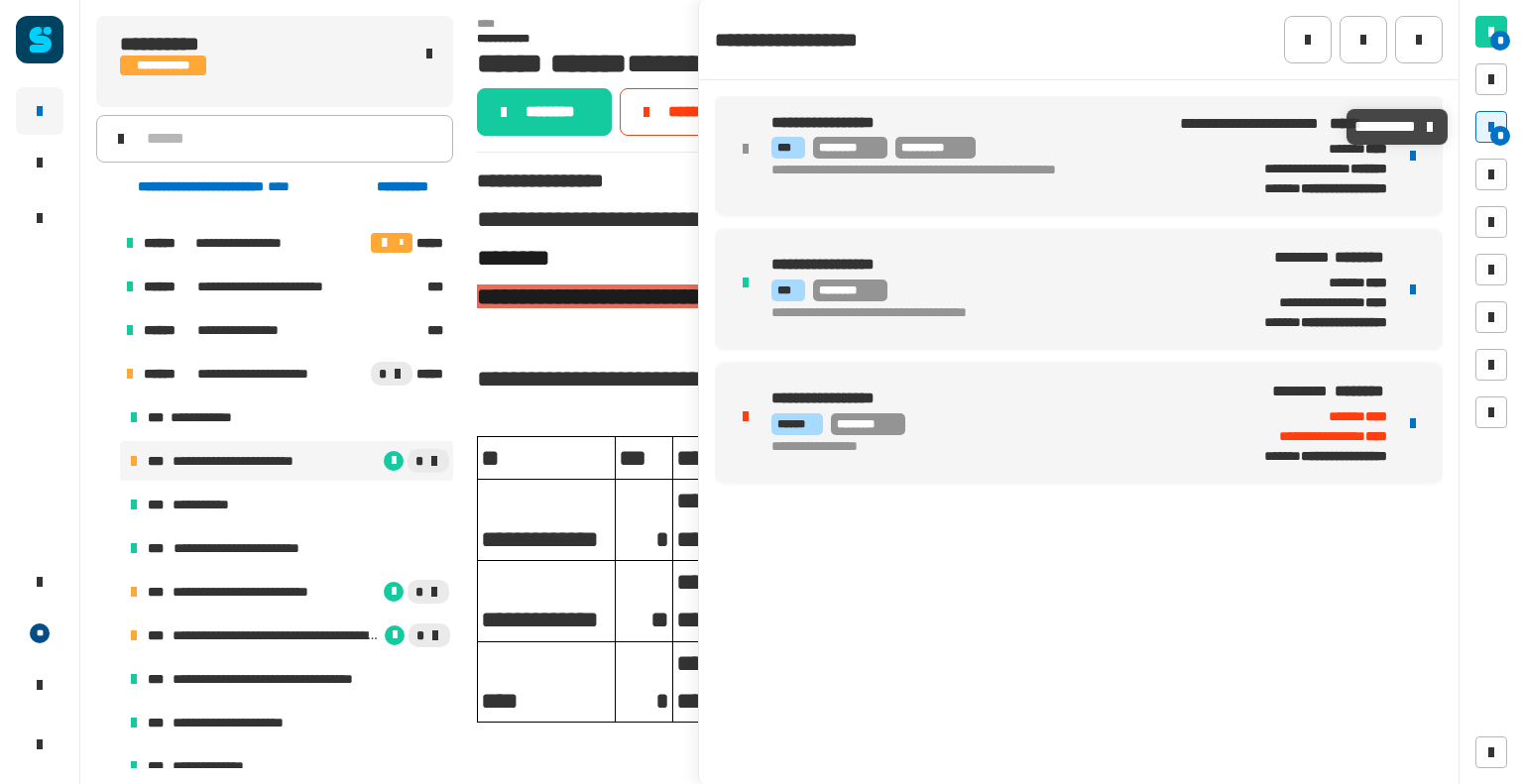 click 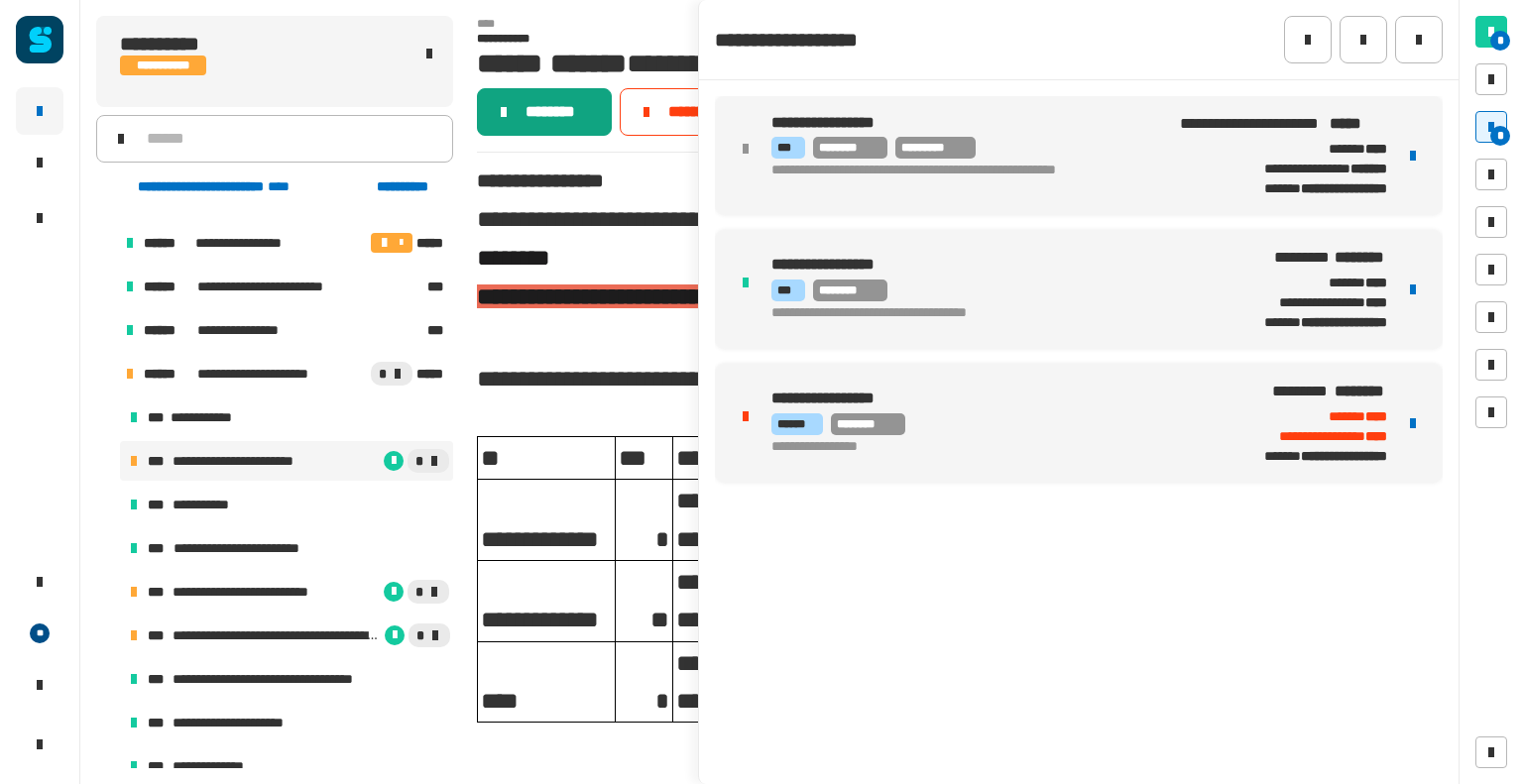 click on "********" 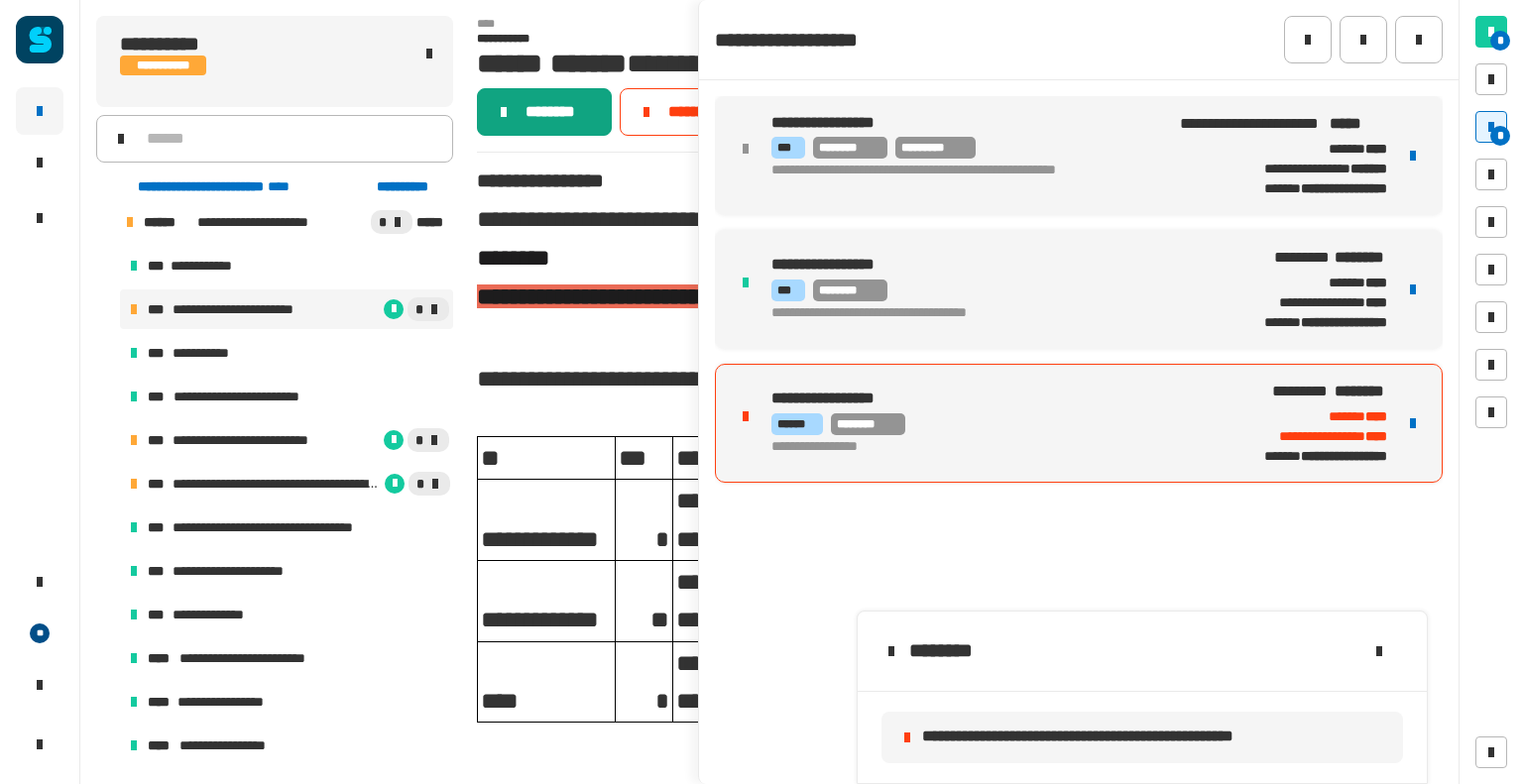 scroll, scrollTop: 1196, scrollLeft: 0, axis: vertical 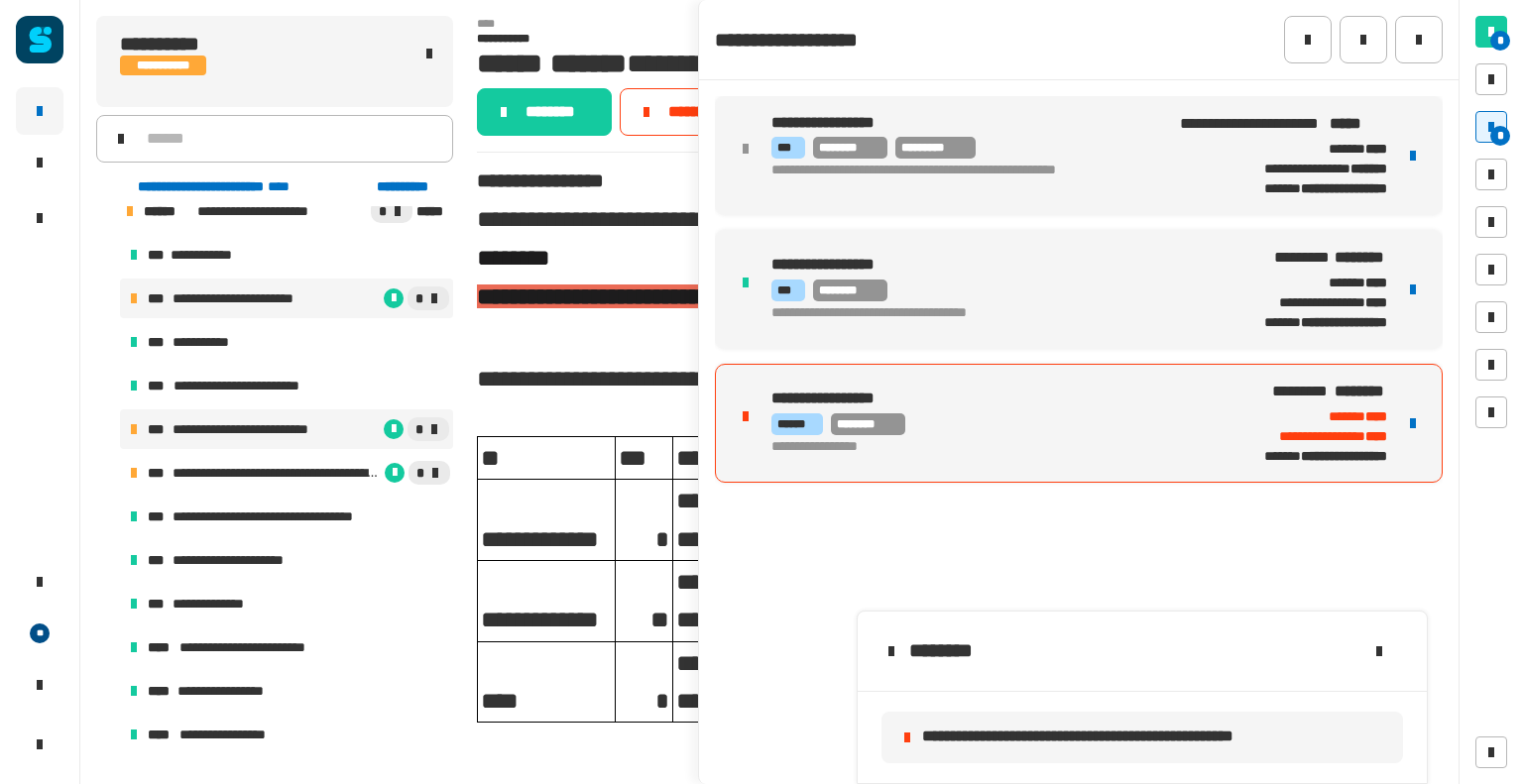 click on "**********" at bounding box center [261, 429] 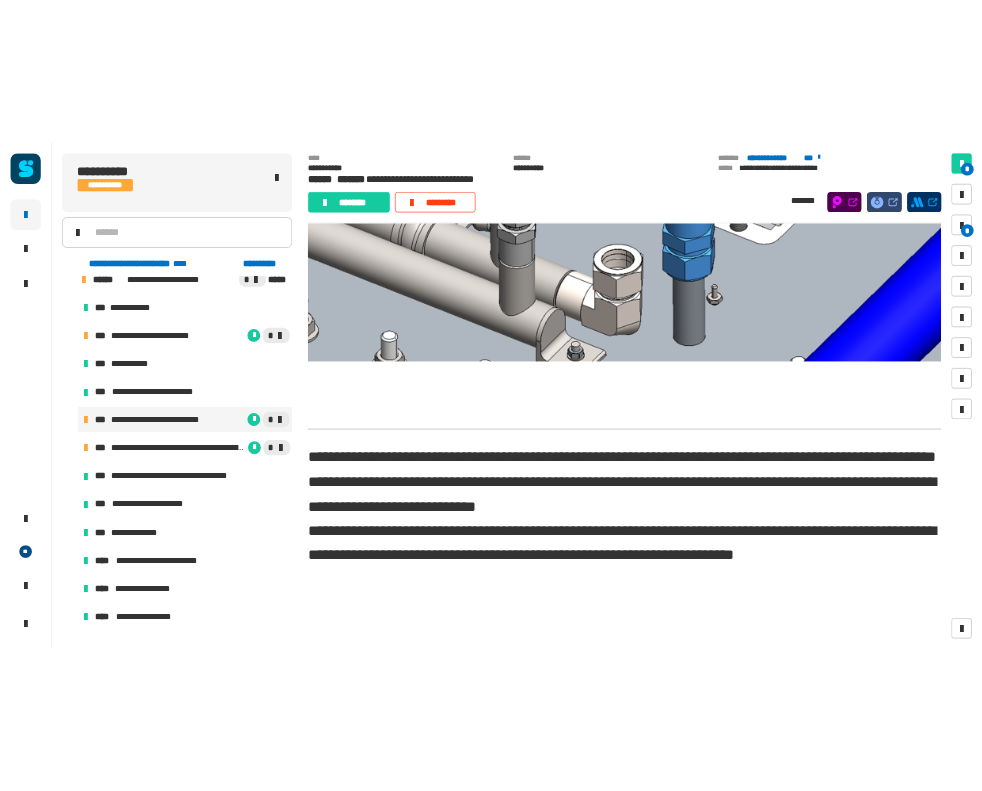 scroll, scrollTop: 1248, scrollLeft: 0, axis: vertical 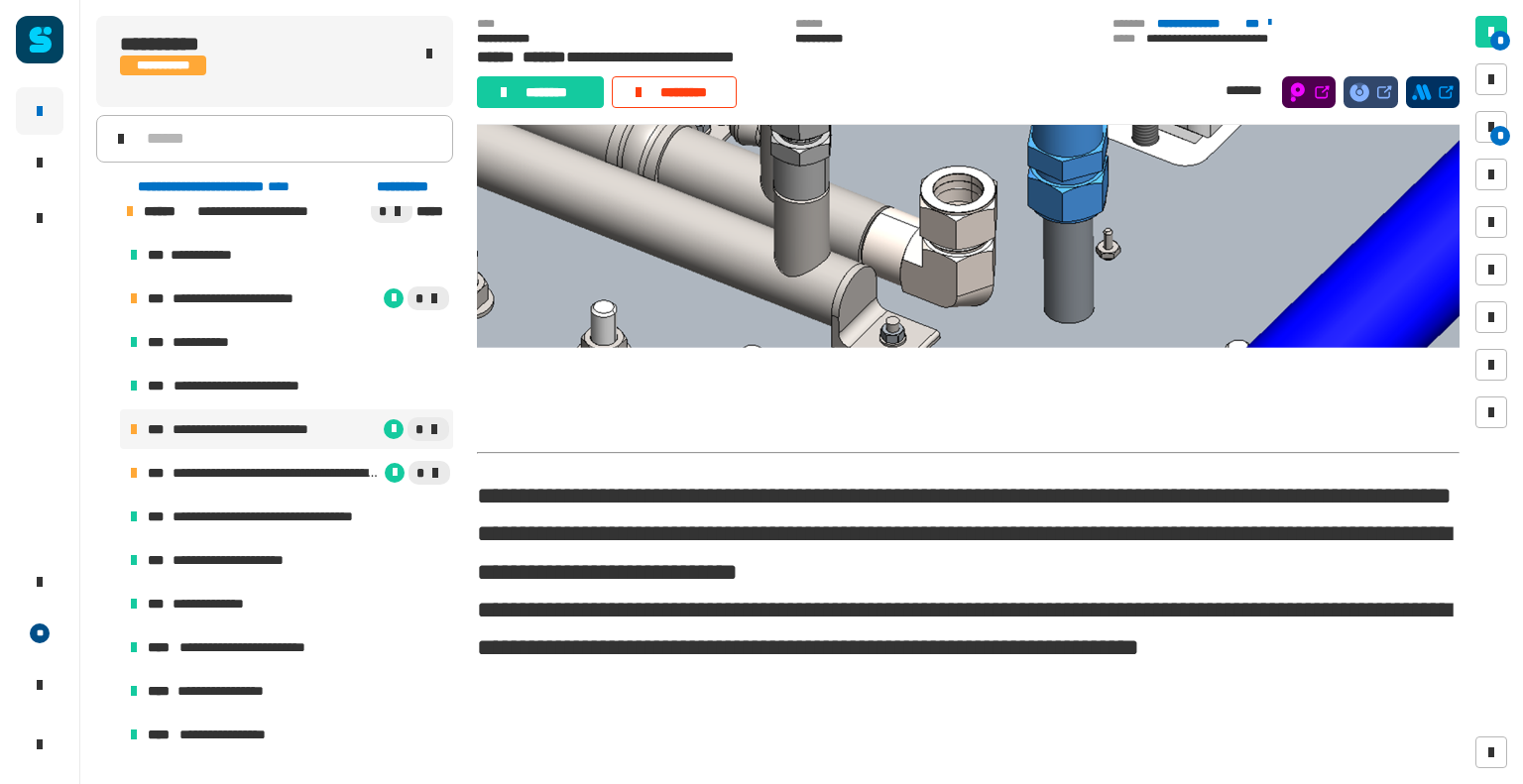 click on "**********" 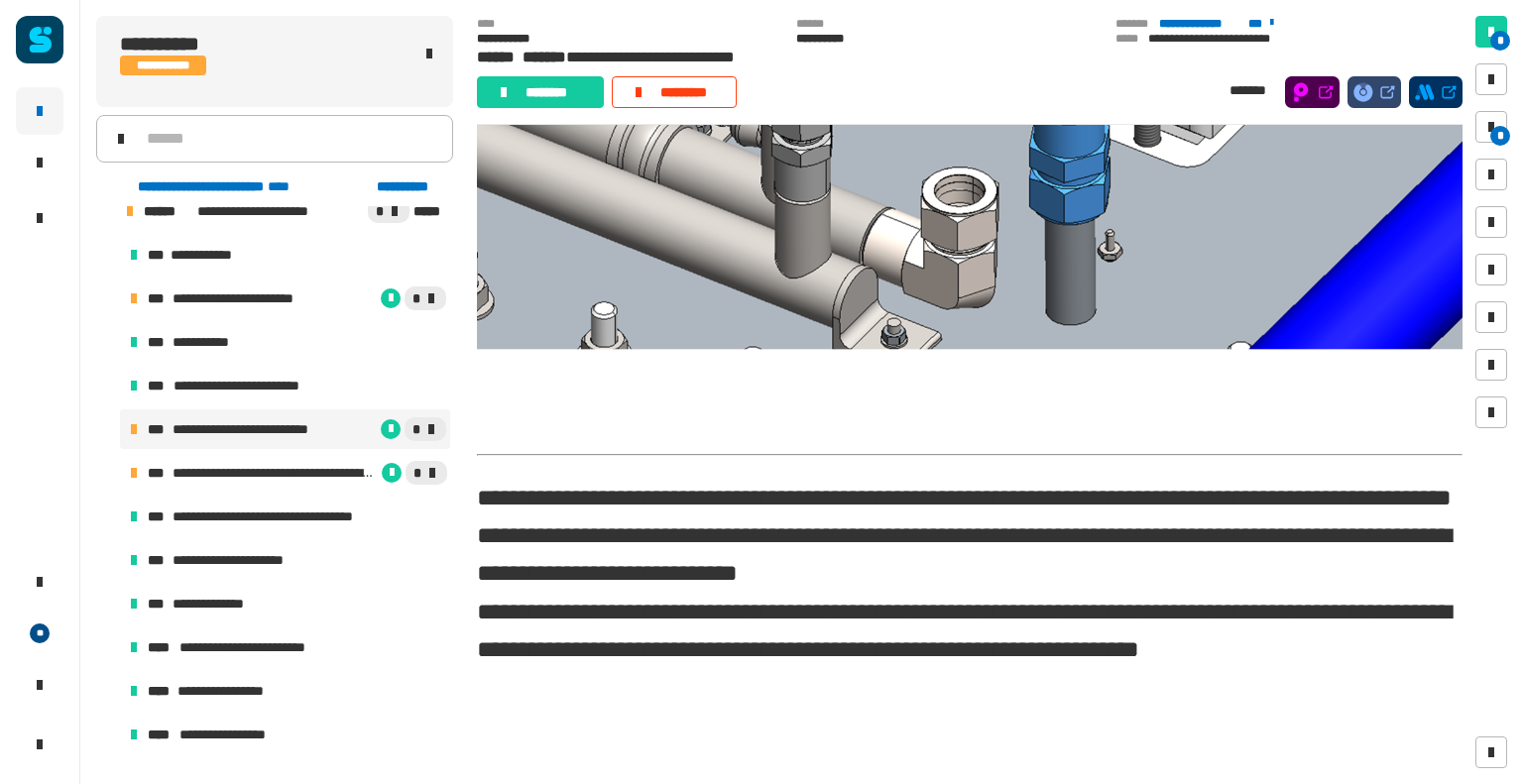 scroll, scrollTop: 1237, scrollLeft: 0, axis: vertical 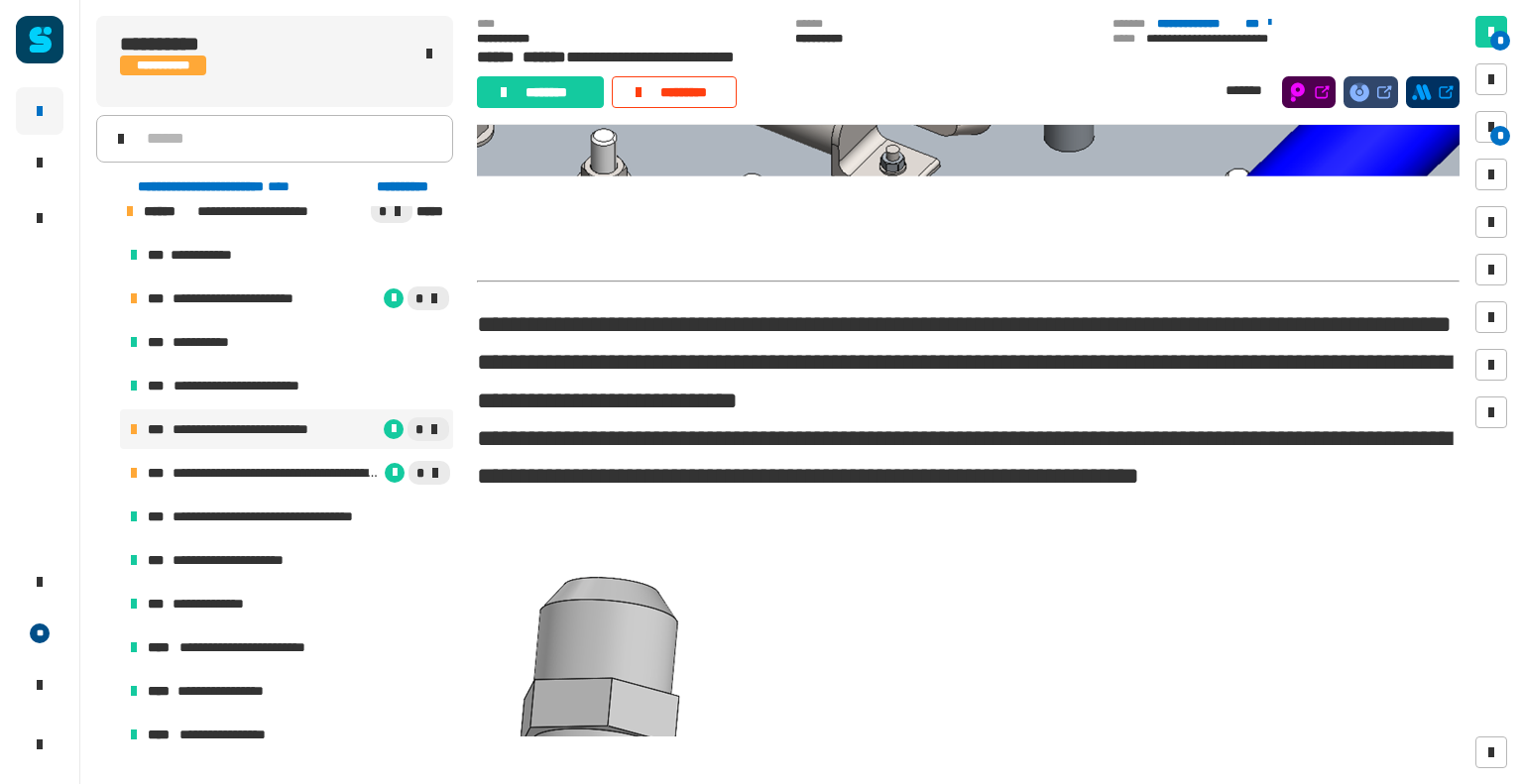 click on "**********" at bounding box center (968, 324) 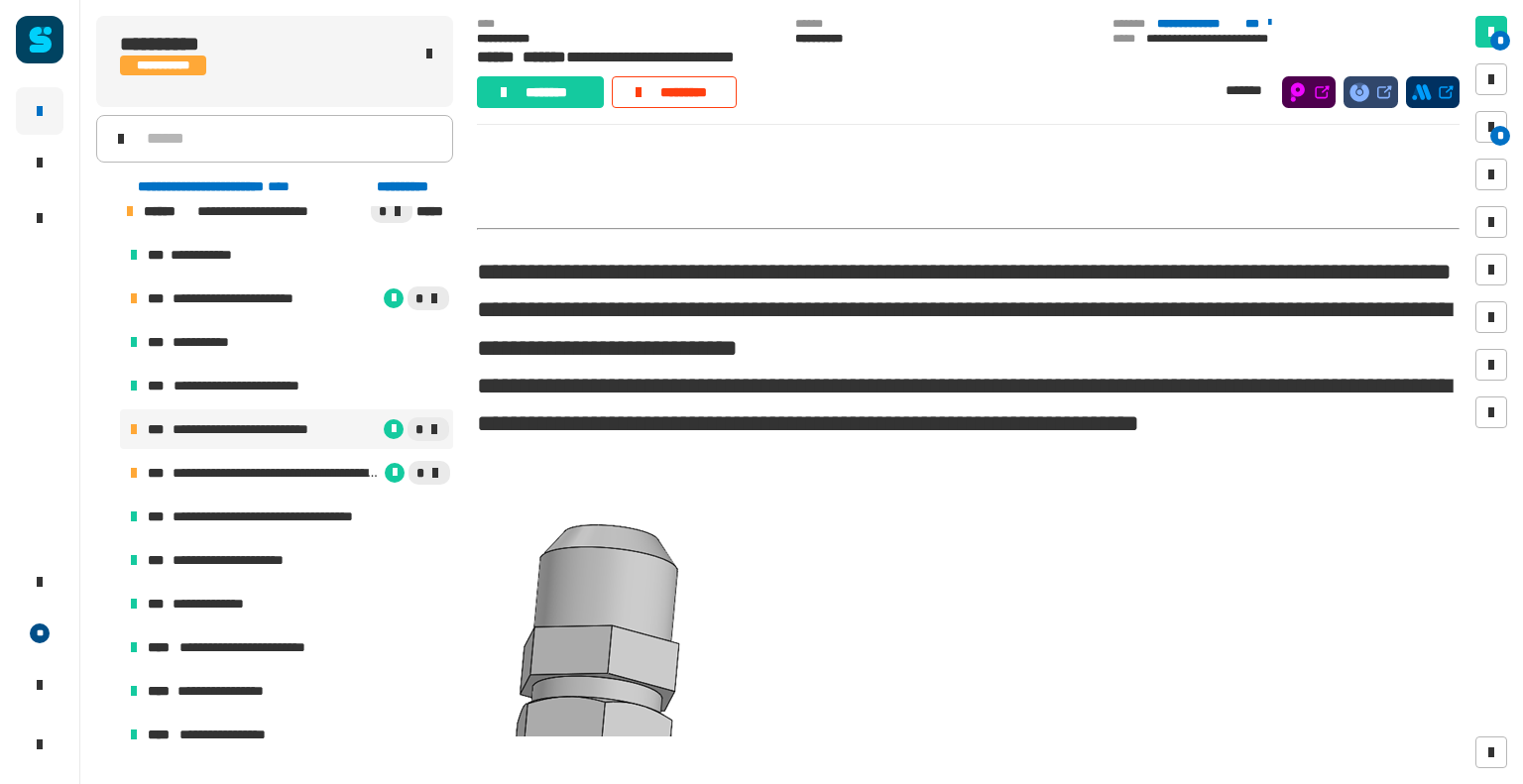 click 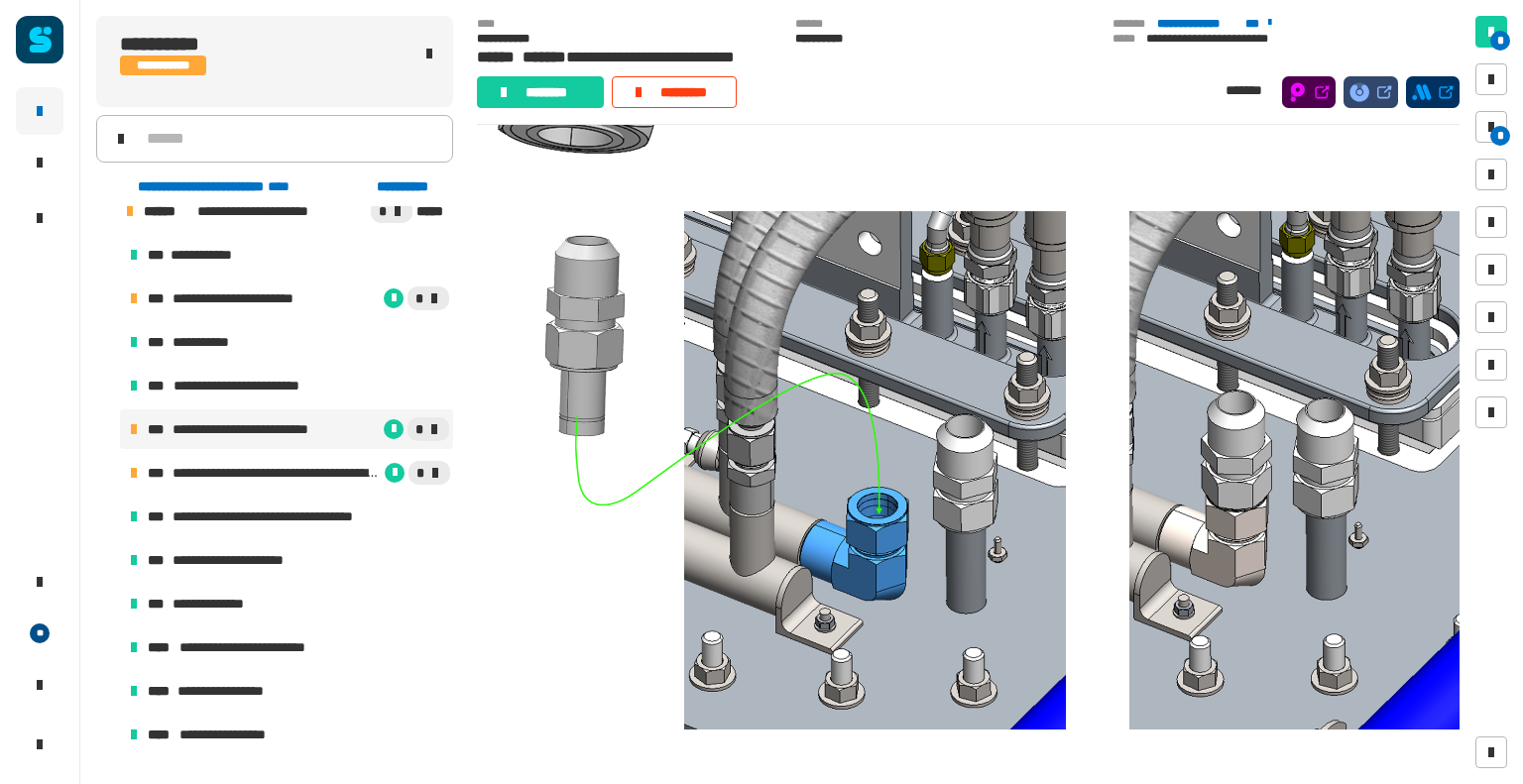 scroll, scrollTop: 2273, scrollLeft: 0, axis: vertical 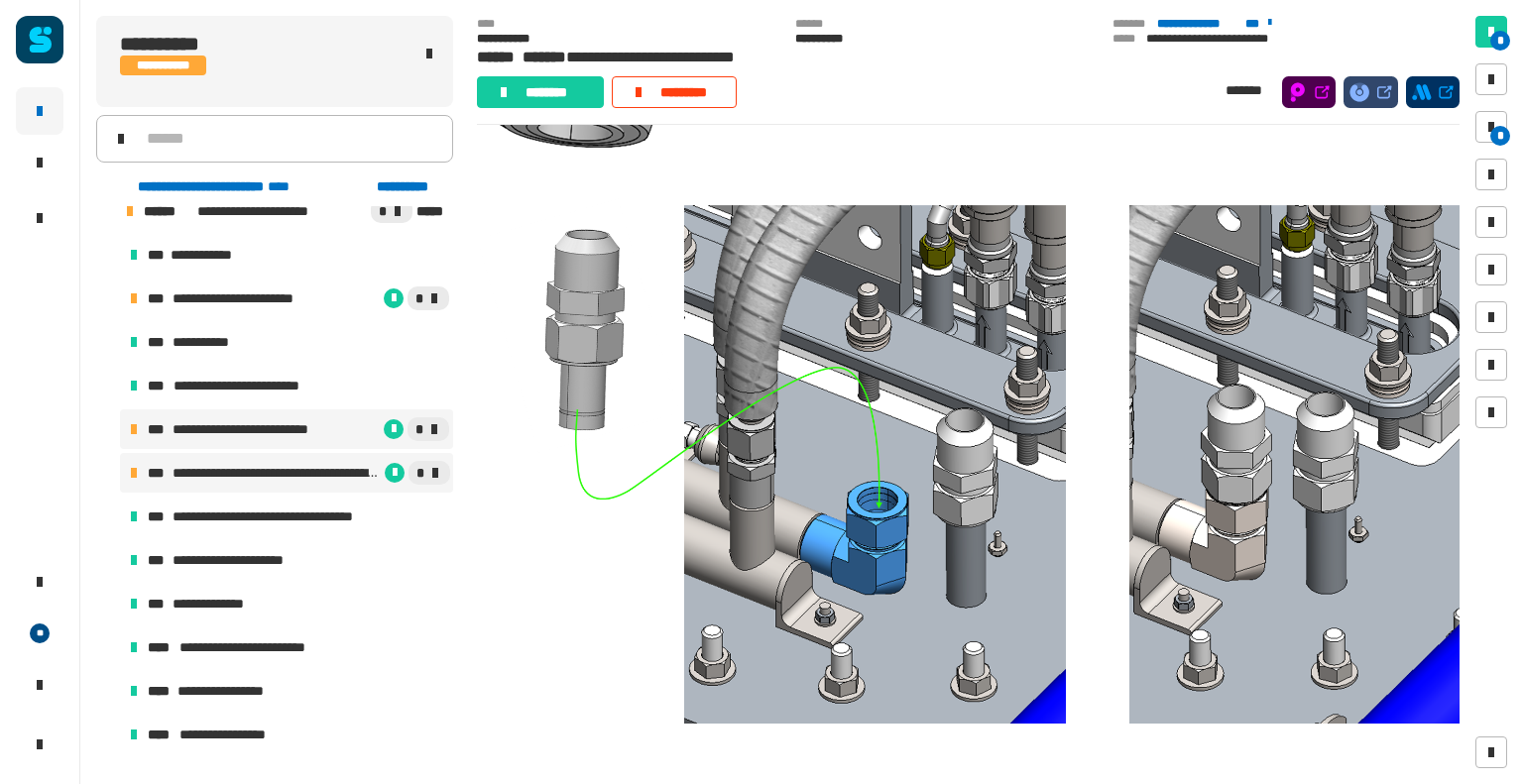 click on "**********" at bounding box center [276, 473] 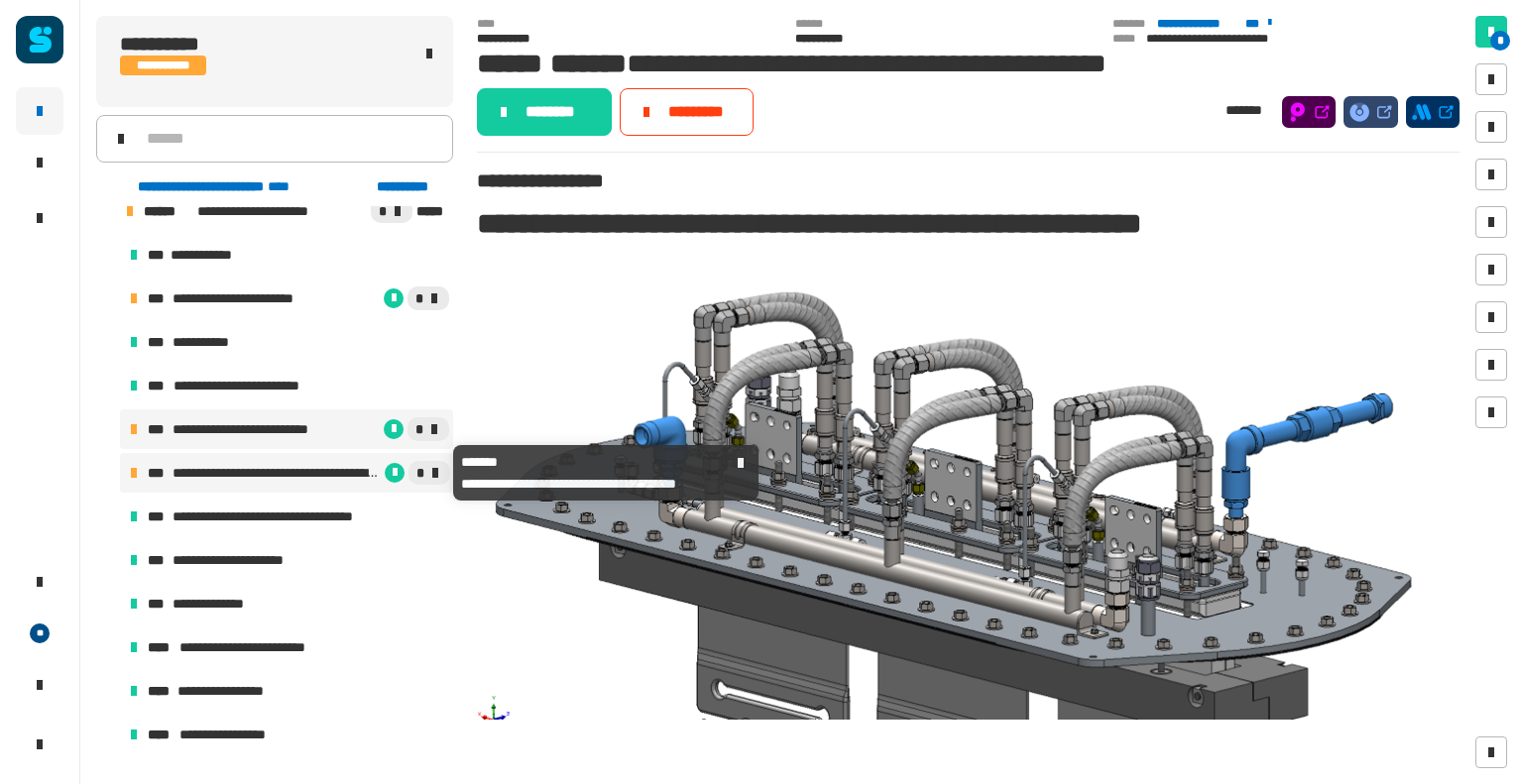 click on "**********" at bounding box center [287, 429] 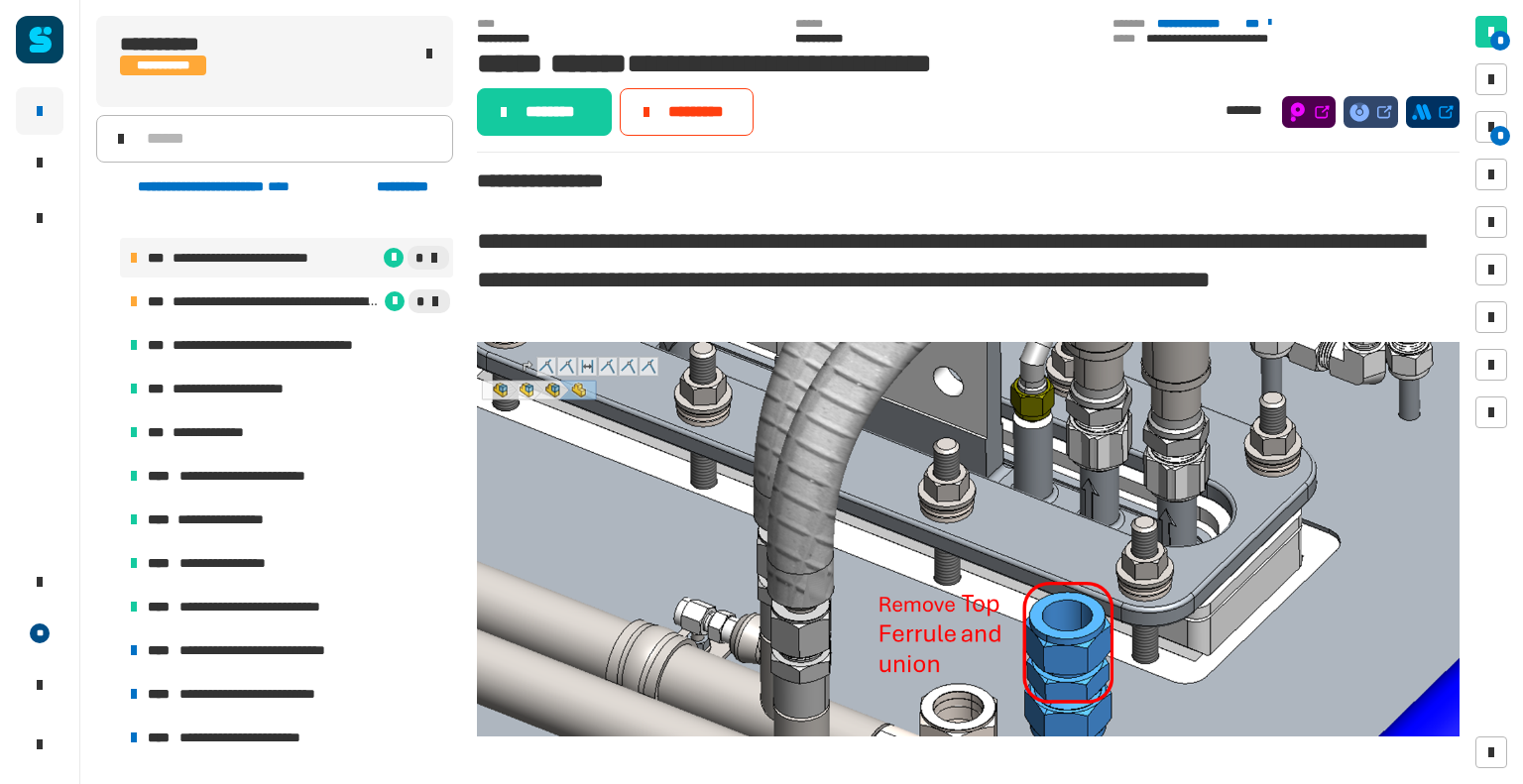 scroll, scrollTop: 1266, scrollLeft: 0, axis: vertical 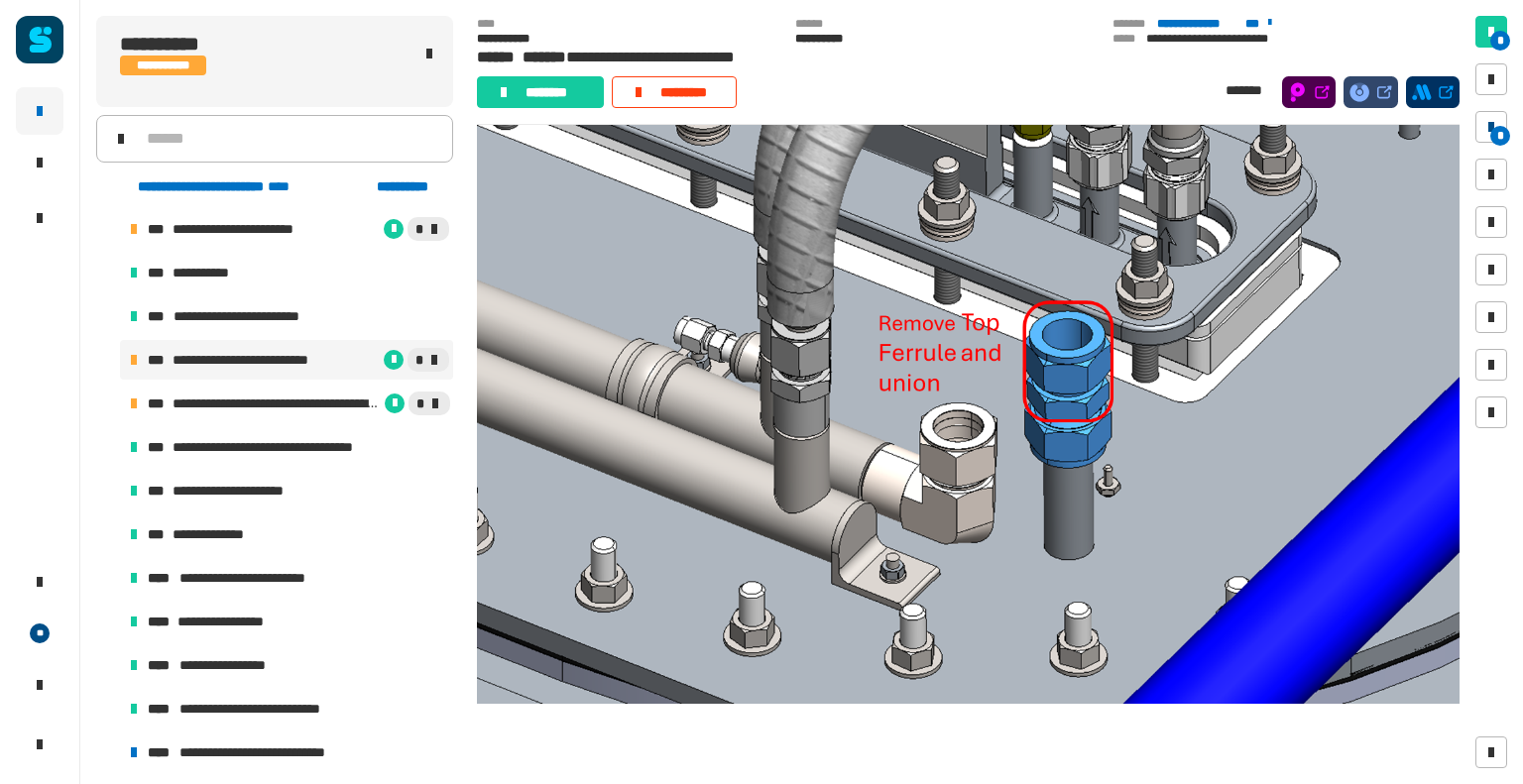 click at bounding box center (1491, 127) 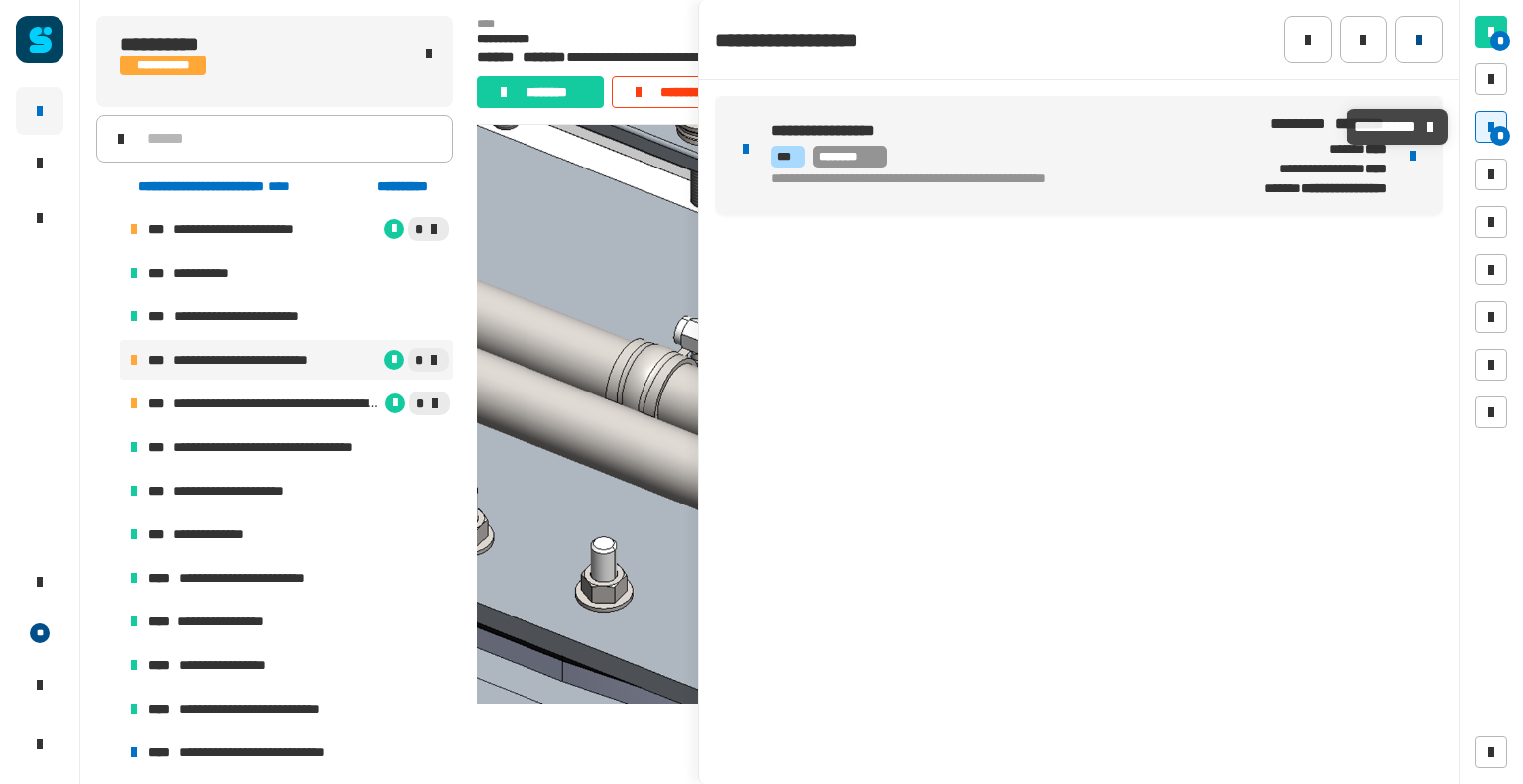 click 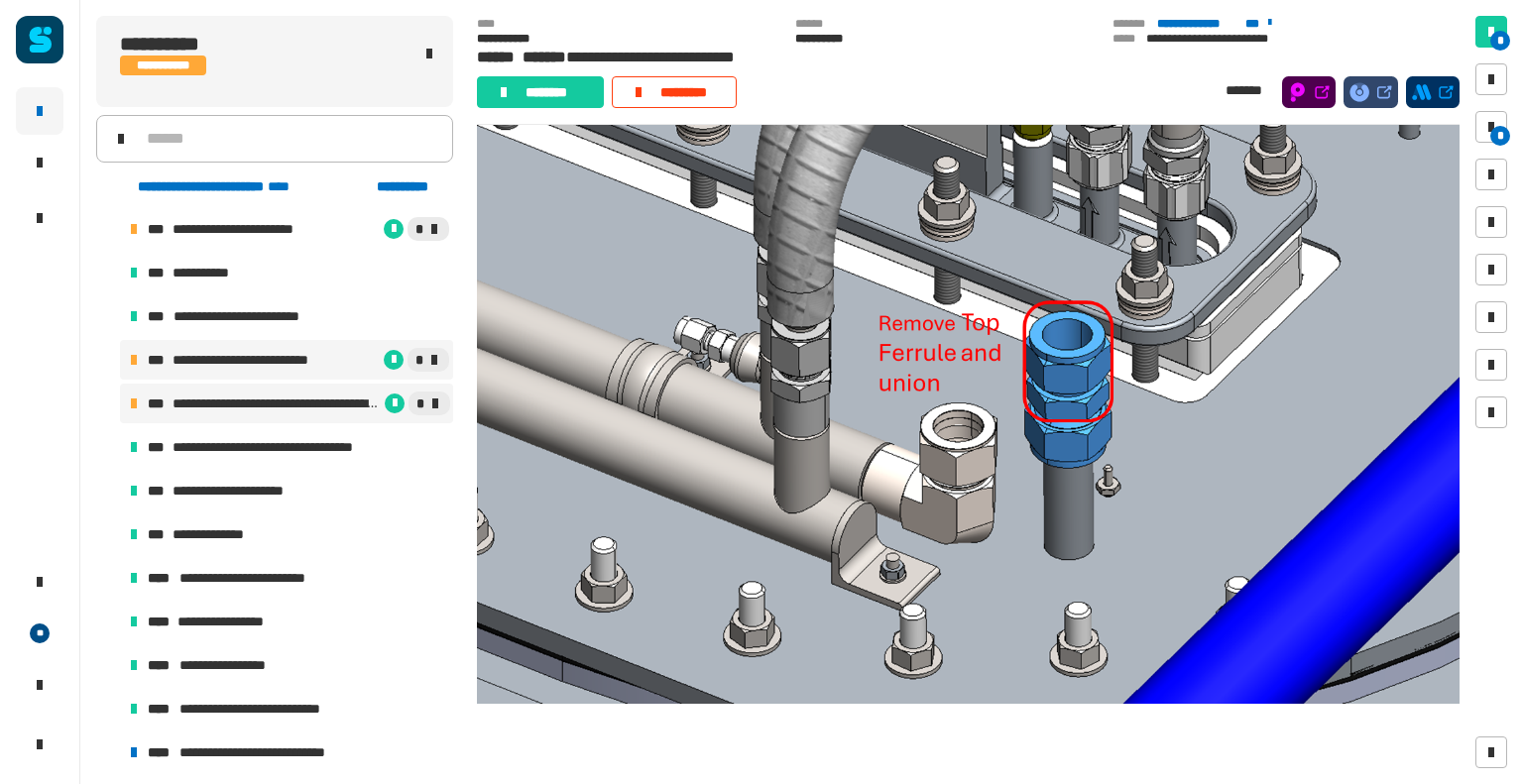 click on "**********" at bounding box center [276, 403] 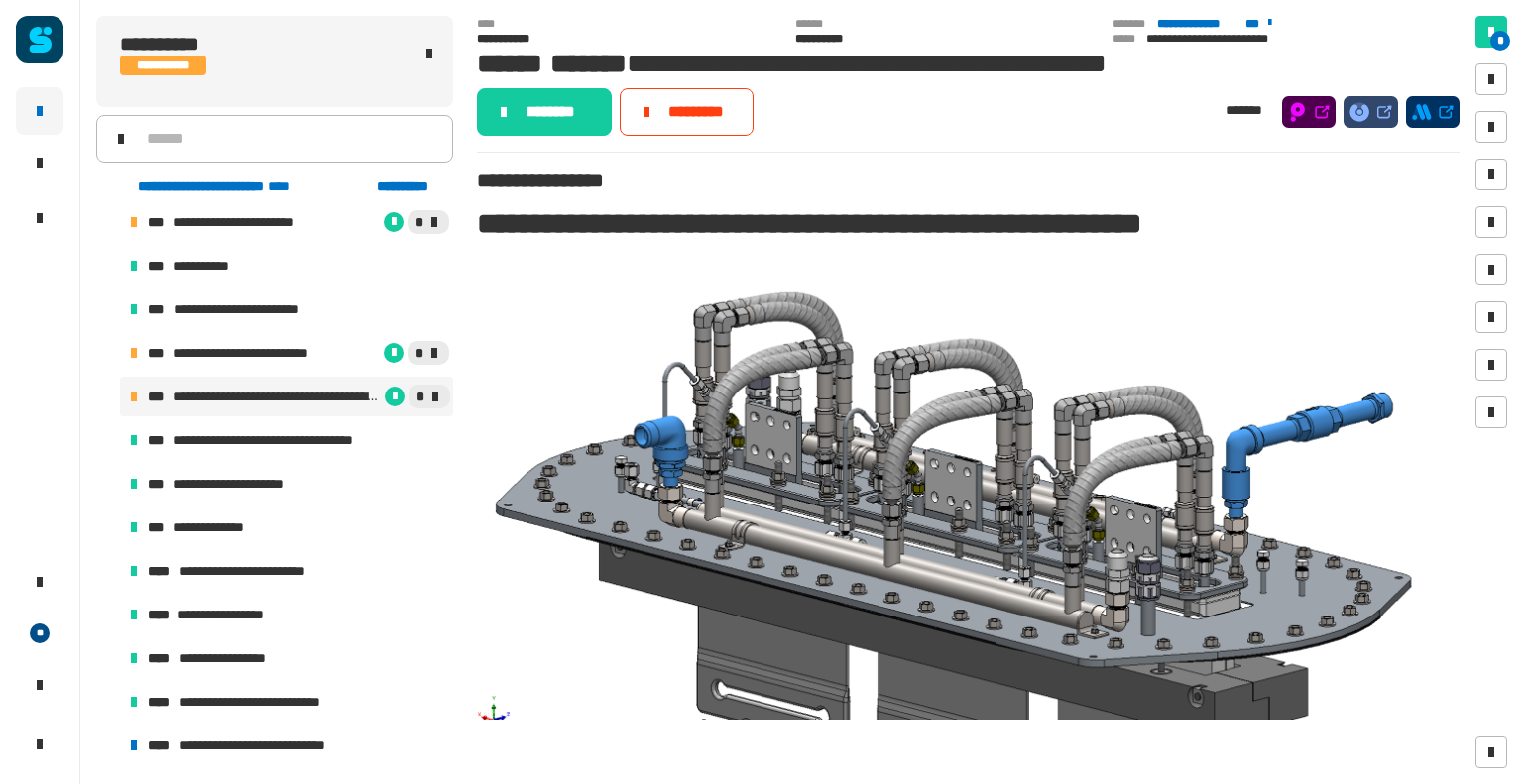 scroll, scrollTop: 1272, scrollLeft: 0, axis: vertical 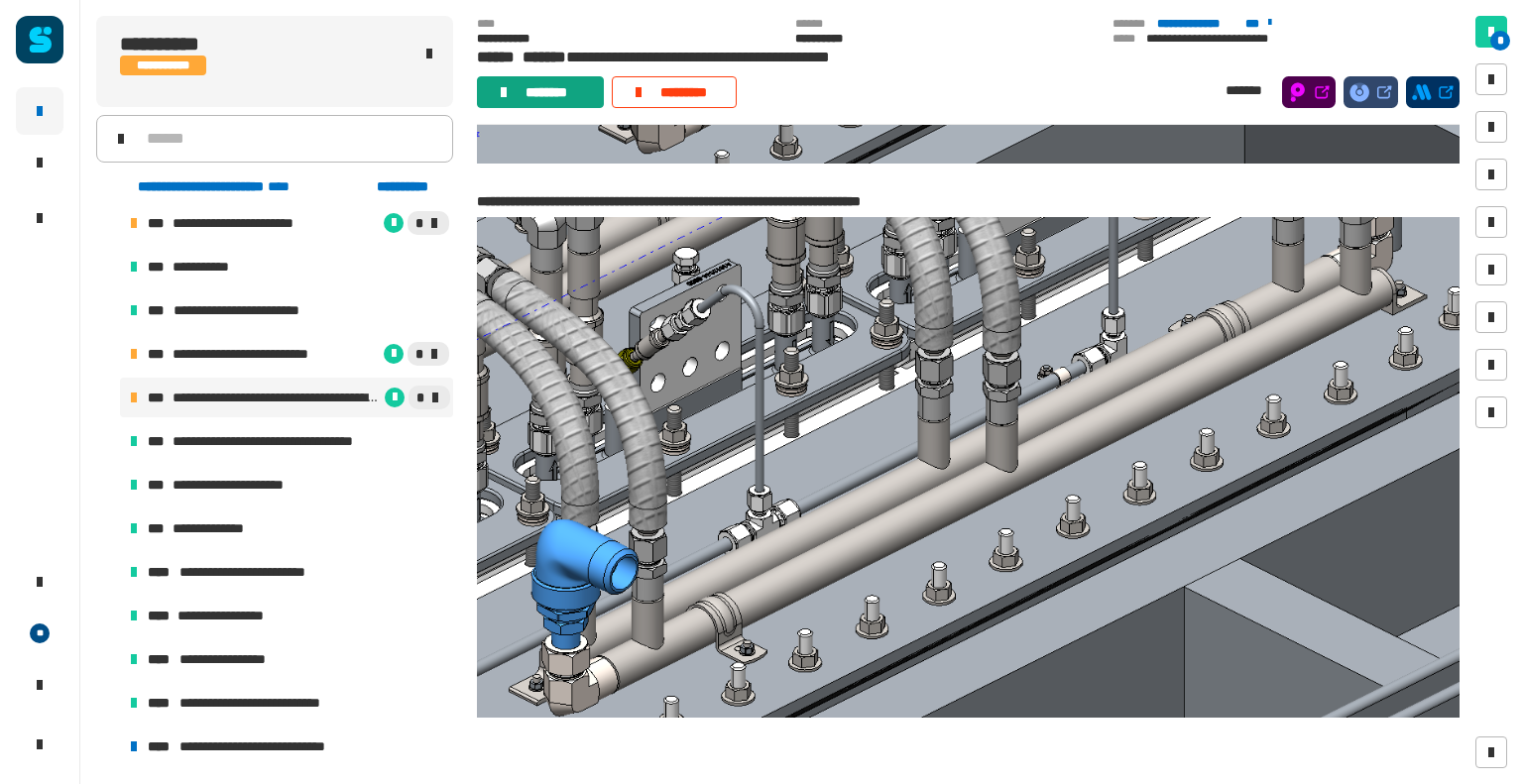 click on "********" 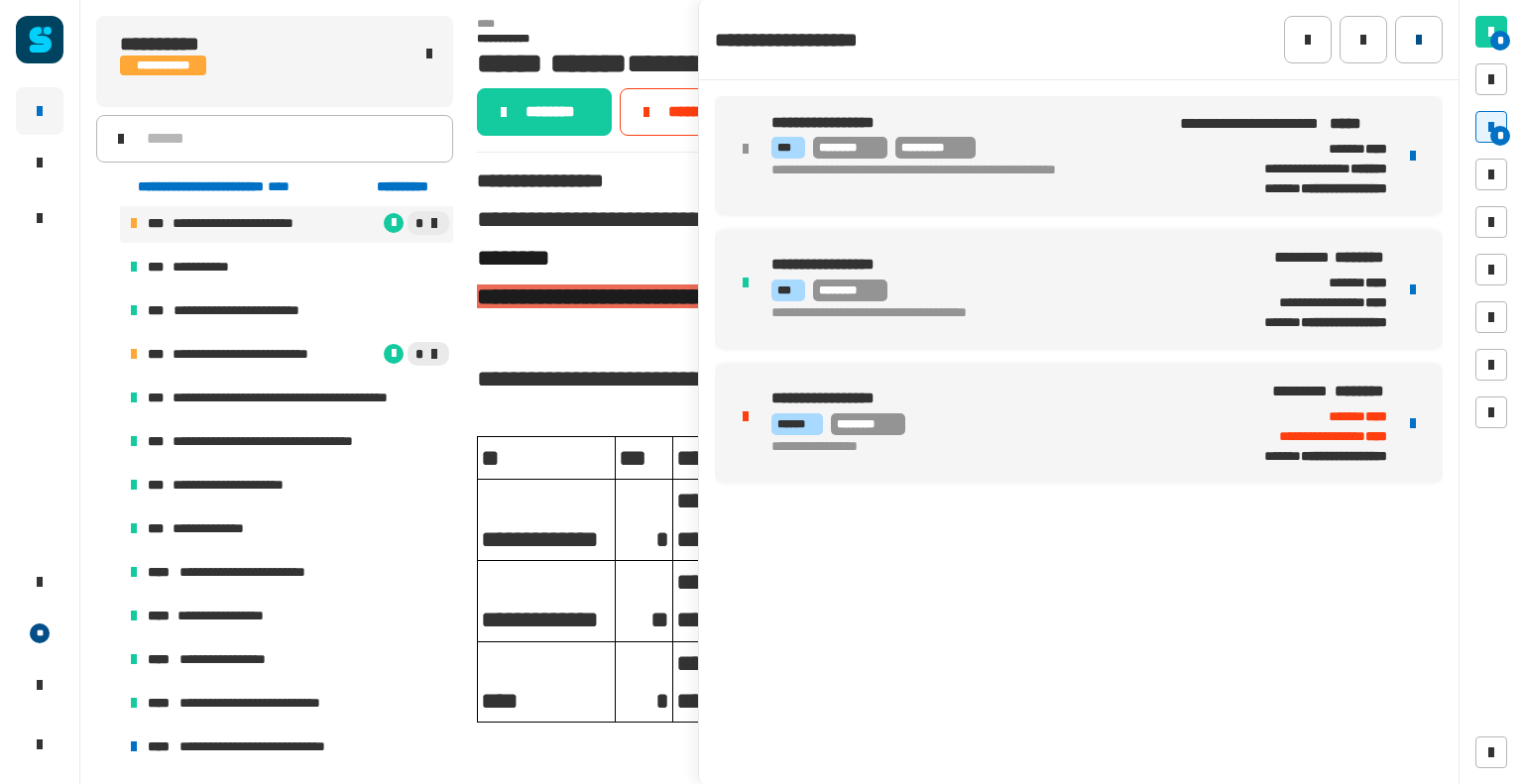 click 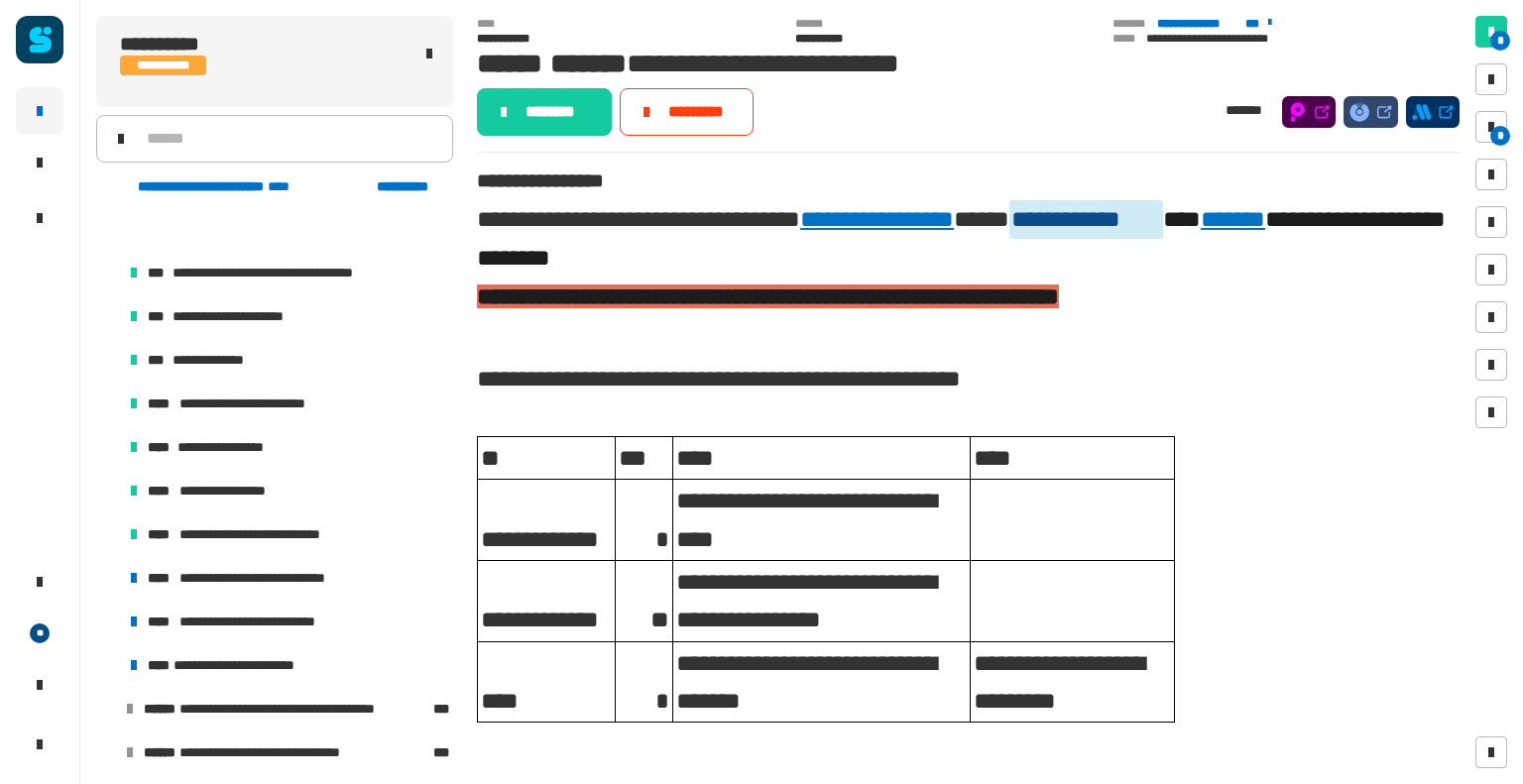 scroll, scrollTop: 1496, scrollLeft: 0, axis: vertical 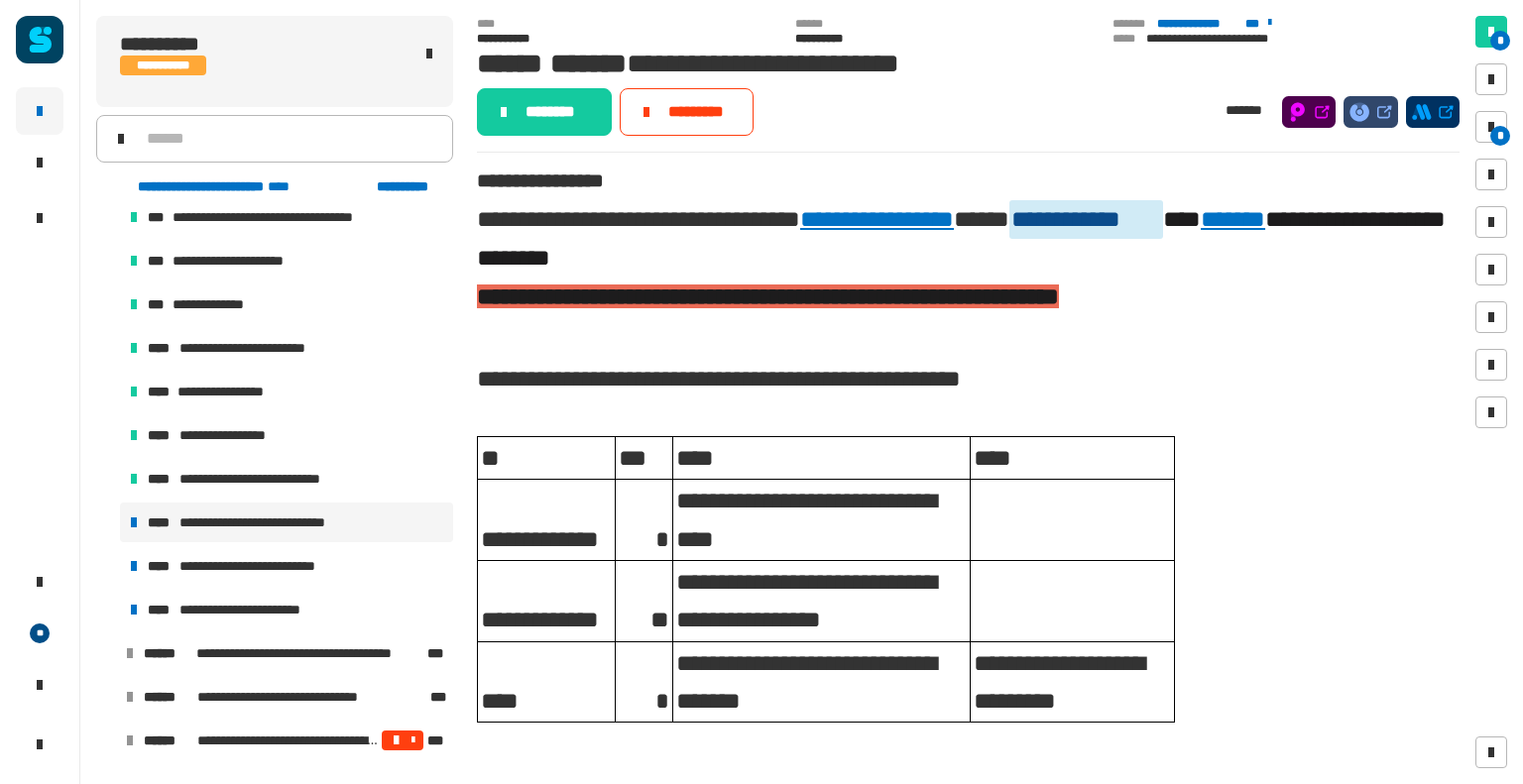 click on "**********" at bounding box center [278, 522] 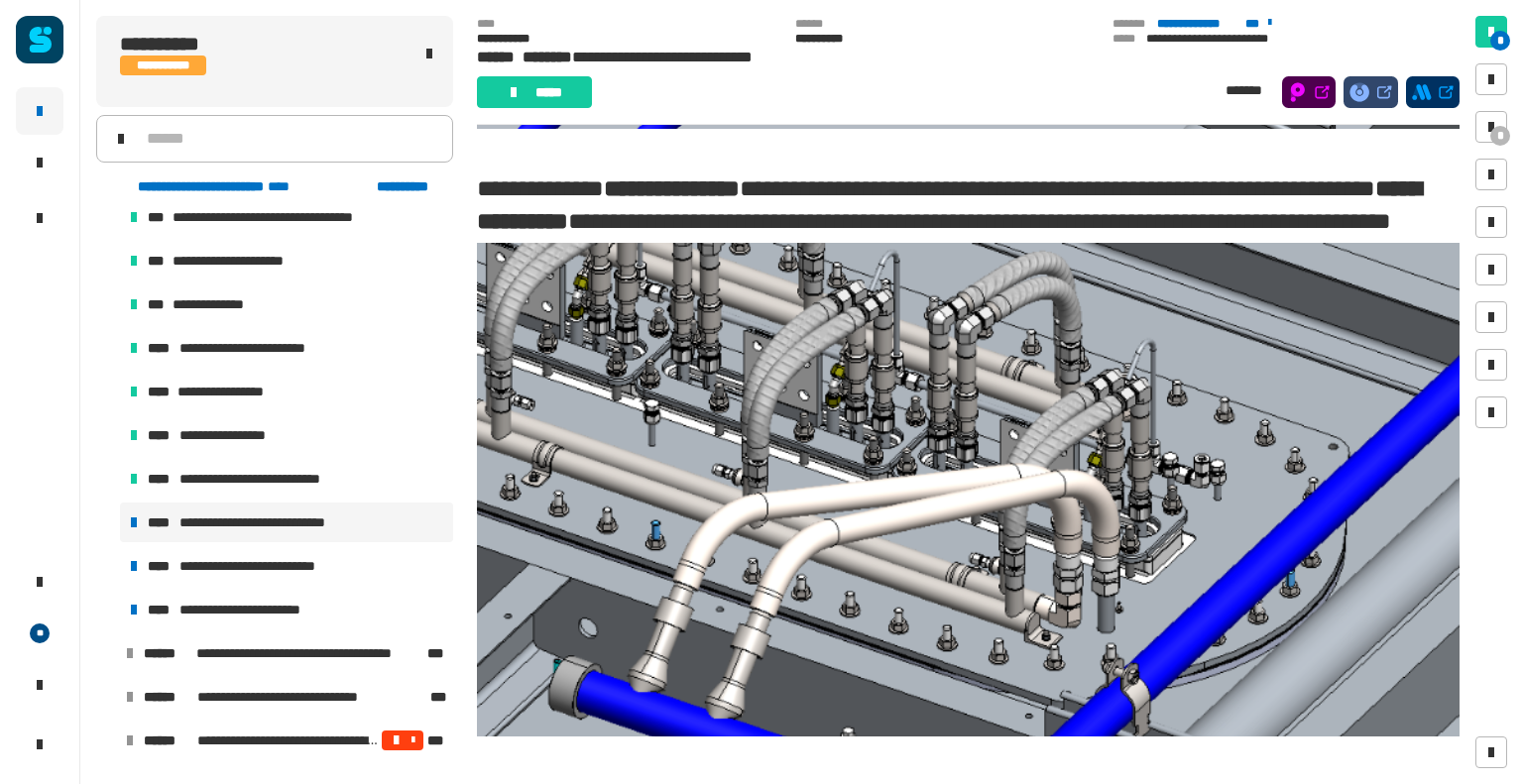 scroll, scrollTop: 809, scrollLeft: 0, axis: vertical 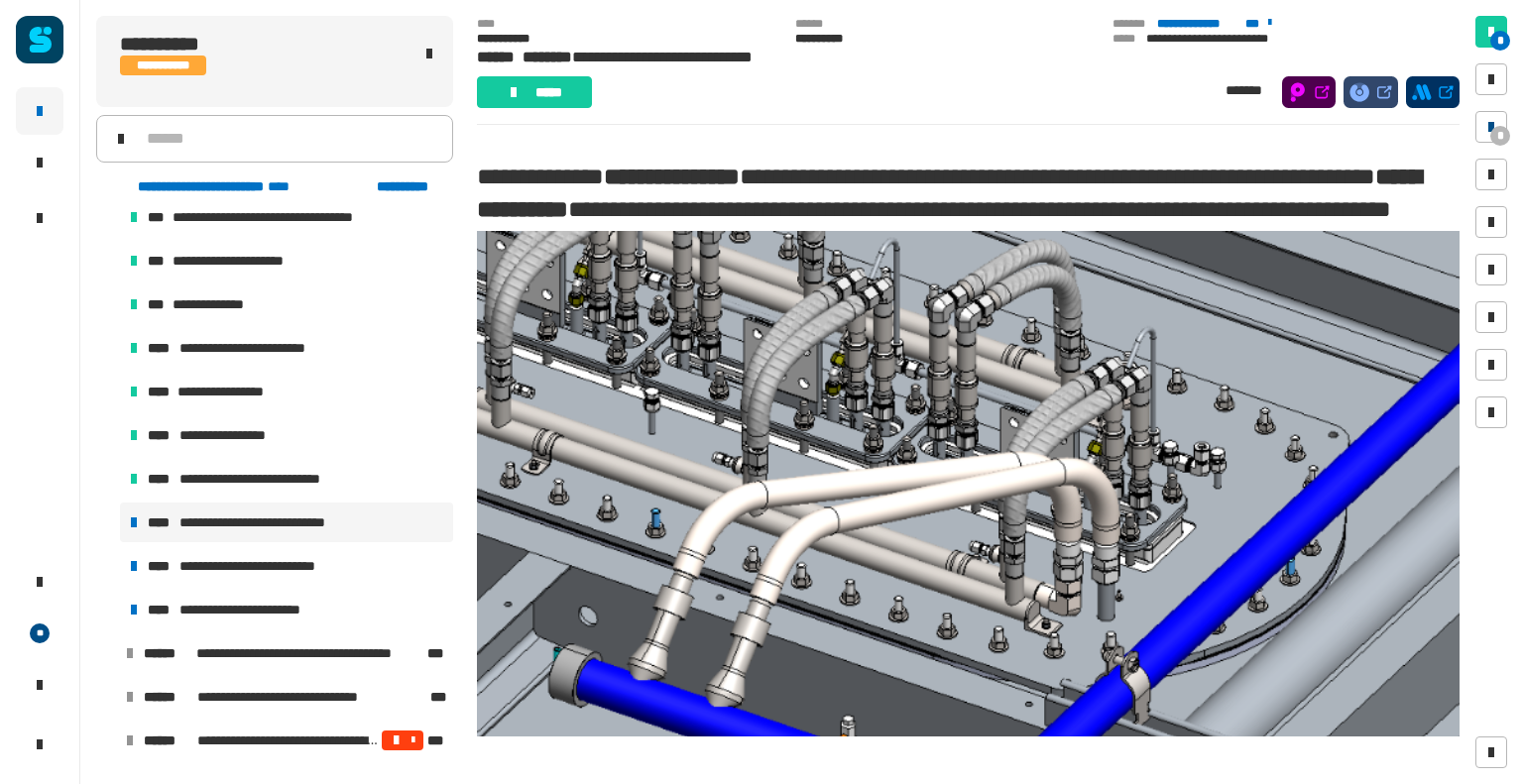 click at bounding box center (1491, 127) 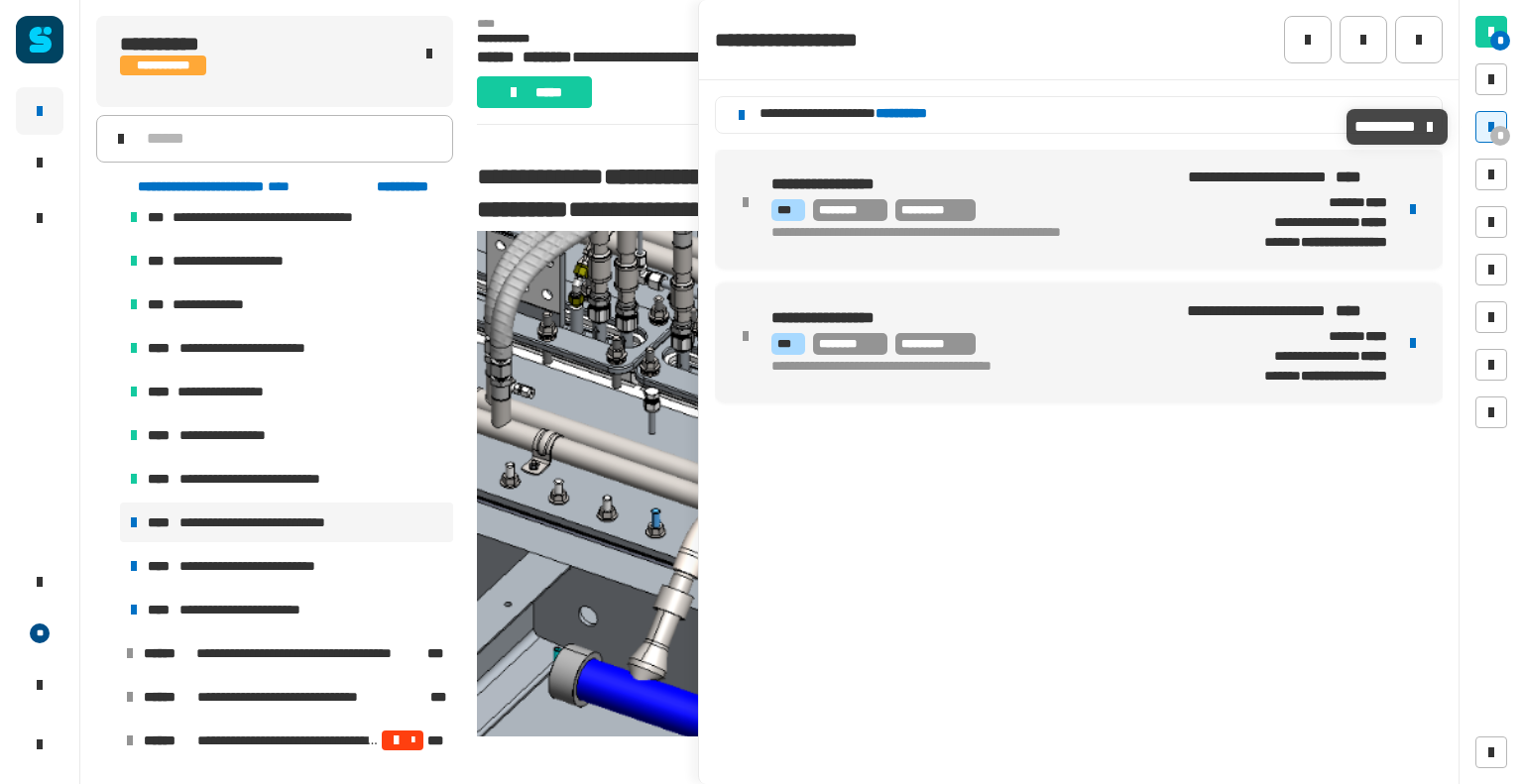 click on "**********" 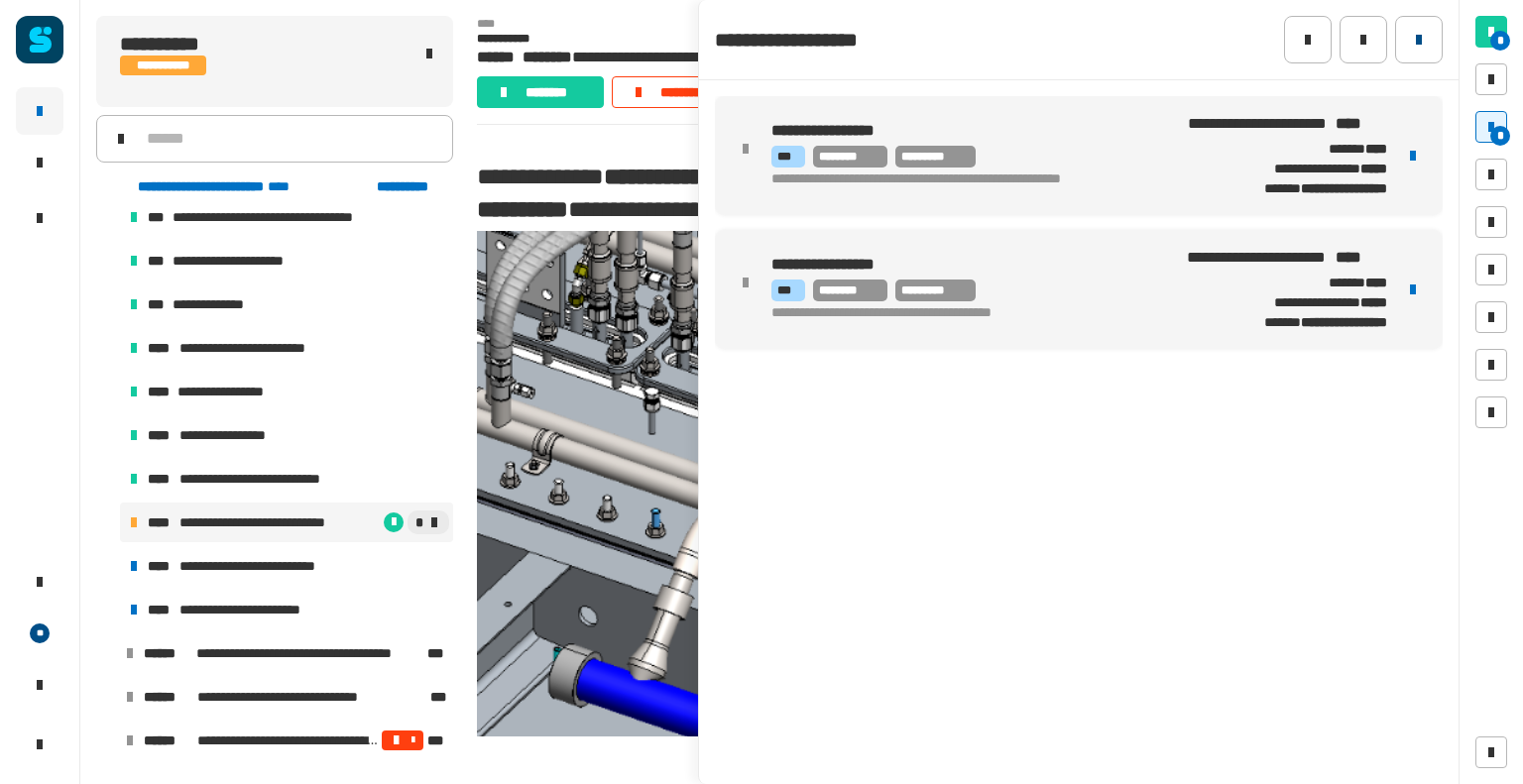 click 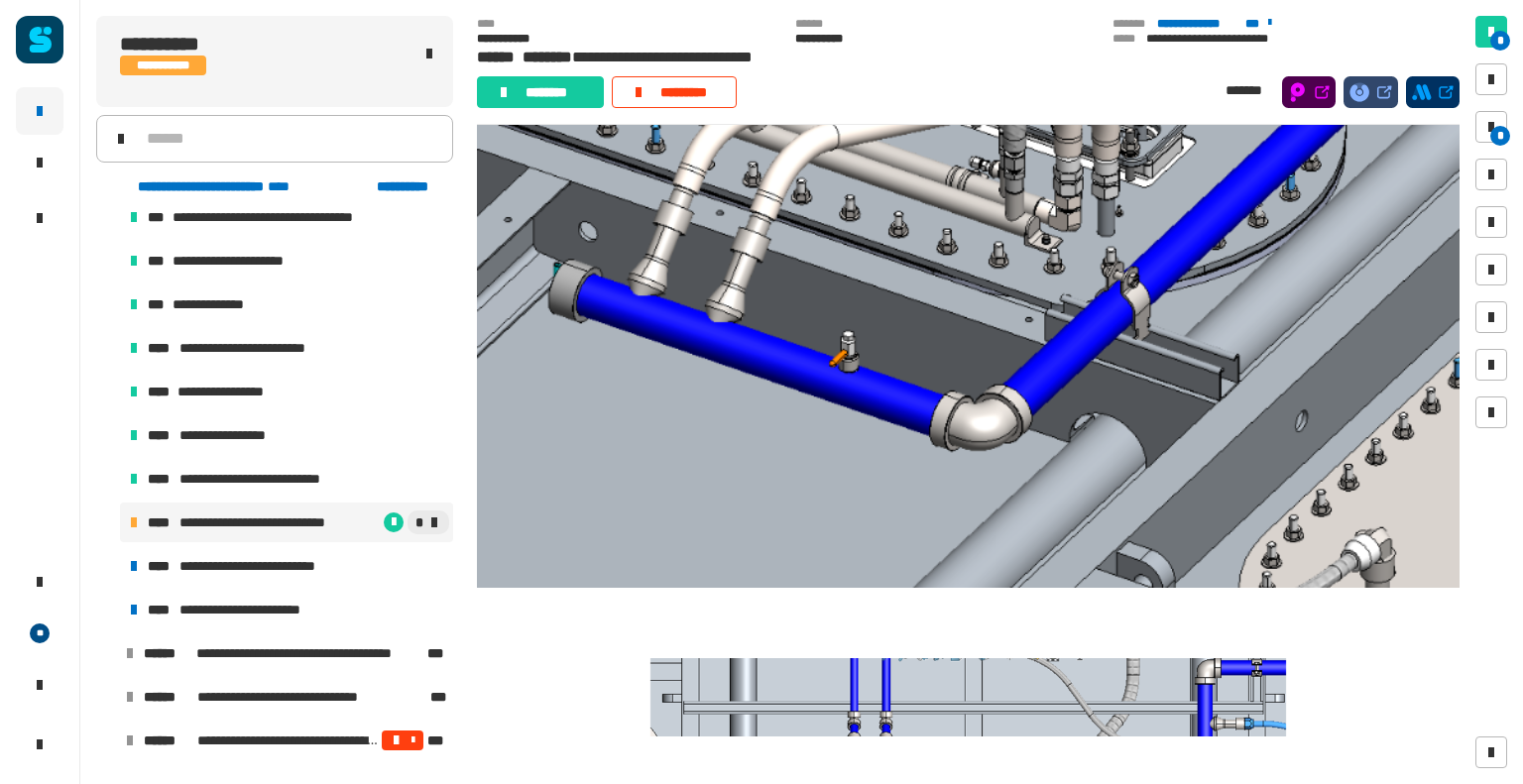 scroll, scrollTop: 1200, scrollLeft: 0, axis: vertical 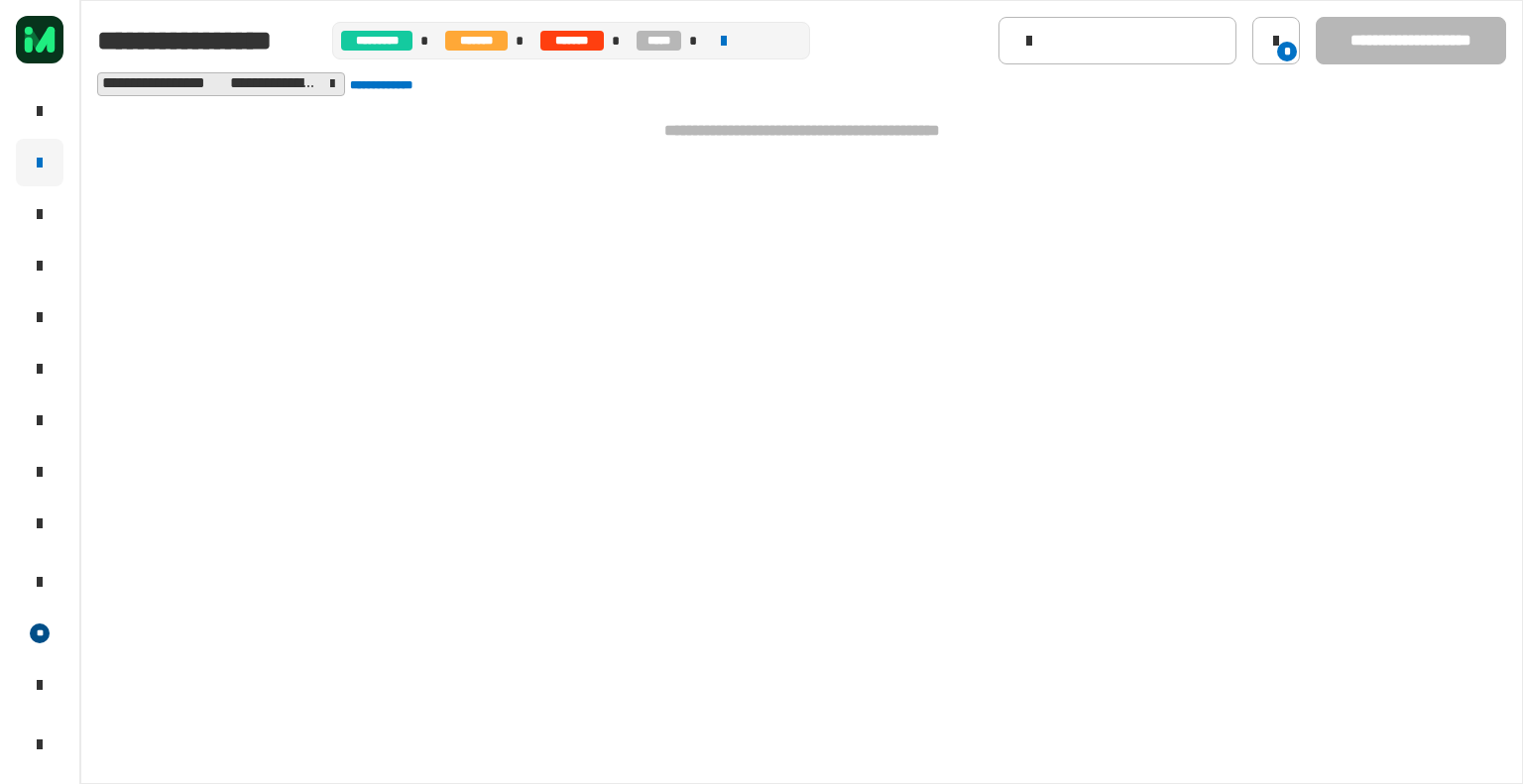 click 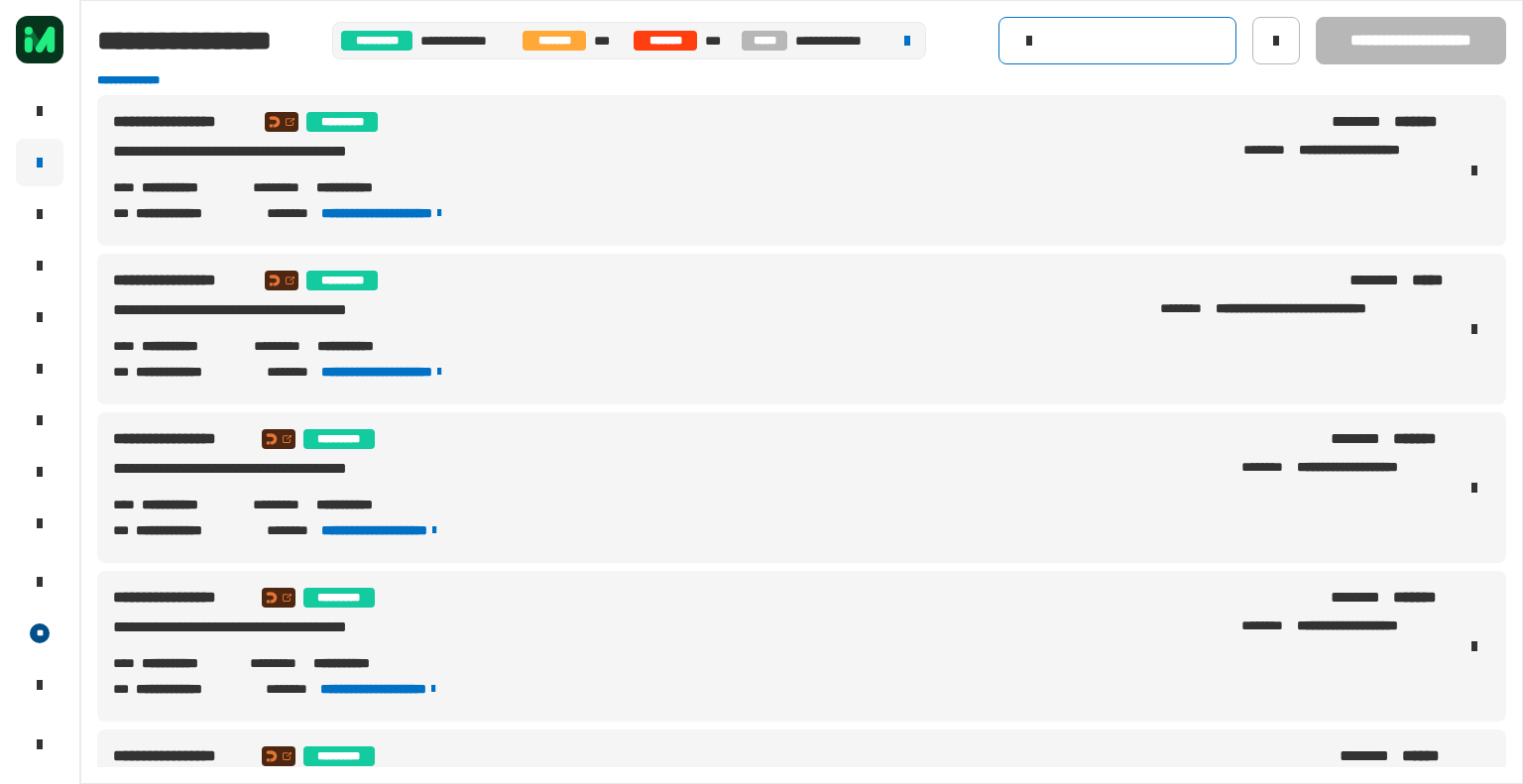 click 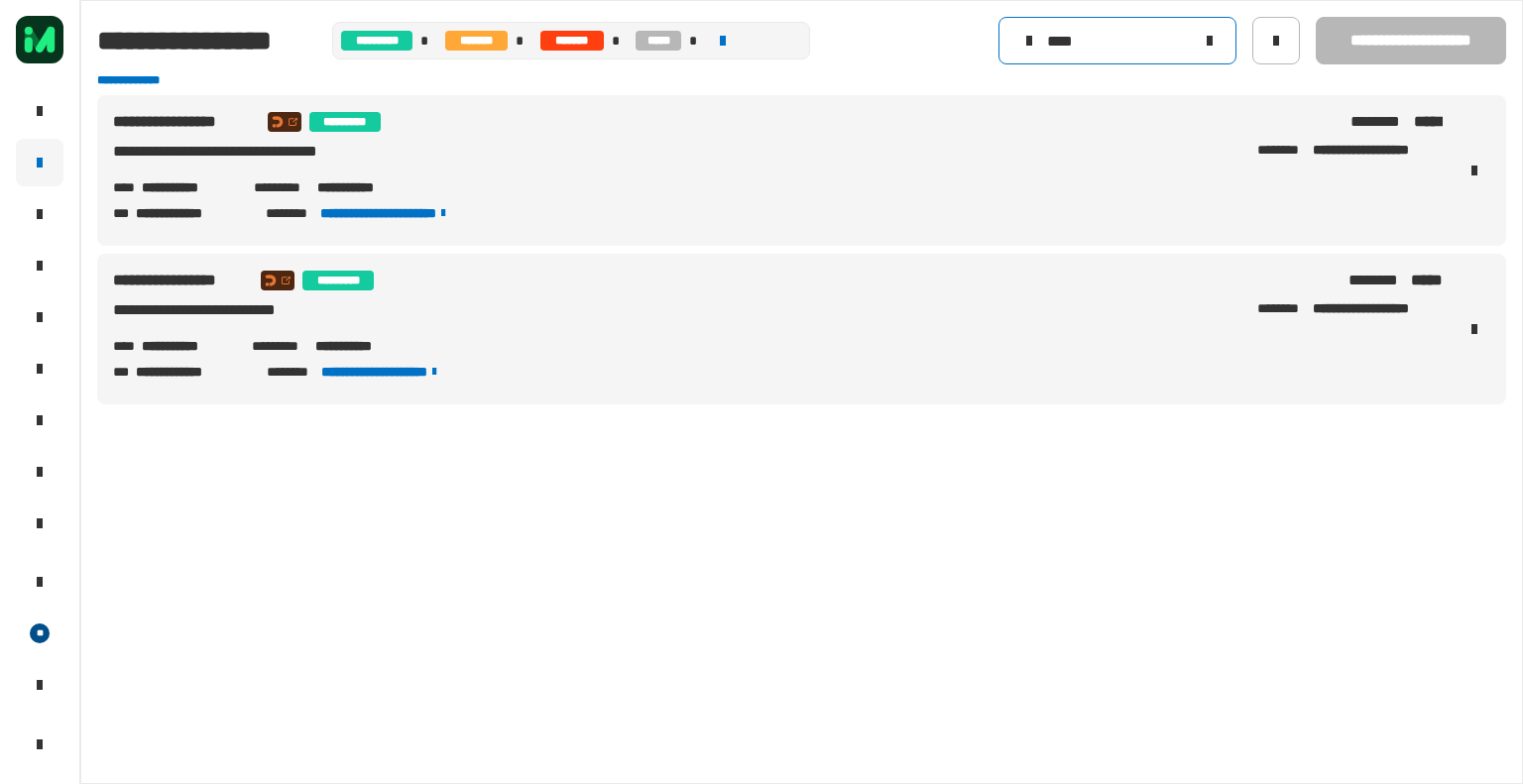 type on "****" 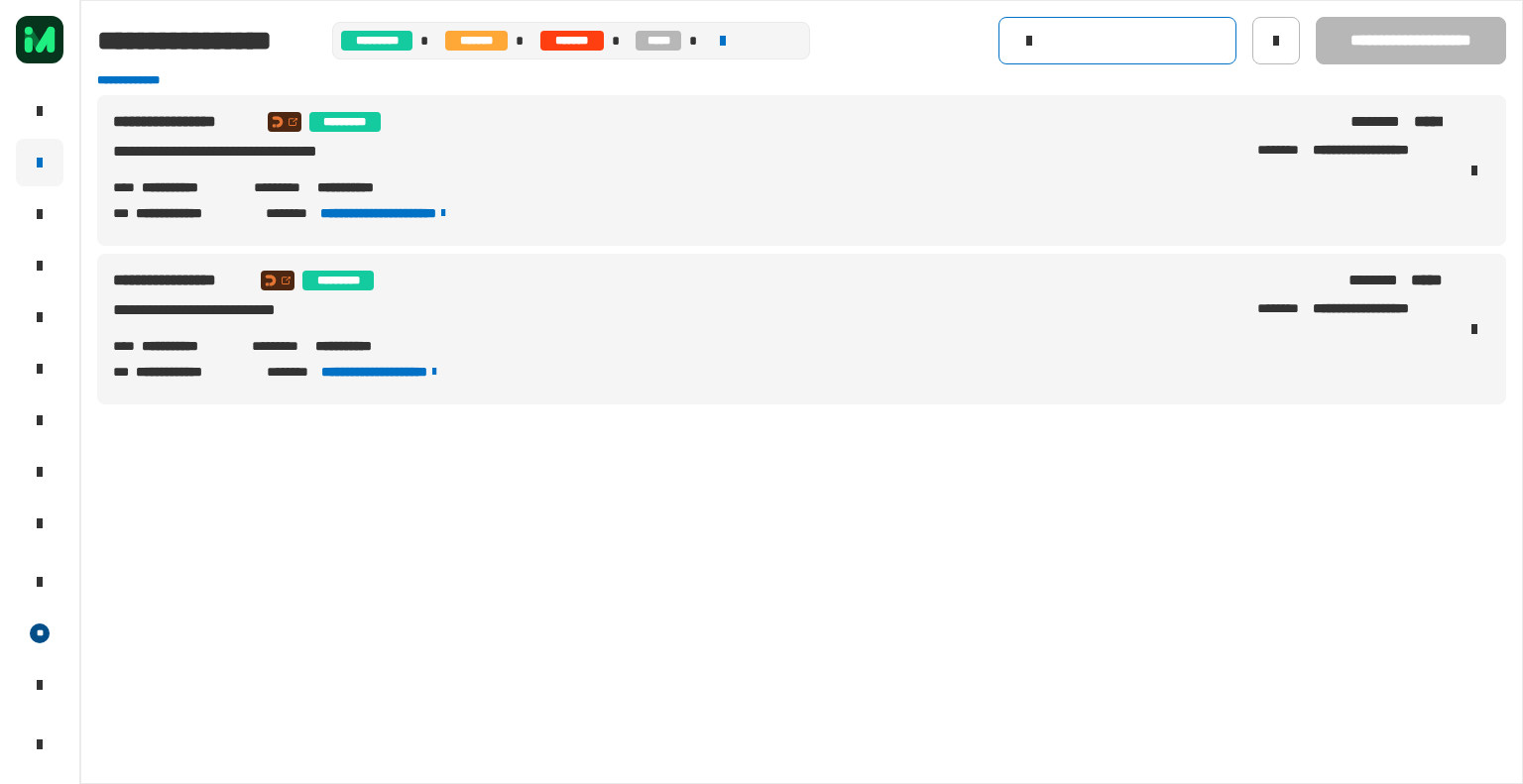 type 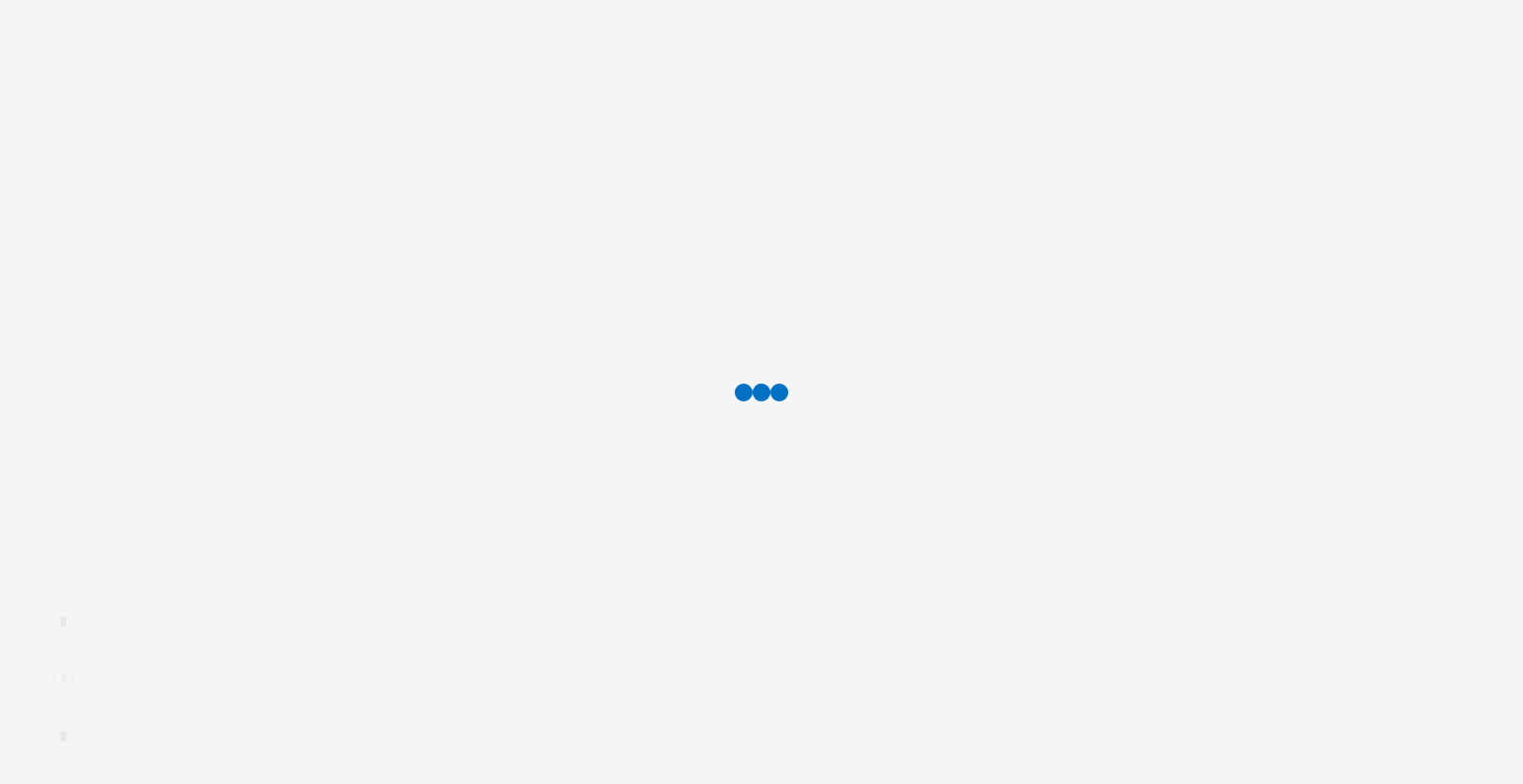 scroll, scrollTop: 0, scrollLeft: 0, axis: both 